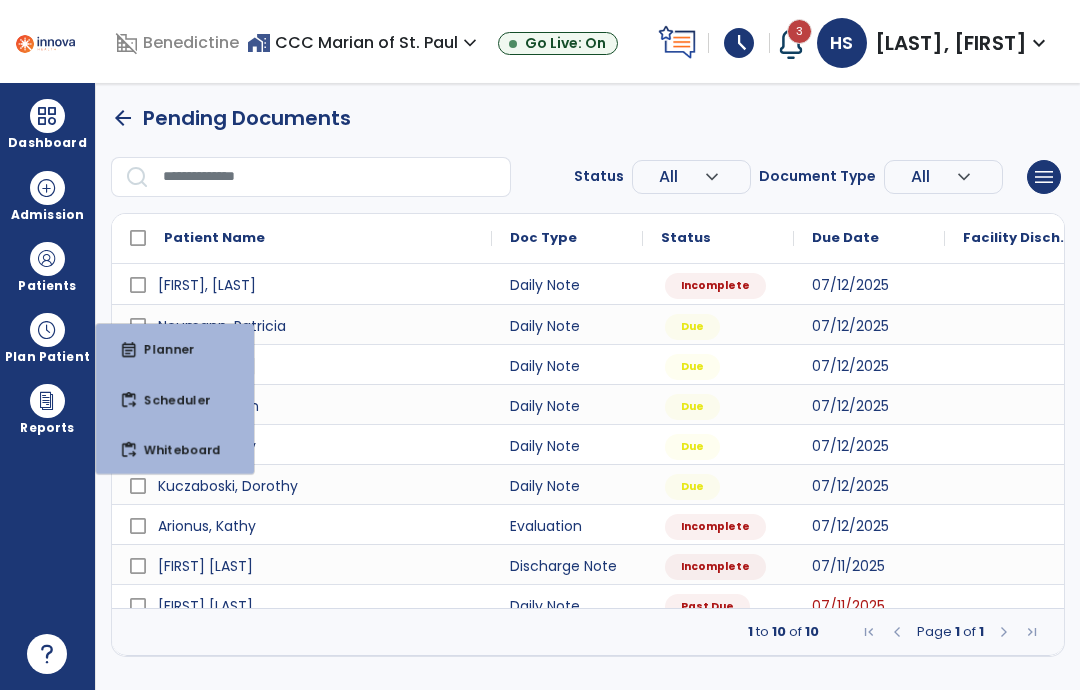 scroll, scrollTop: 0, scrollLeft: 0, axis: both 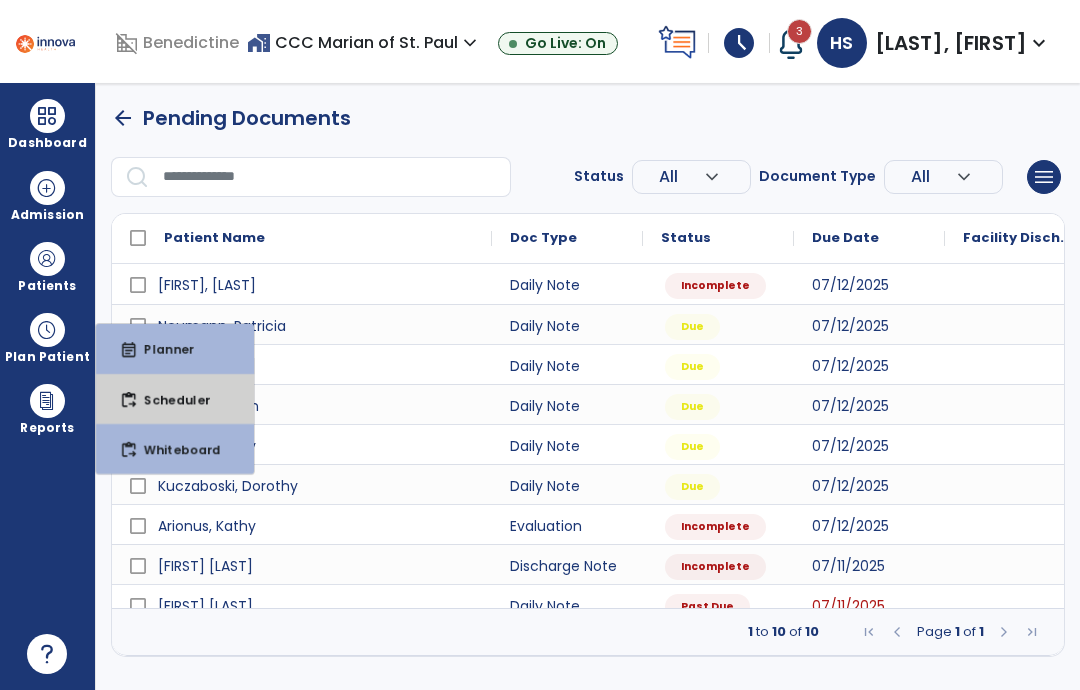 click on "Scheduler" at bounding box center (169, 399) 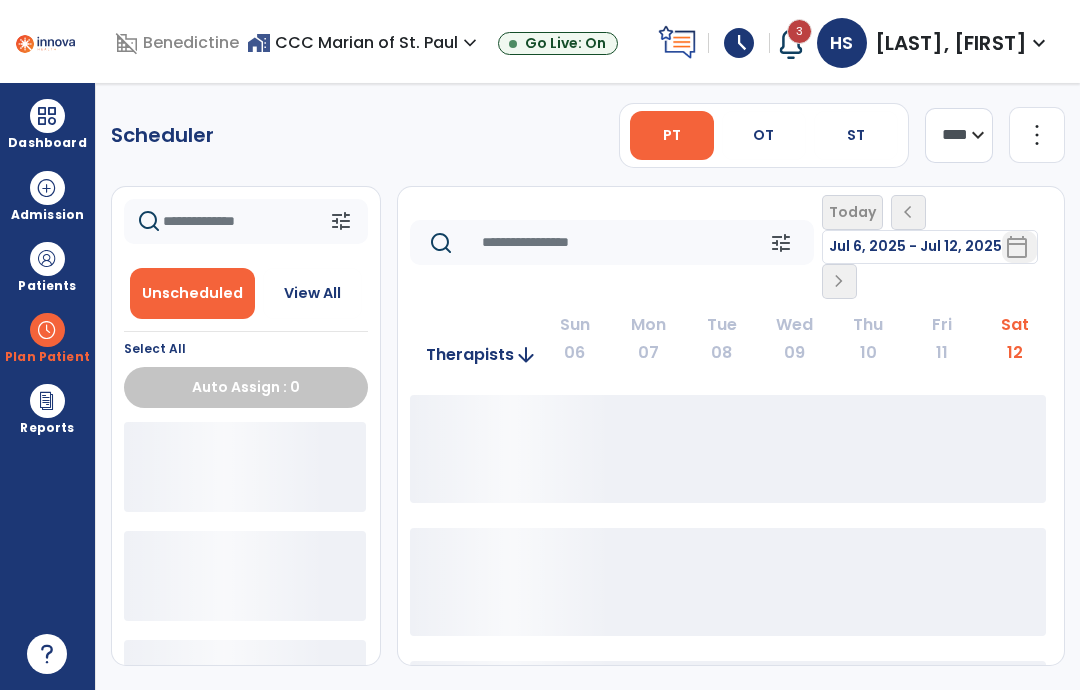 click on "tune   Unscheduled   View All  Select All  Auto Assign : 0" 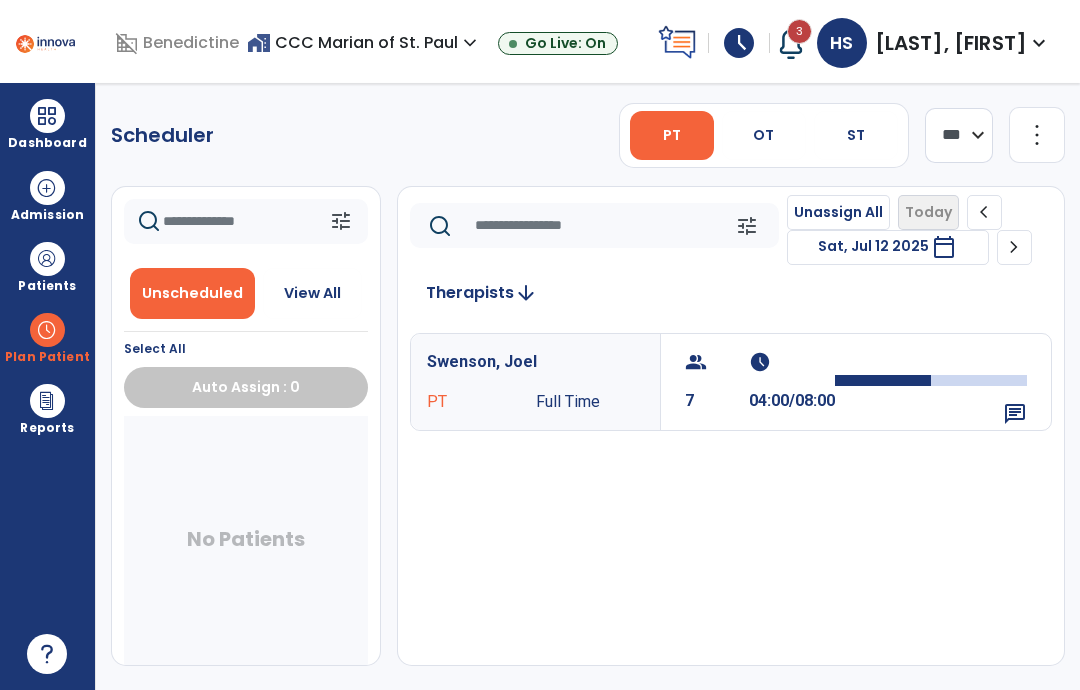 click on "Swenson, Joel" at bounding box center (535, 362) 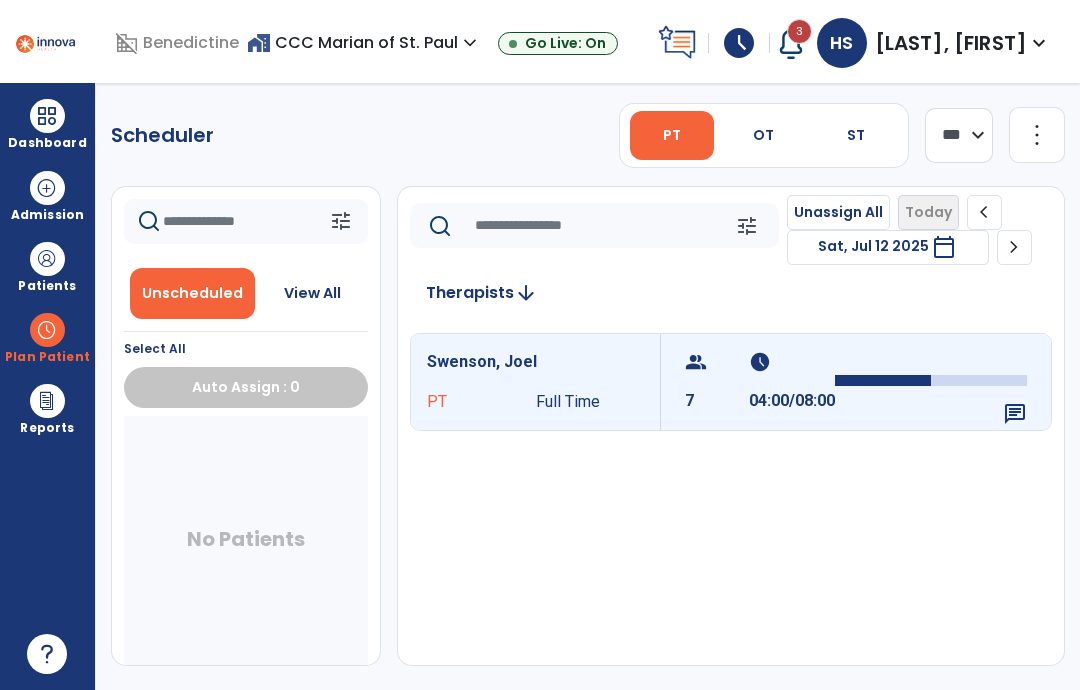 click on "Full Time" at bounding box center (590, 402) 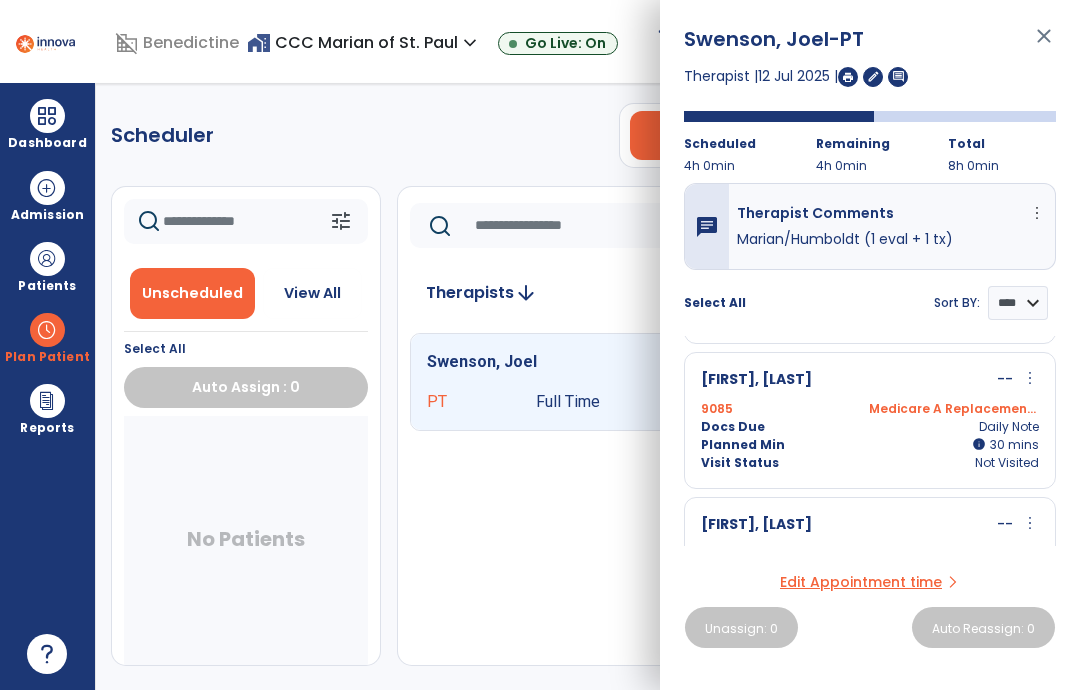 scroll, scrollTop: 172, scrollLeft: 0, axis: vertical 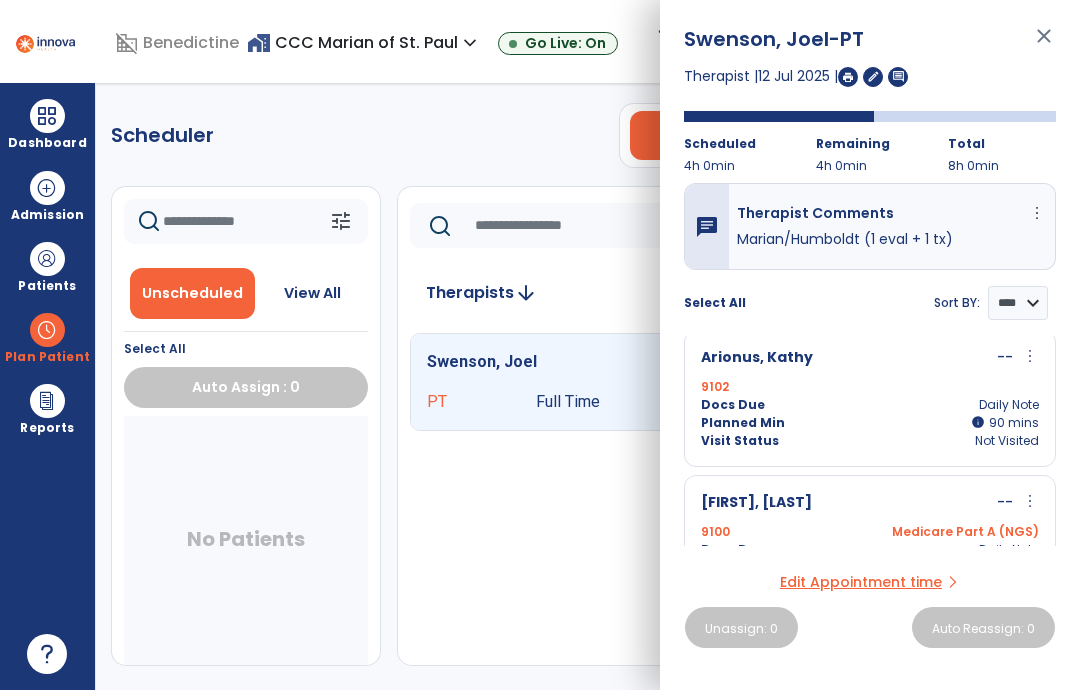 click on "Swenson, [NAME] PT Full Time  group  7  schedule  04:00/08:00   chat" 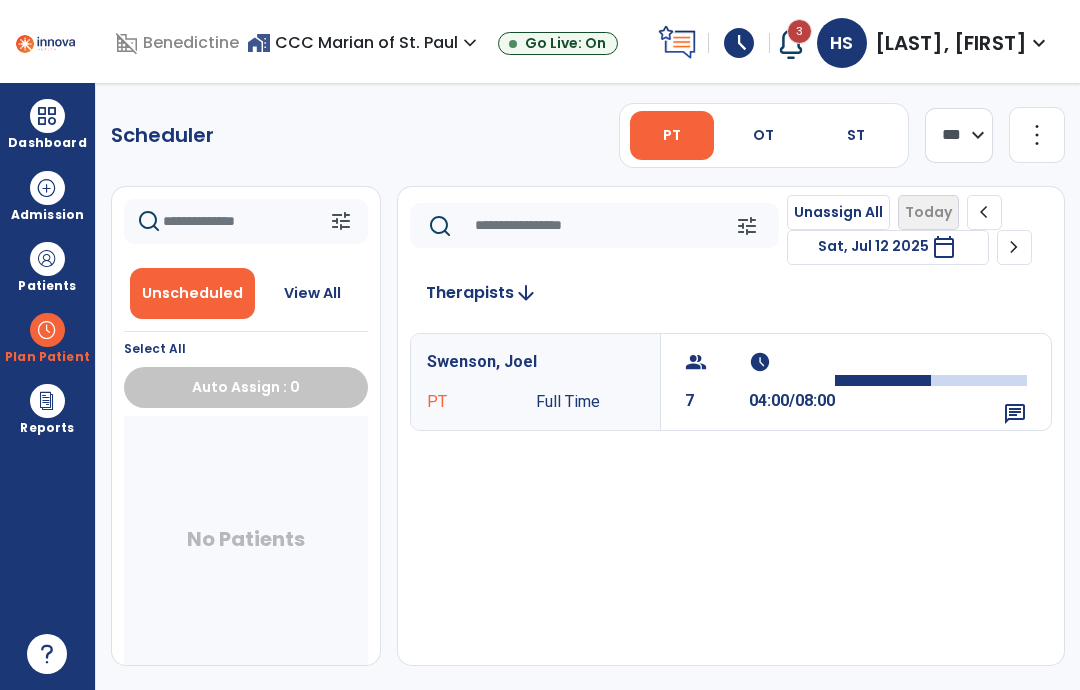 click on "chevron_right" 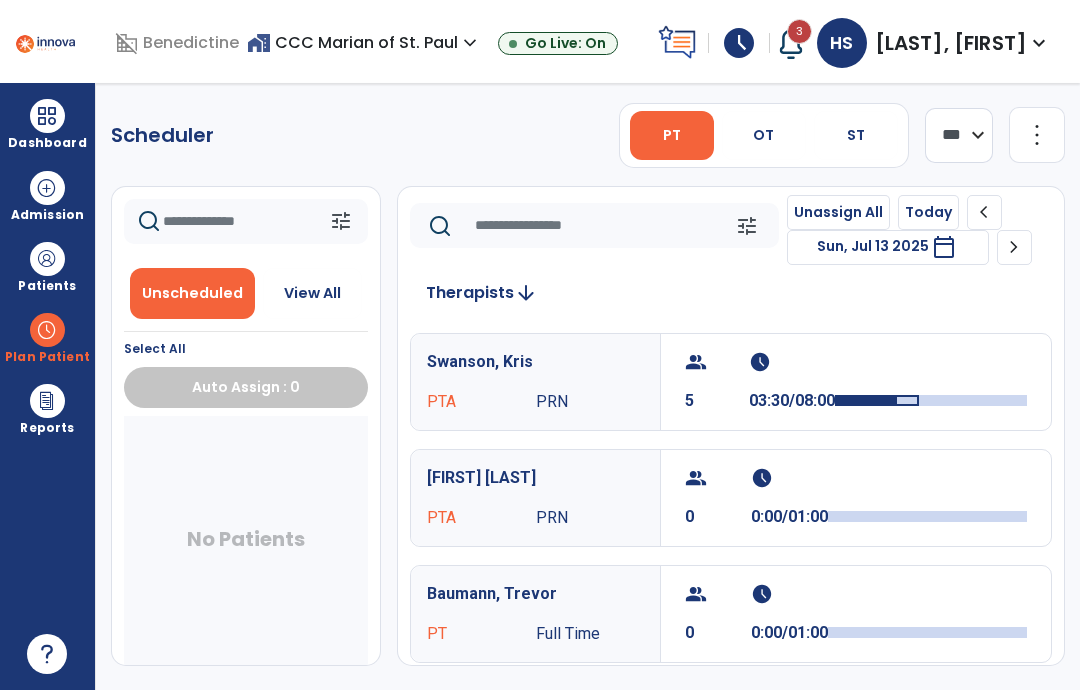 click on "PRN" at bounding box center (590, 402) 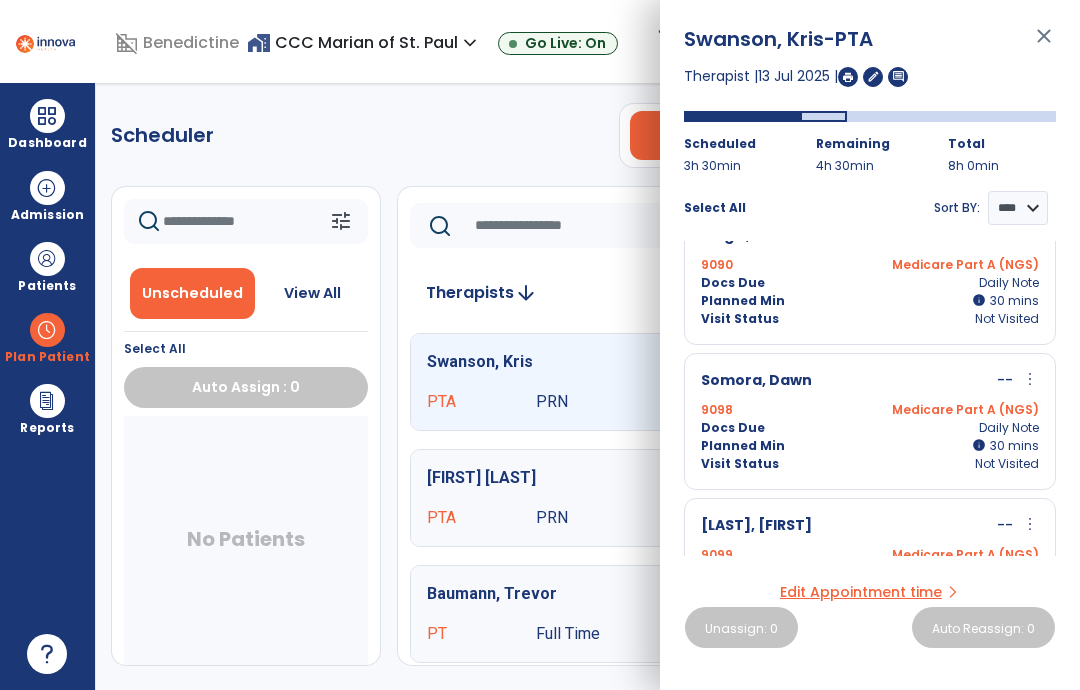 scroll, scrollTop: 425, scrollLeft: 0, axis: vertical 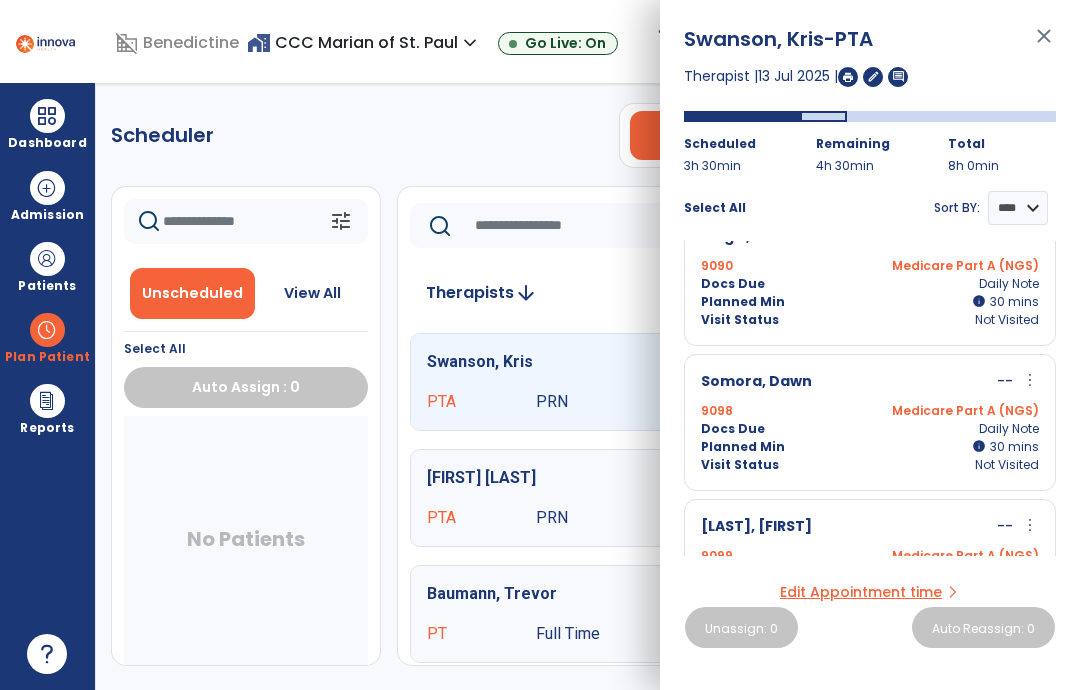 click on "Scheduler   PT   OT   ST  **** *** more_vert  Manage Labor   View All Therapists   Print" 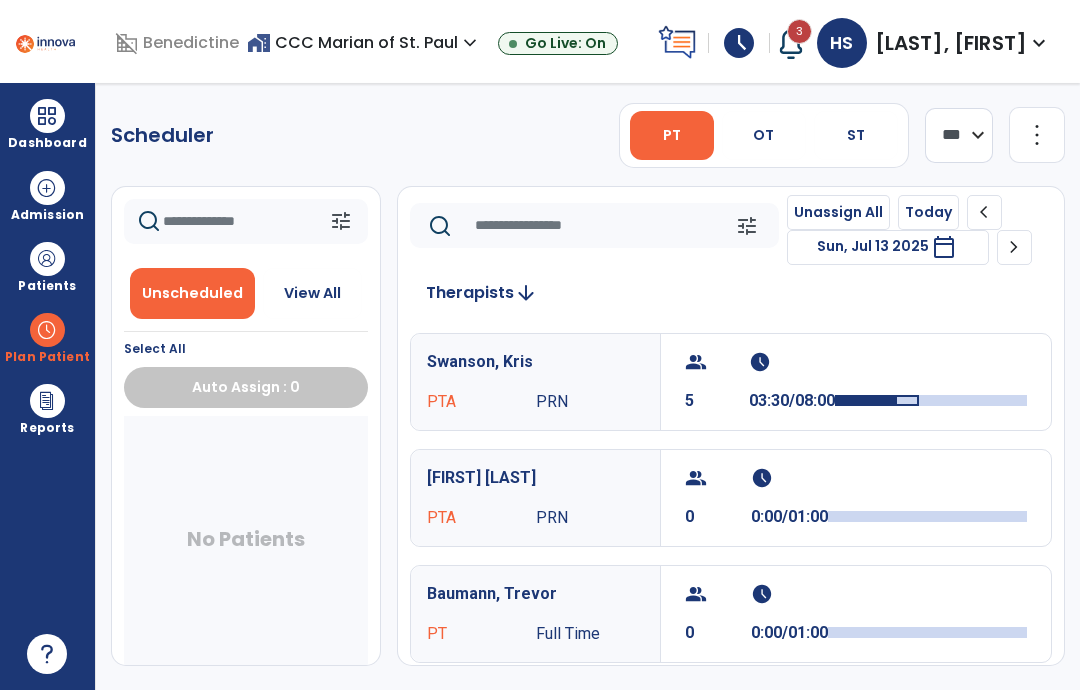 click at bounding box center [47, 116] 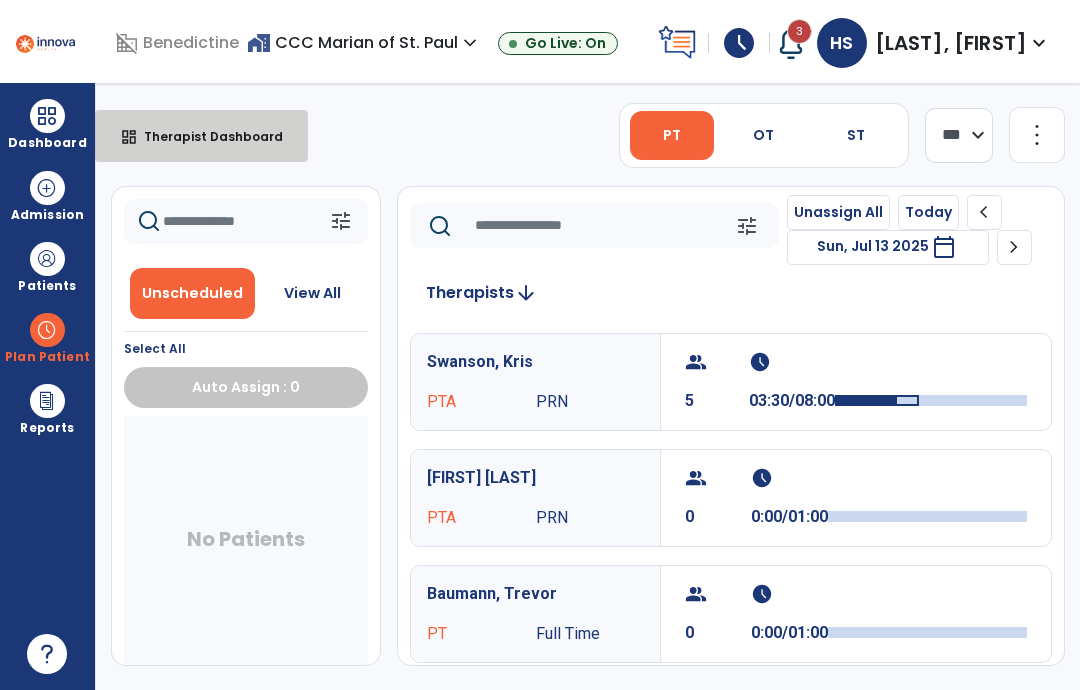 click on "Therapist Dashboard" at bounding box center (205, 136) 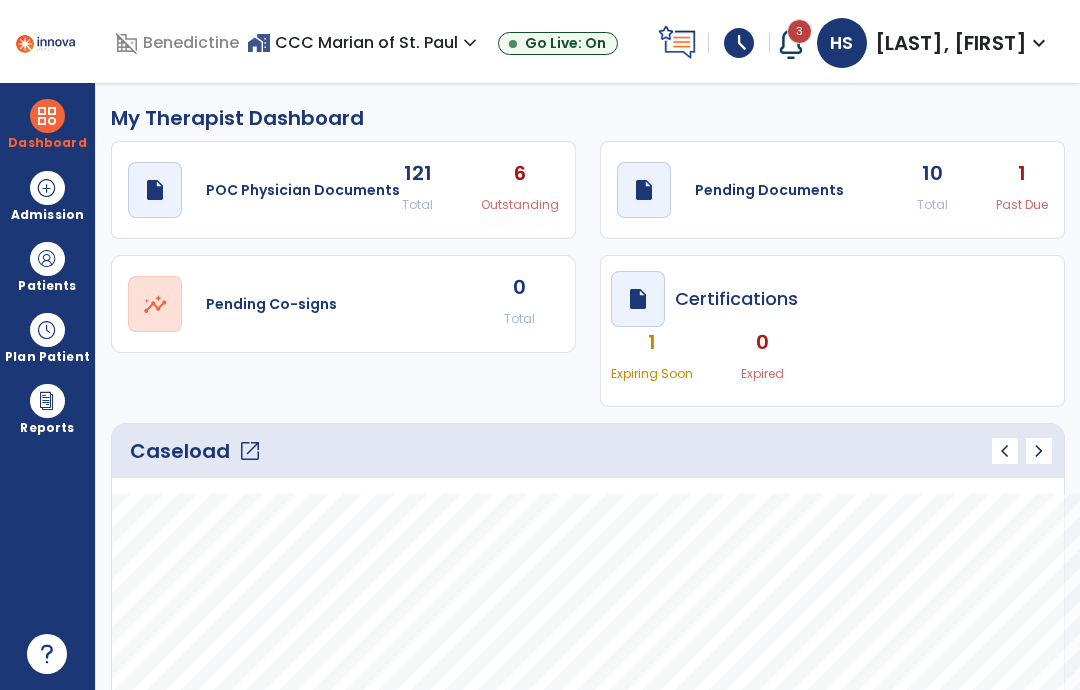 click on "10 Total 1 Past Due" 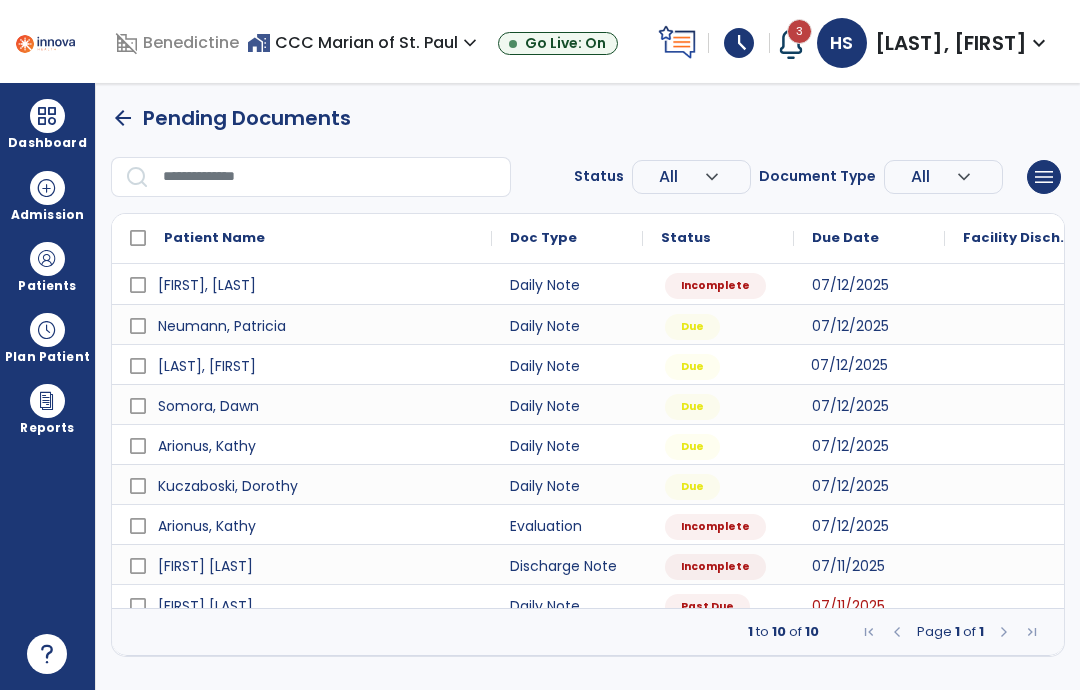 click on "07/12/2025" at bounding box center (849, 365) 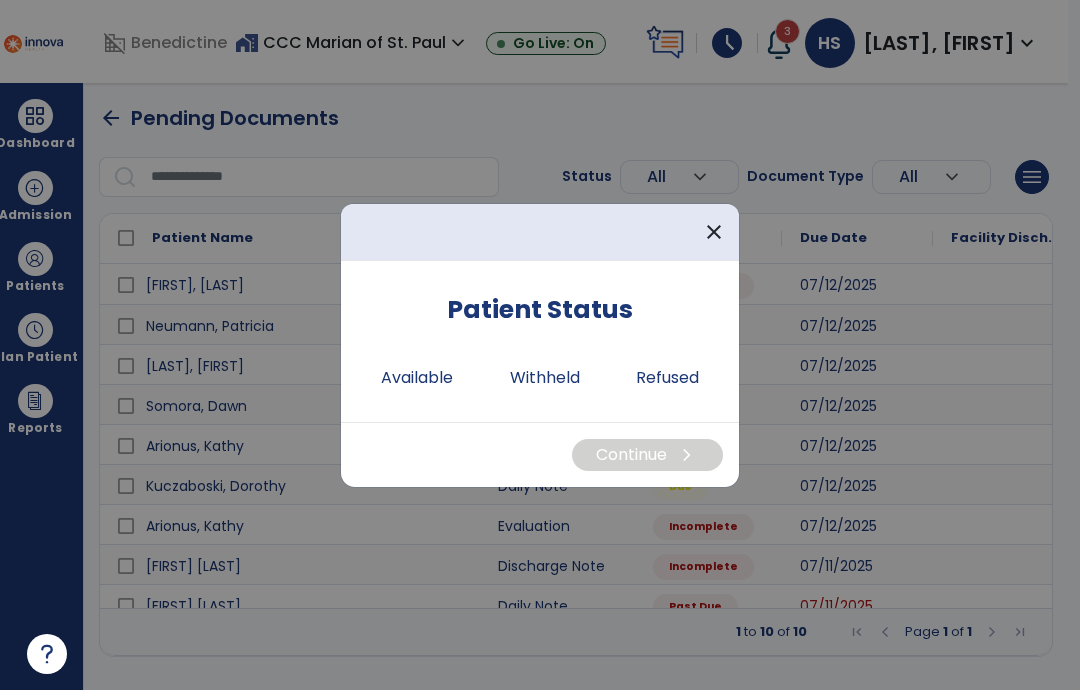 click on "Available" at bounding box center (417, 378) 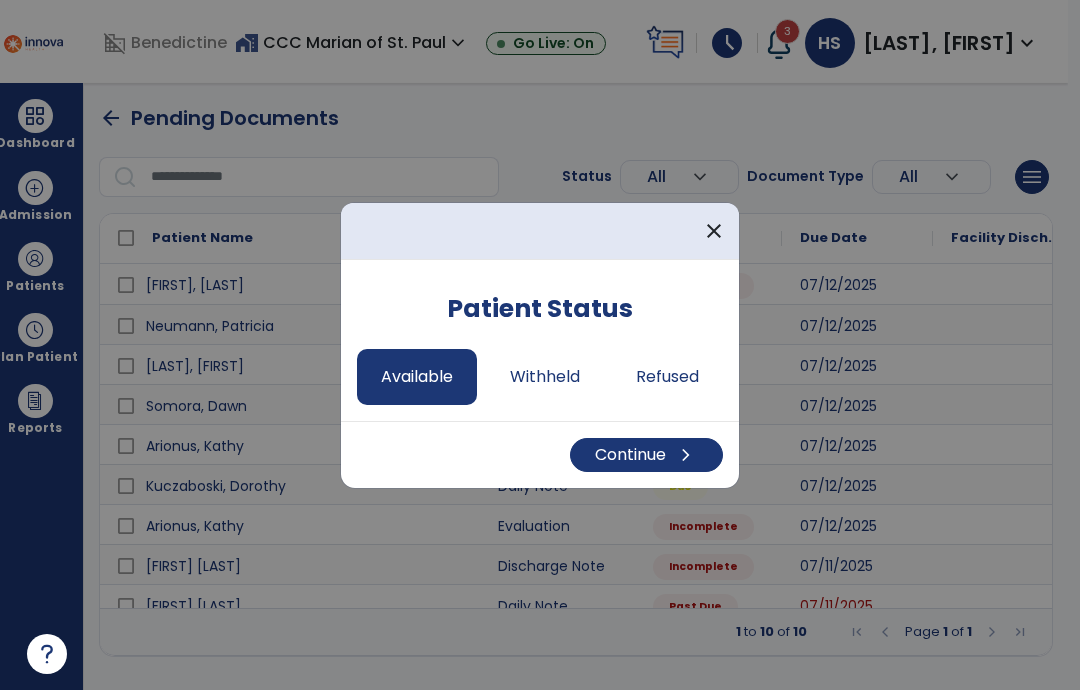 click on "Continue   chevron_right" at bounding box center (646, 455) 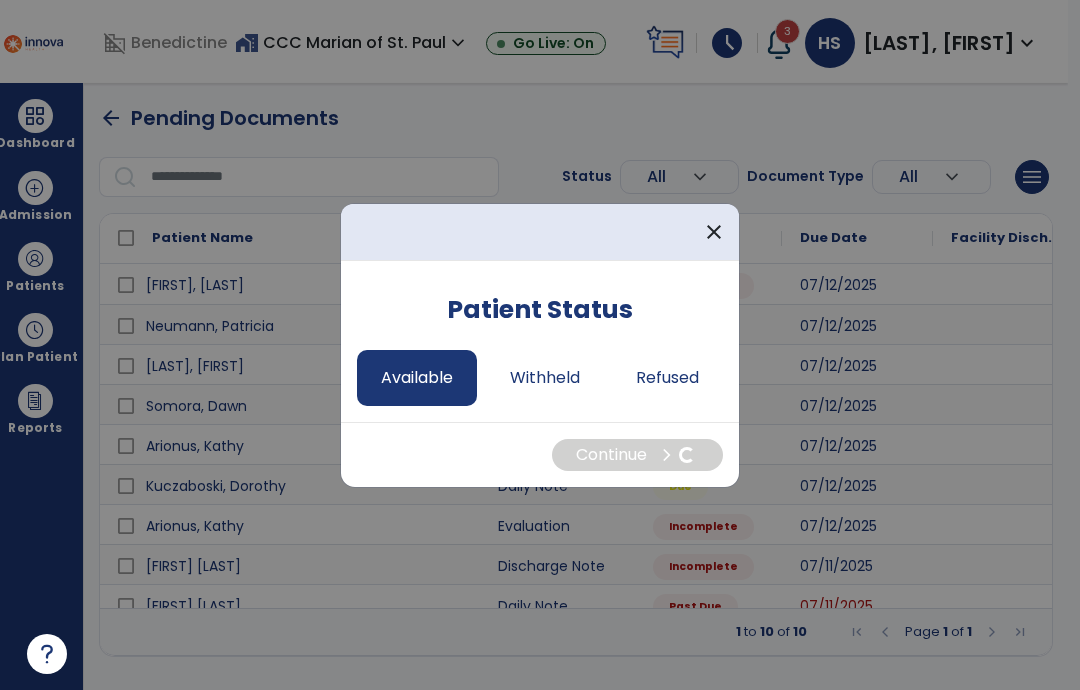 select on "*" 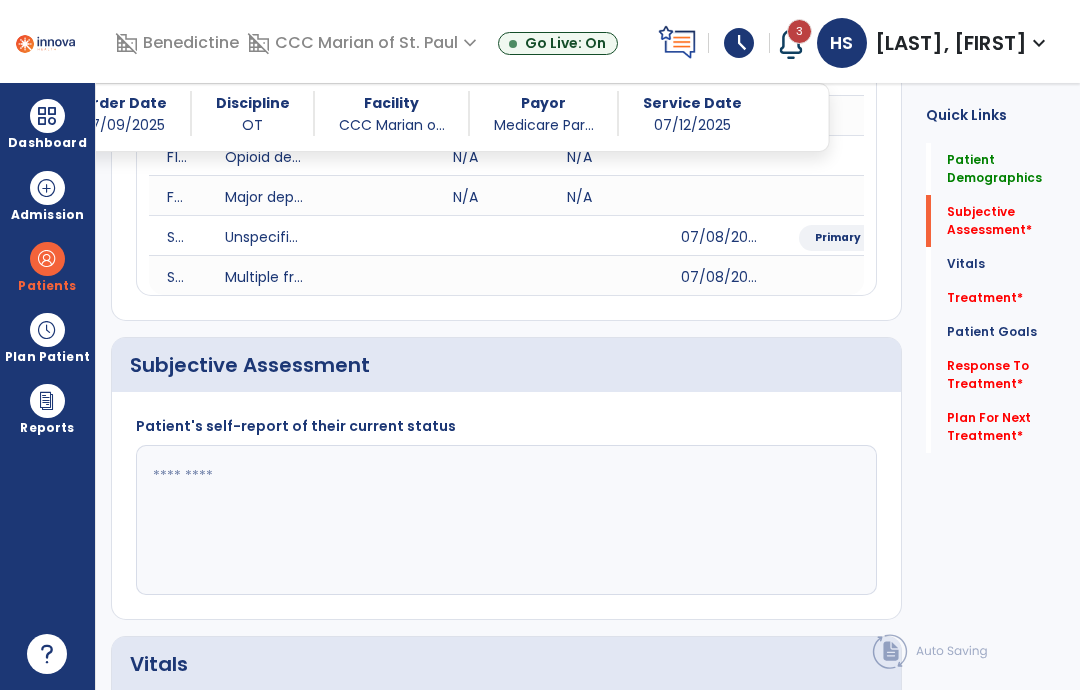 scroll, scrollTop: 564, scrollLeft: 0, axis: vertical 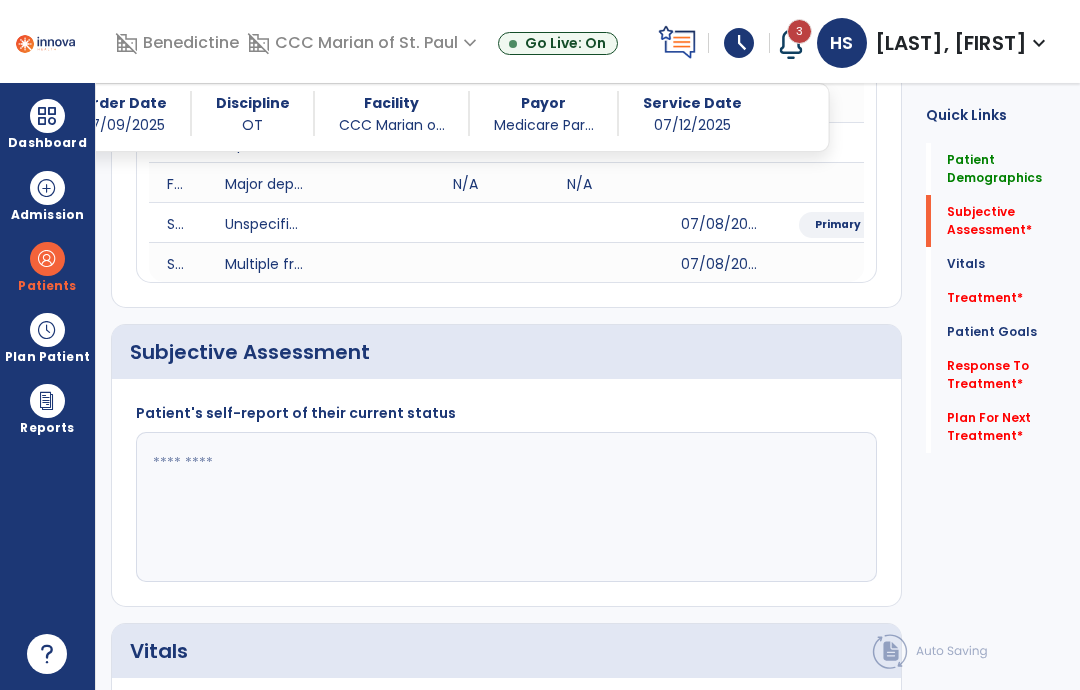 click 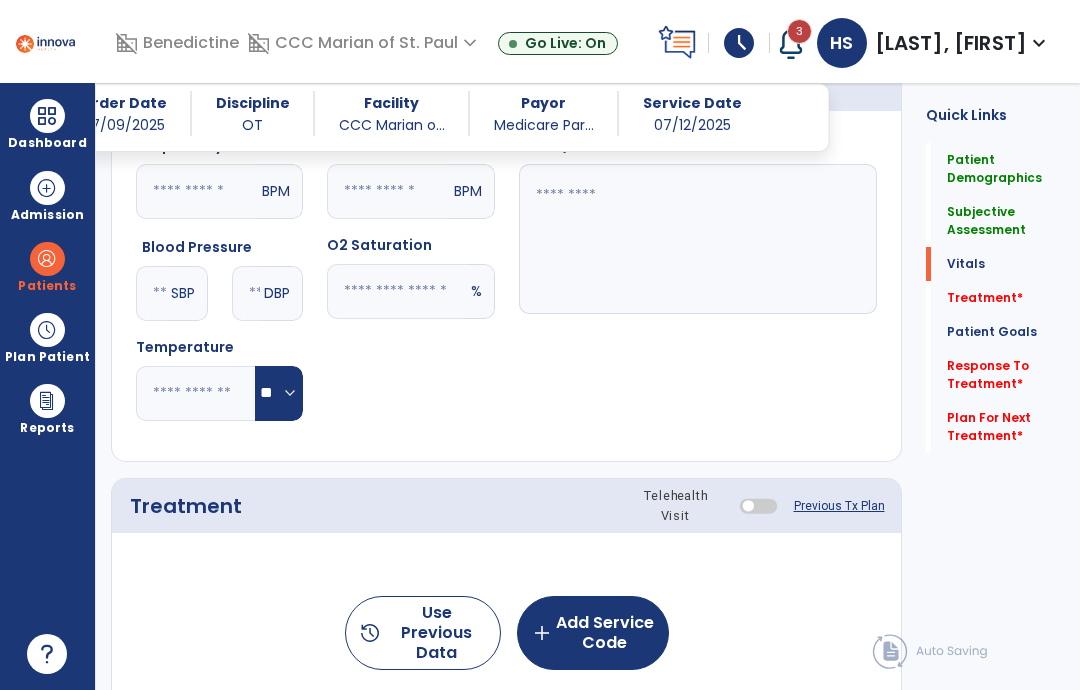 scroll, scrollTop: 1292, scrollLeft: 0, axis: vertical 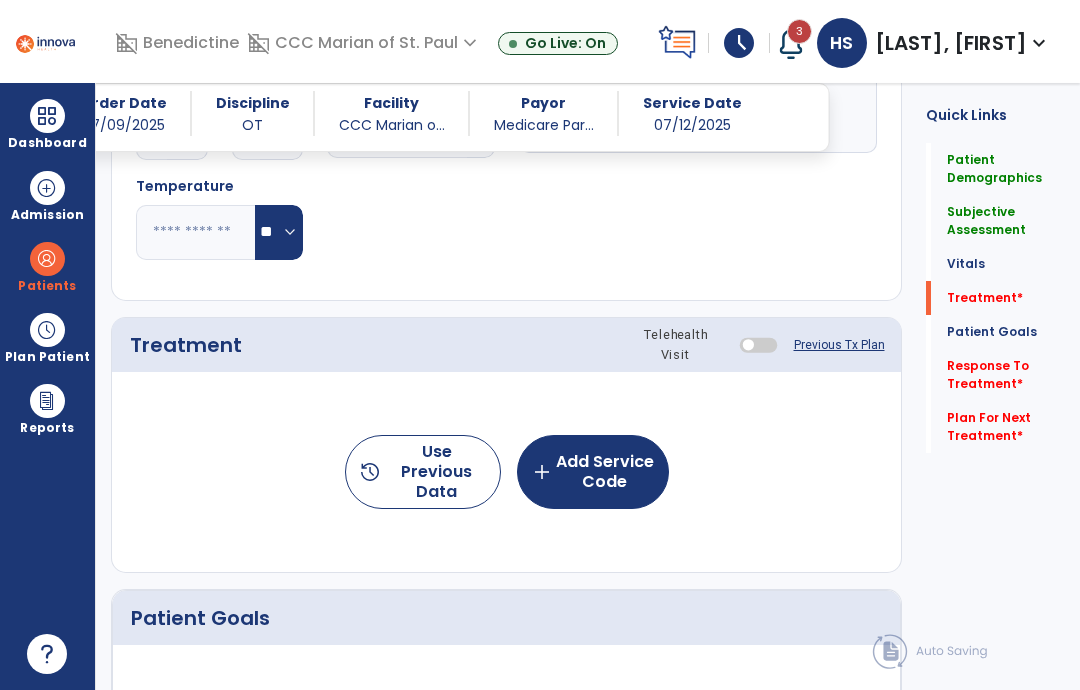 type on "**********" 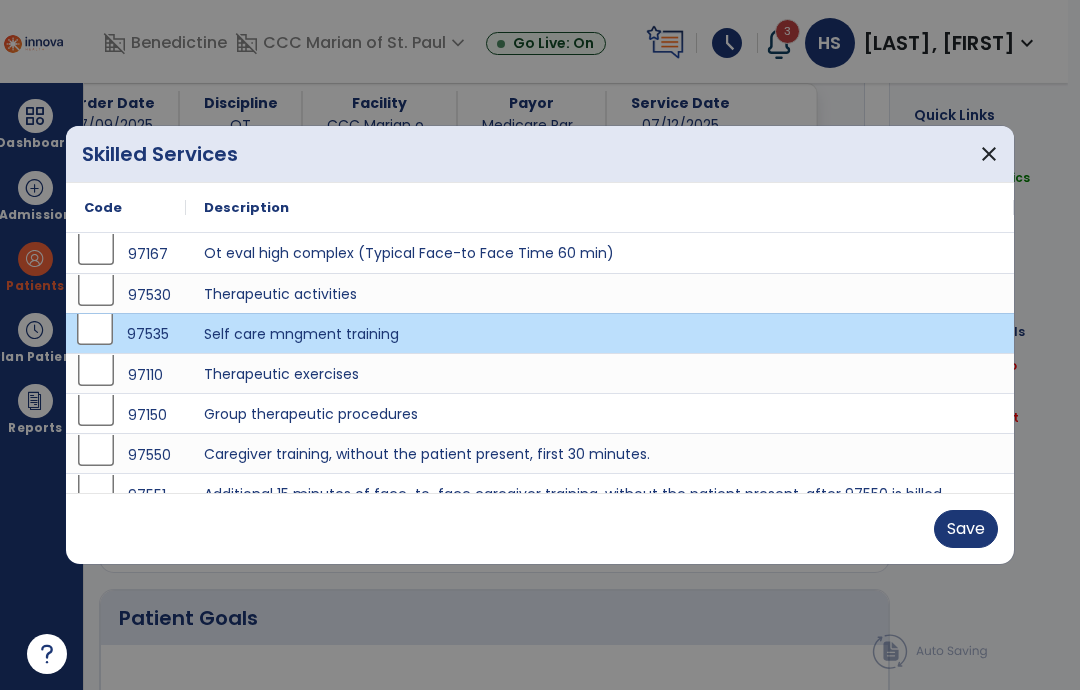click on "Save" at bounding box center [966, 529] 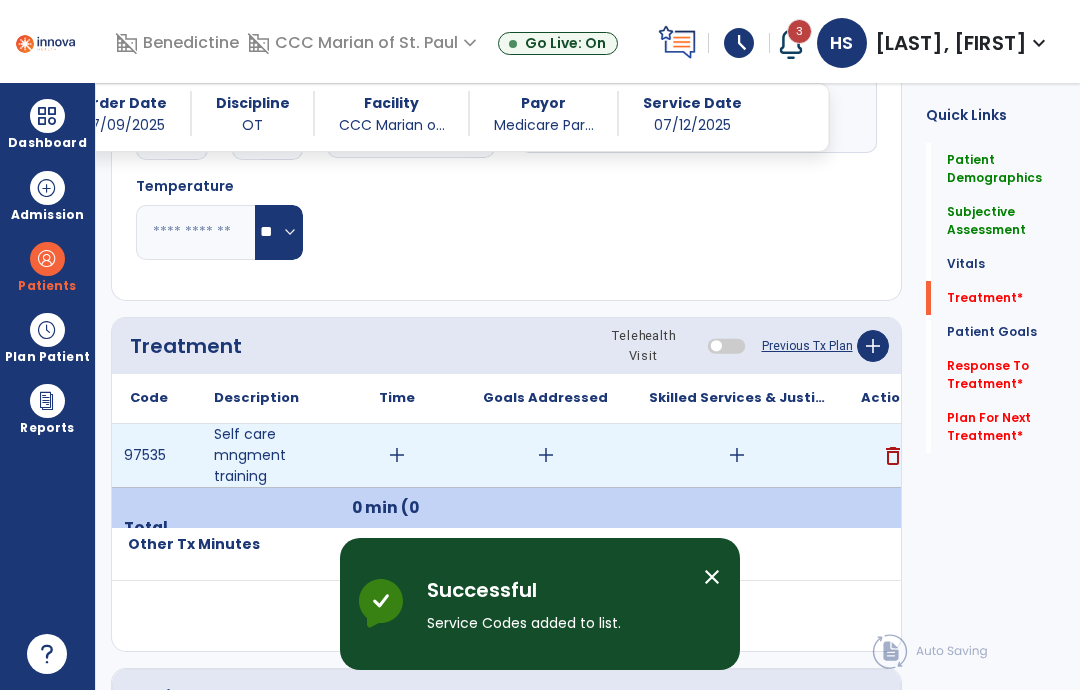 click on "add" at bounding box center [397, 455] 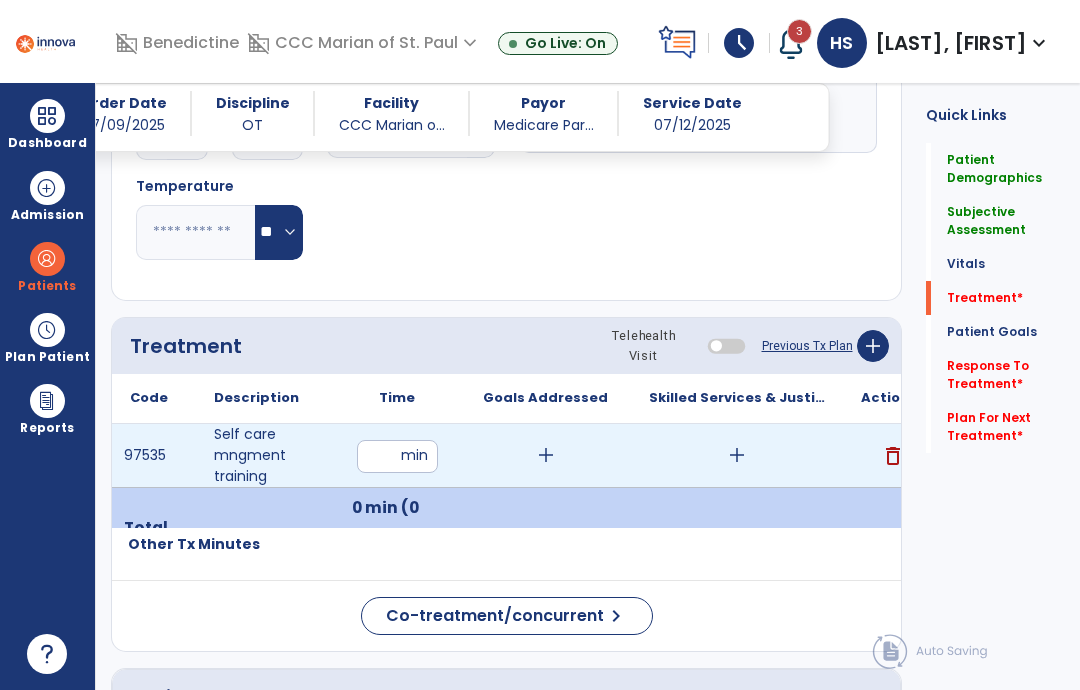 type on "**" 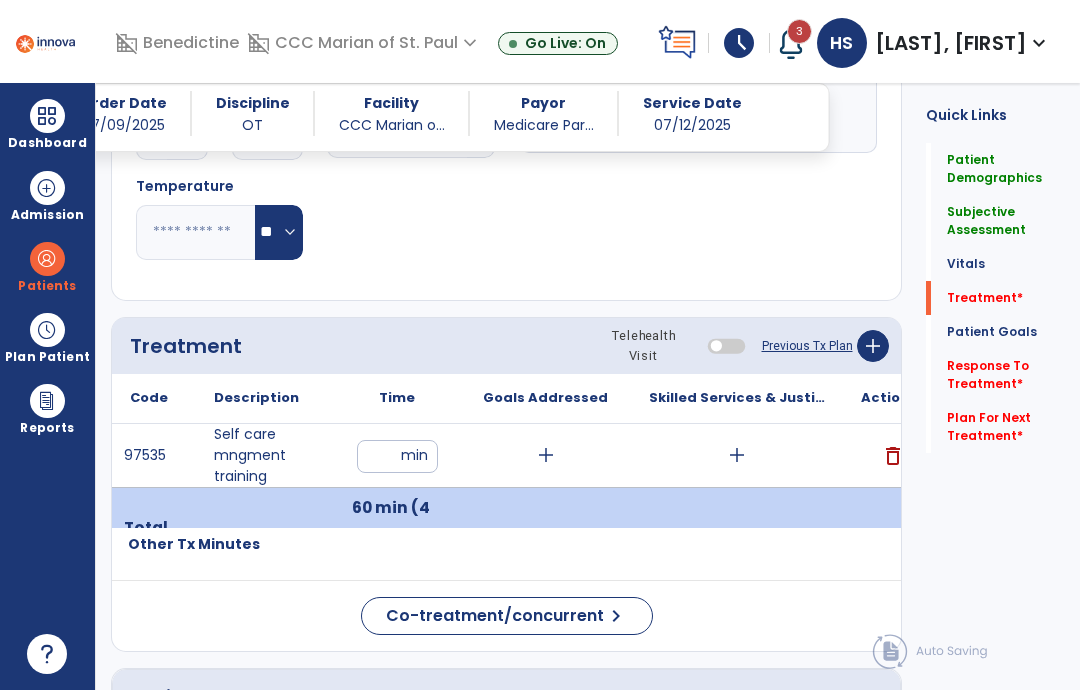 click on "add" at bounding box center [737, 455] 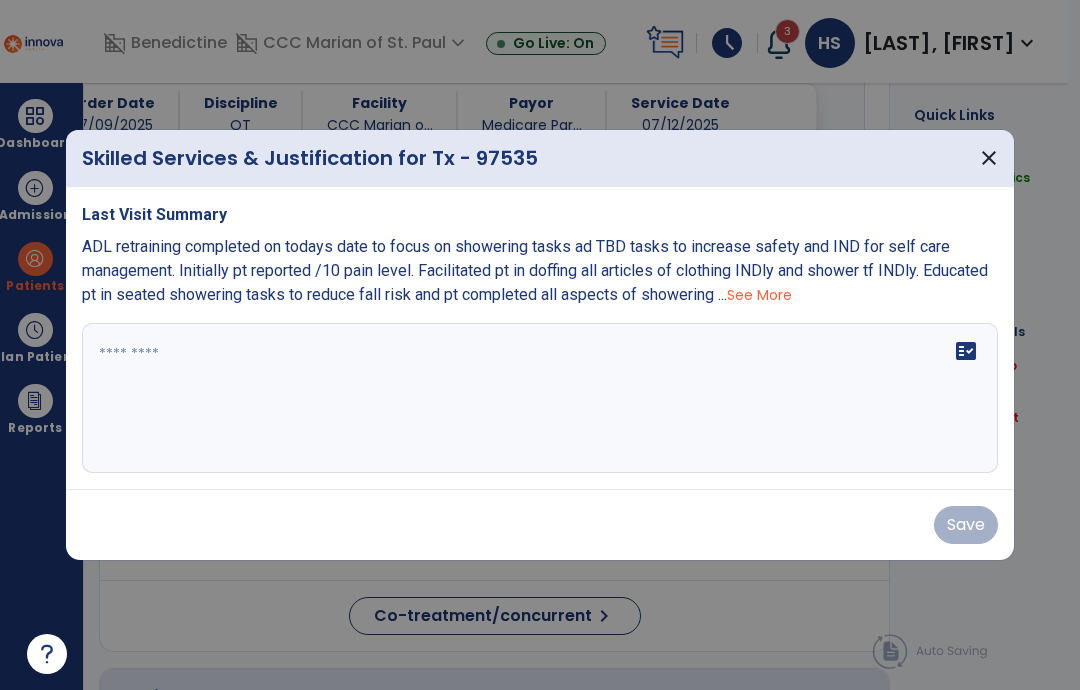 click on "fact_check" at bounding box center (540, 398) 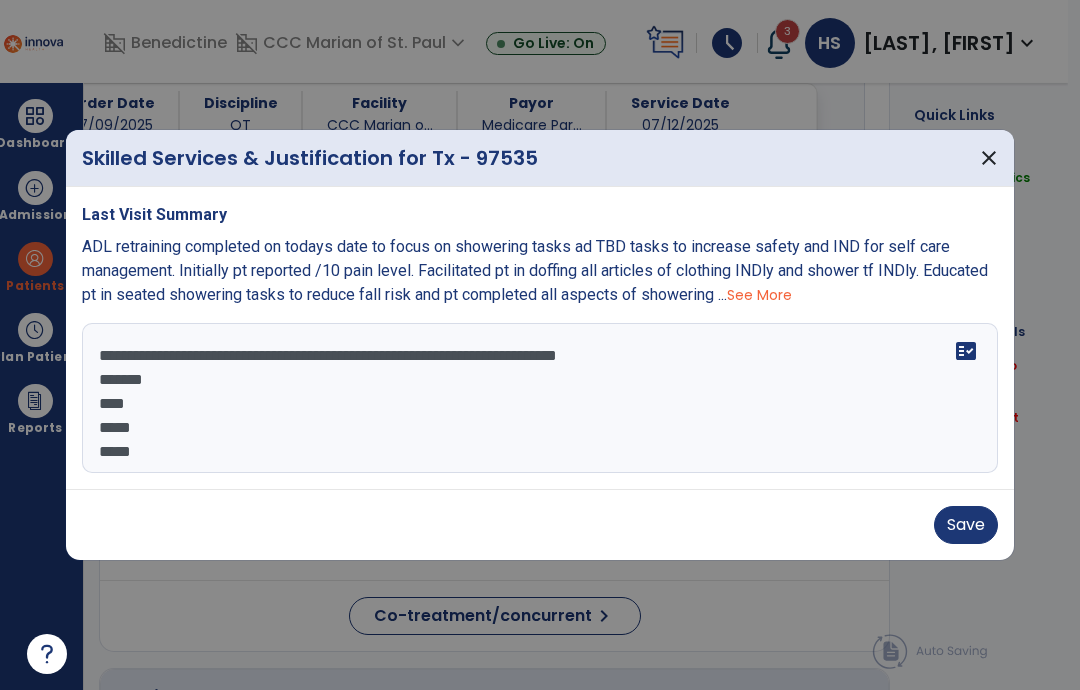 scroll, scrollTop: 15, scrollLeft: 0, axis: vertical 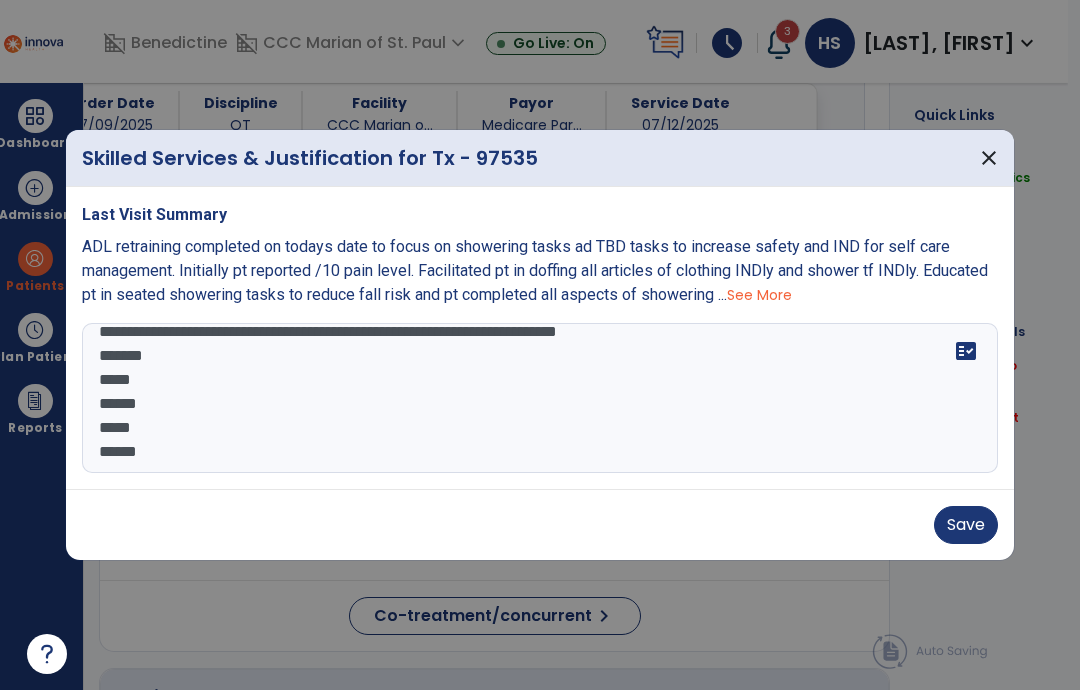 click on "**********" at bounding box center [540, 398] 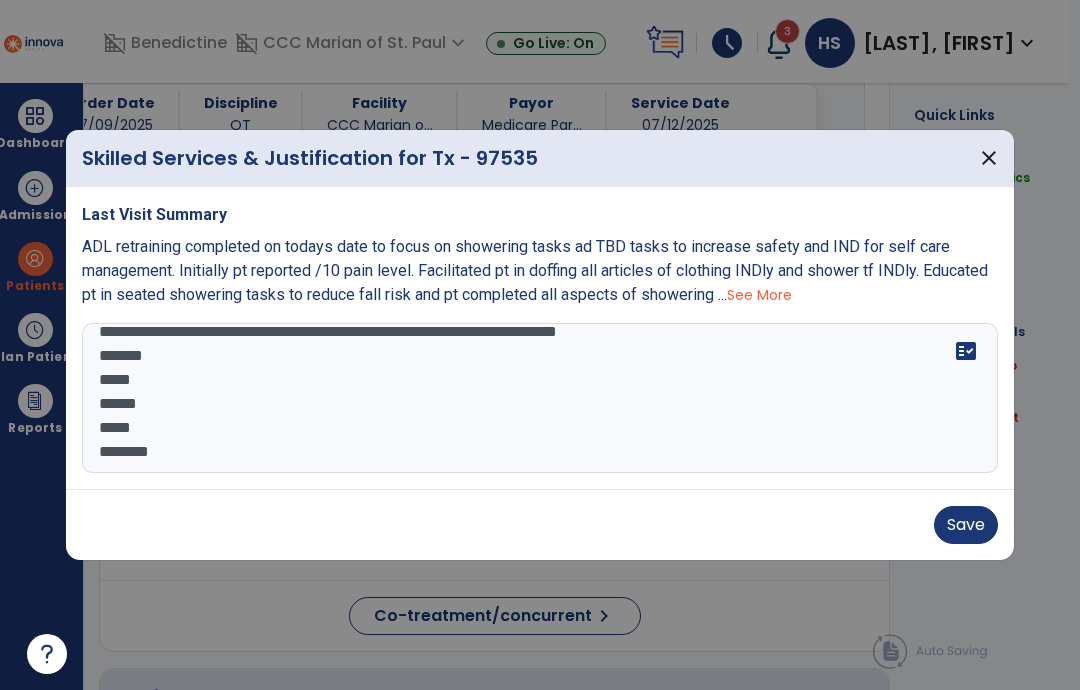 scroll, scrollTop: 39, scrollLeft: 0, axis: vertical 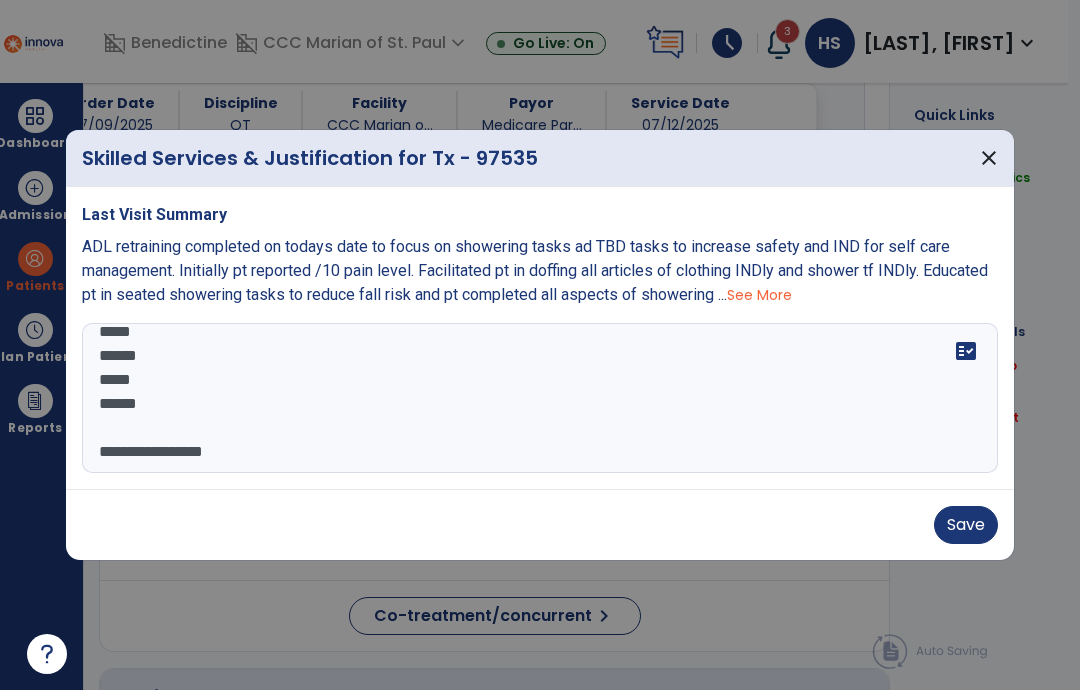 type on "**********" 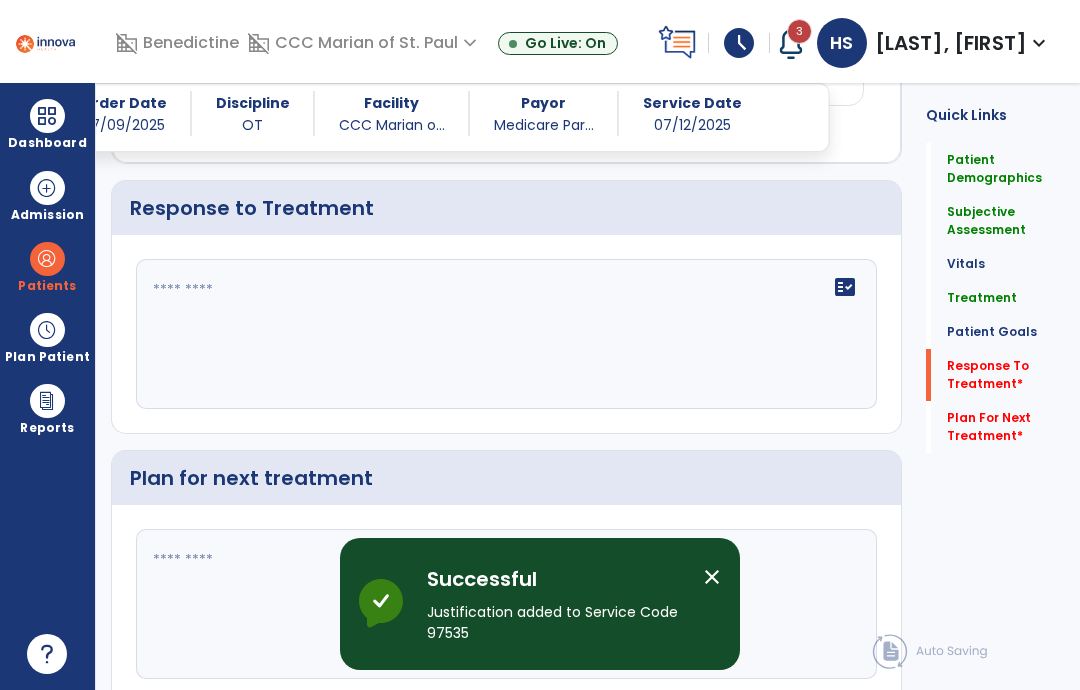 scroll, scrollTop: 2765, scrollLeft: 0, axis: vertical 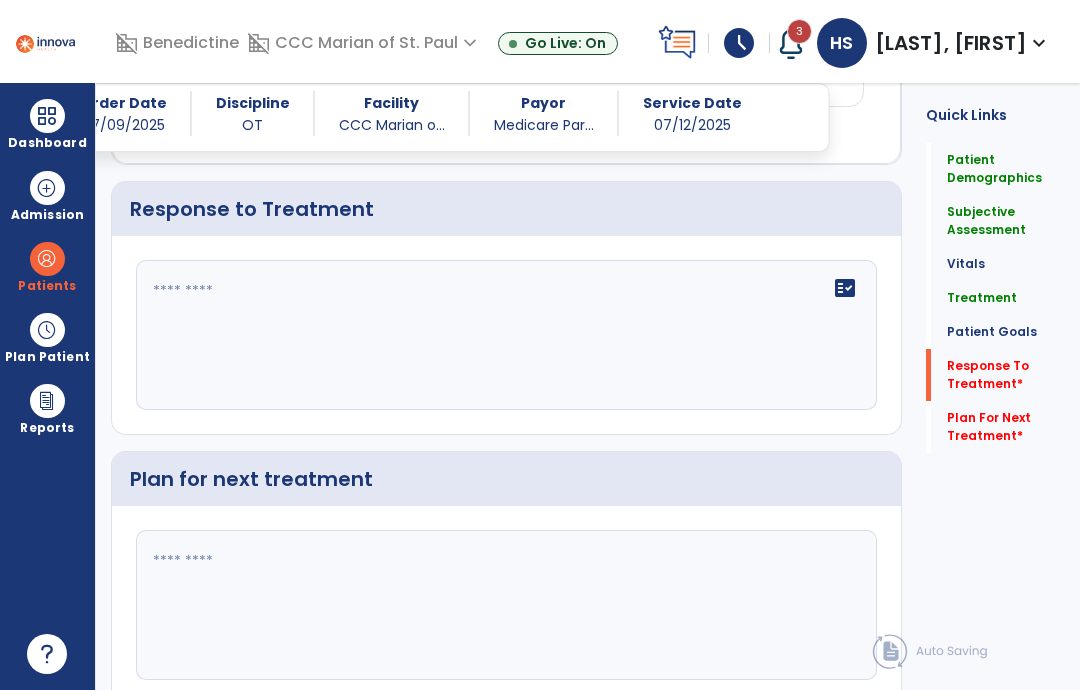 click on "fact_check" 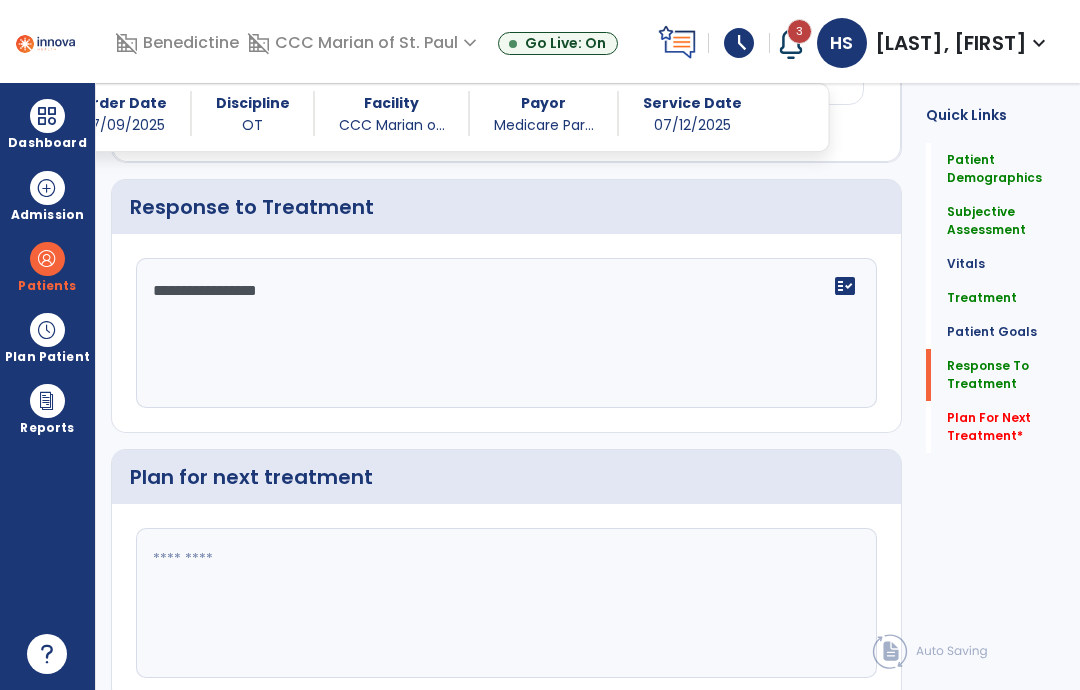 scroll, scrollTop: 2765, scrollLeft: 0, axis: vertical 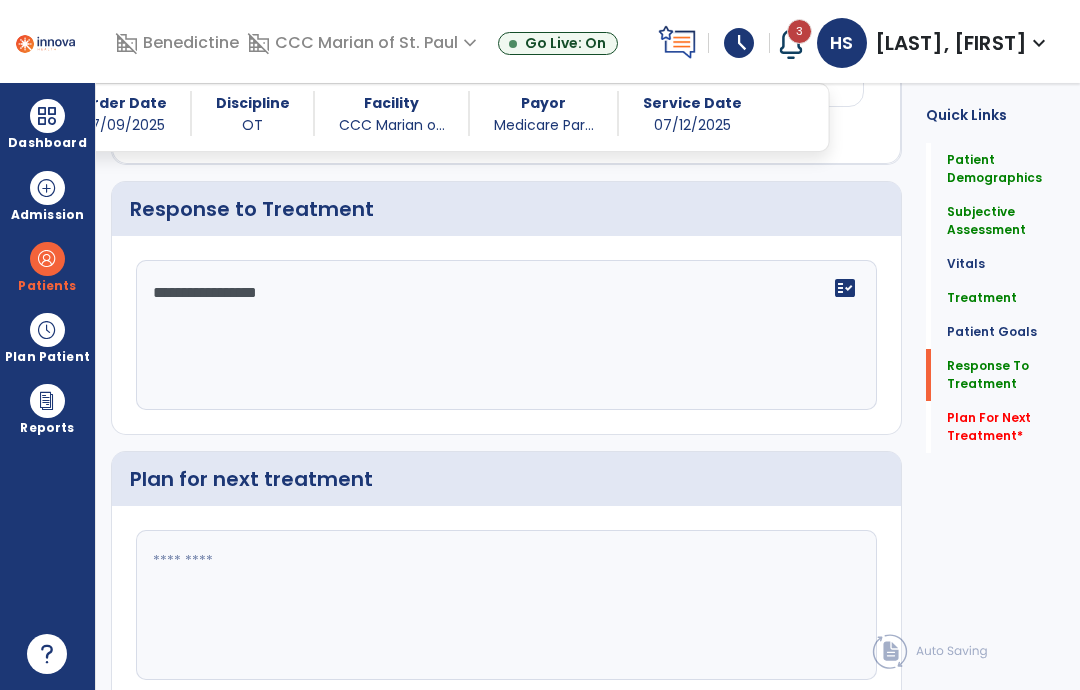 type on "**********" 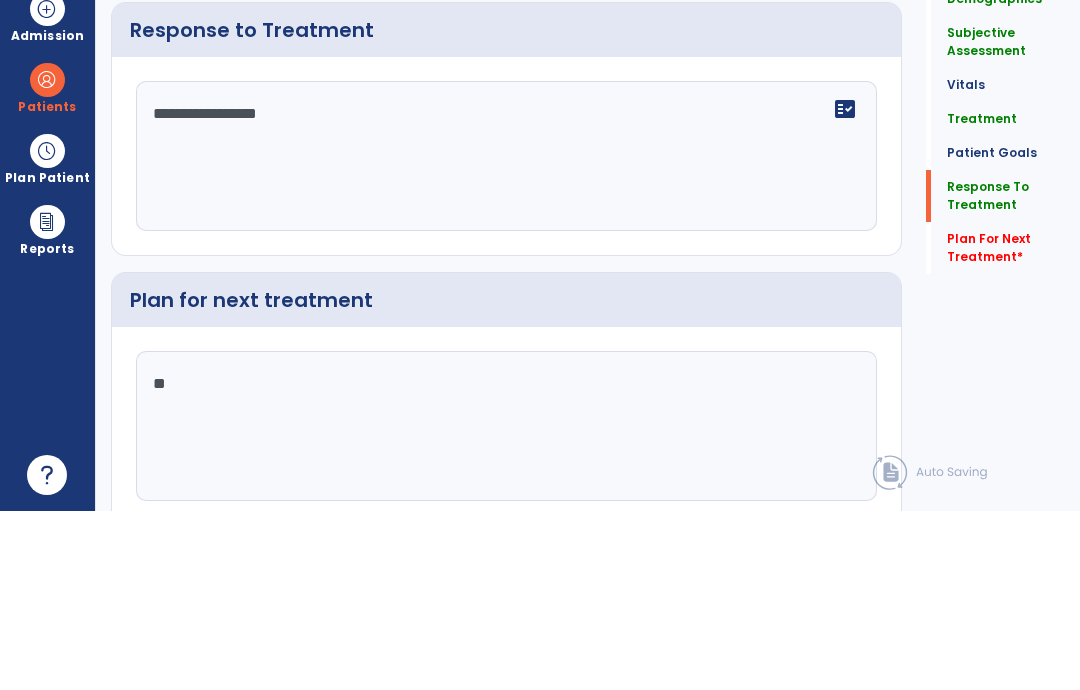 scroll, scrollTop: 80, scrollLeft: 0, axis: vertical 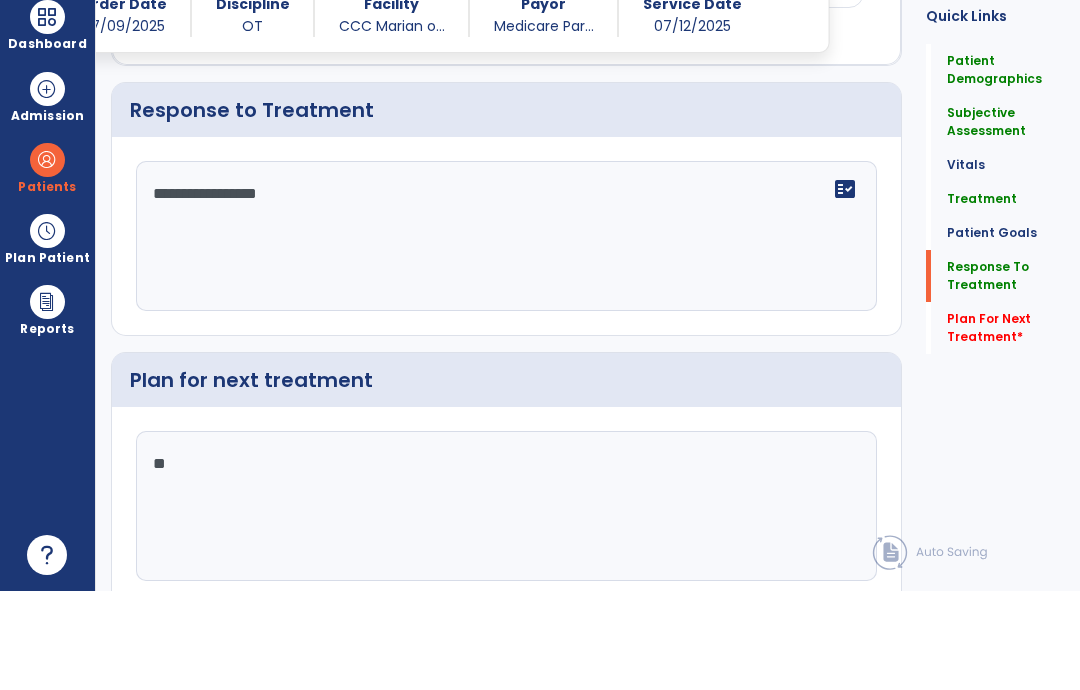 type on "*" 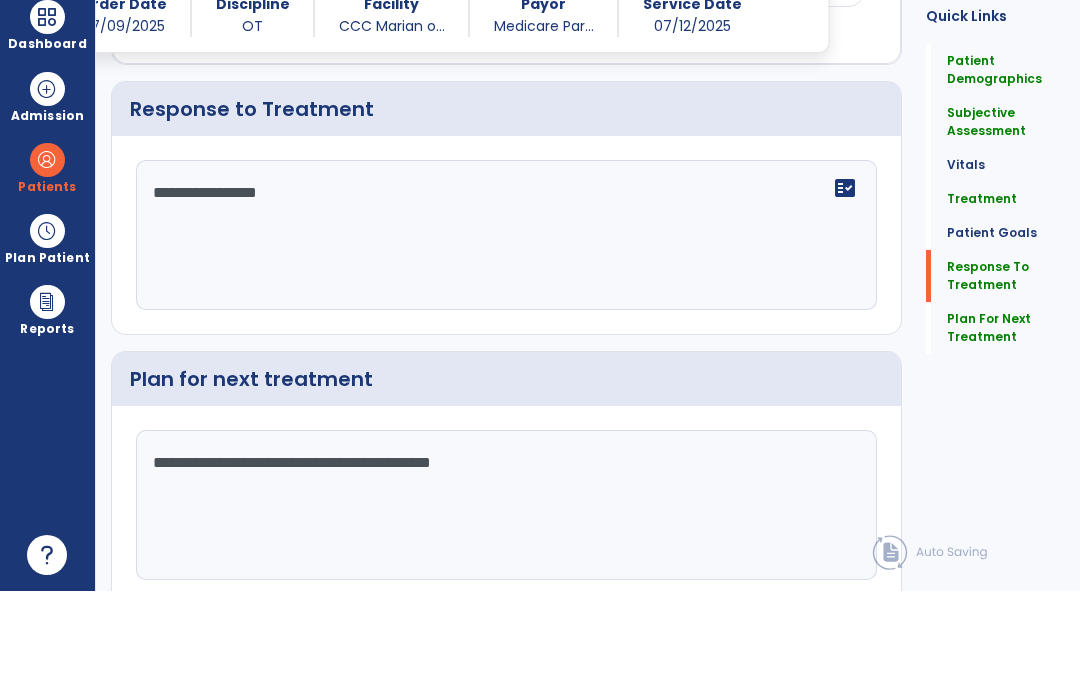 scroll, scrollTop: 2765, scrollLeft: 0, axis: vertical 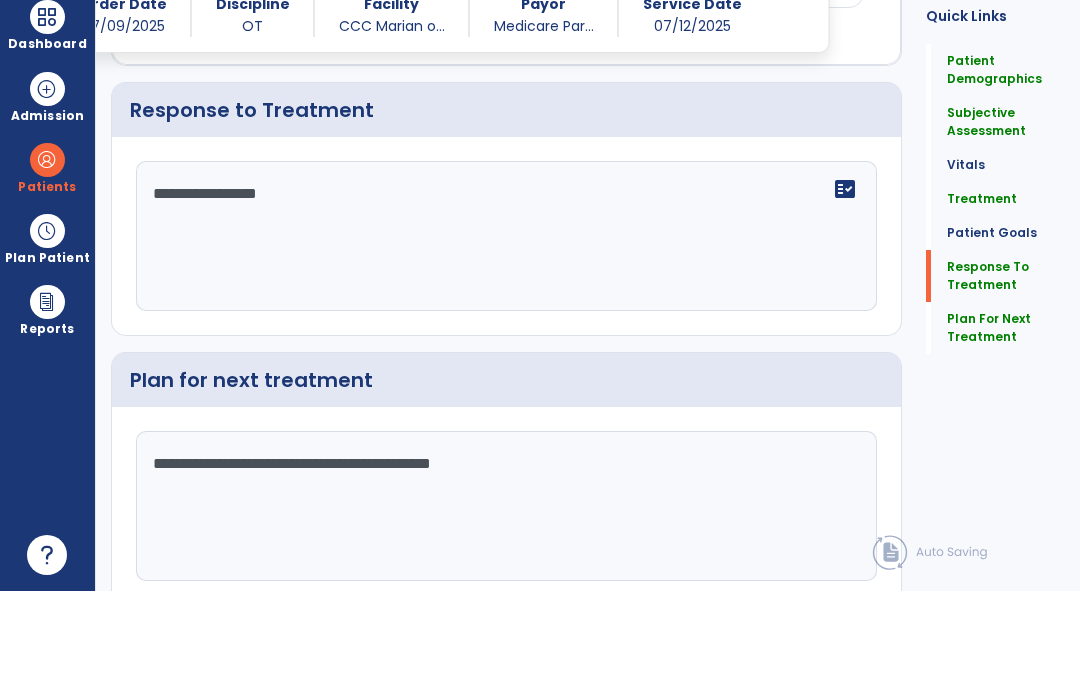 type on "**********" 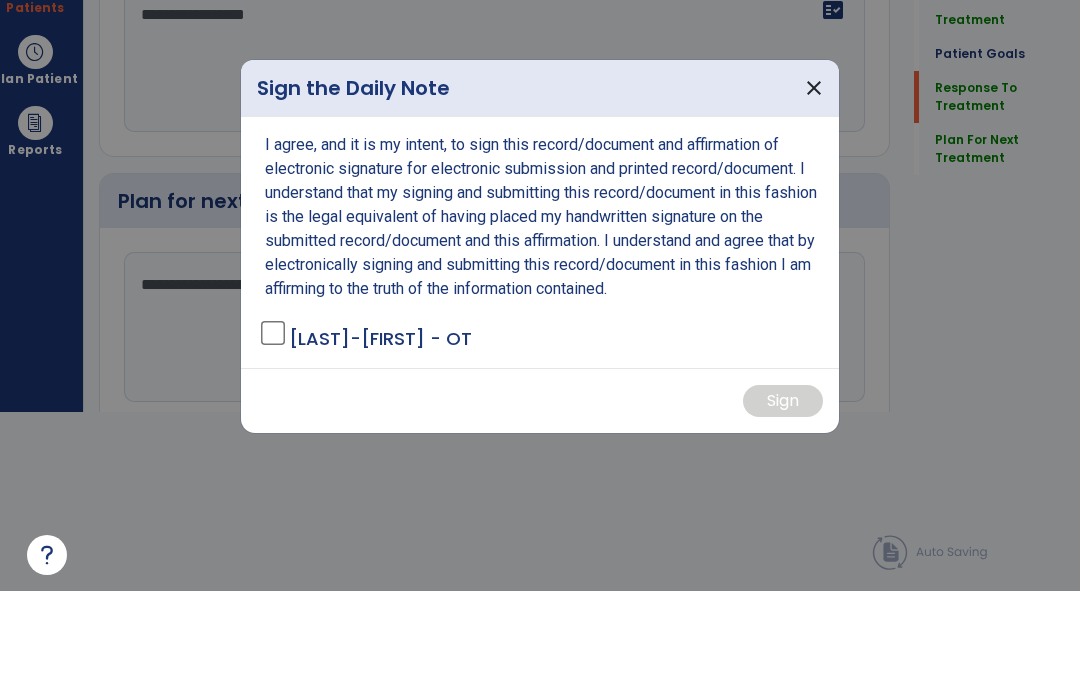 scroll, scrollTop: 0, scrollLeft: 0, axis: both 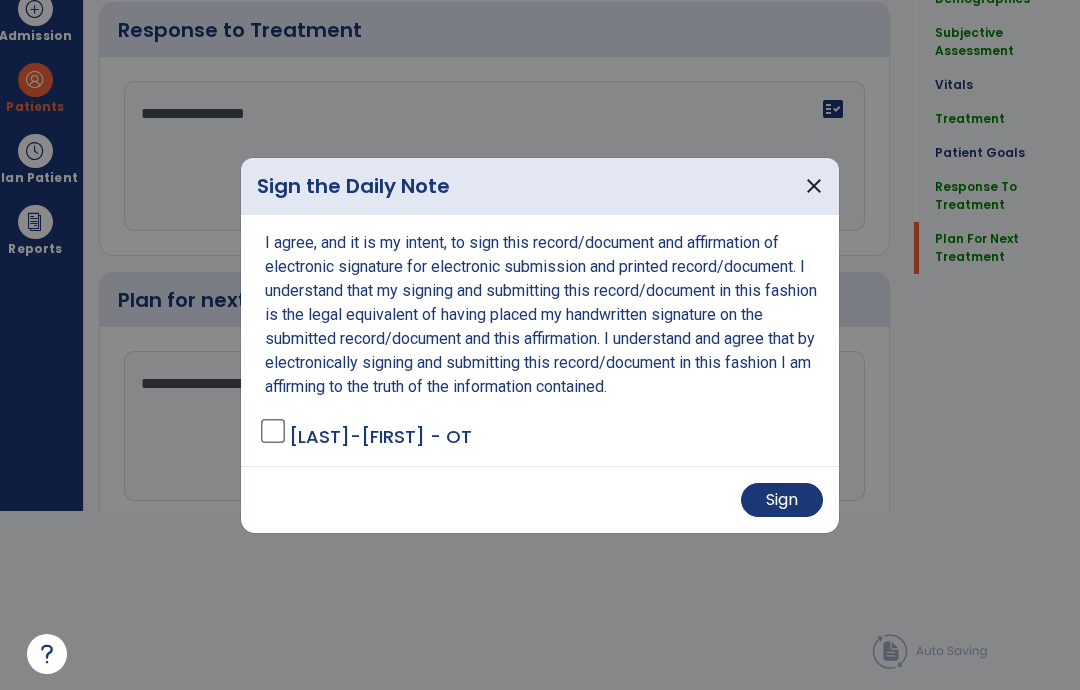 click on "Sign" at bounding box center (782, 500) 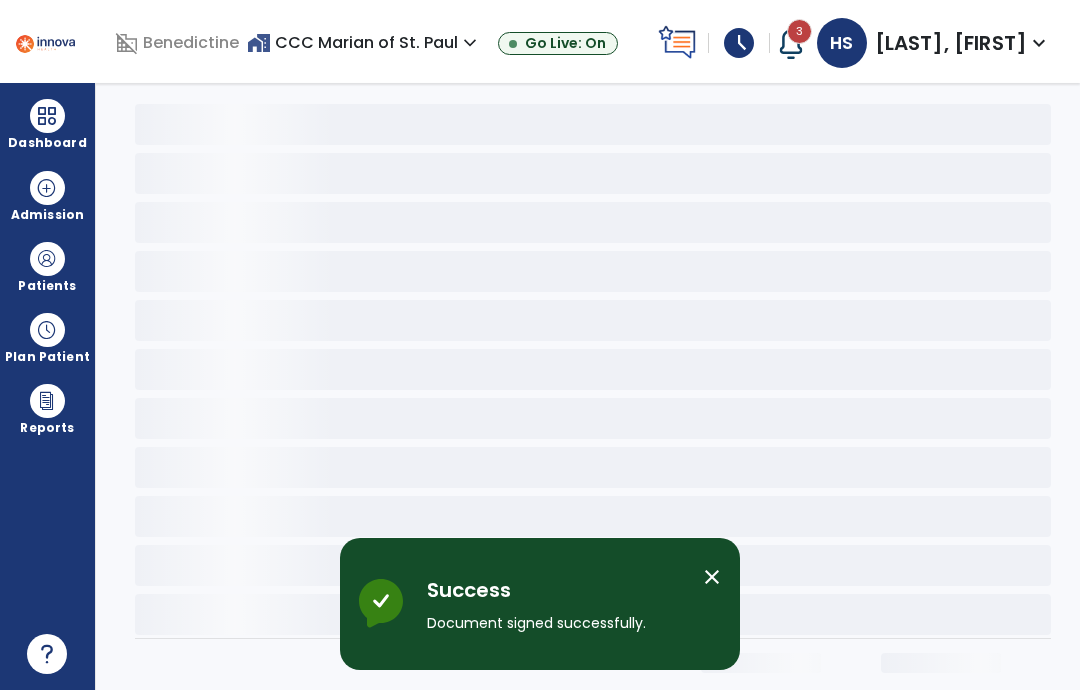 scroll, scrollTop: 0, scrollLeft: 0, axis: both 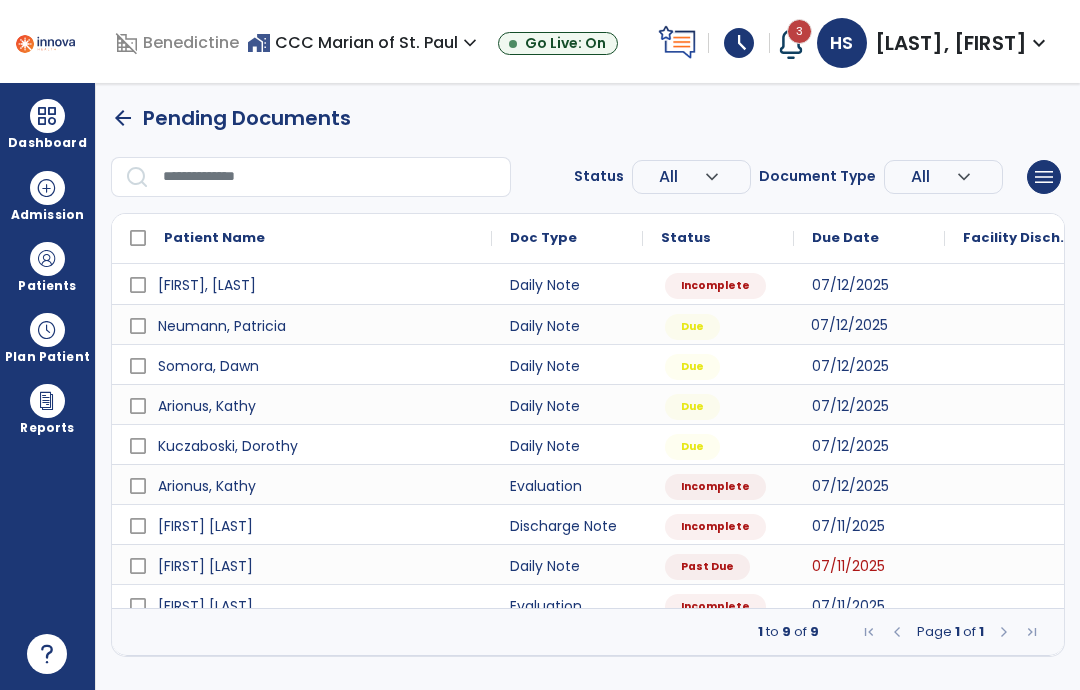 click on "07/12/2025" at bounding box center [869, 324] 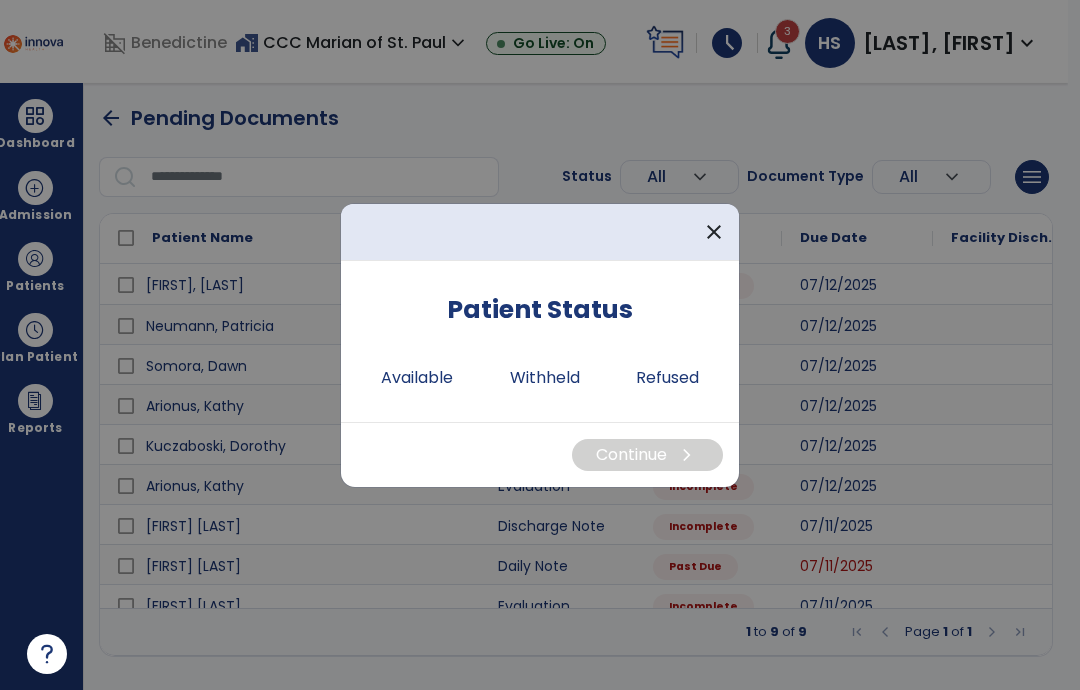 click on "Available" at bounding box center [417, 378] 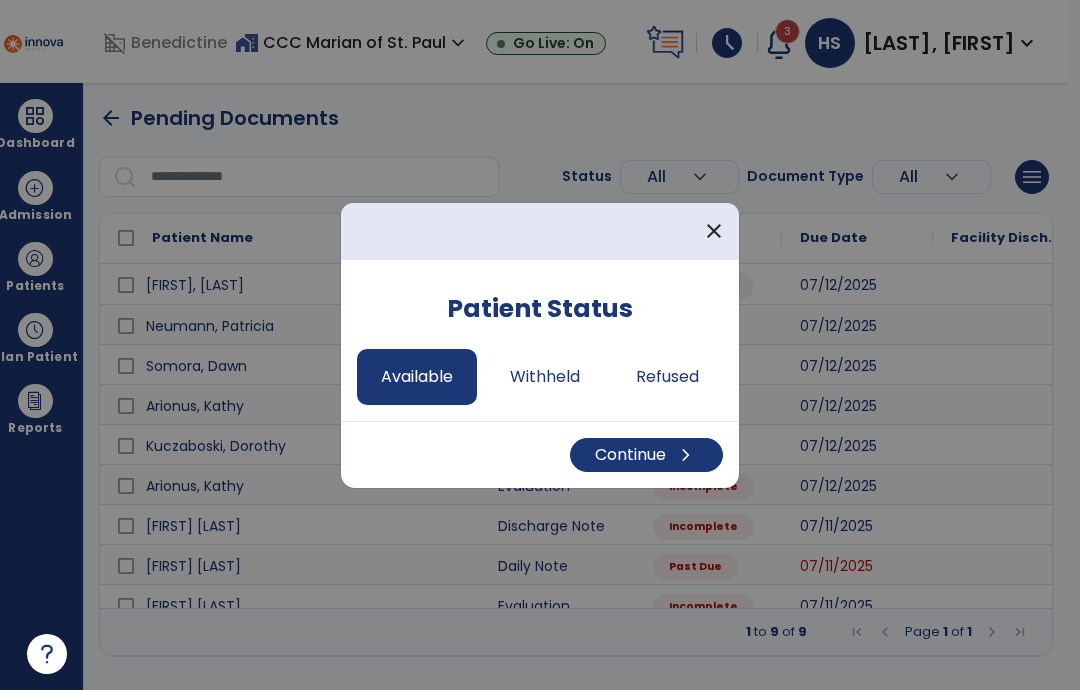 click on "Continue   chevron_right" at bounding box center [646, 455] 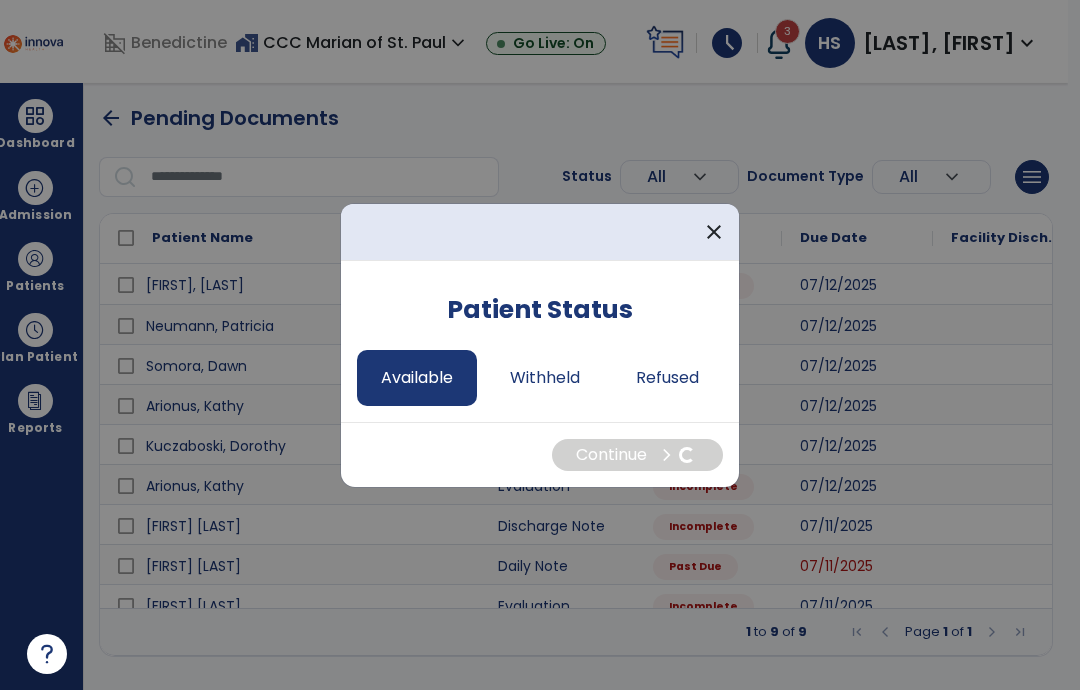 select on "*" 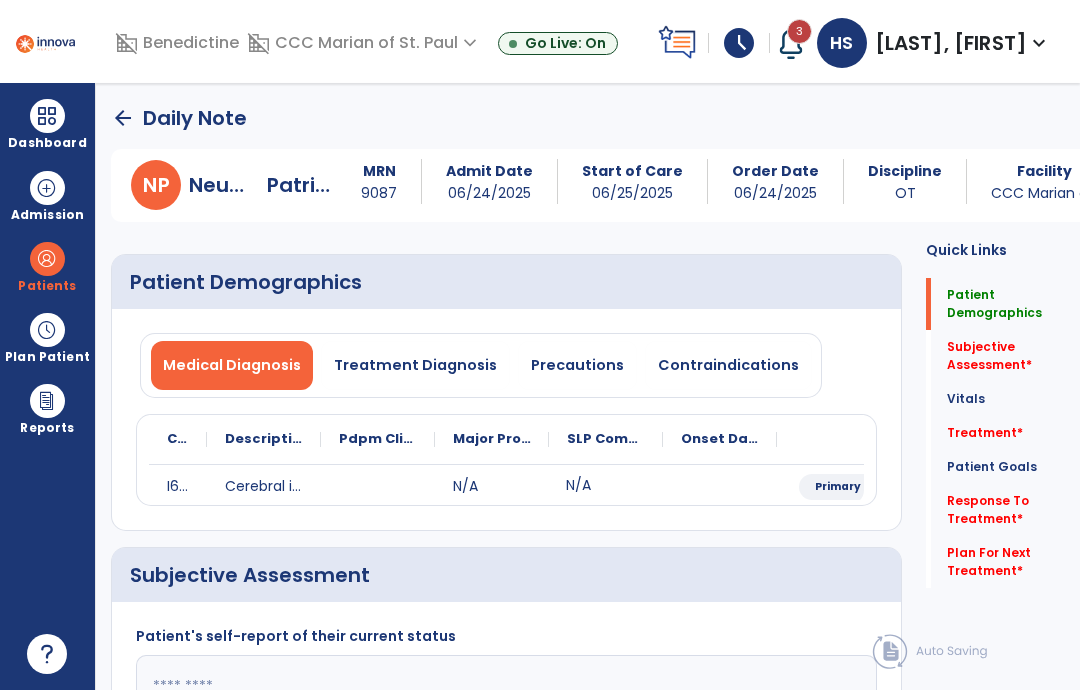 scroll, scrollTop: 0, scrollLeft: 0, axis: both 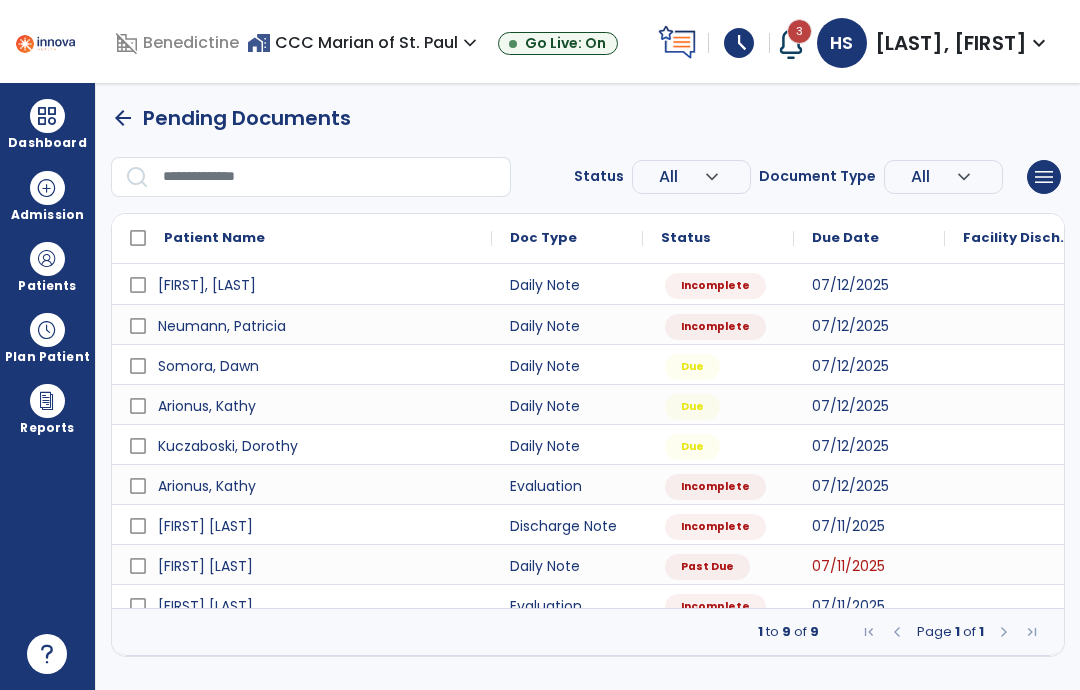 click at bounding box center [47, 259] 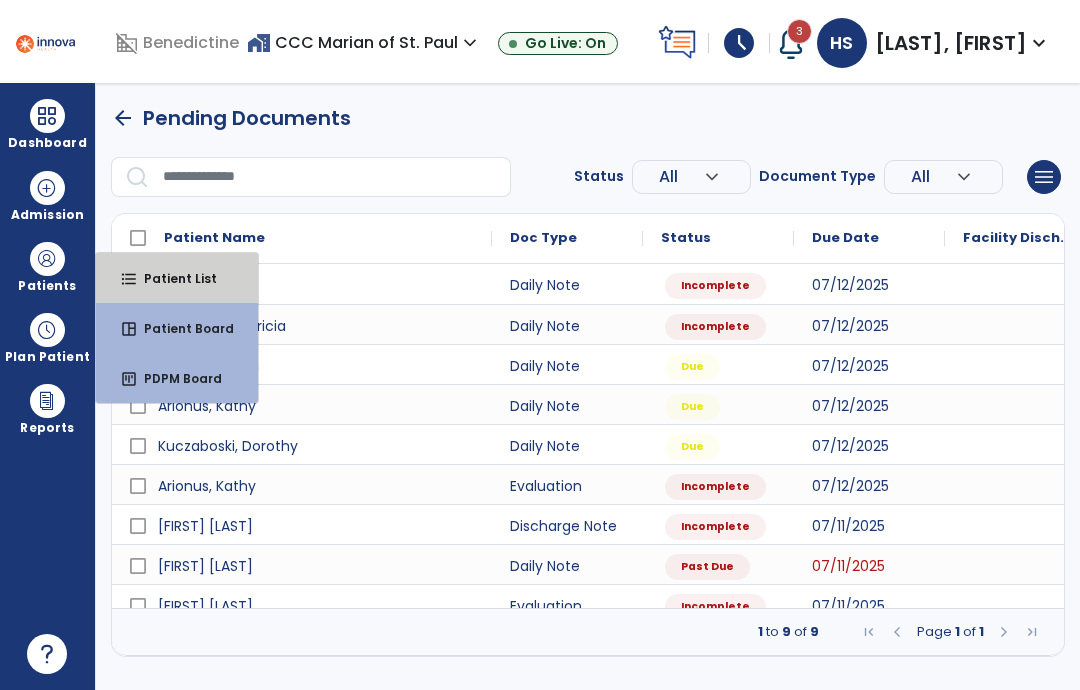 click on "format_list_bulleted  Patient List" at bounding box center [177, 278] 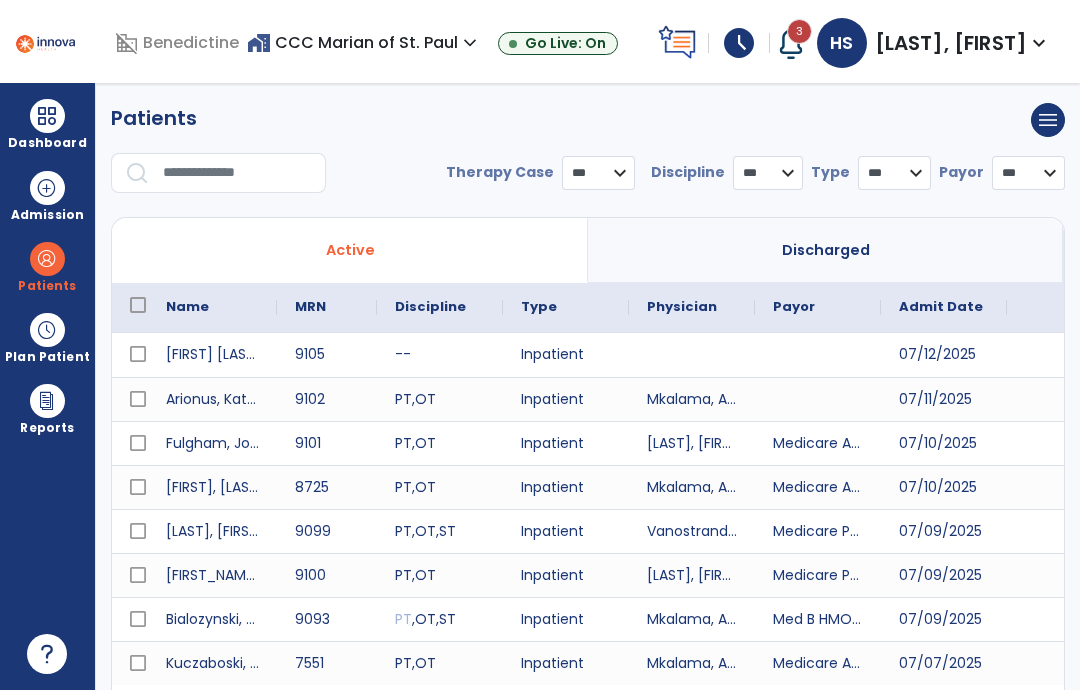 select on "***" 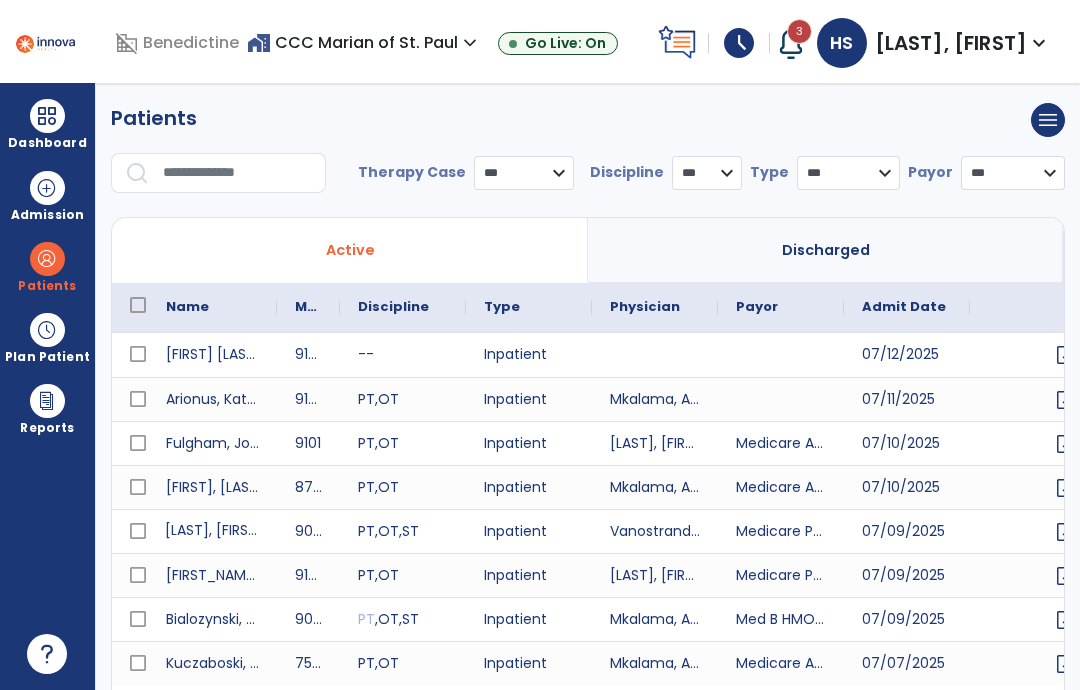 click on "[LAST], [FIRST]" at bounding box center [212, 531] 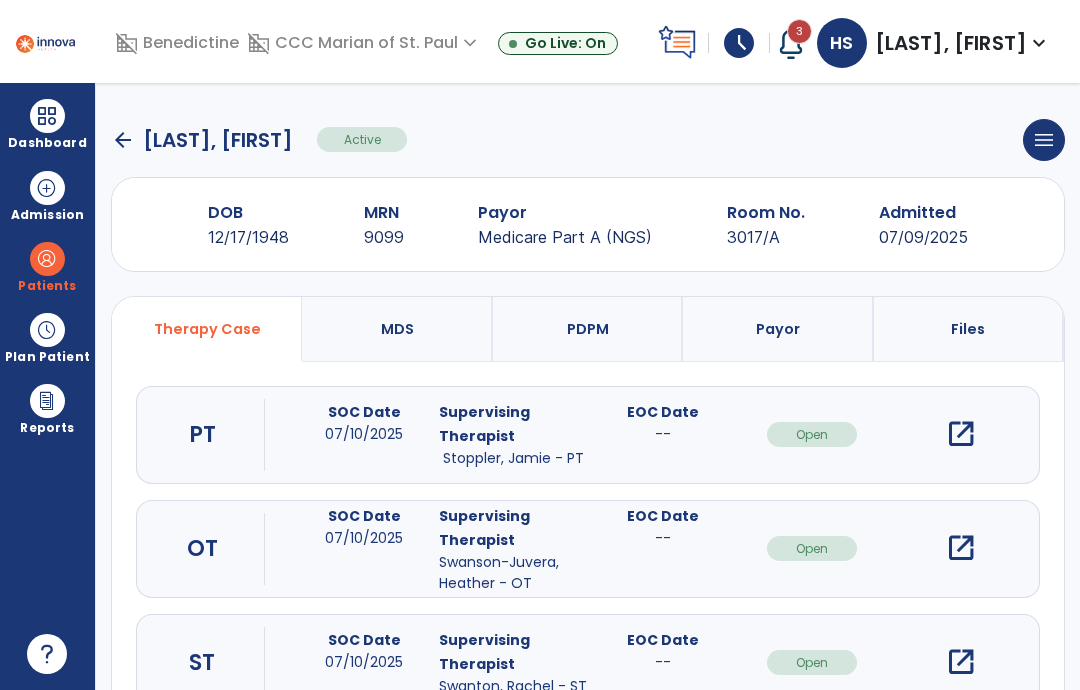 click on "open_in_new" at bounding box center (961, 548) 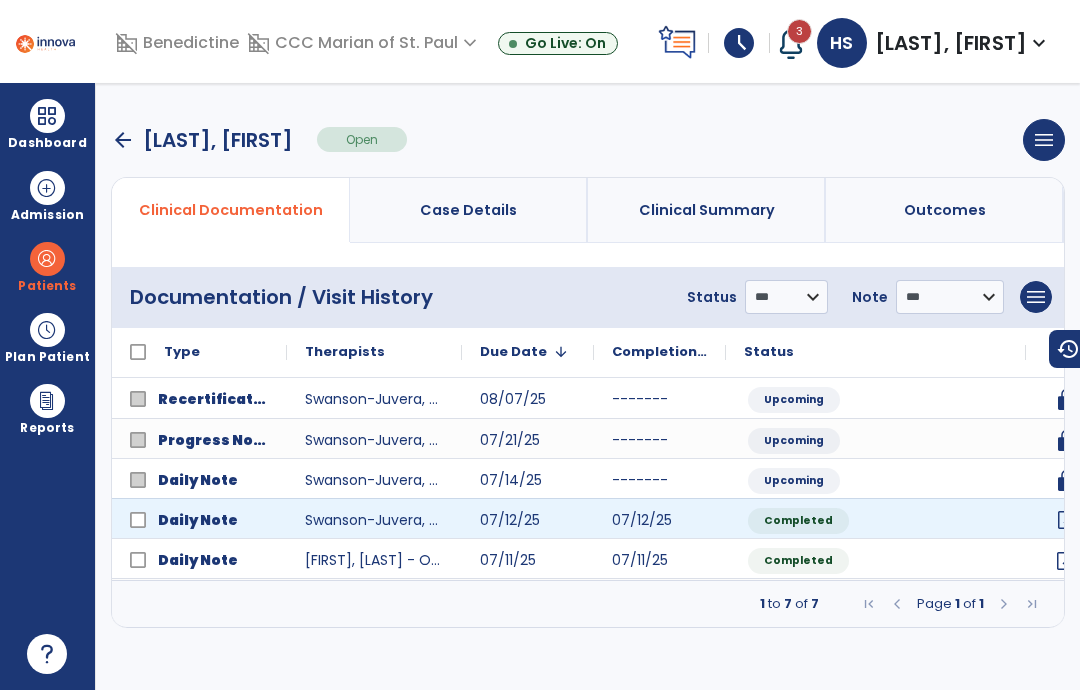 click on "open_in_new" 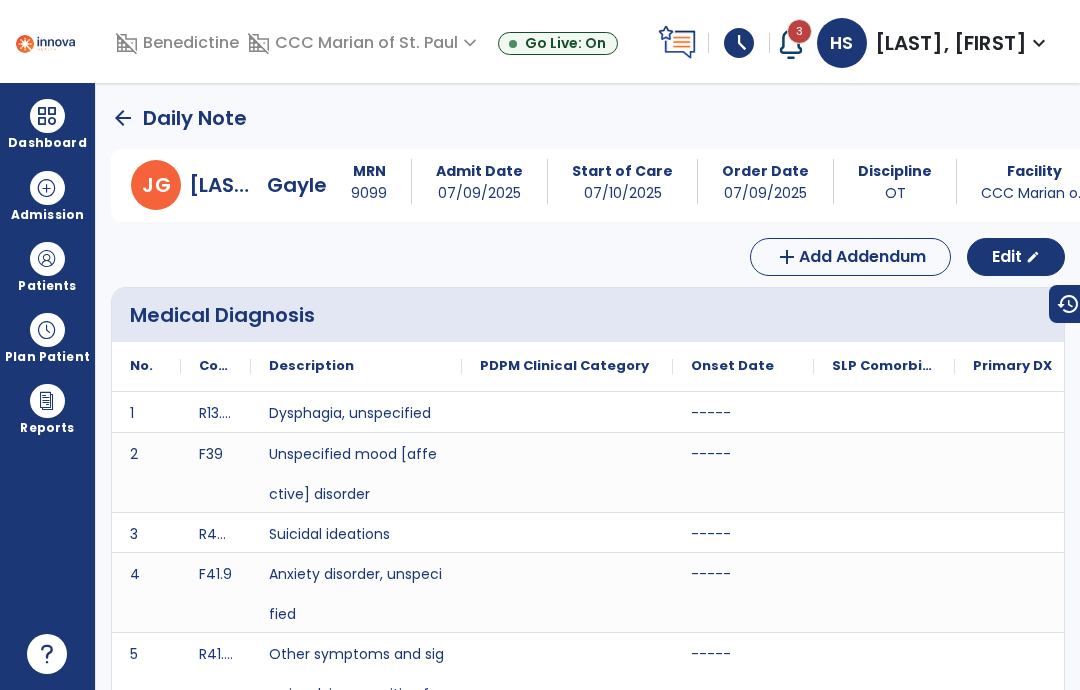 scroll, scrollTop: 0, scrollLeft: 0, axis: both 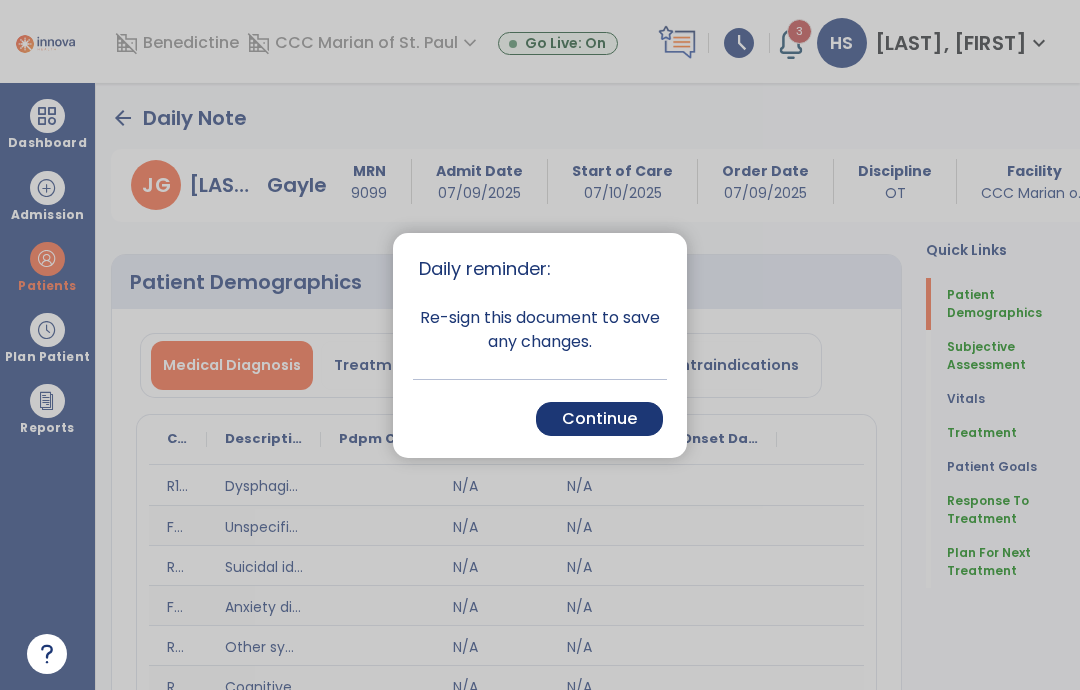 click on "Continue" at bounding box center [599, 419] 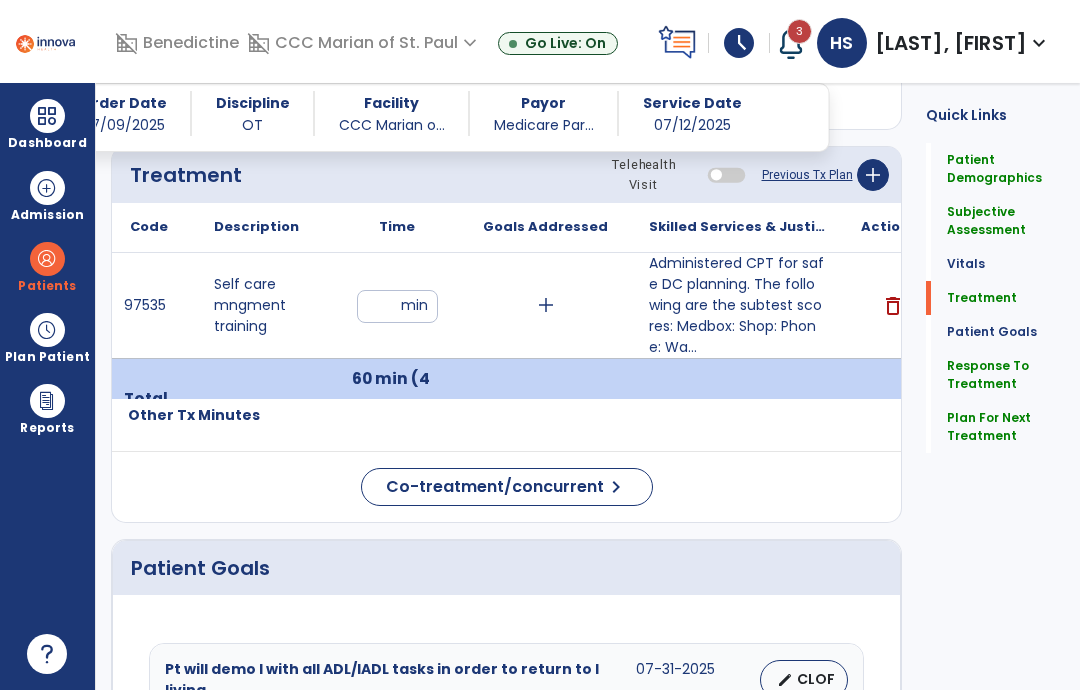 scroll, scrollTop: 1464, scrollLeft: 0, axis: vertical 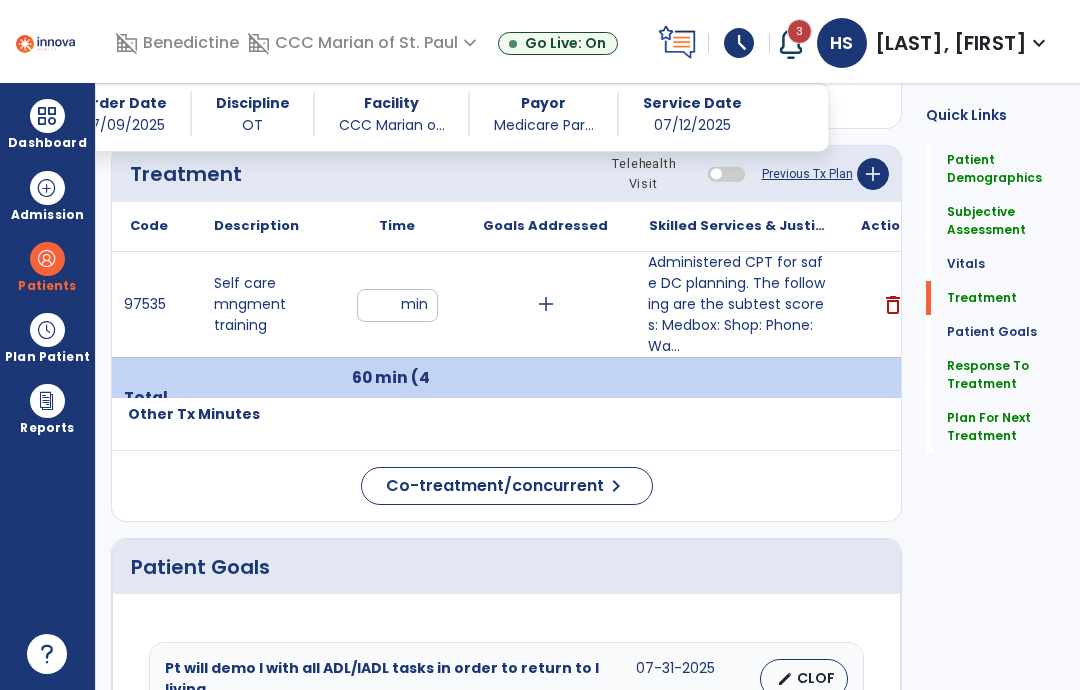 click on "Administered CPT for safe DC planning. The following are the subtest scores:
Medbox:
Shop:
Phone:
Wa..." at bounding box center (737, 304) 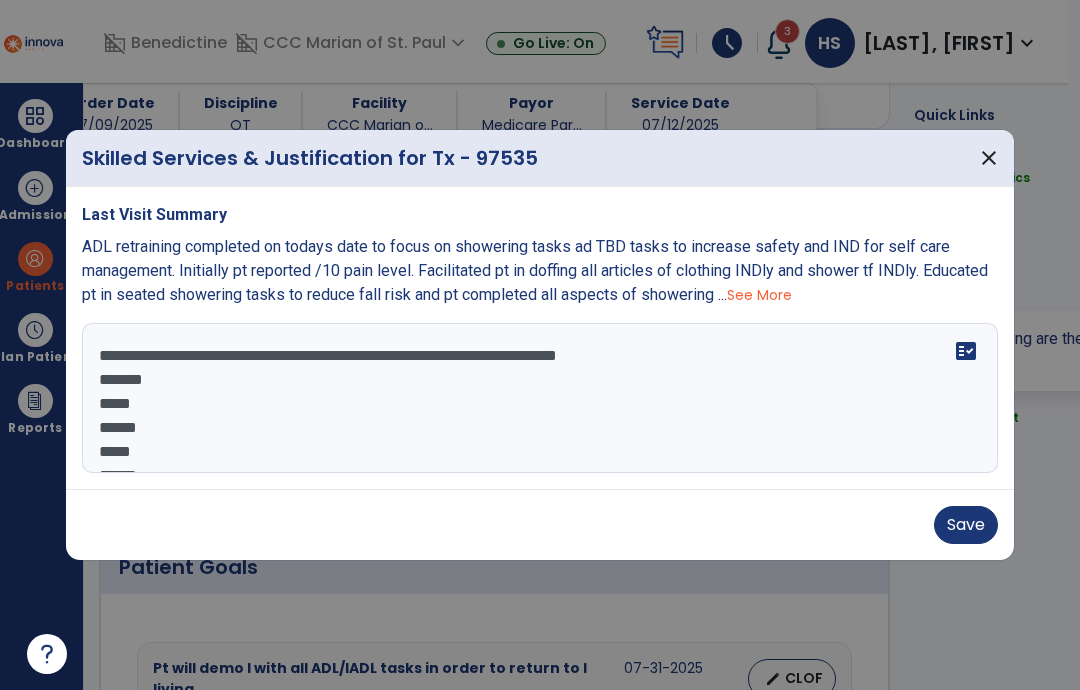 click on "**********" at bounding box center (540, 398) 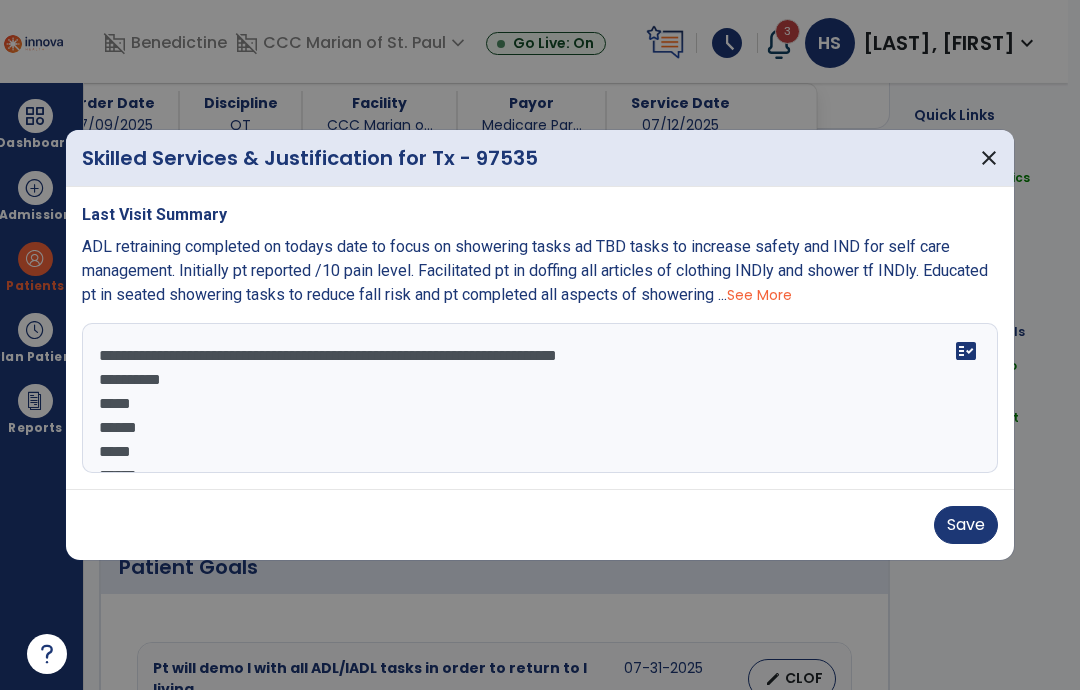 type on "**********" 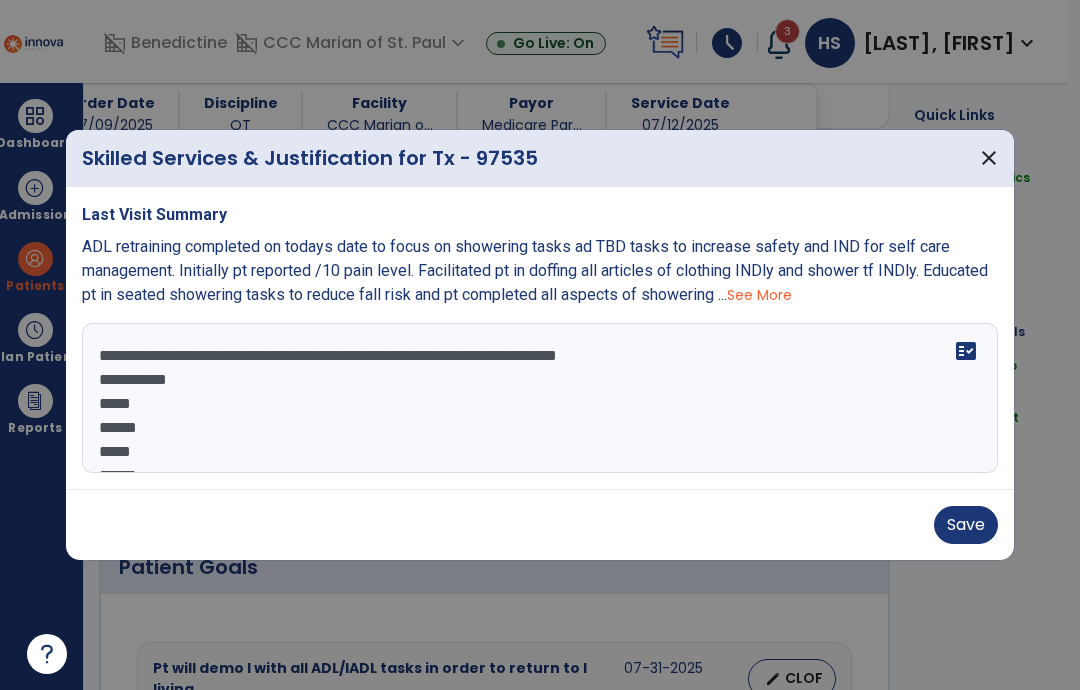 click on "Save" at bounding box center [966, 525] 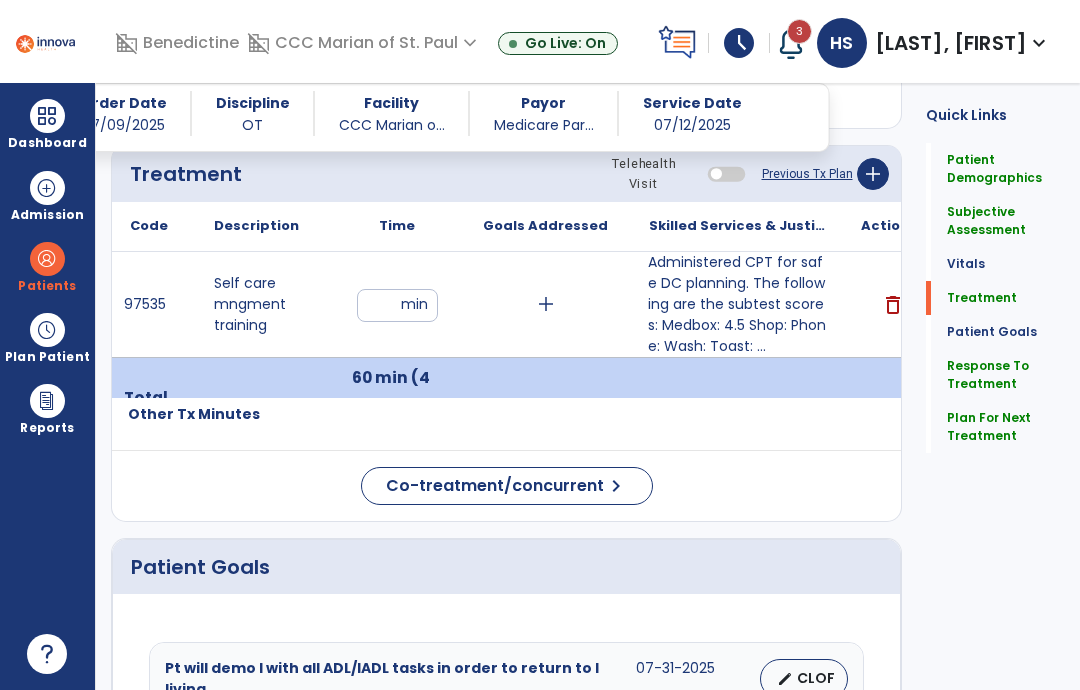 click at bounding box center [47, 116] 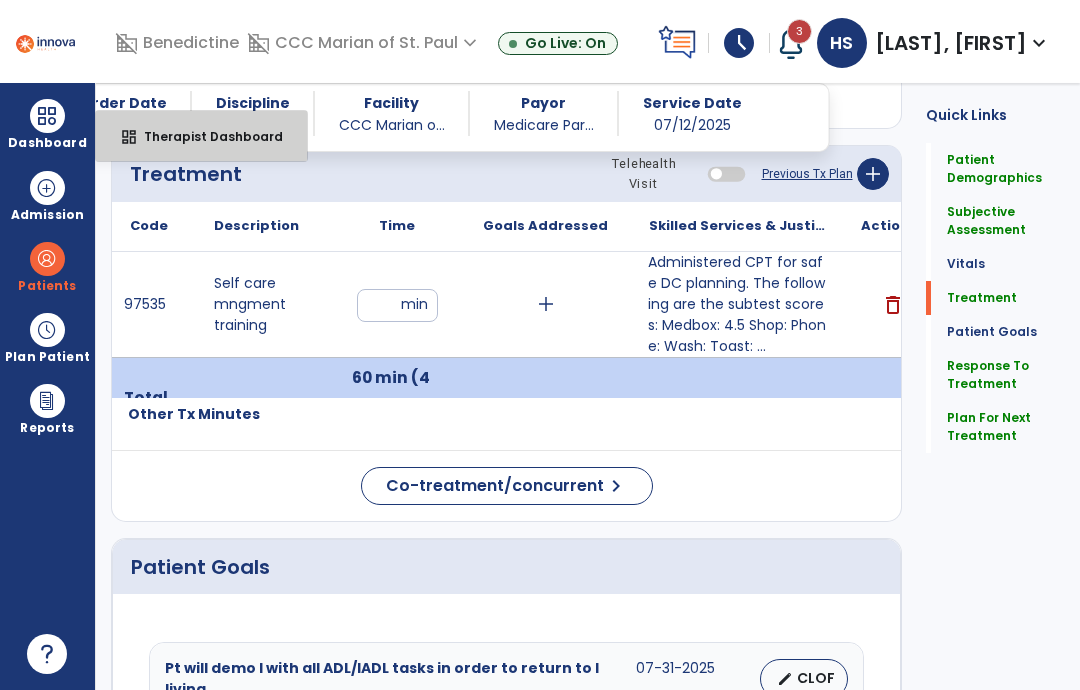 click on "Therapist Dashboard" at bounding box center (205, 136) 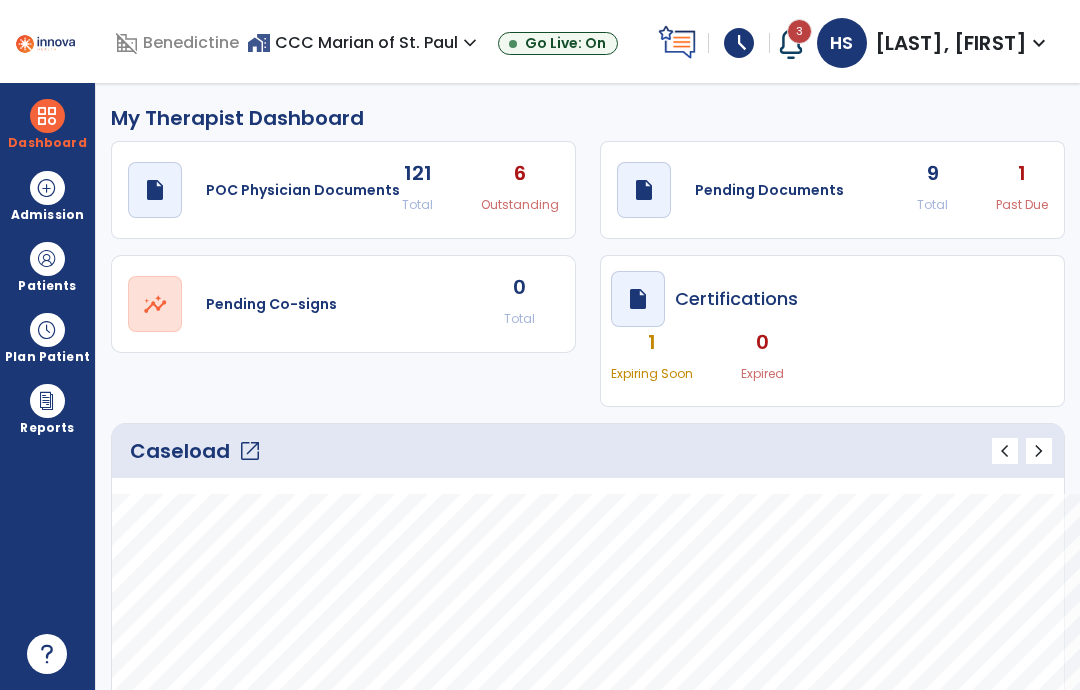 scroll, scrollTop: 0, scrollLeft: 0, axis: both 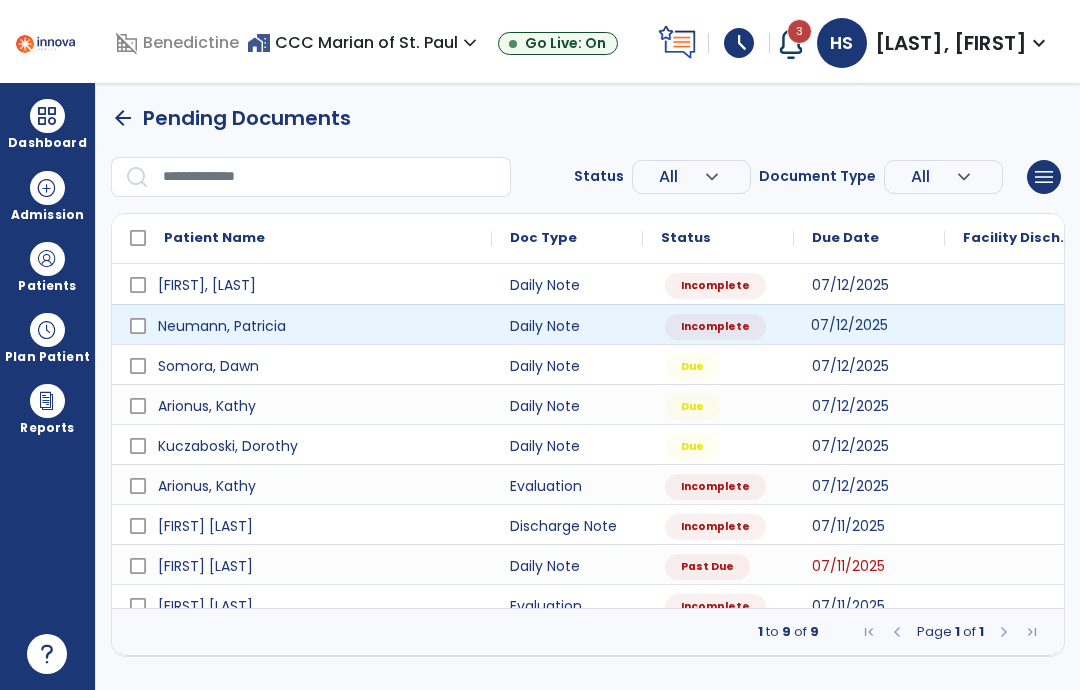 click on "07/12/2025" at bounding box center [849, 325] 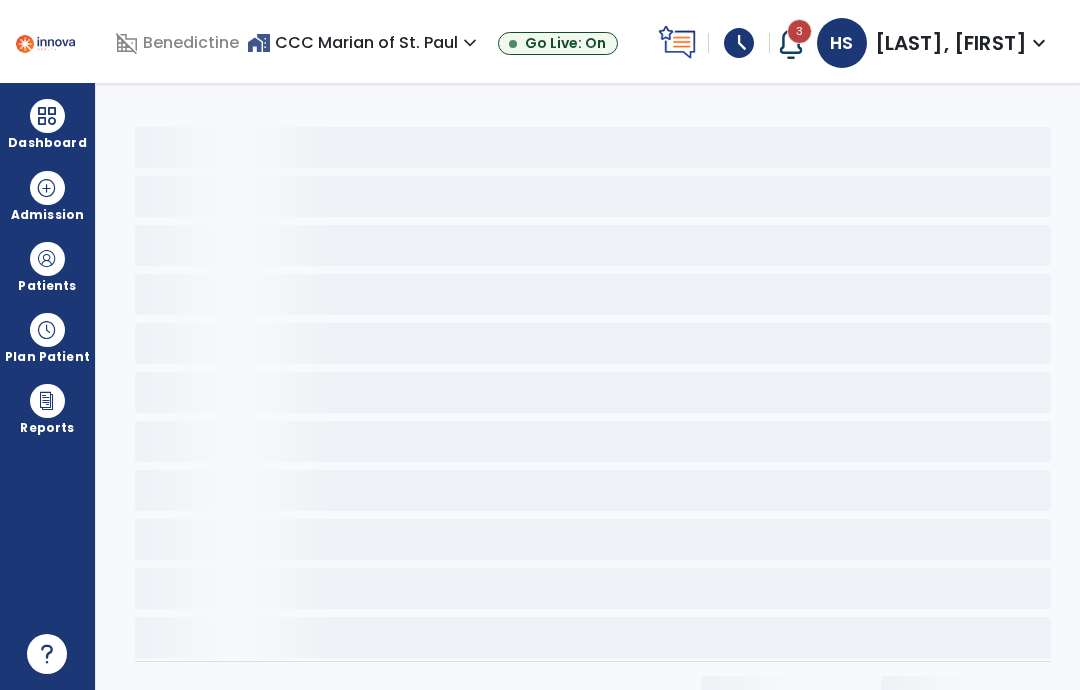 select on "*" 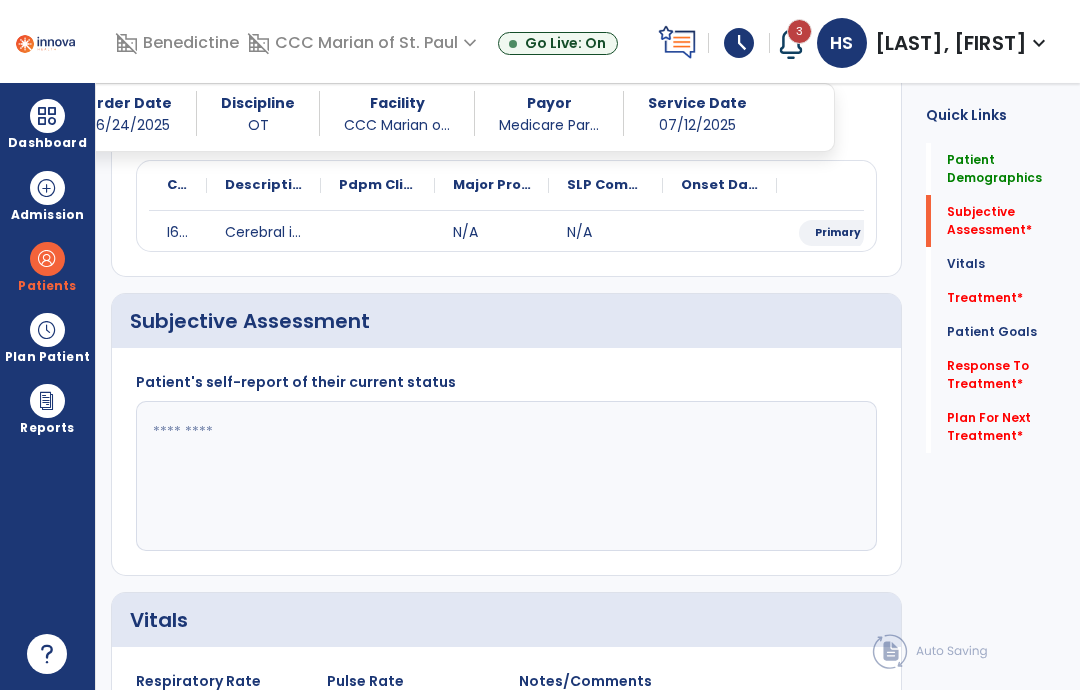 scroll, scrollTop: 238, scrollLeft: 0, axis: vertical 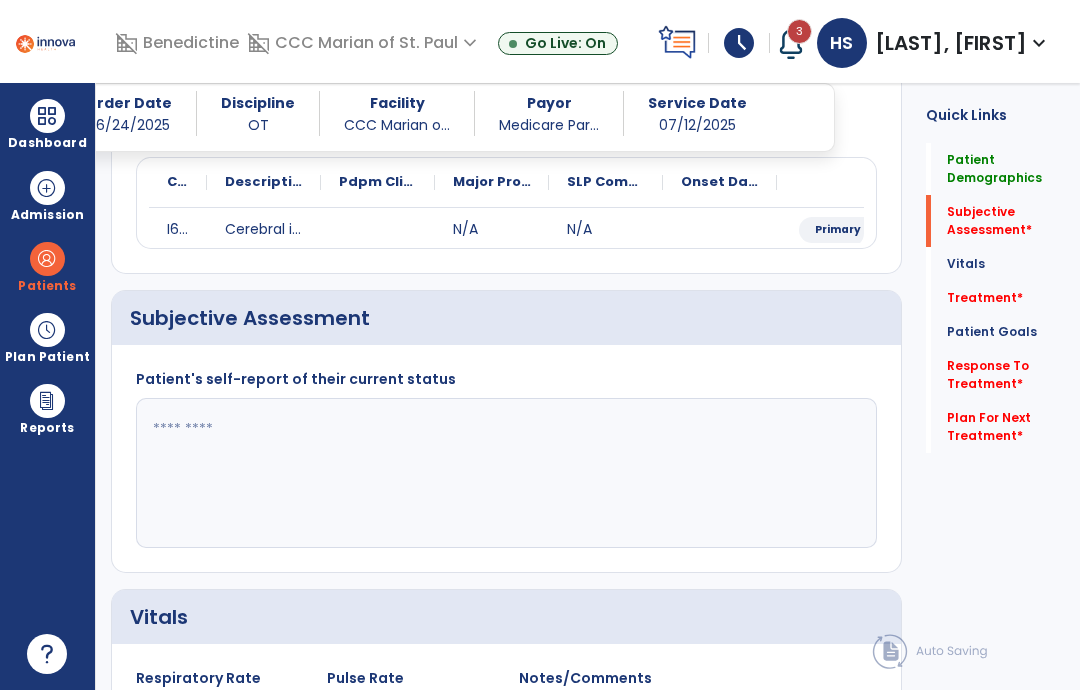 click 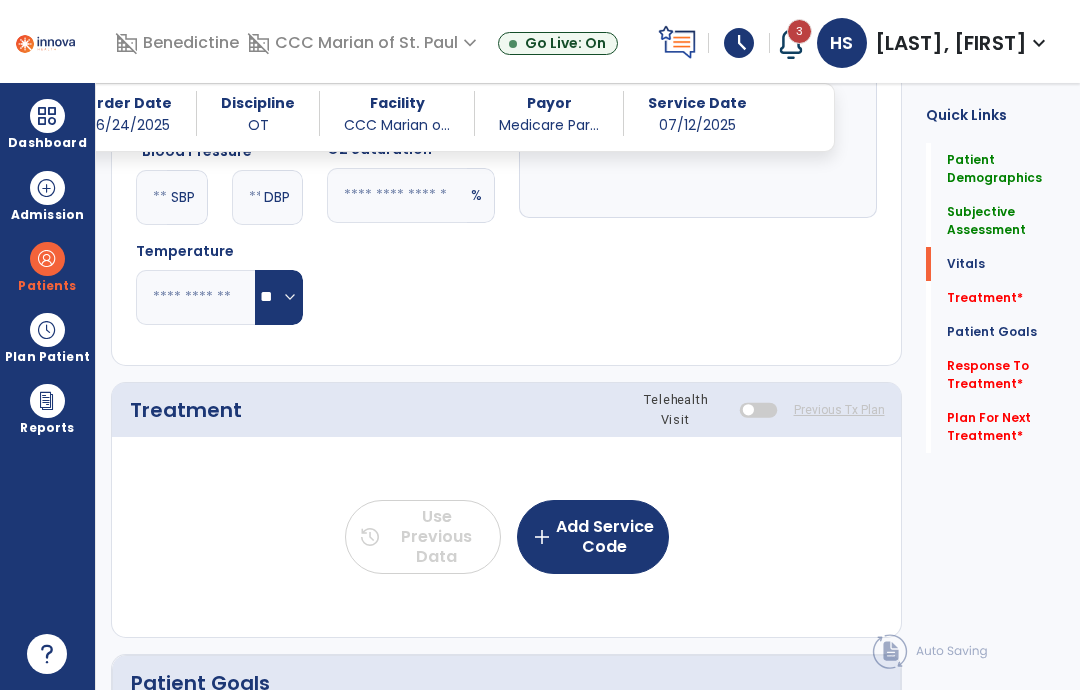scroll, scrollTop: 940, scrollLeft: 0, axis: vertical 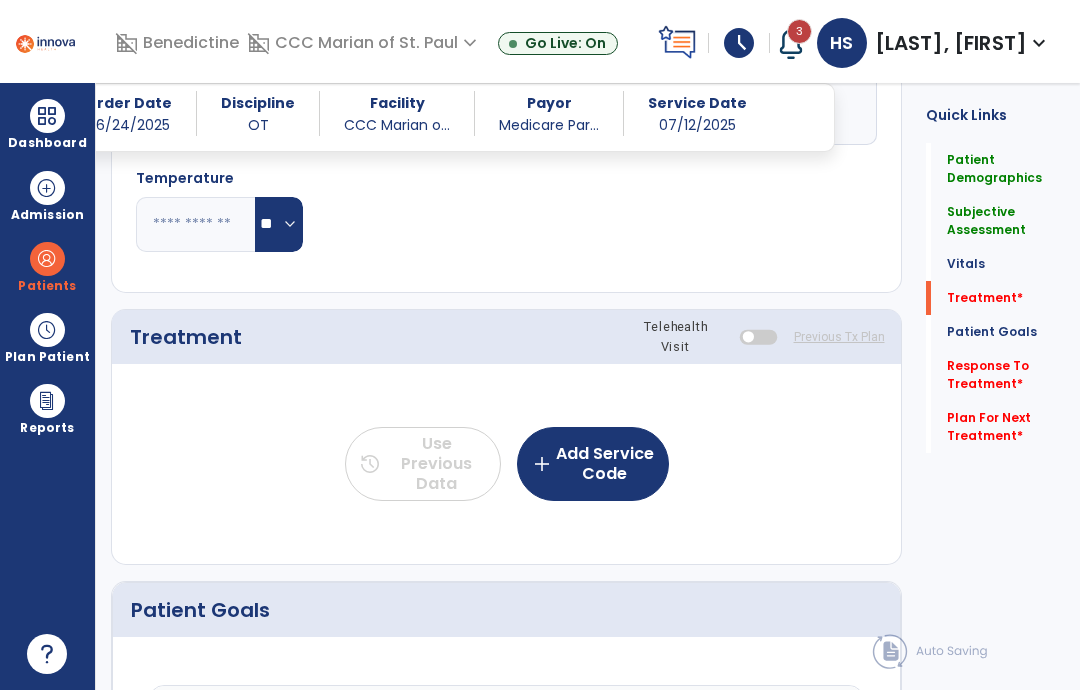 type on "**********" 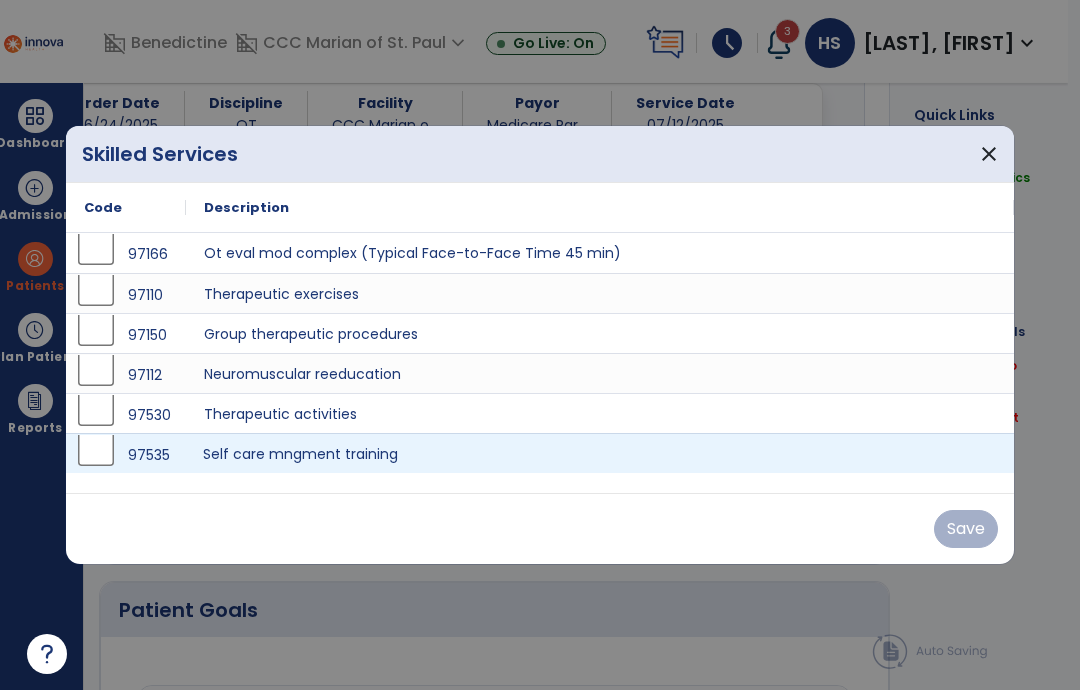 click on "Self care mngment training" at bounding box center (600, 453) 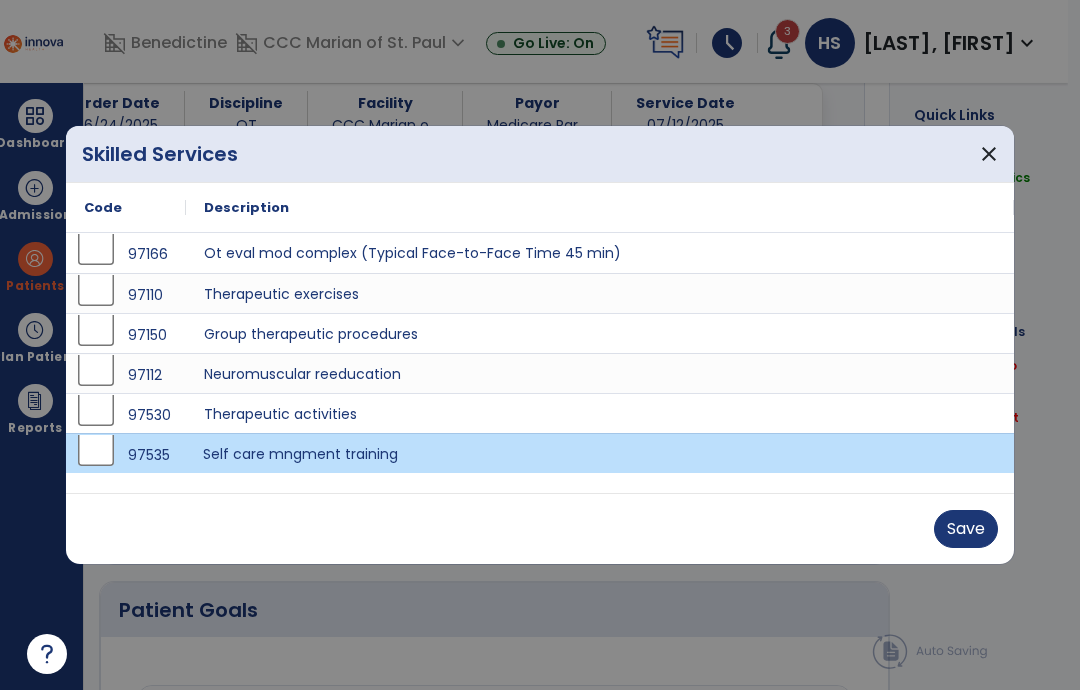 click on "Save" at bounding box center [540, 528] 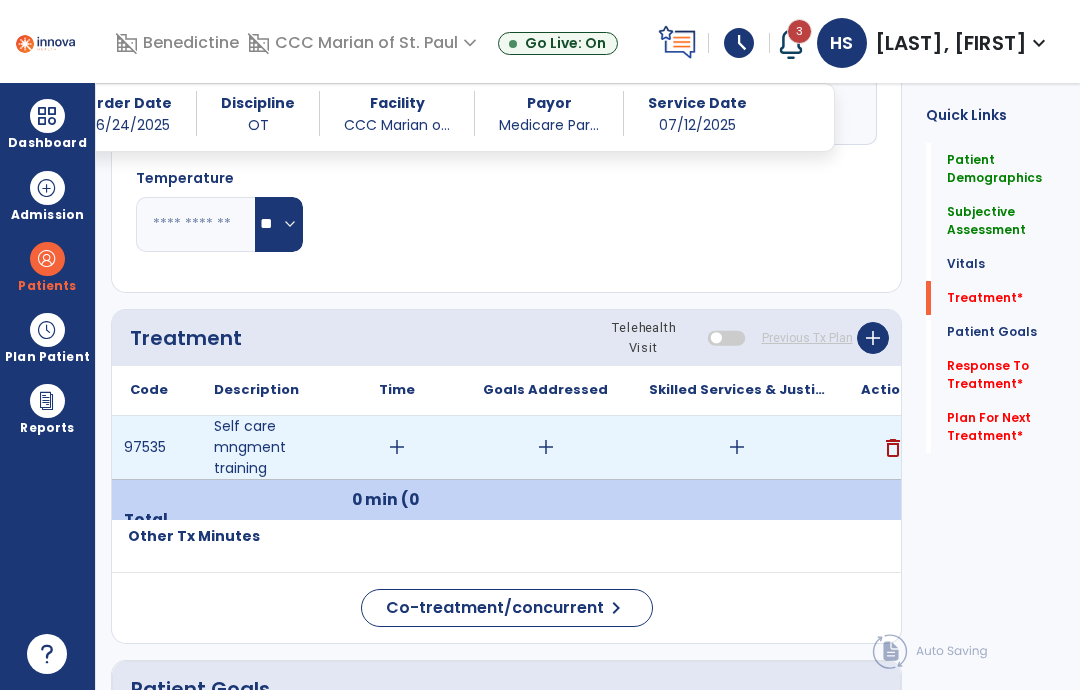 click on "add" at bounding box center [397, 447] 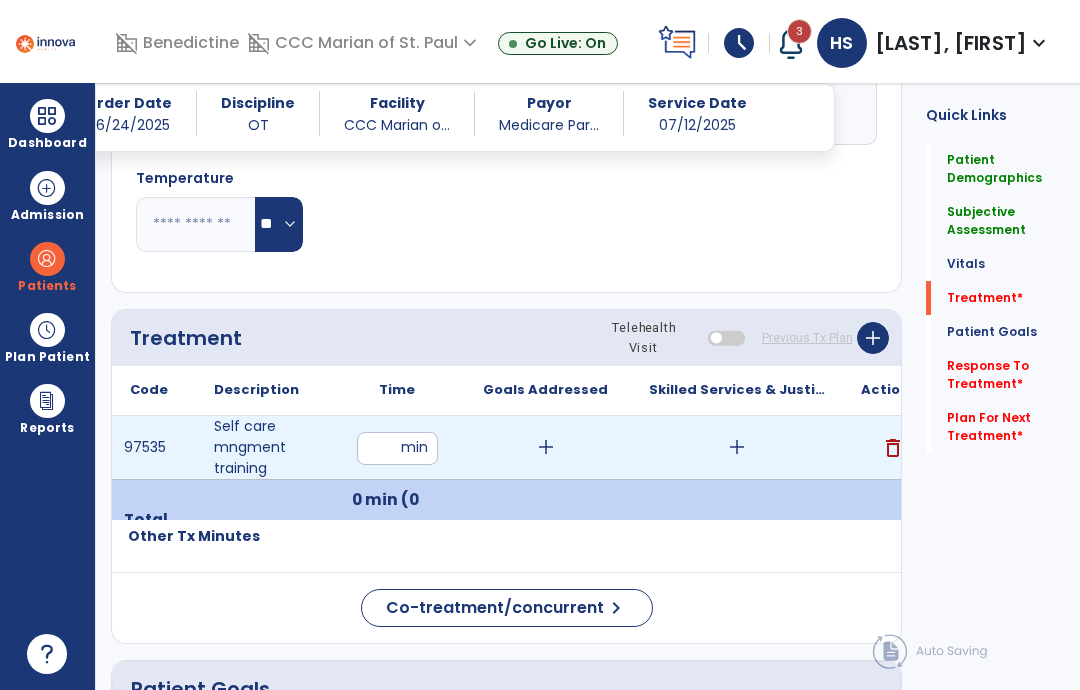 type on "**" 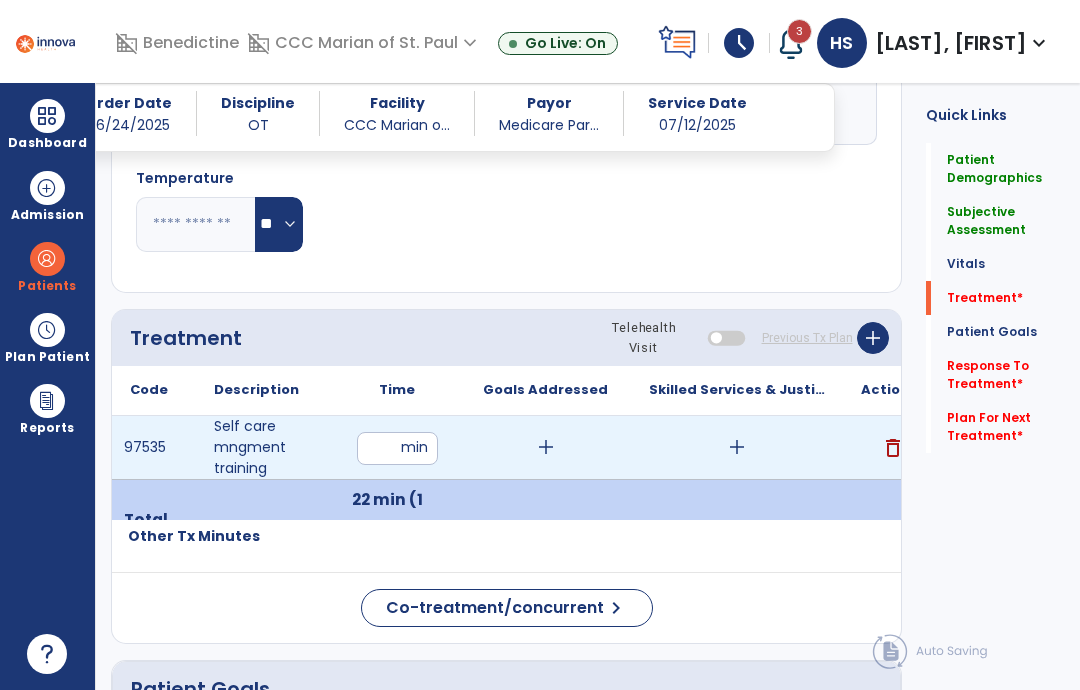 click on "add" at bounding box center (737, 447) 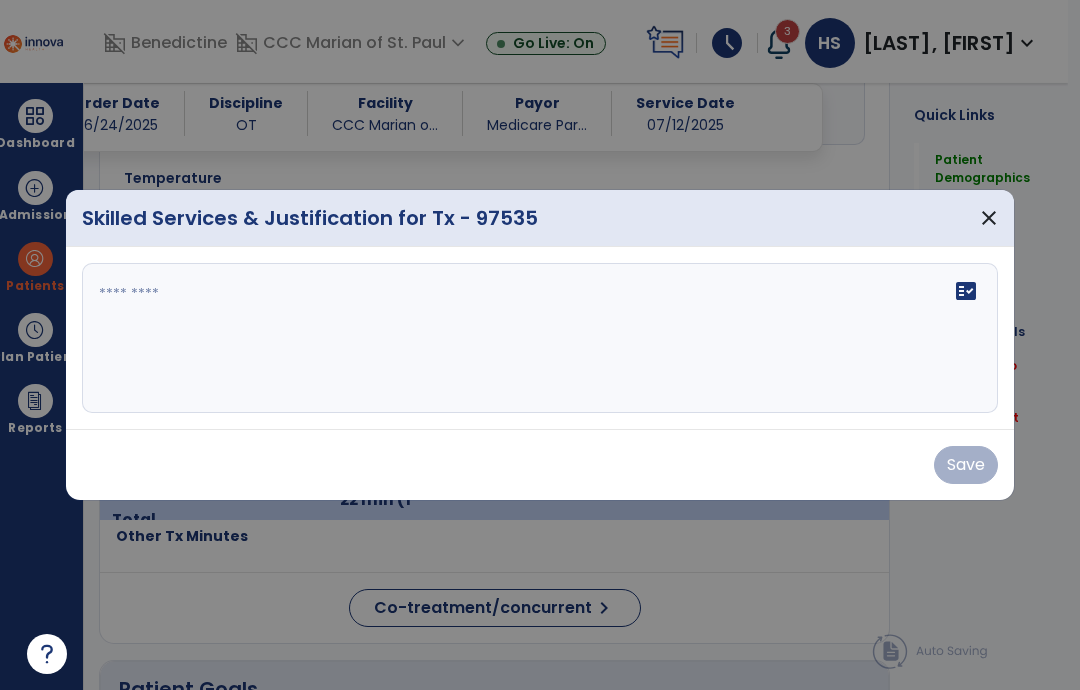 click on "fact_check" at bounding box center (540, 338) 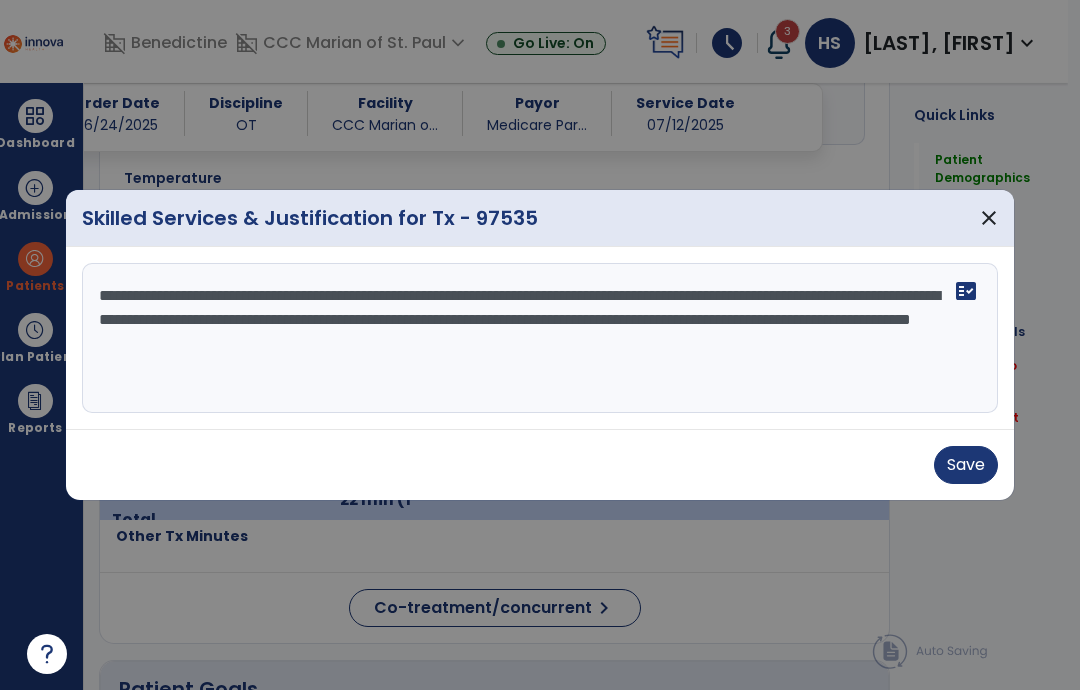 click on "**********" at bounding box center [540, 338] 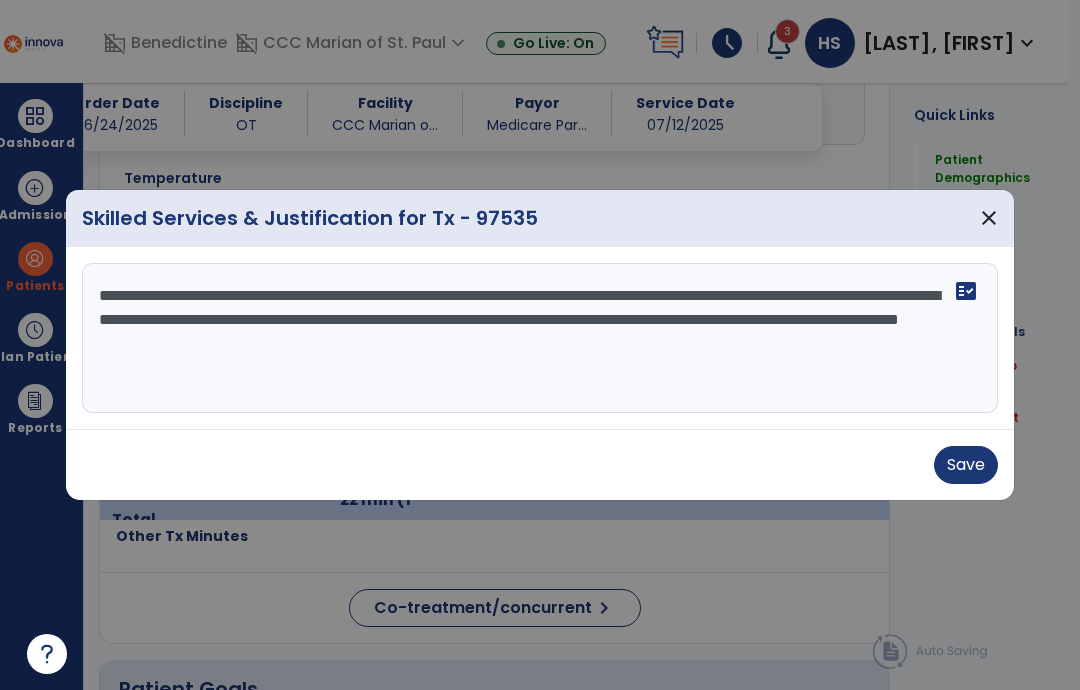 type on "**********" 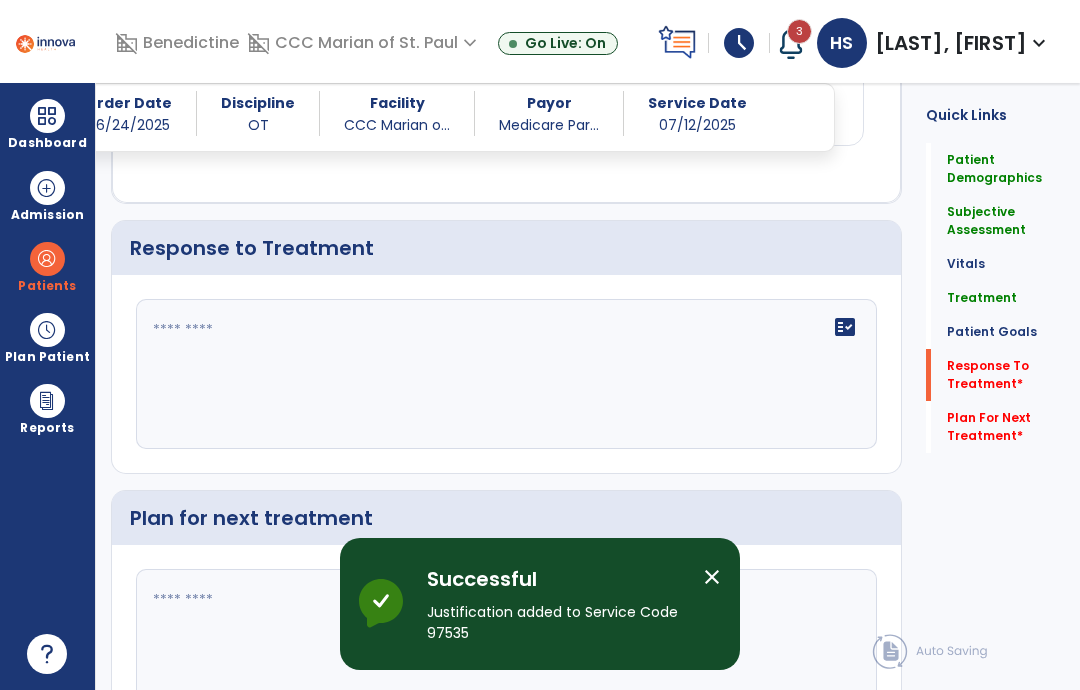 scroll, scrollTop: 3098, scrollLeft: 0, axis: vertical 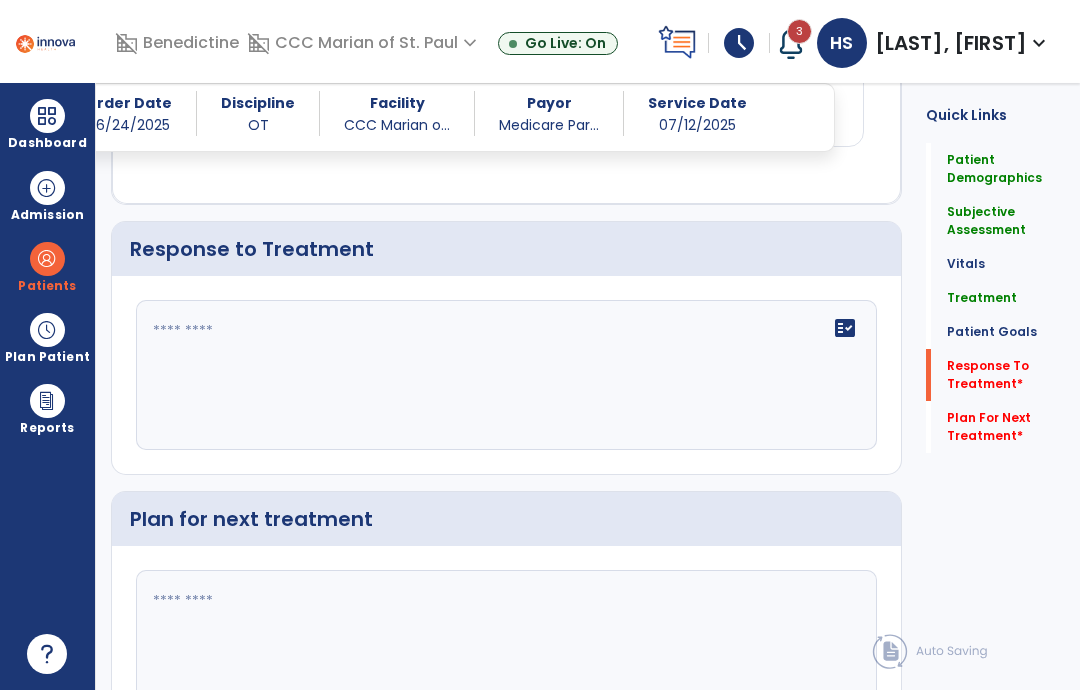 click on "fact_check" 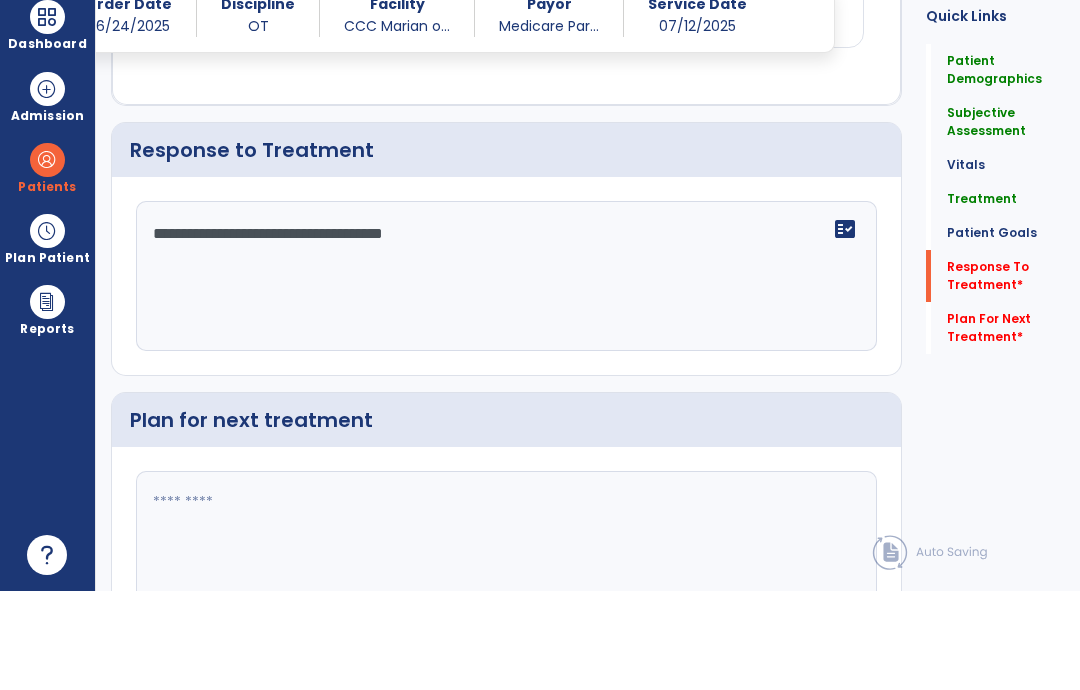 scroll, scrollTop: 80, scrollLeft: 0, axis: vertical 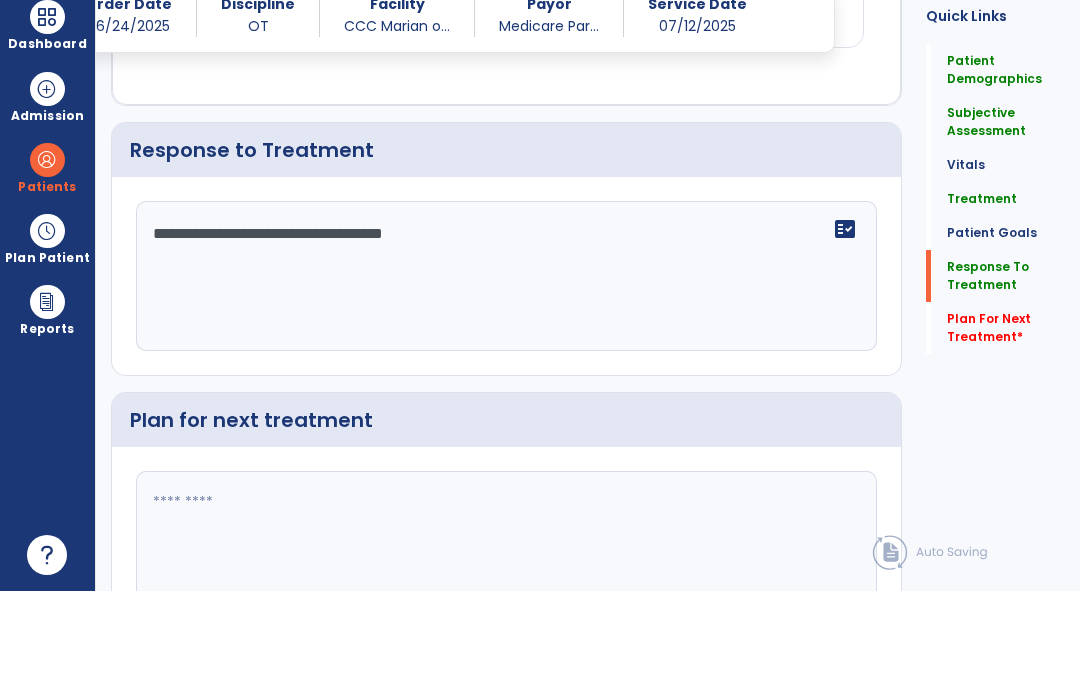 type on "**********" 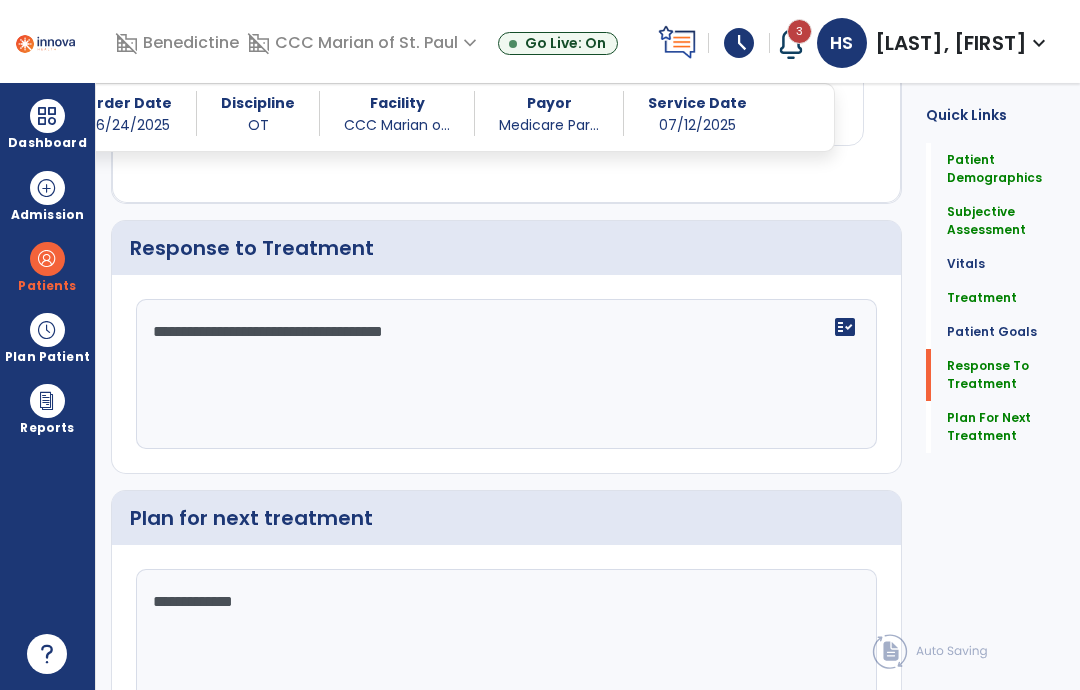 scroll, scrollTop: 3098, scrollLeft: 0, axis: vertical 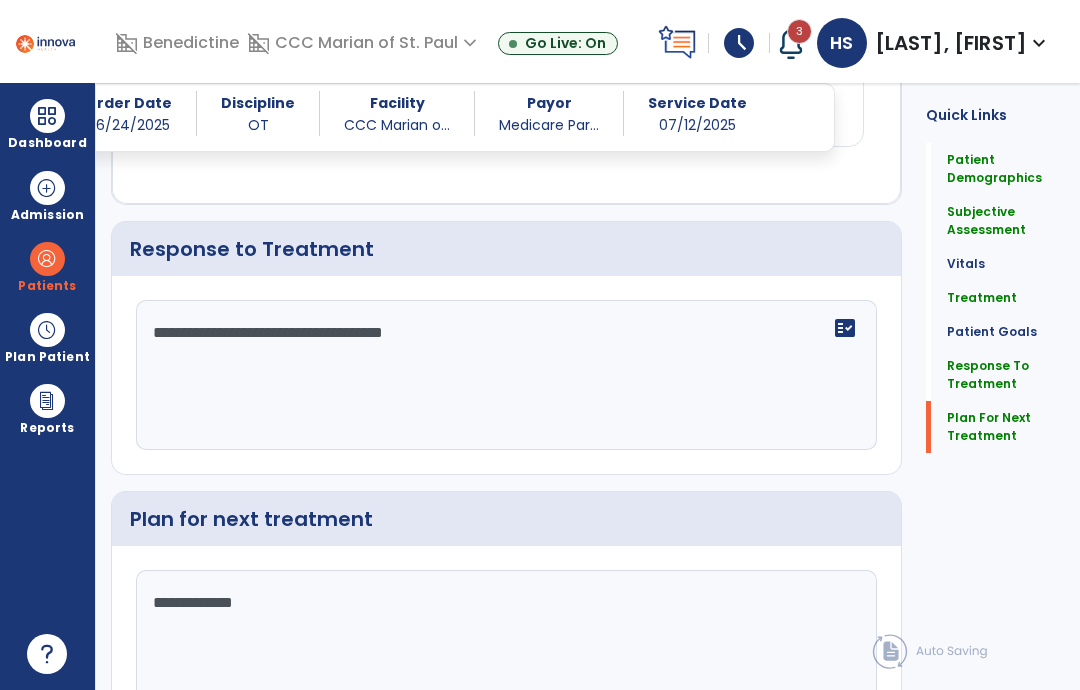 type on "**********" 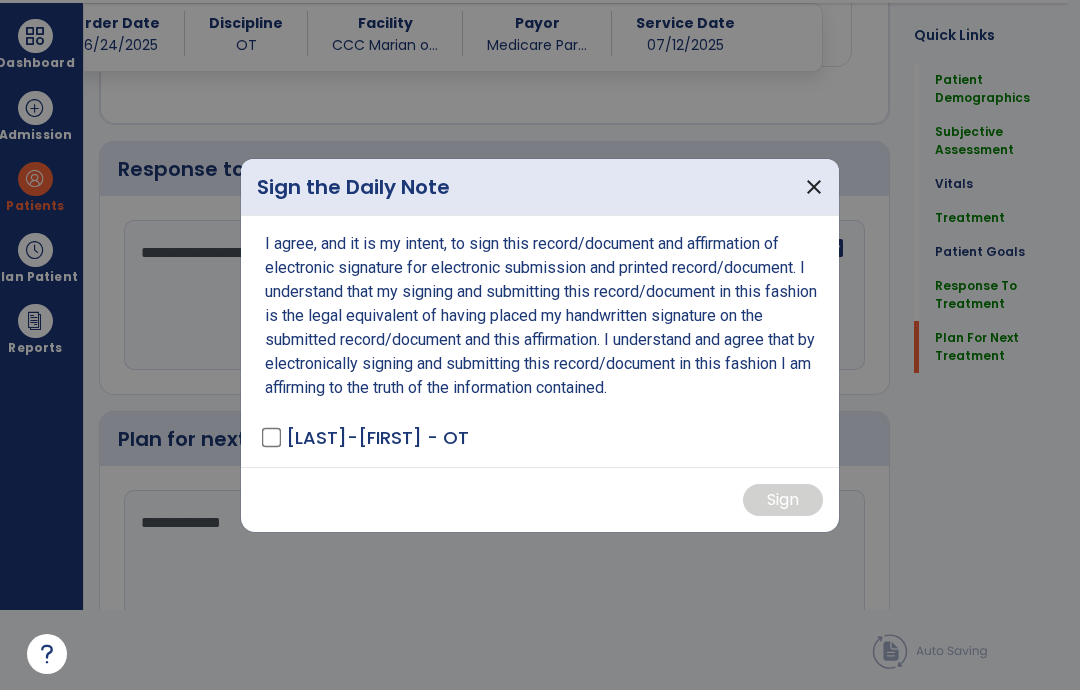 scroll, scrollTop: 0, scrollLeft: 0, axis: both 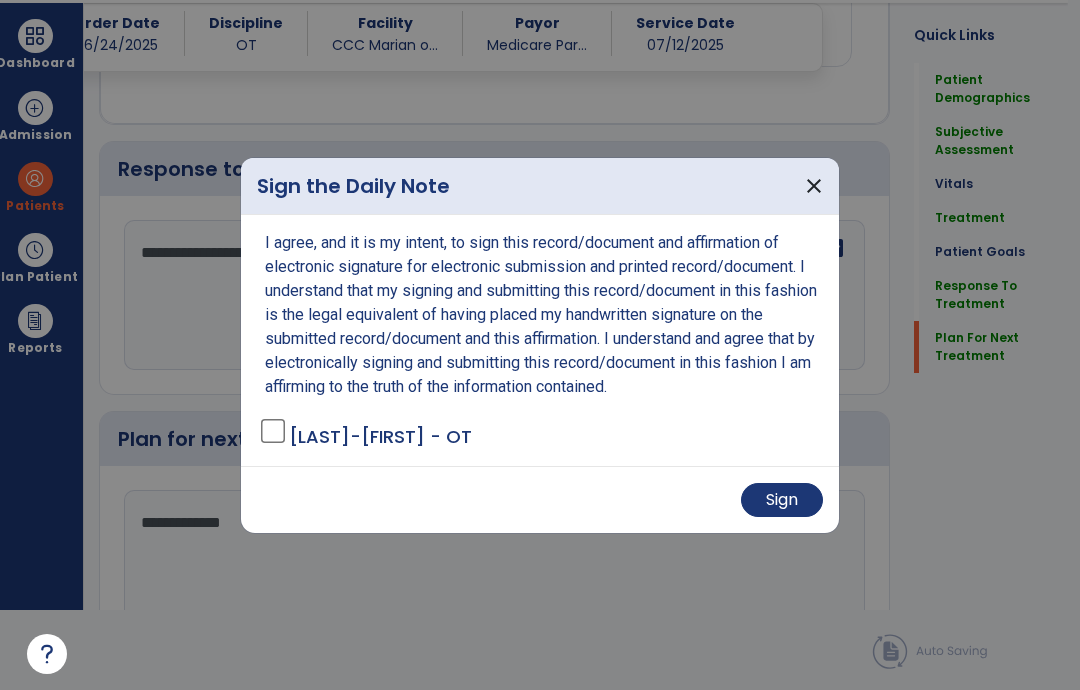 click on "Sign" at bounding box center (782, 500) 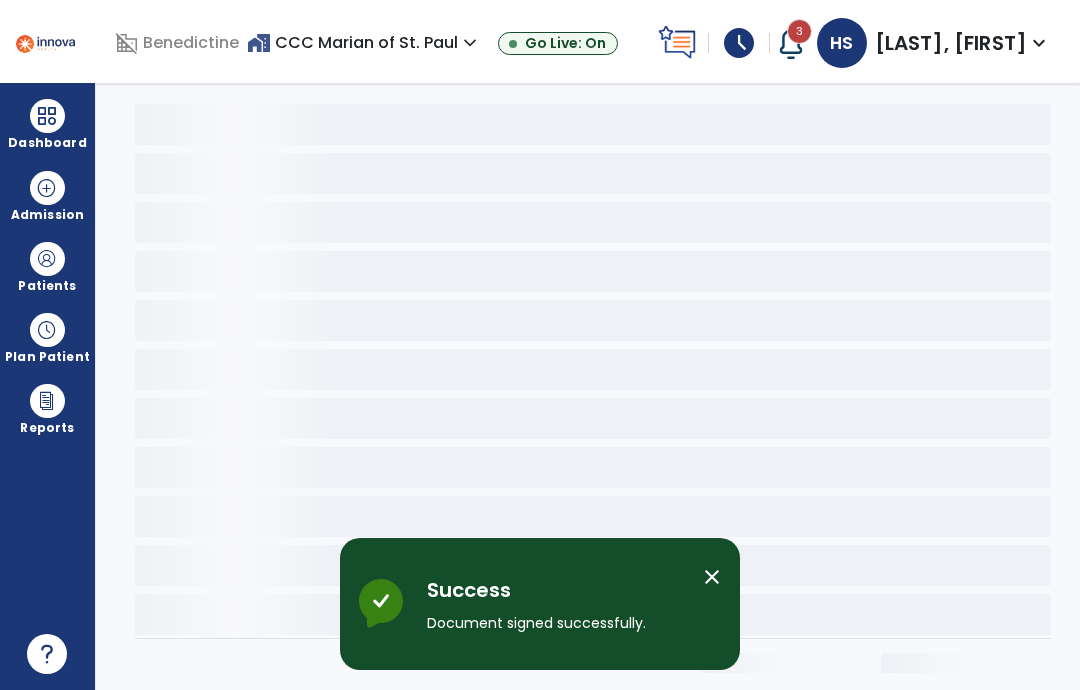 scroll, scrollTop: 0, scrollLeft: 0, axis: both 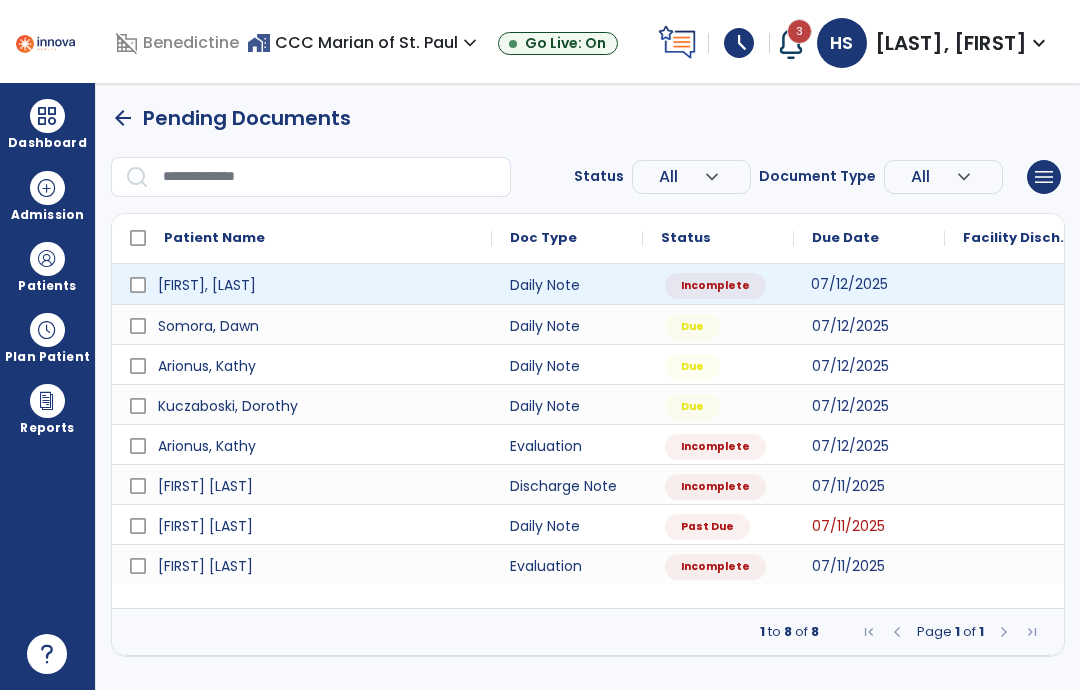 click on "07/12/2025" at bounding box center (849, 284) 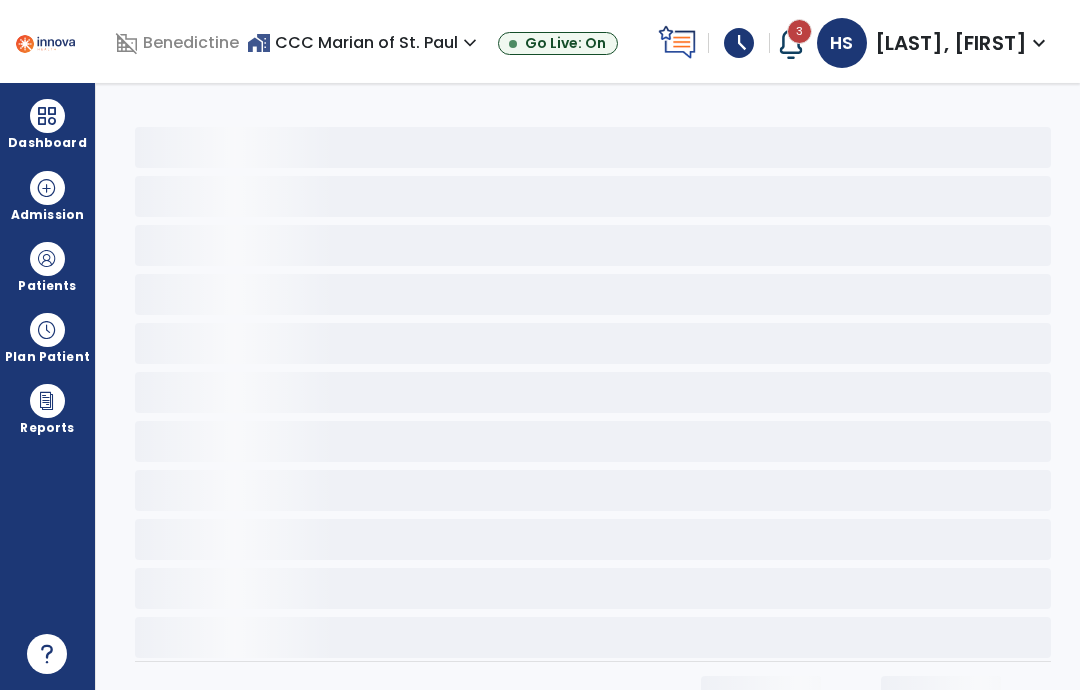 select on "*" 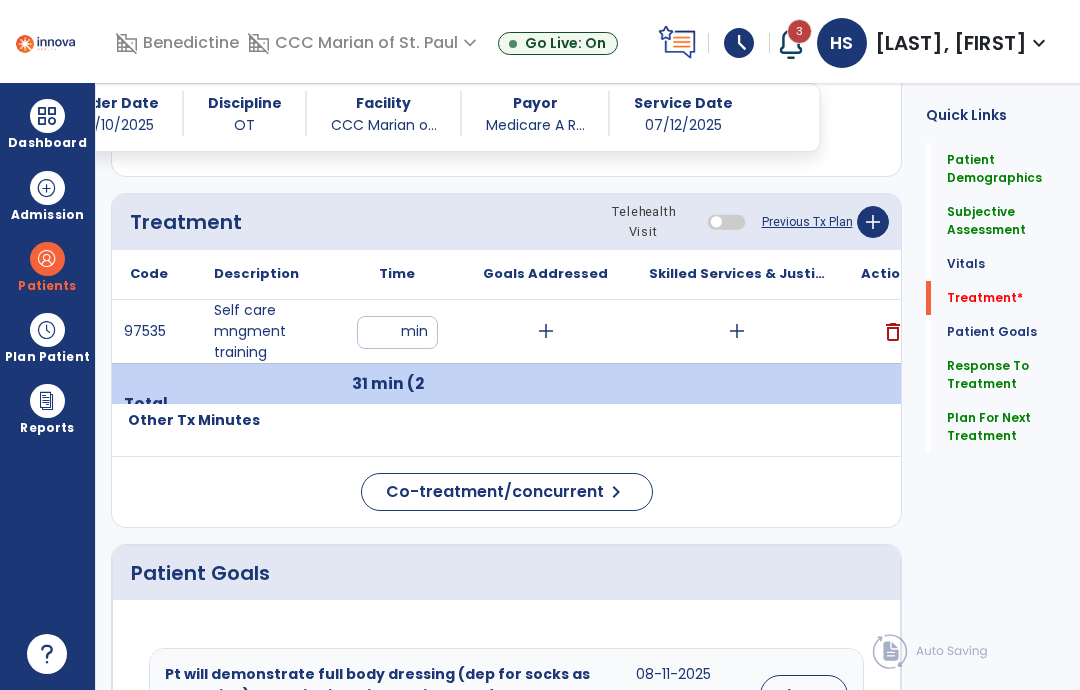 scroll, scrollTop: 1097, scrollLeft: 0, axis: vertical 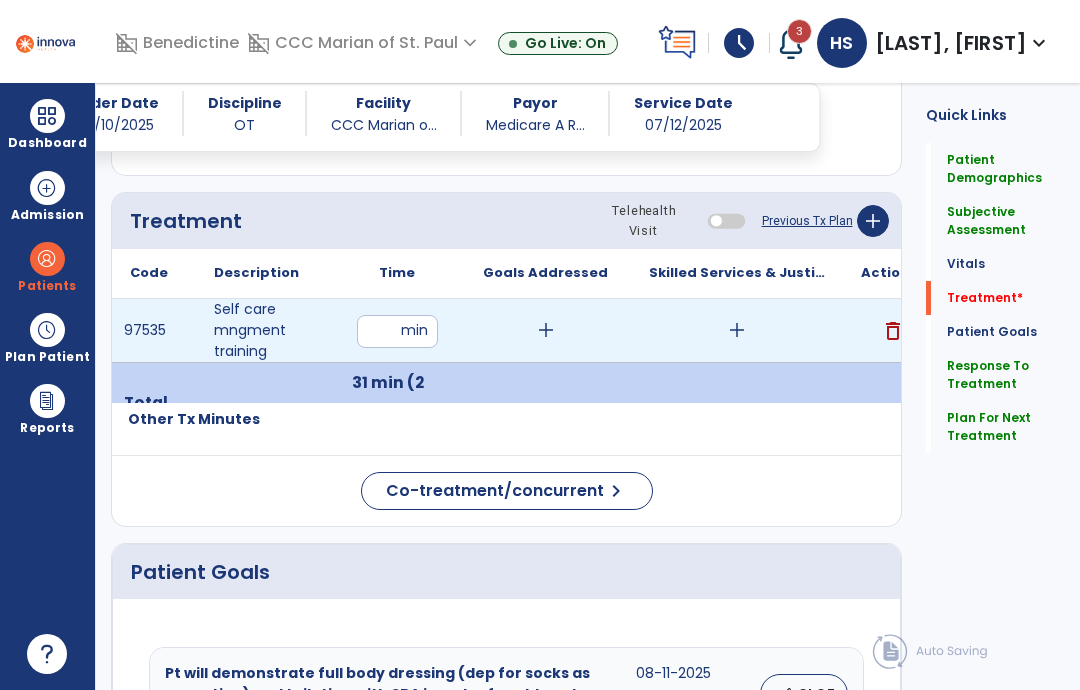click on "add" at bounding box center (737, 330) 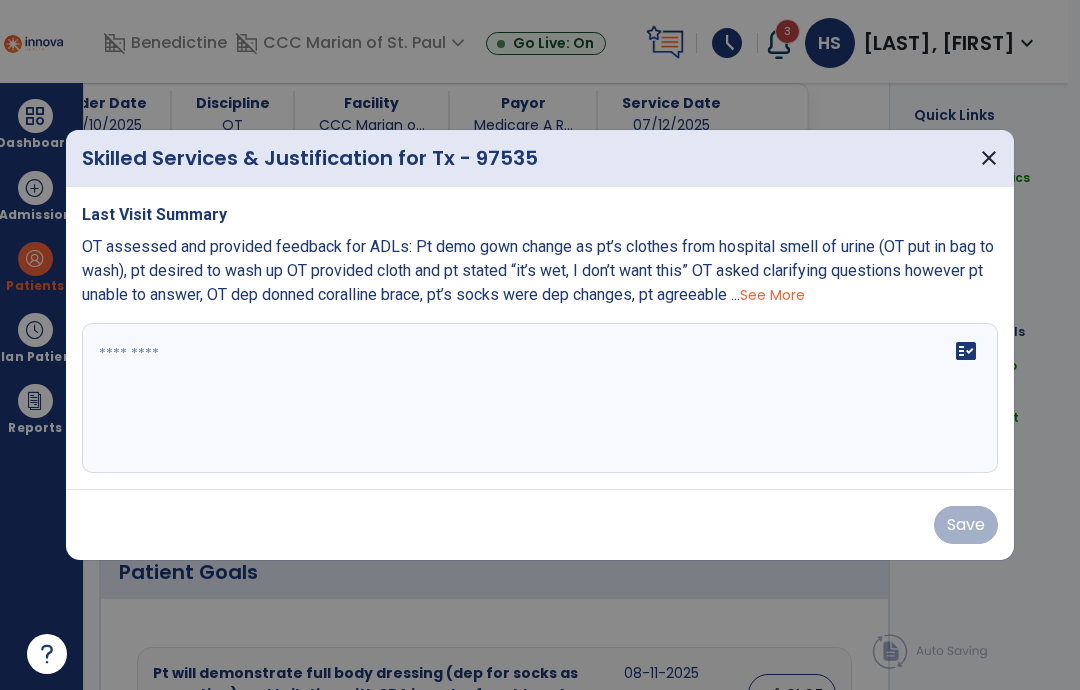 click on "fact_check" at bounding box center (540, 398) 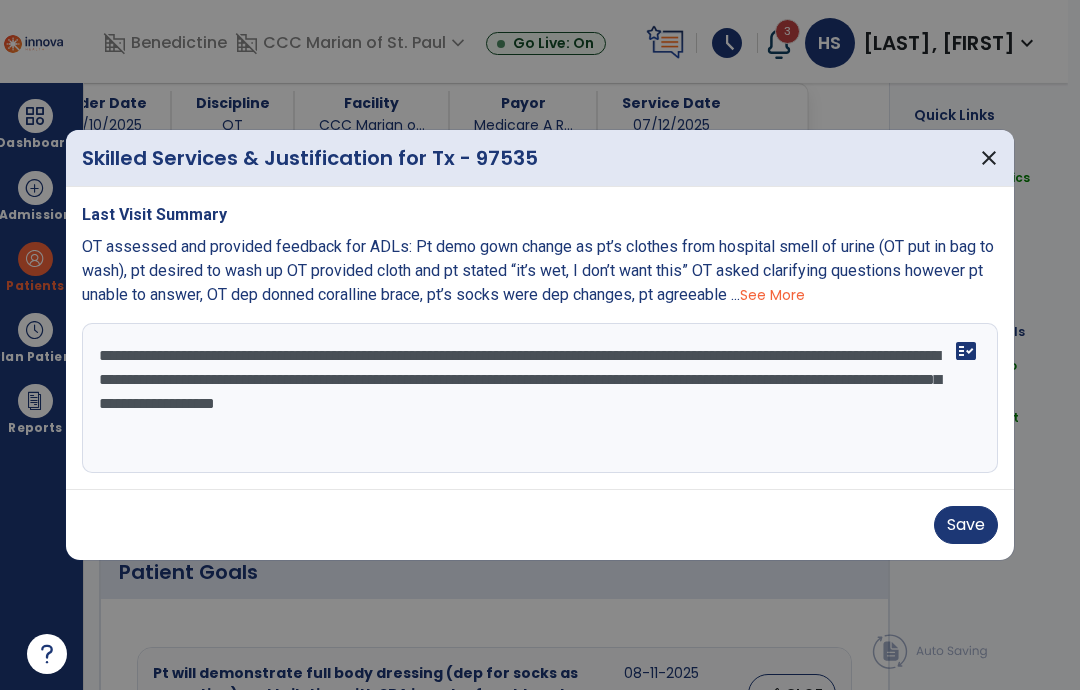 click on "**********" at bounding box center (540, 398) 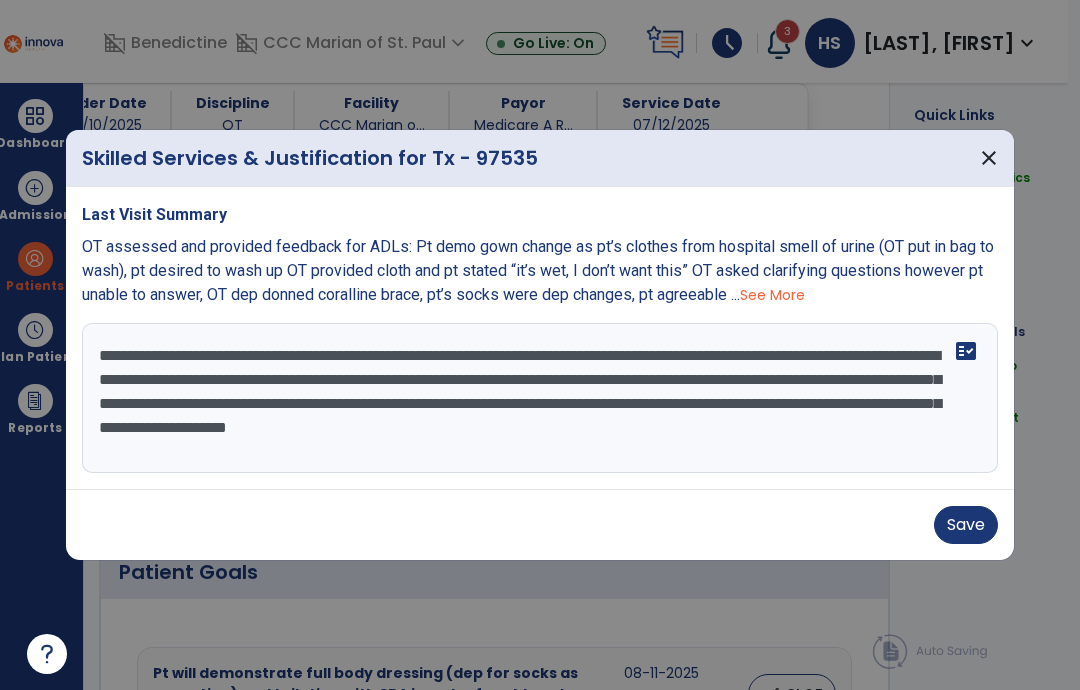 click on "**********" at bounding box center (540, 398) 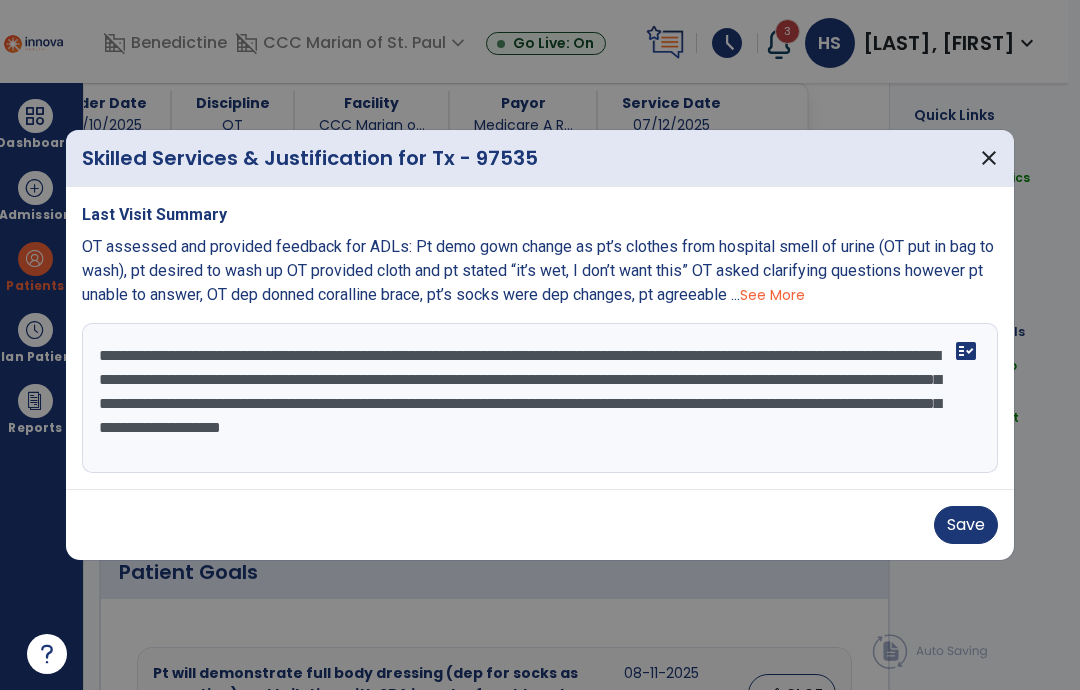 type on "**********" 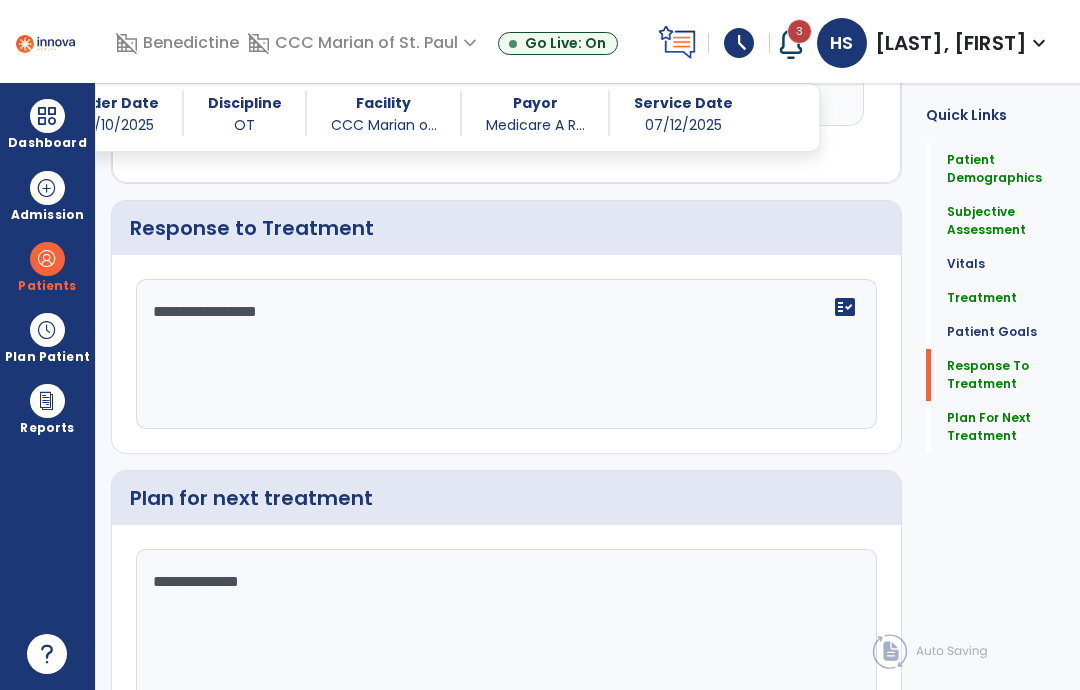 scroll, scrollTop: 2629, scrollLeft: 0, axis: vertical 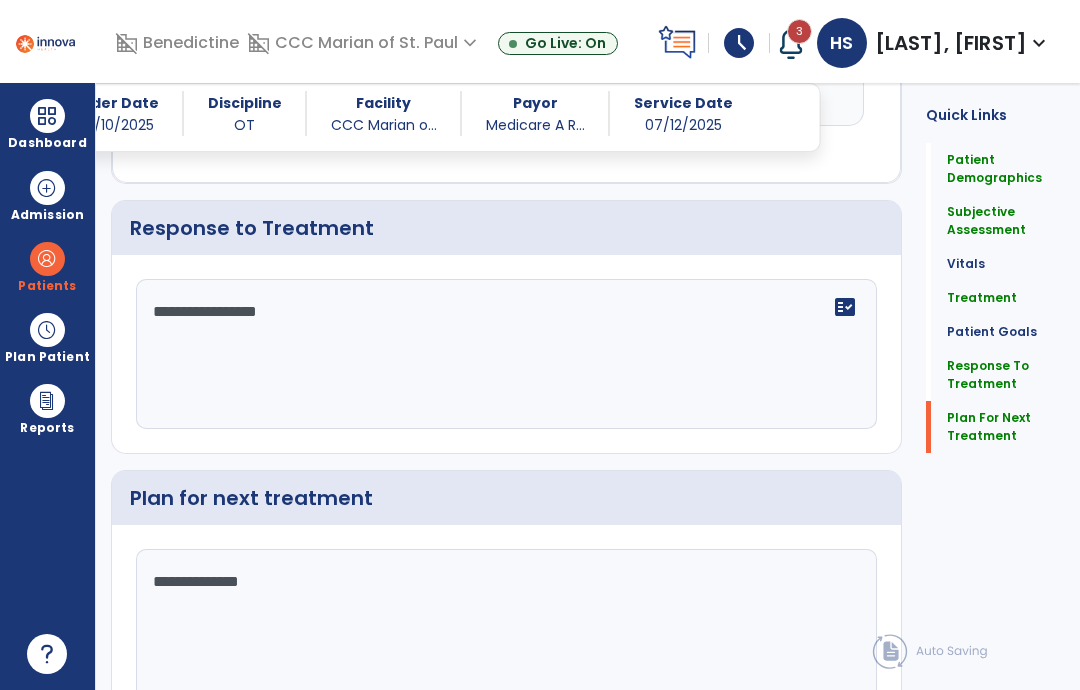 click on "Plan For Next Treatment" 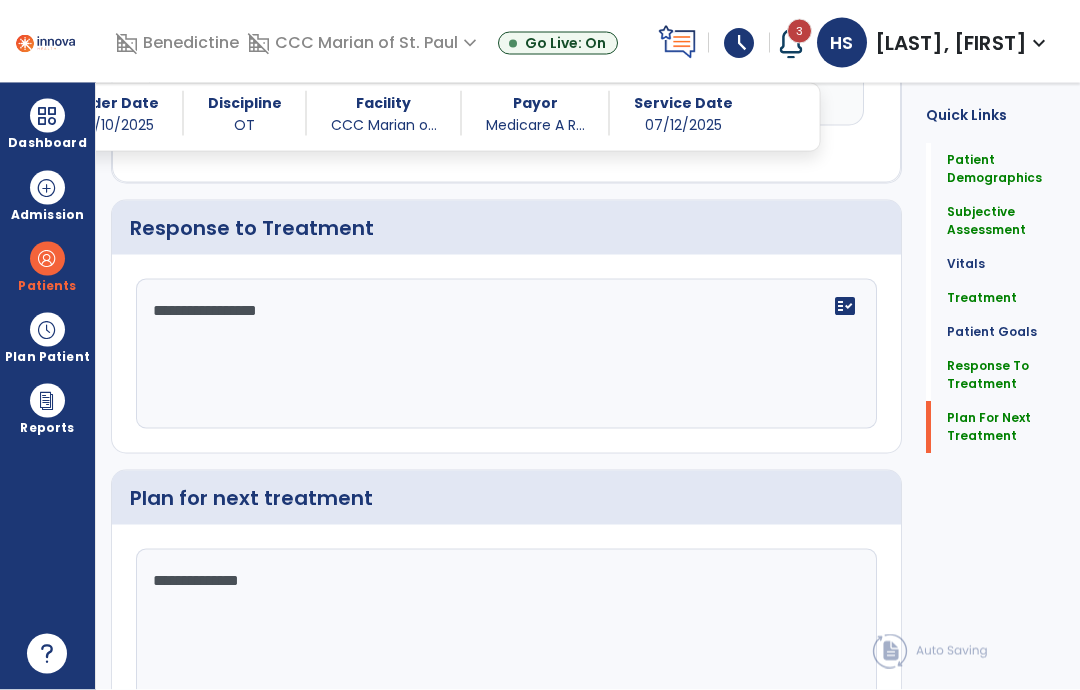scroll, scrollTop: 80, scrollLeft: 0, axis: vertical 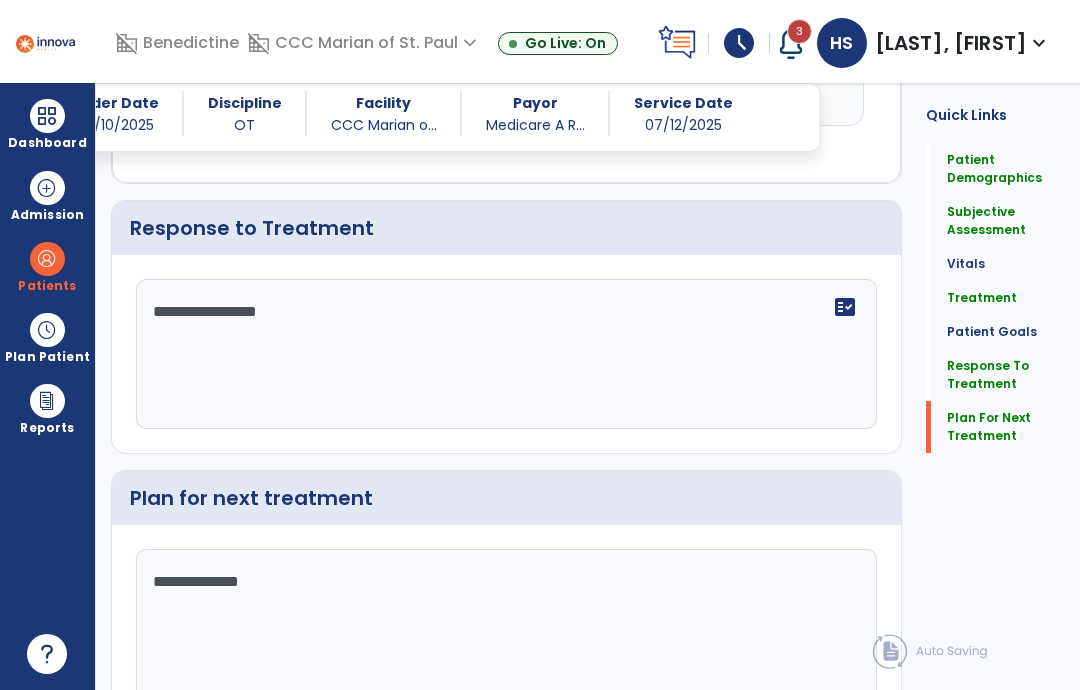 click on "Sign Doc" 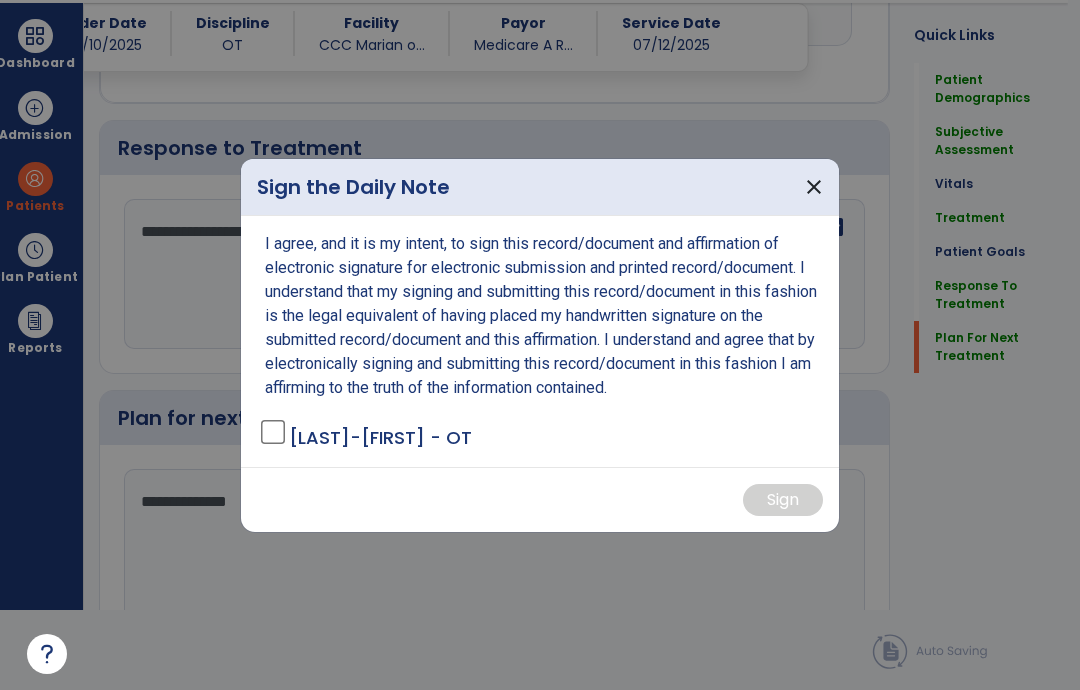 scroll, scrollTop: 0, scrollLeft: 0, axis: both 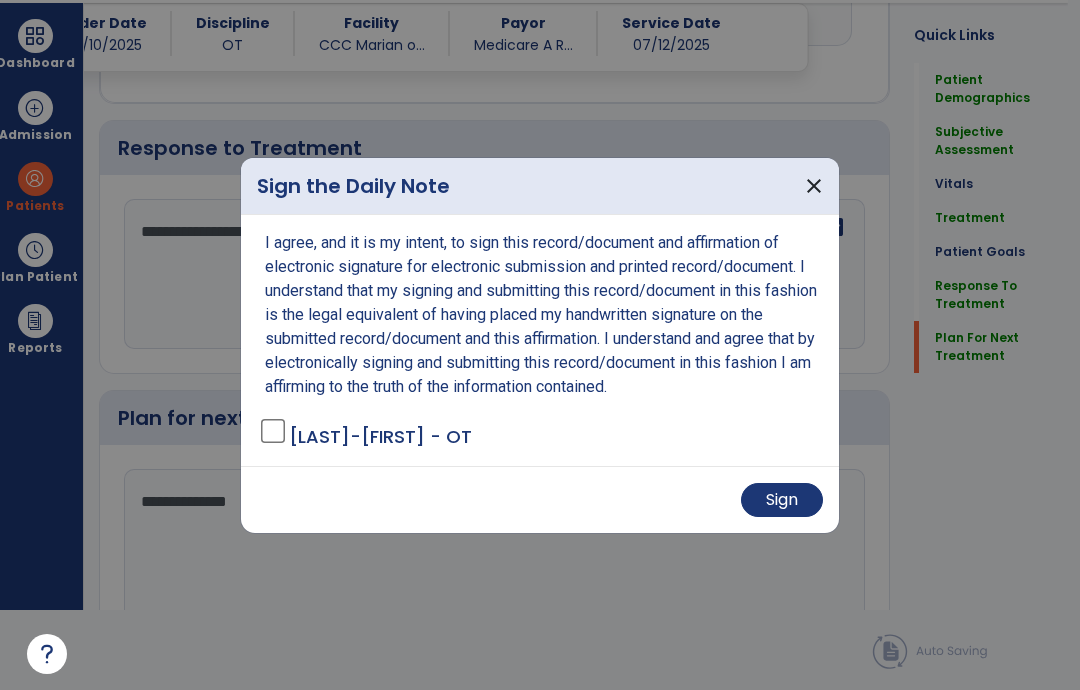 click on "Sign" at bounding box center [782, 500] 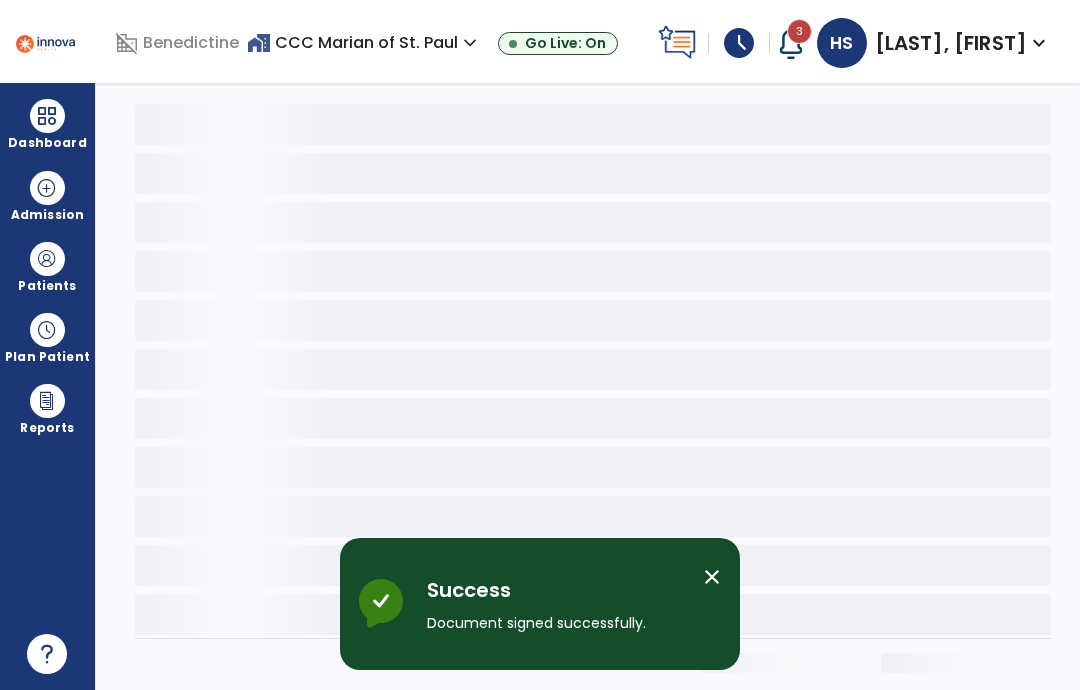 scroll, scrollTop: 0, scrollLeft: 0, axis: both 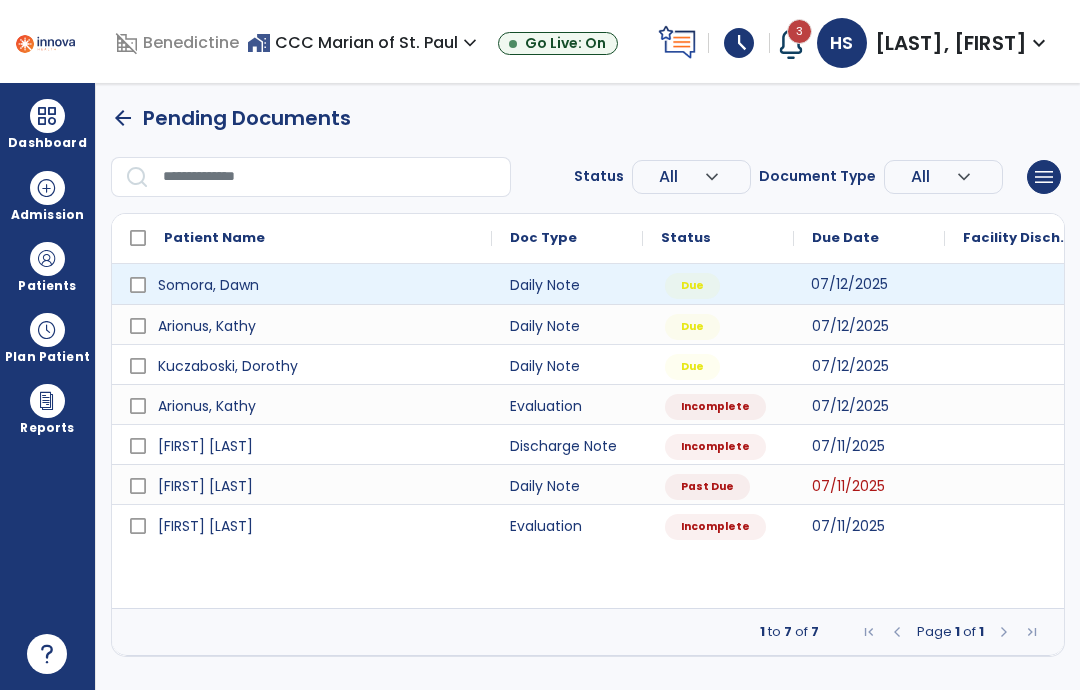 click on "07/12/2025" at bounding box center [869, 284] 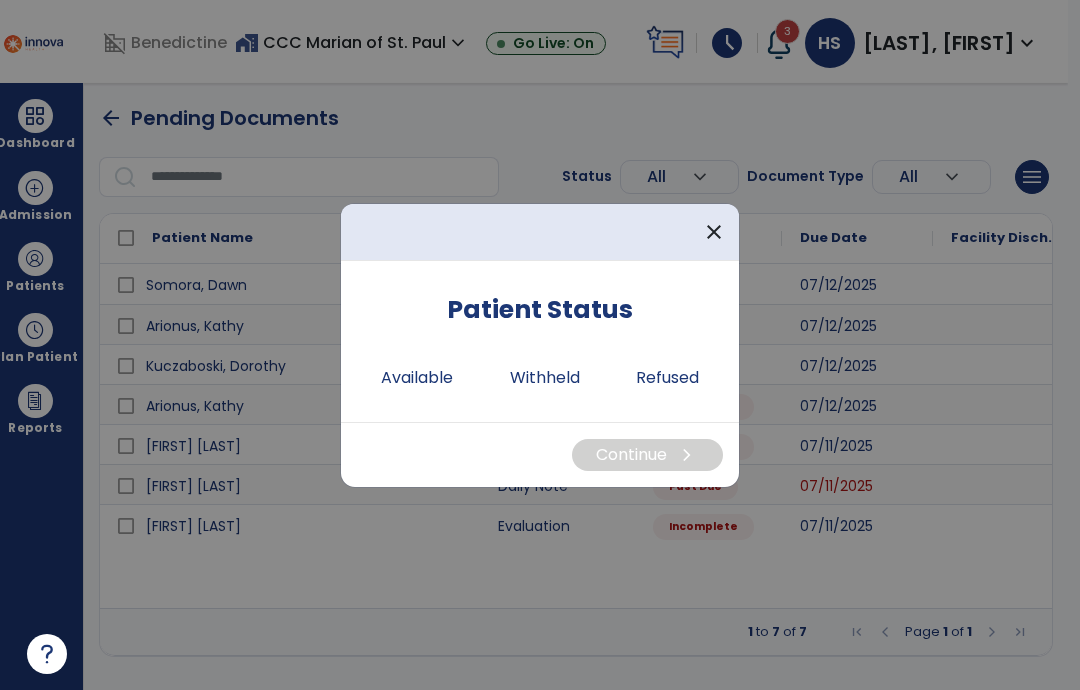 click on "Refused" at bounding box center (667, 378) 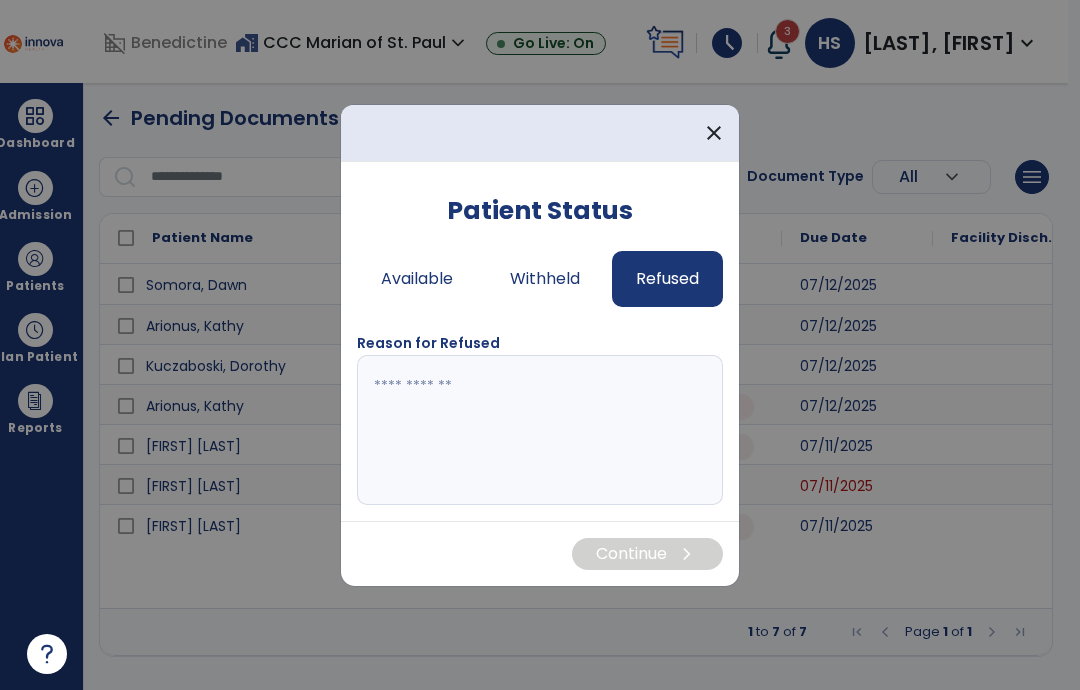 click at bounding box center (540, 430) 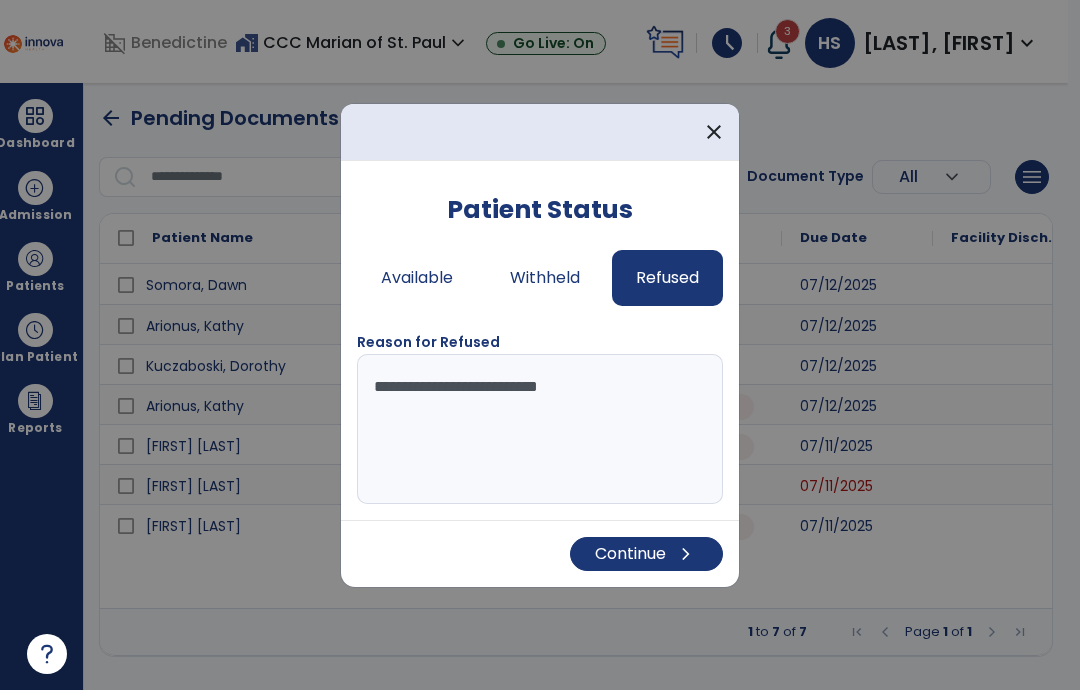 type on "**********" 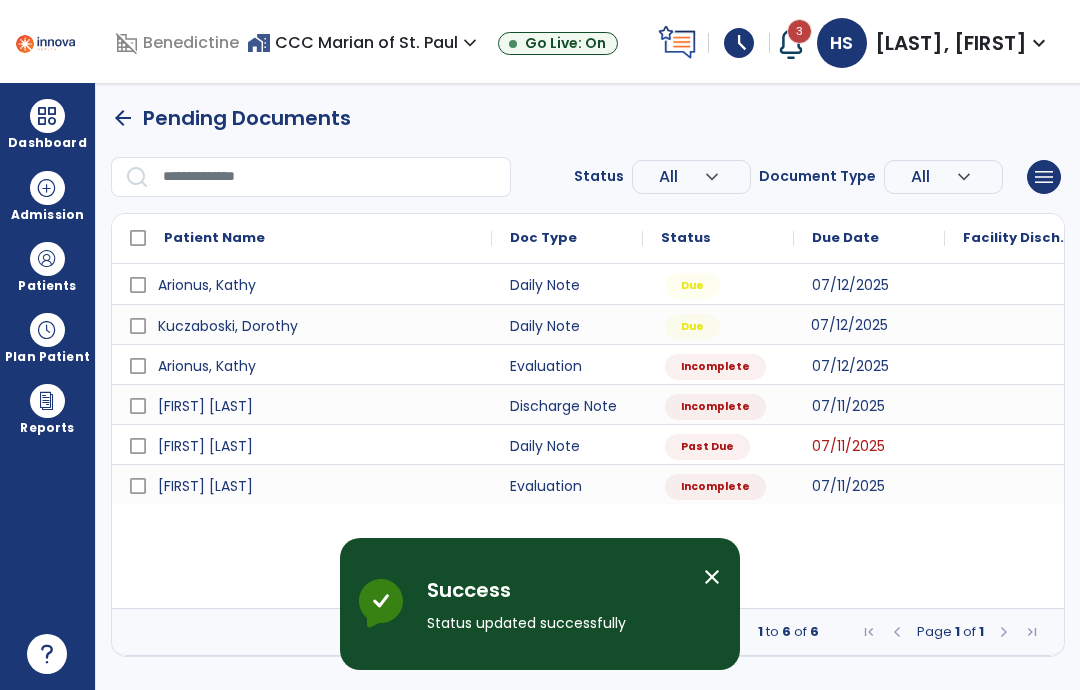 click on "07/12/2025" at bounding box center [849, 325] 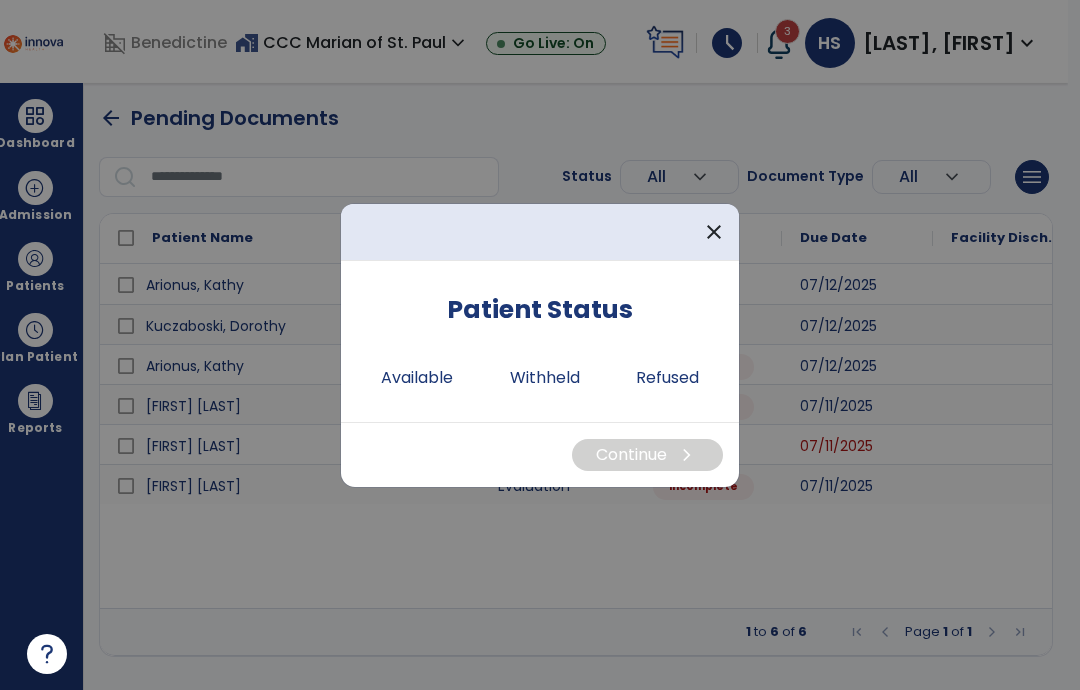 click on "Available" at bounding box center [417, 378] 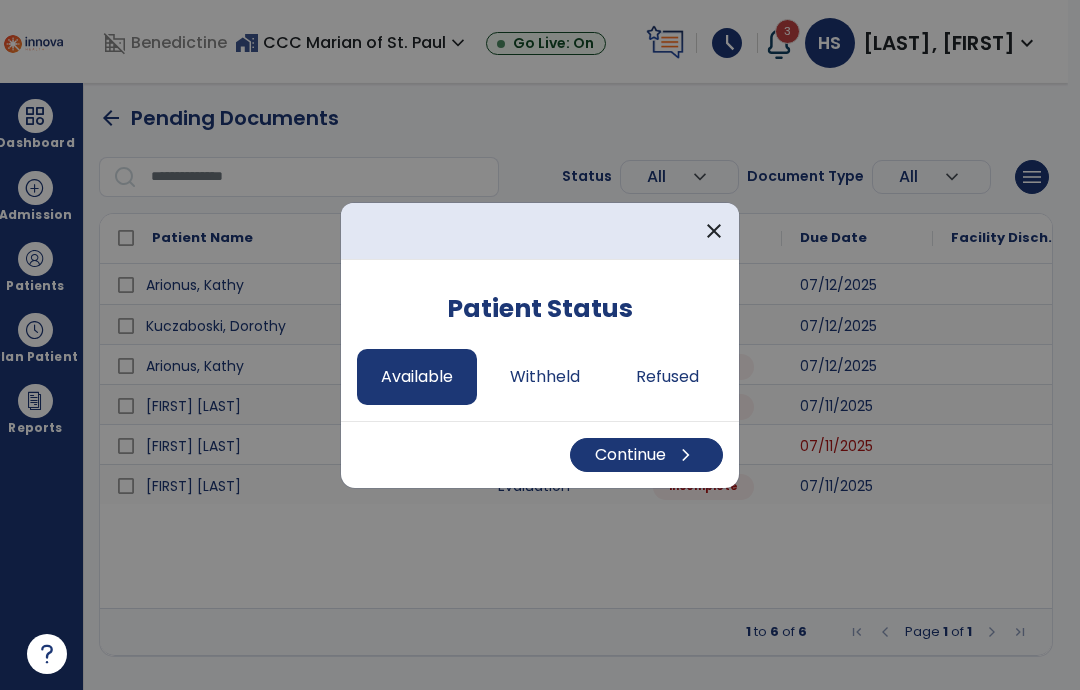 click on "Continue   chevron_right" at bounding box center (646, 455) 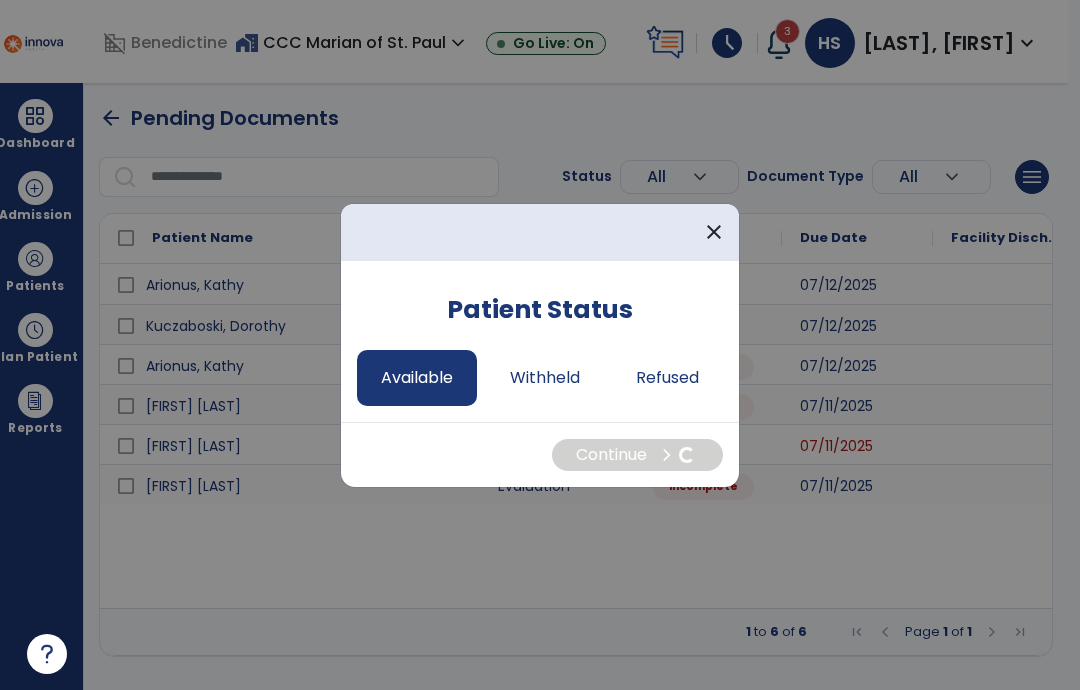 select on "*" 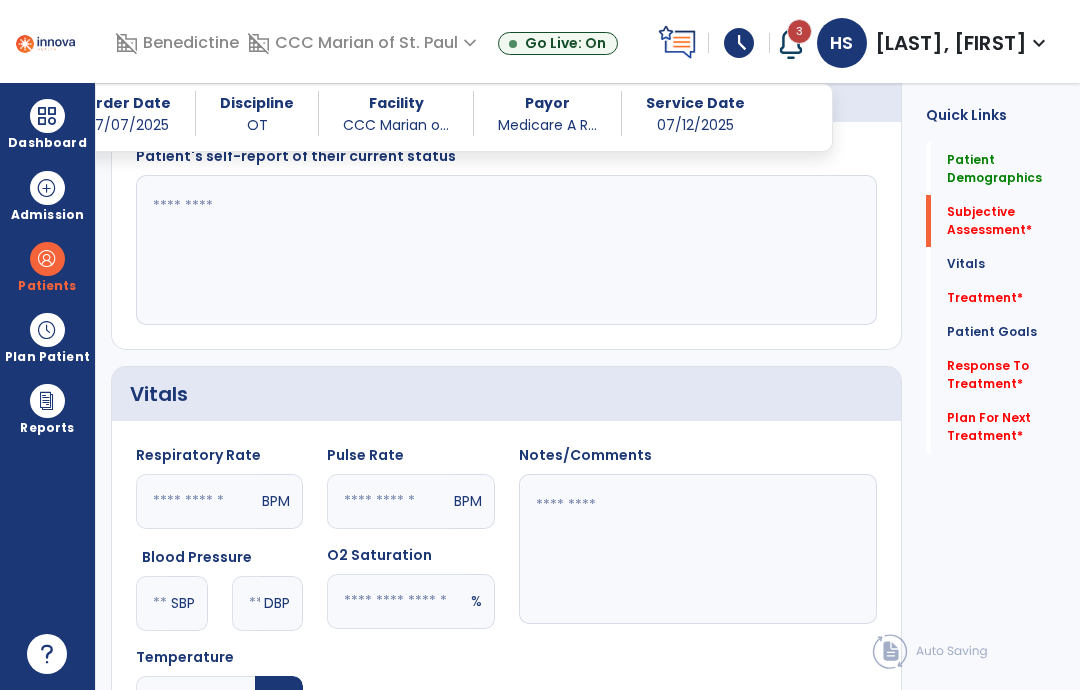 scroll, scrollTop: 494, scrollLeft: 0, axis: vertical 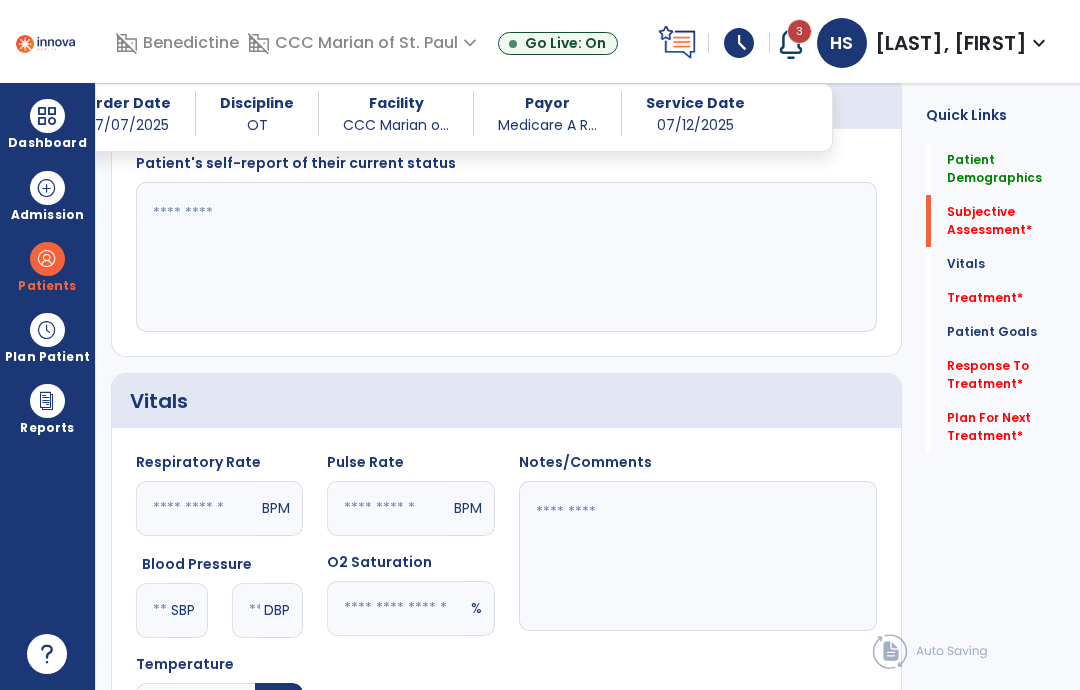 click 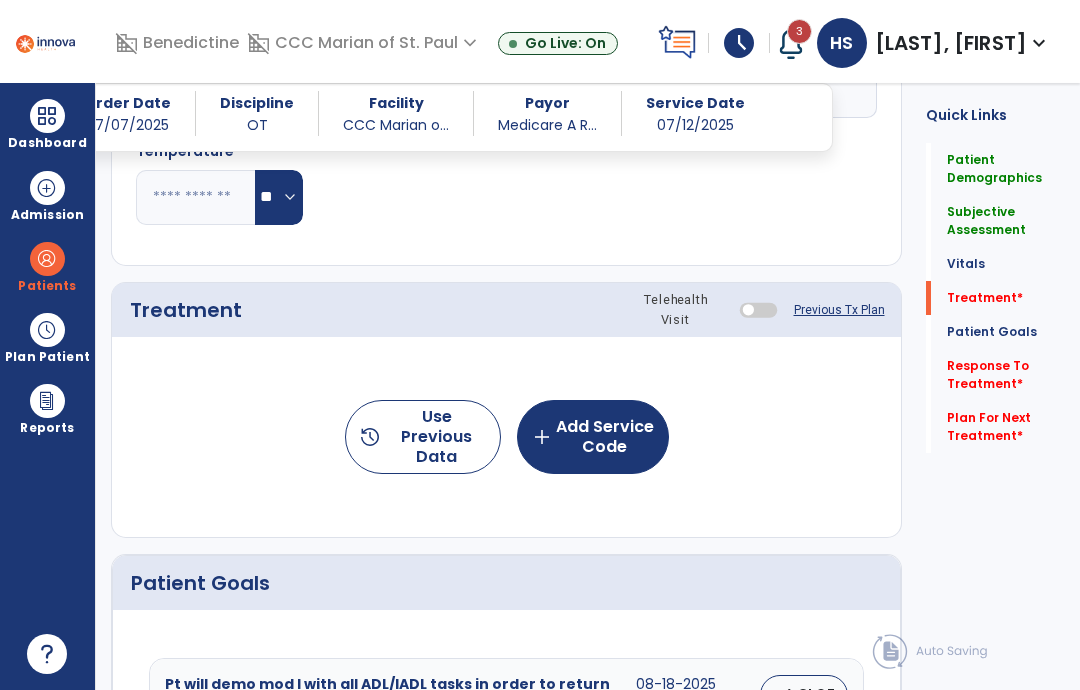 scroll, scrollTop: 1012, scrollLeft: 0, axis: vertical 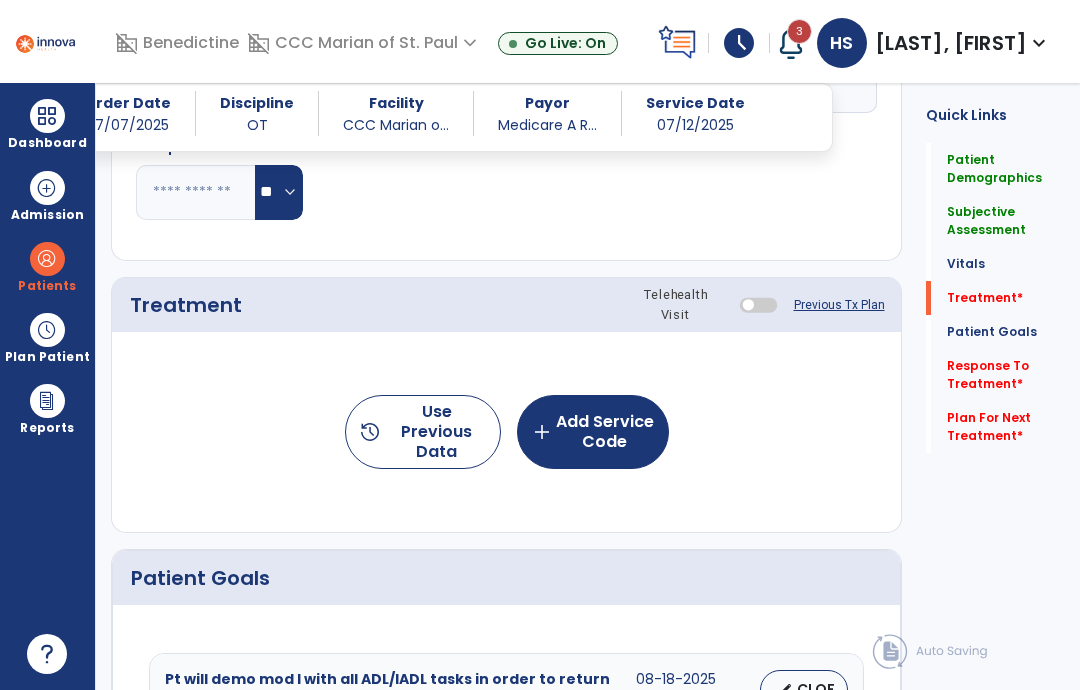 type on "**********" 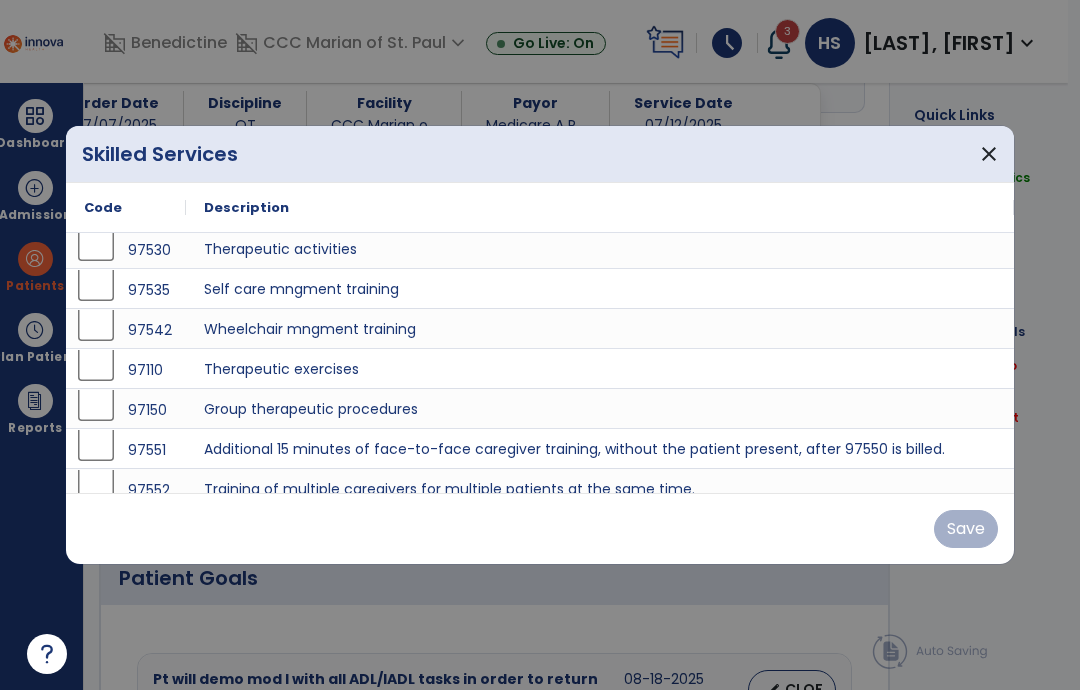 scroll, scrollTop: 46, scrollLeft: 0, axis: vertical 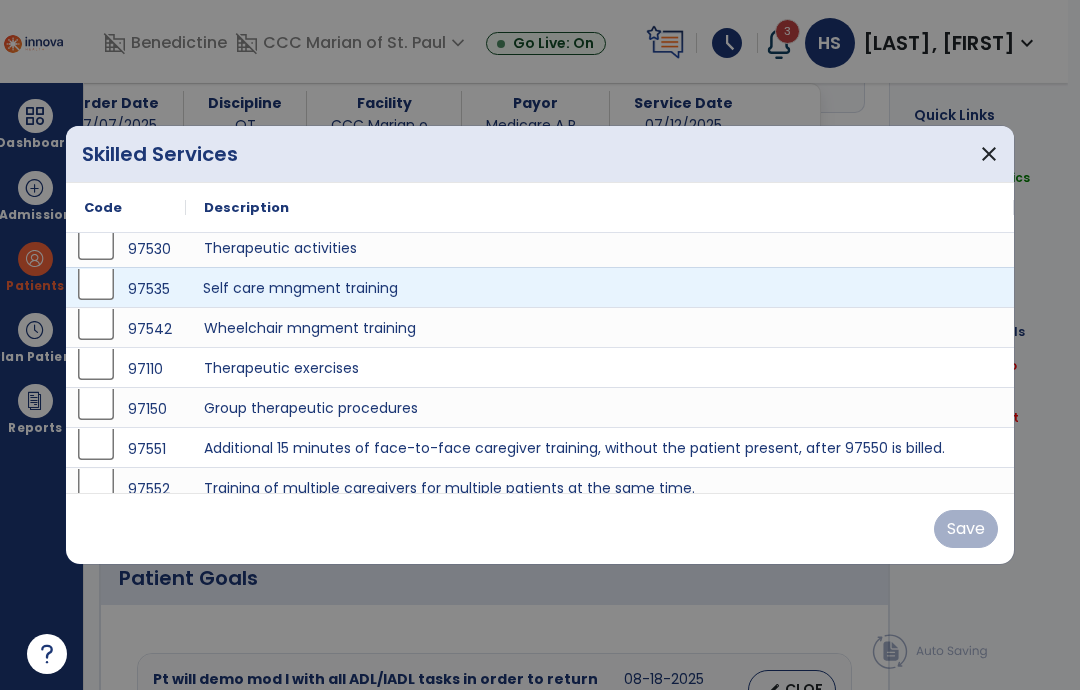 click on "Self care mngment training" at bounding box center [600, 287] 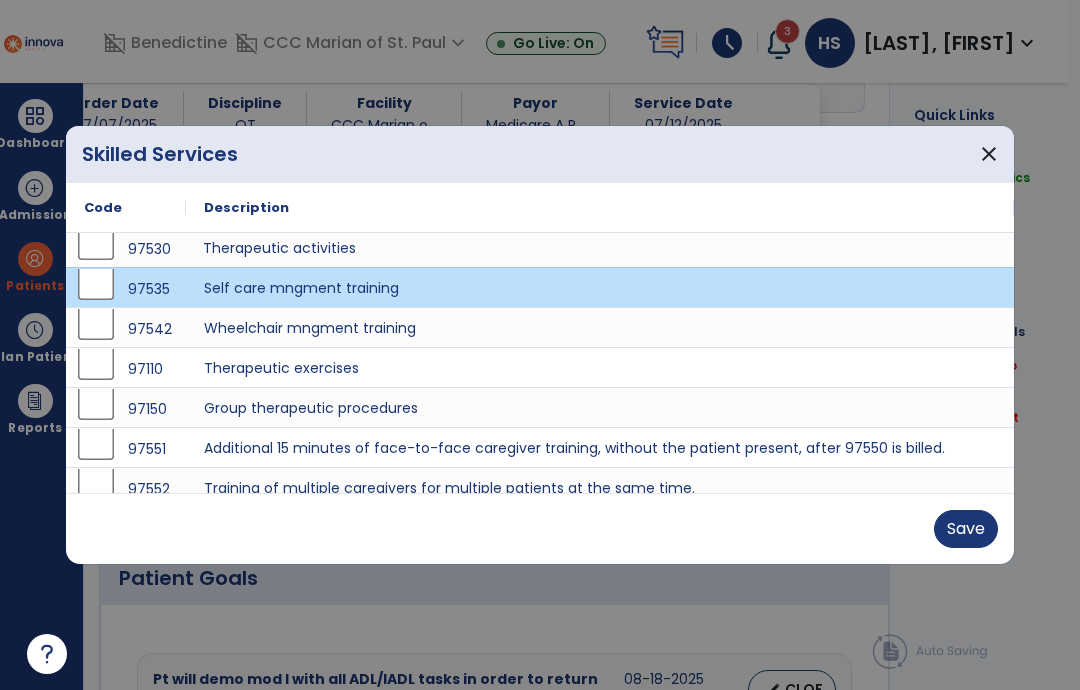 click on "Therapeutic activities" at bounding box center (600, 247) 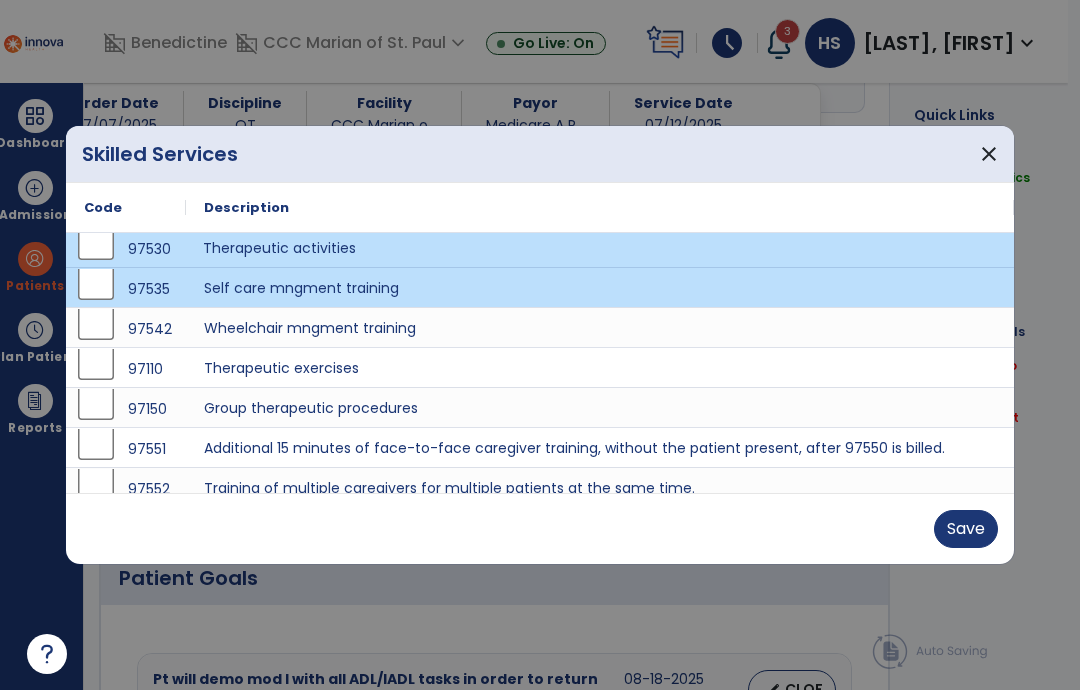 click on "Save" at bounding box center [966, 529] 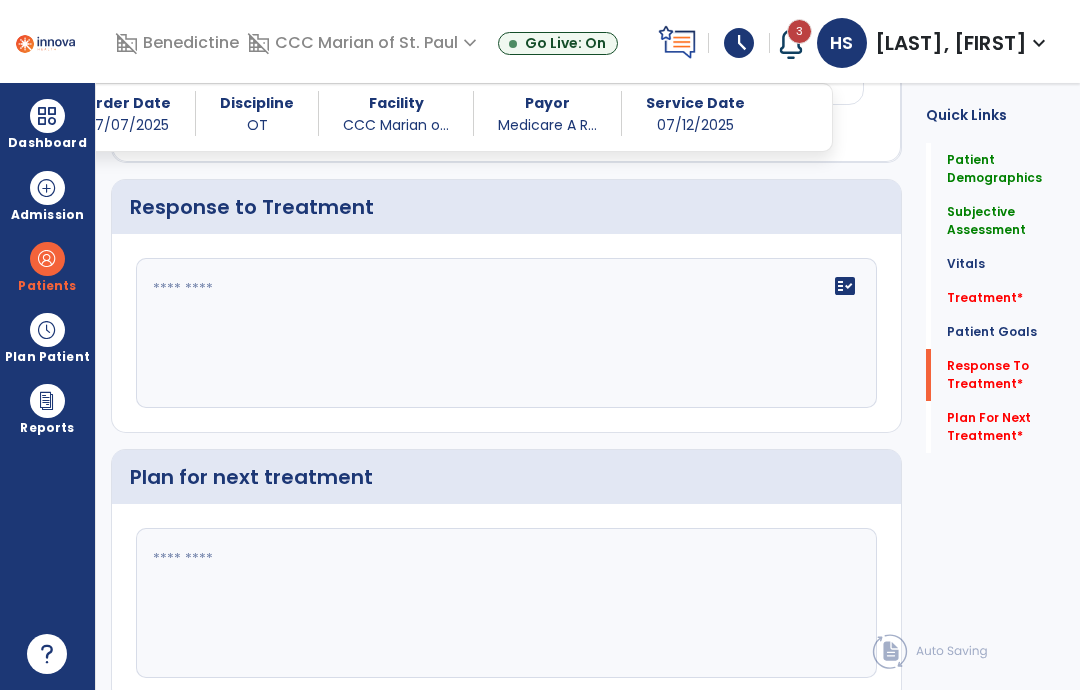 scroll, scrollTop: 2424, scrollLeft: 0, axis: vertical 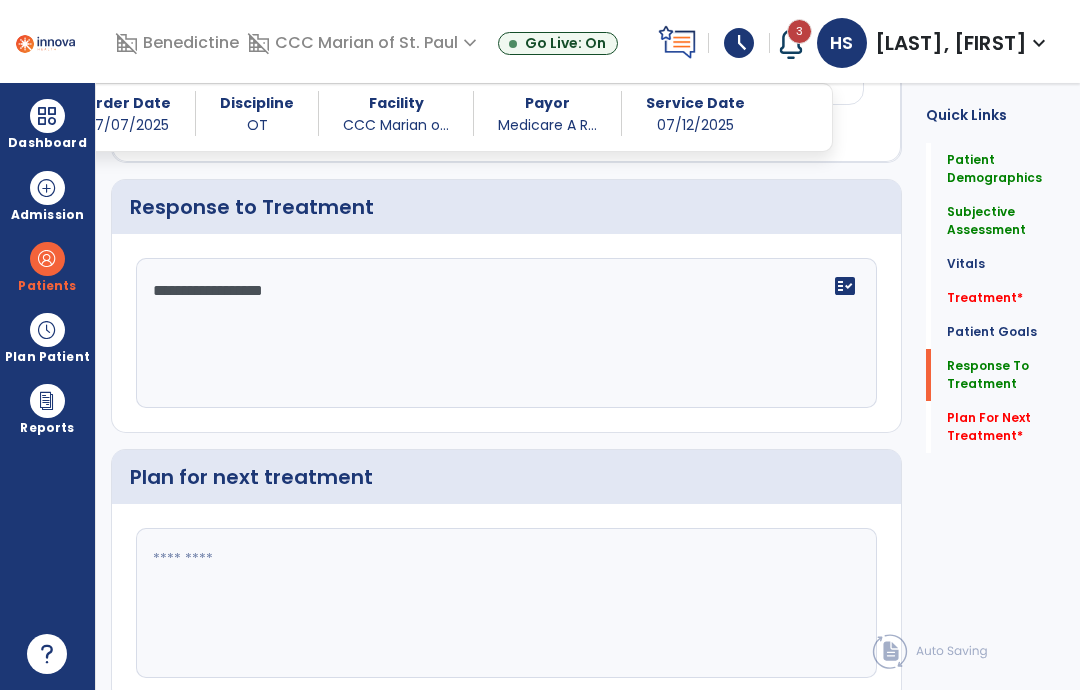 type on "**********" 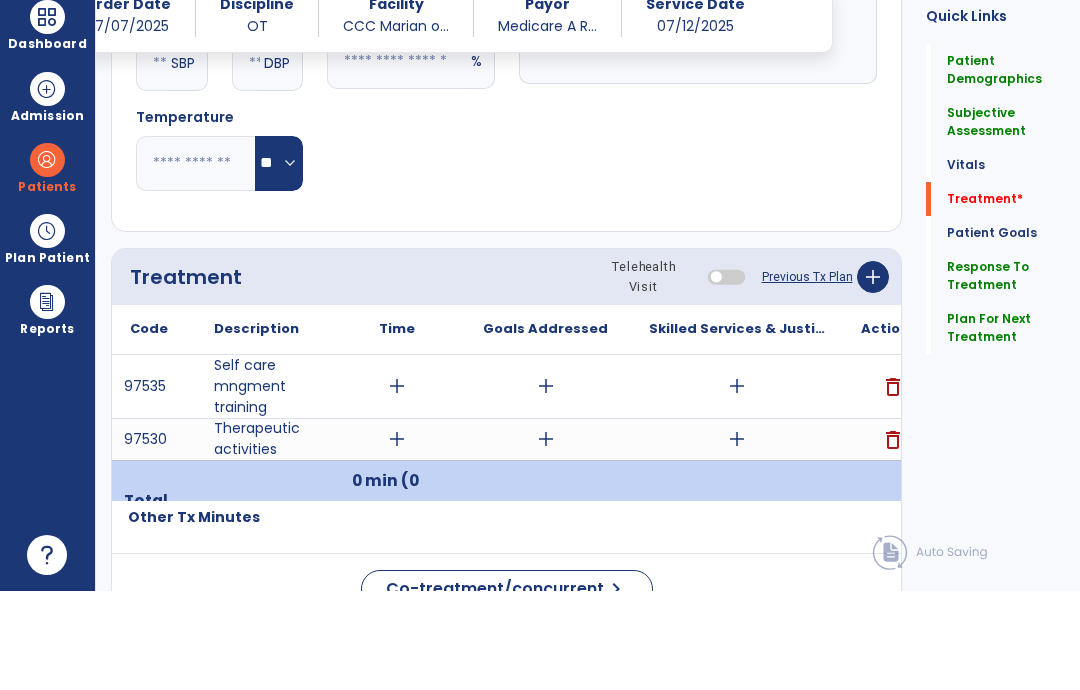 scroll, scrollTop: 951, scrollLeft: 0, axis: vertical 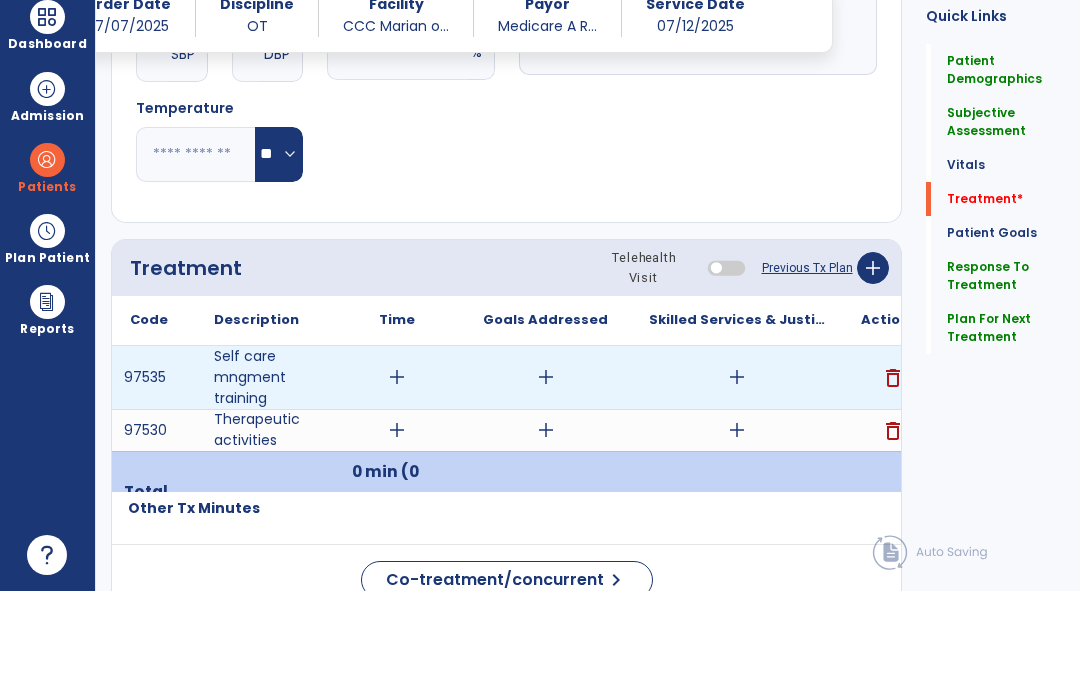 type on "**********" 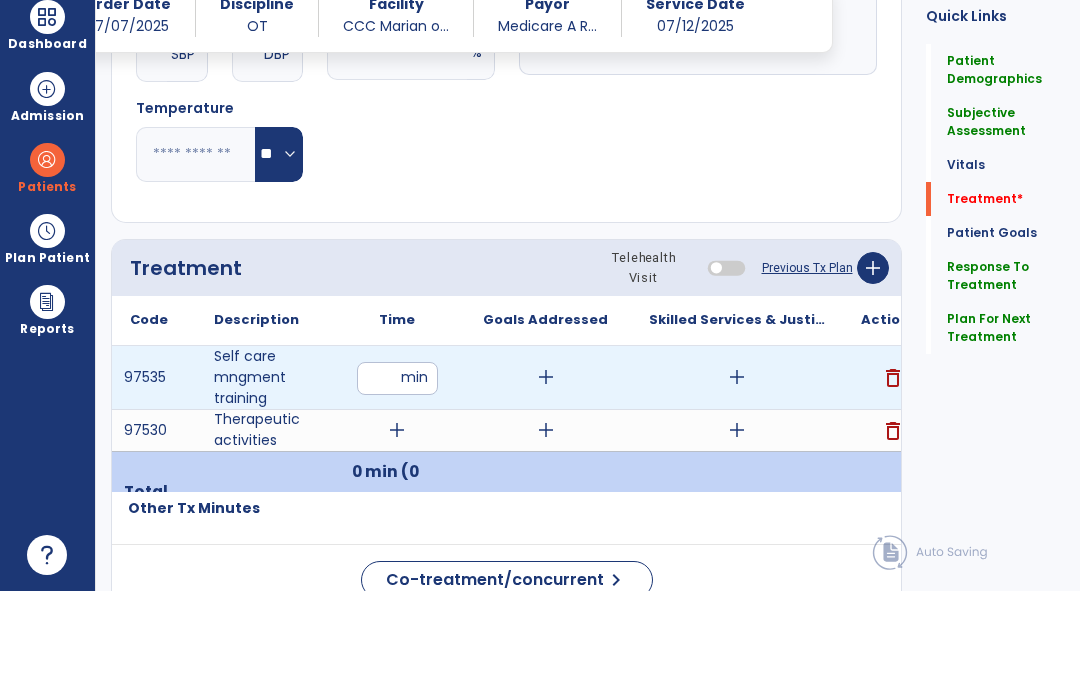 type on "**" 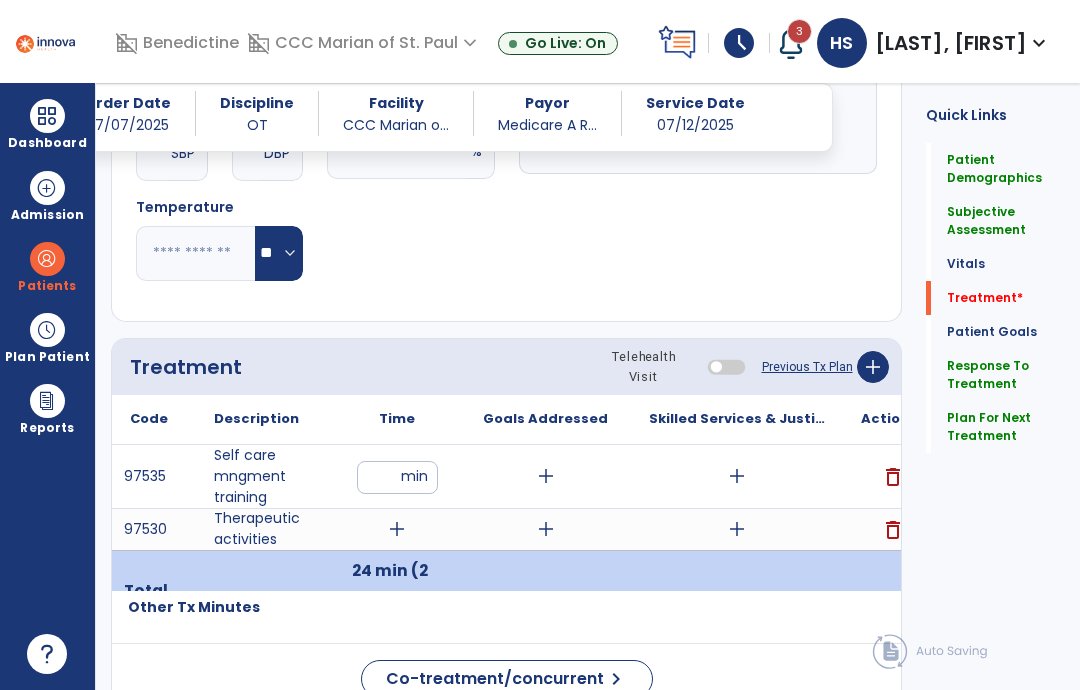 click at bounding box center (726, 366) 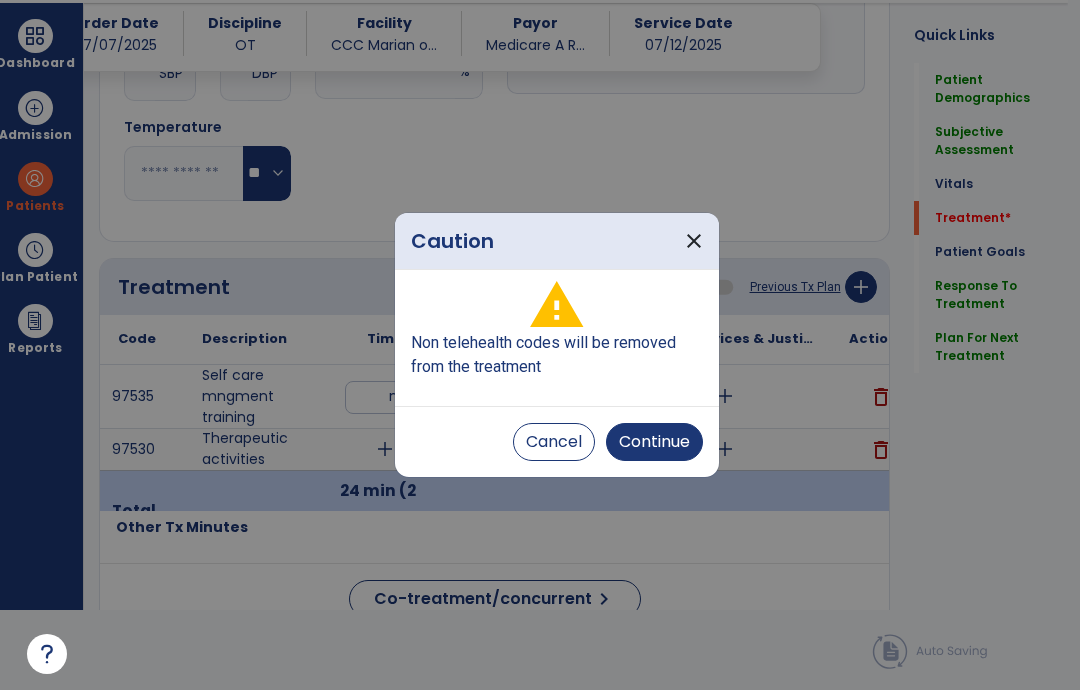 scroll, scrollTop: 0, scrollLeft: 0, axis: both 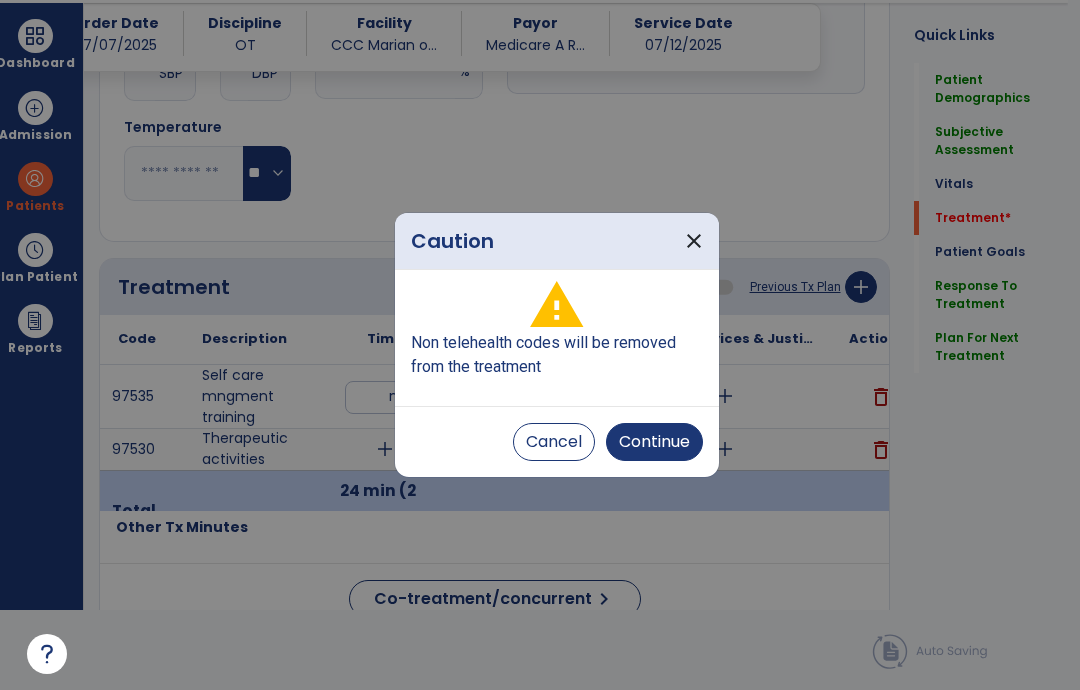 click on "Cancel" at bounding box center [554, 442] 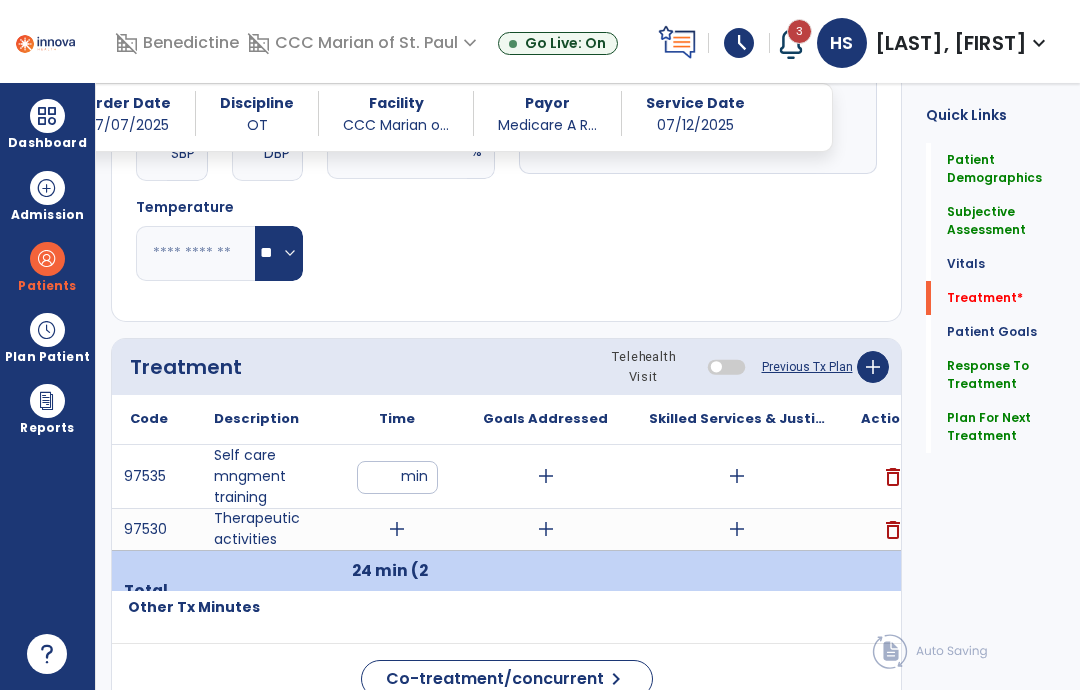 click on "add" at bounding box center (737, 476) 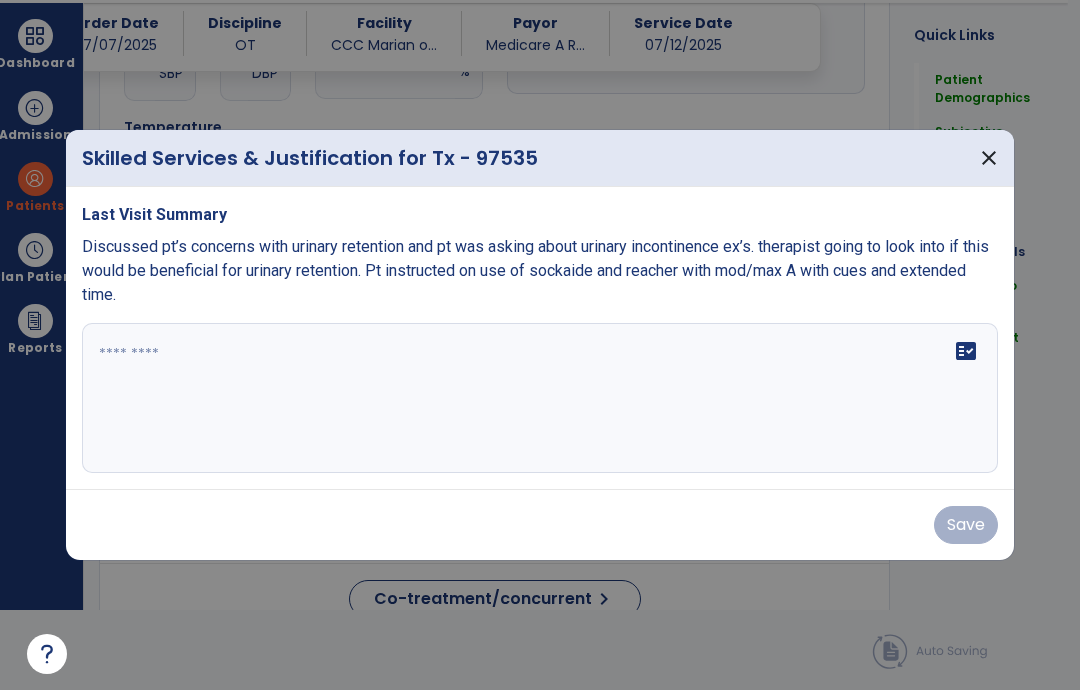 scroll, scrollTop: 0, scrollLeft: 0, axis: both 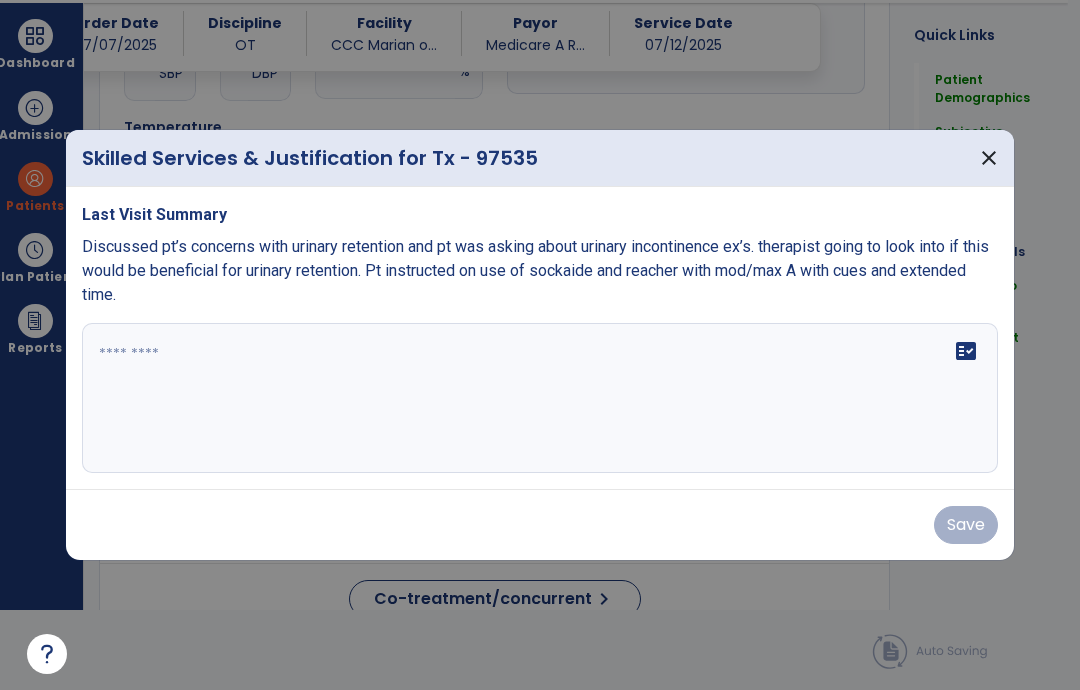 click on "fact_check" at bounding box center [540, 398] 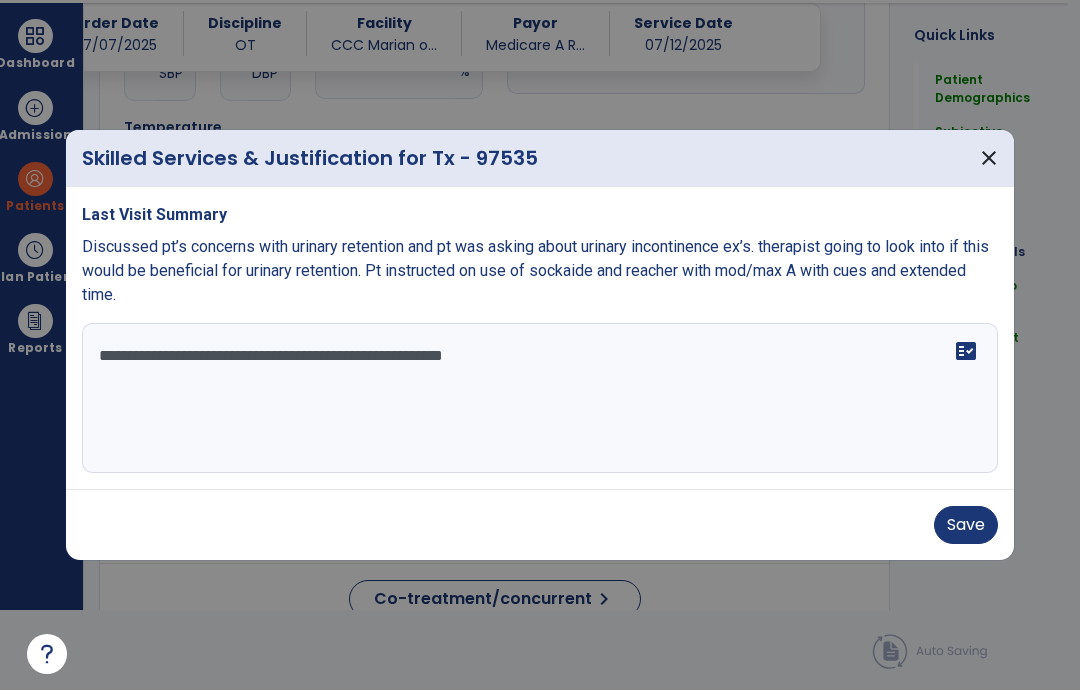 click on "**********" at bounding box center [540, 398] 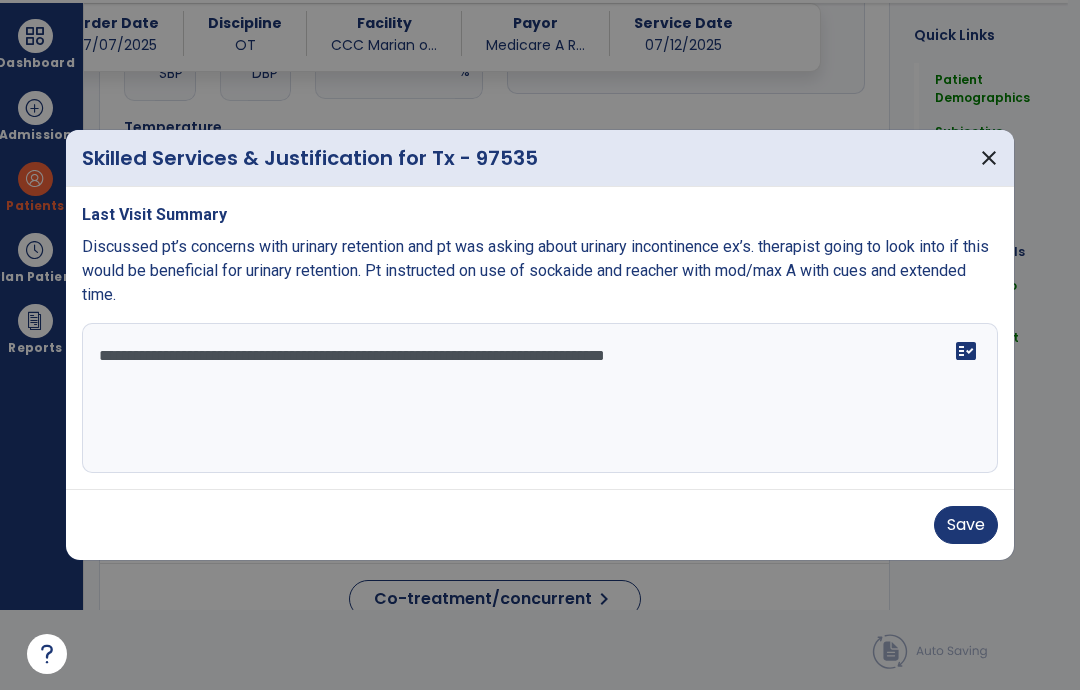 type on "**********" 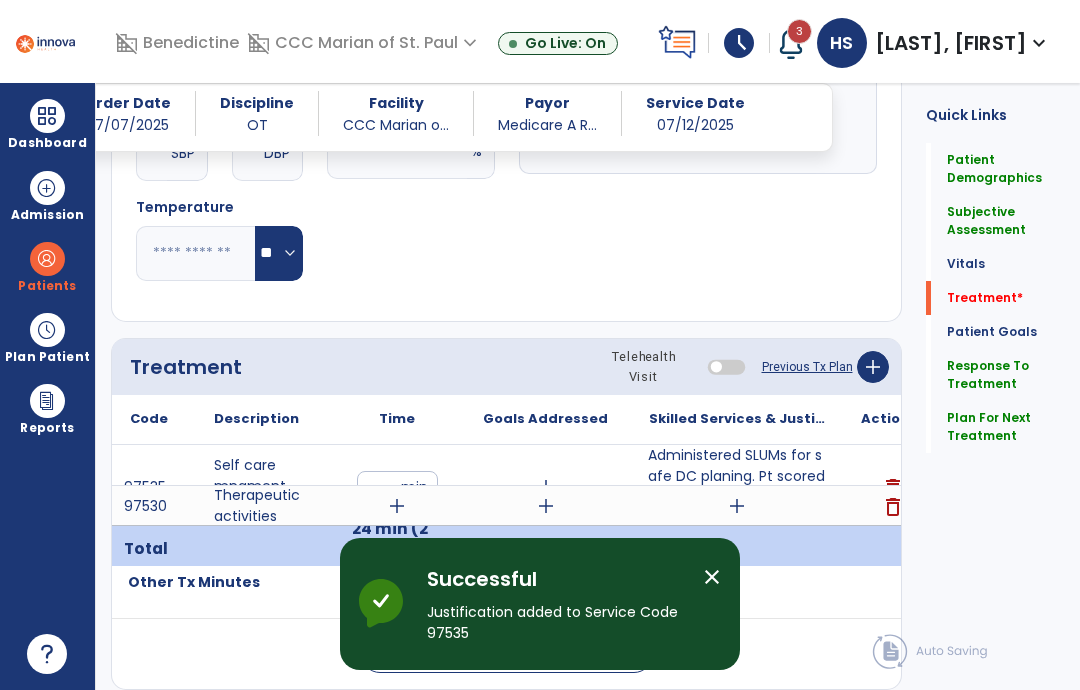 scroll, scrollTop: 80, scrollLeft: 0, axis: vertical 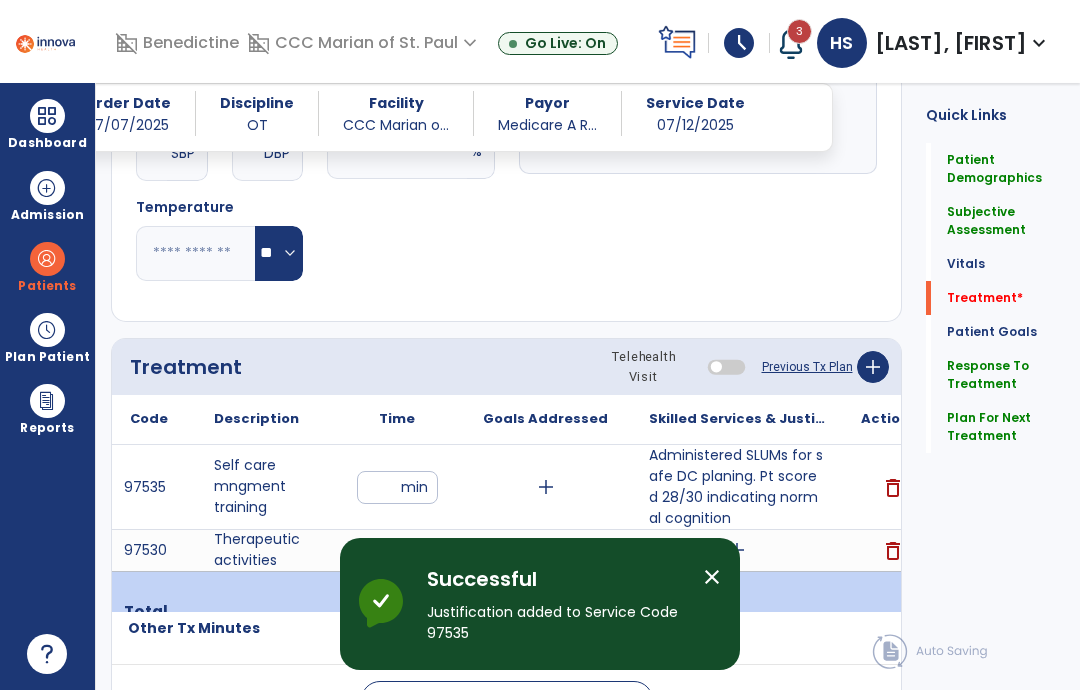 click on "add" at bounding box center [397, 550] 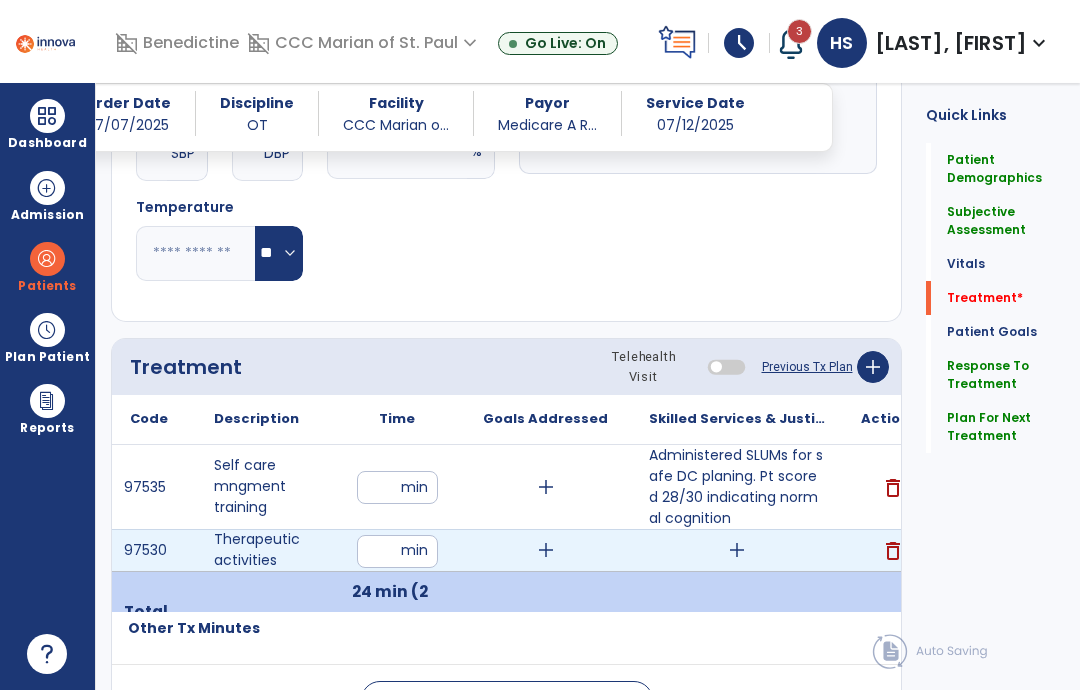 type on "**" 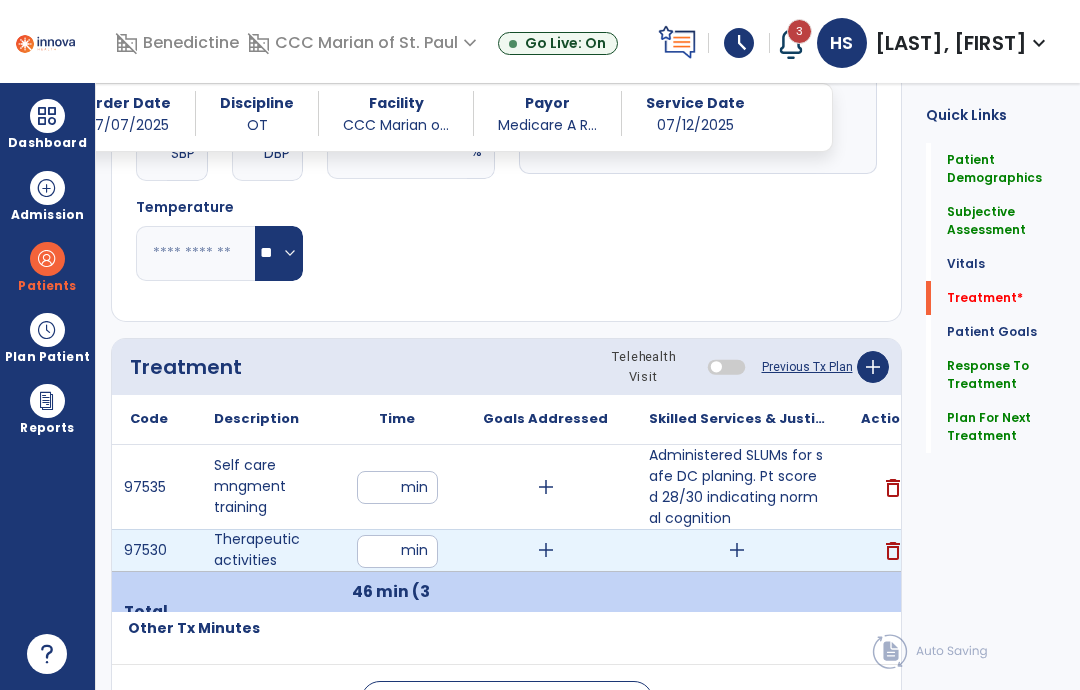 click on "add" at bounding box center [737, 550] 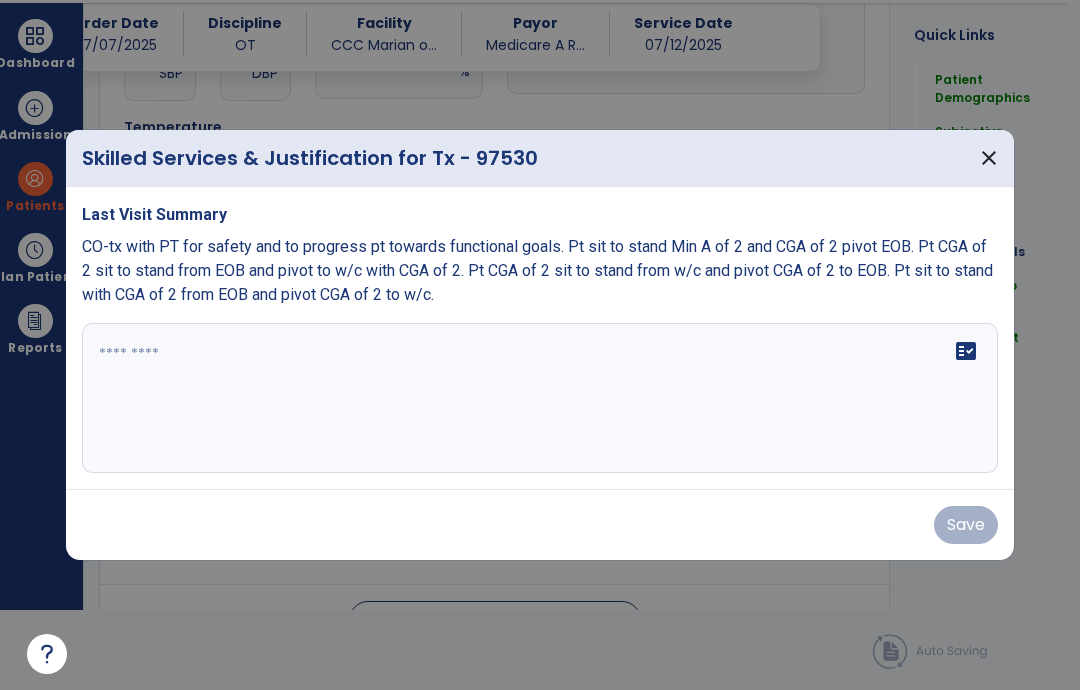 scroll, scrollTop: 0, scrollLeft: 0, axis: both 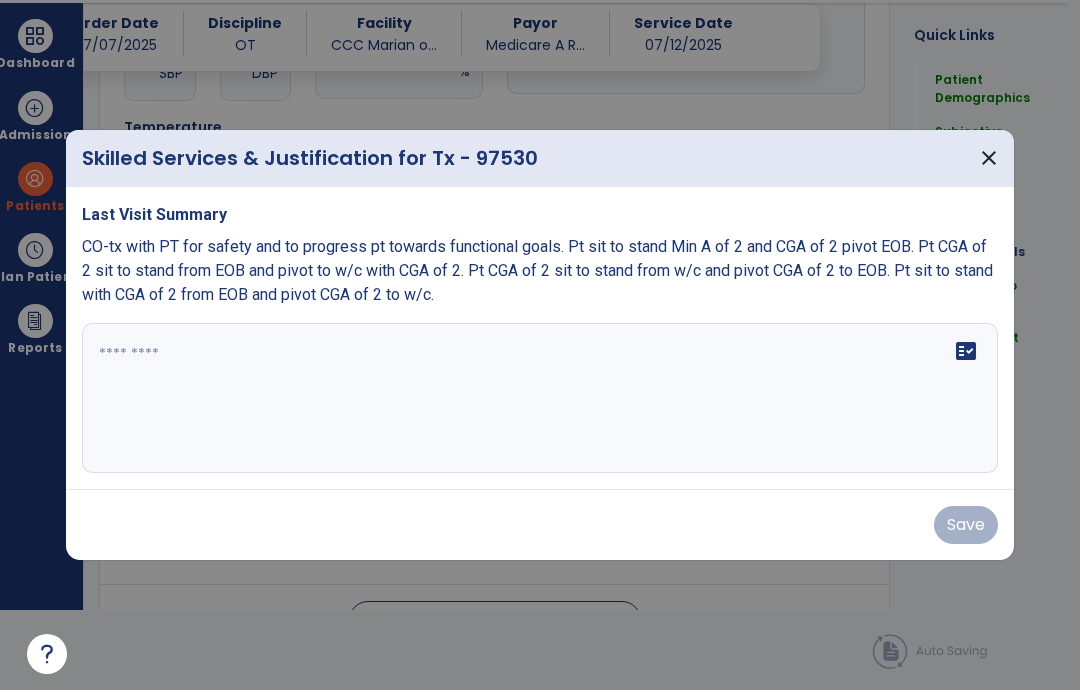 click on "fact_check" at bounding box center (540, 398) 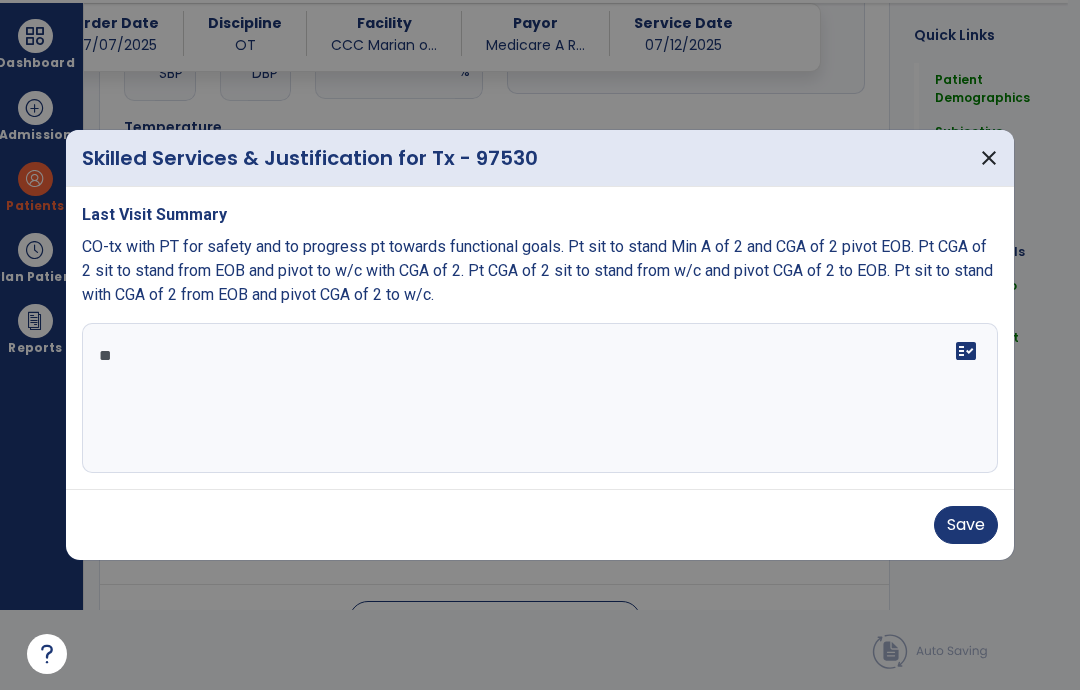 type on "*" 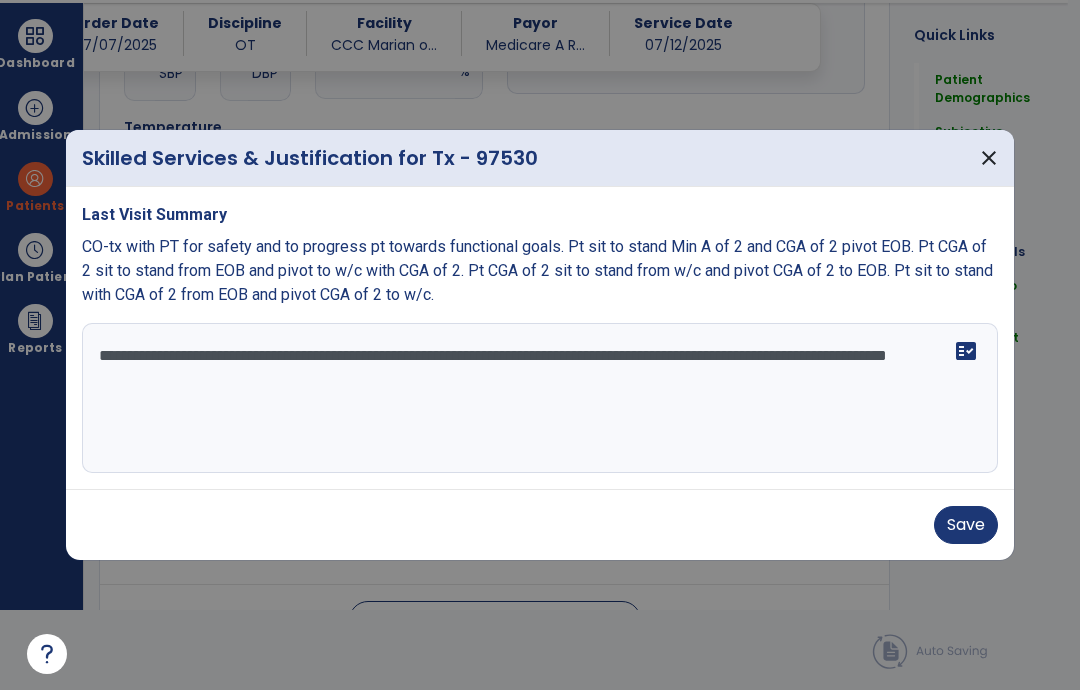 click on "**********" at bounding box center (540, 398) 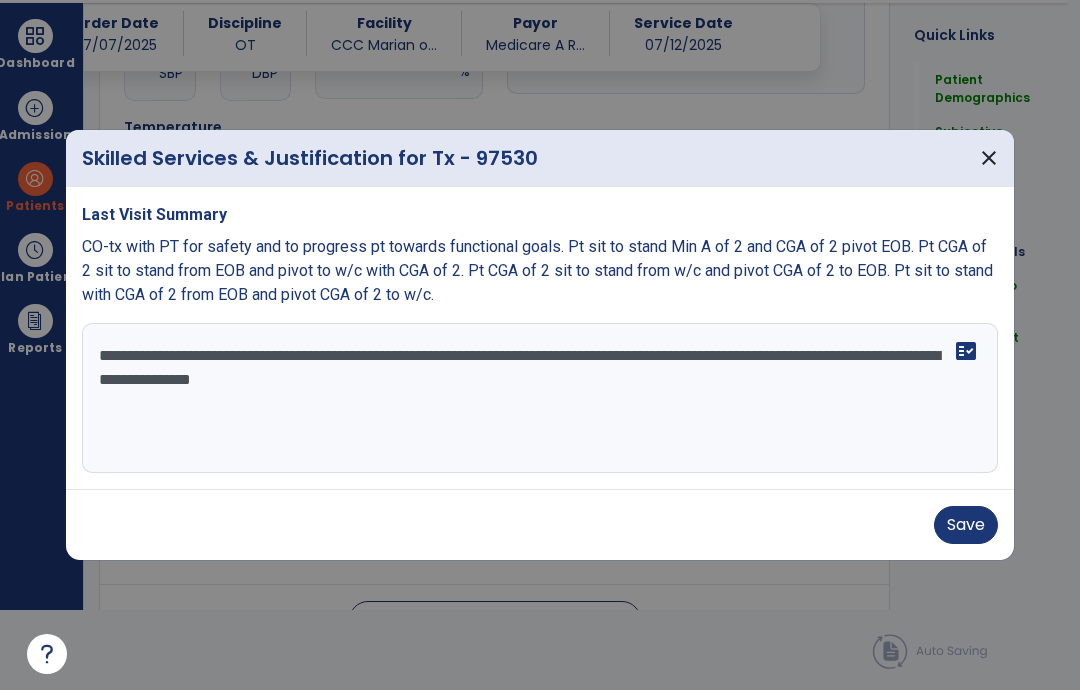 click on "**********" at bounding box center [540, 398] 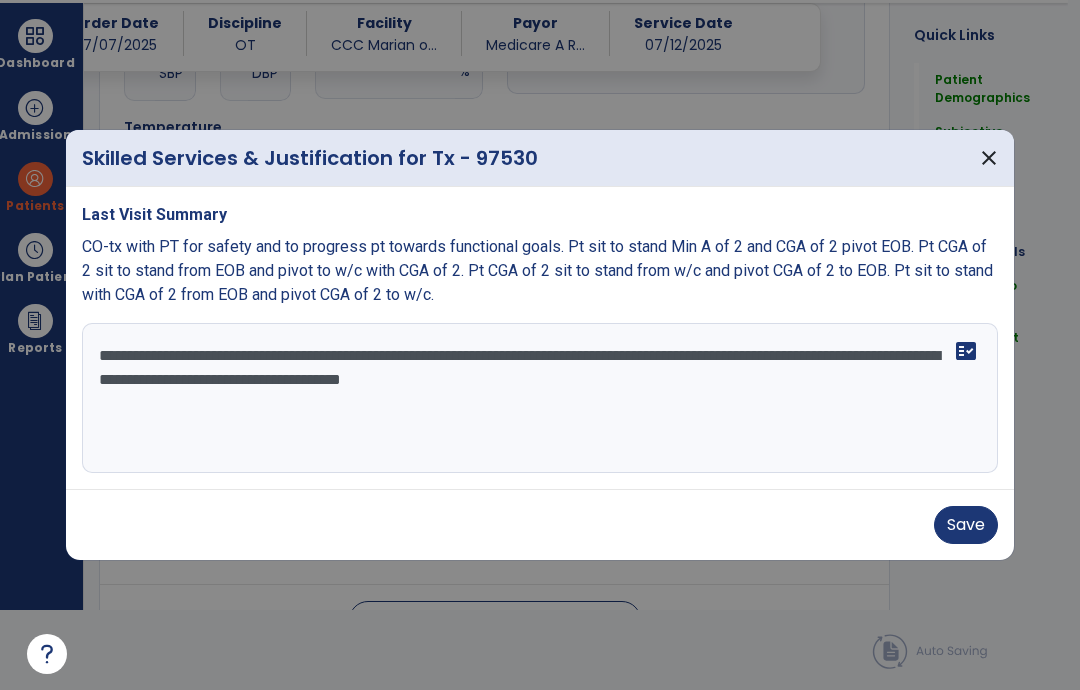 click on "**********" at bounding box center (540, 398) 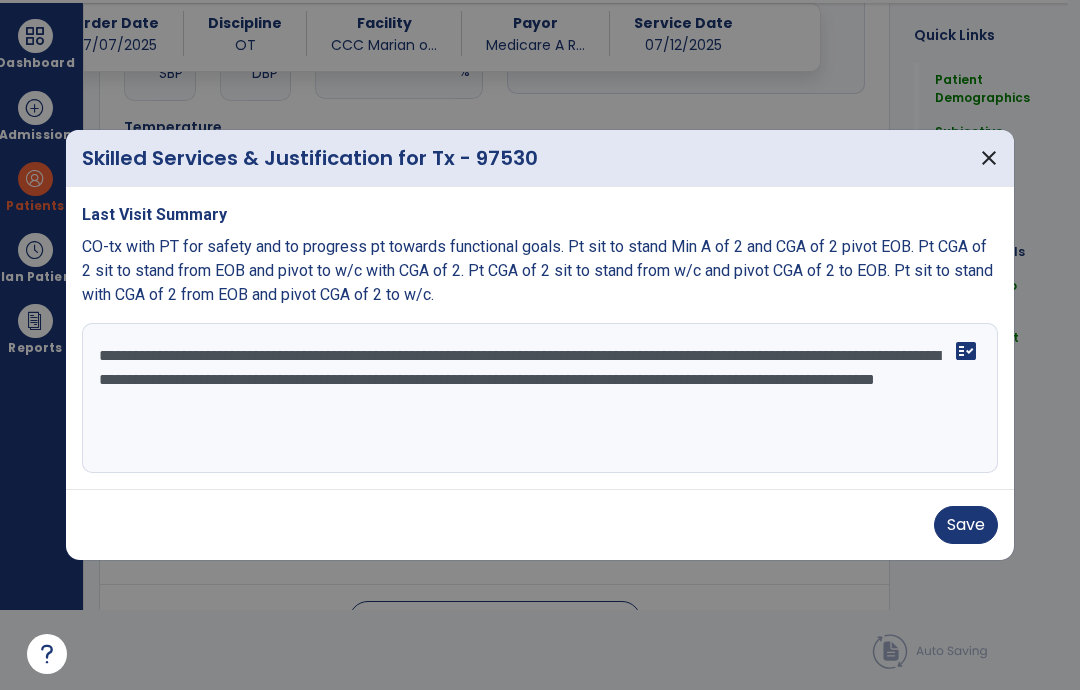 type on "**********" 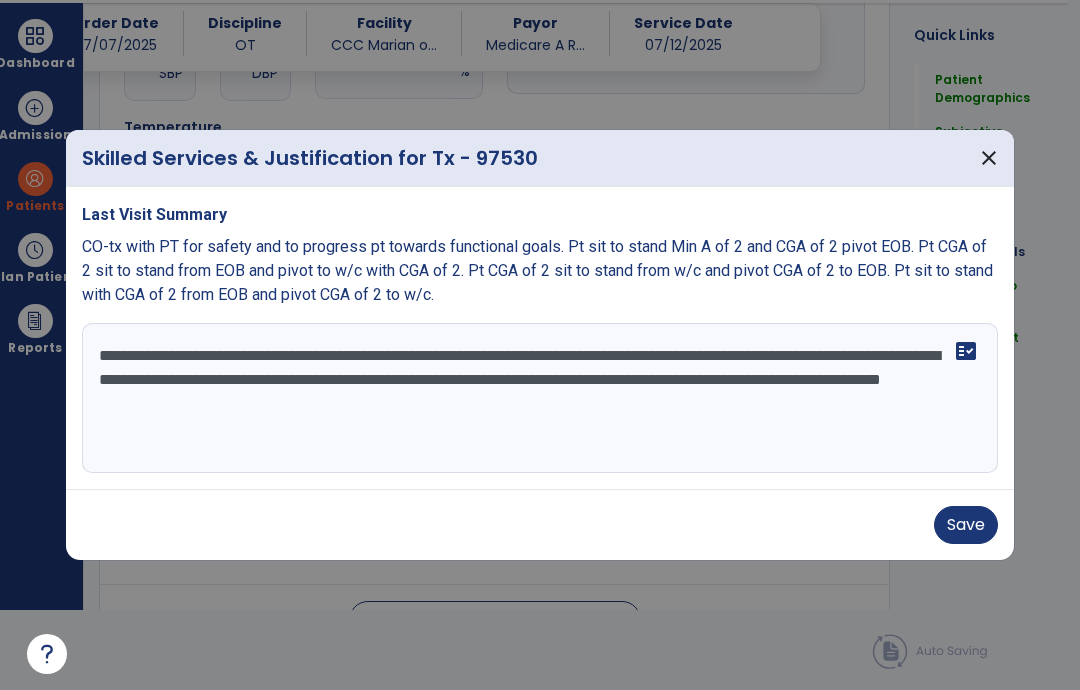 click on "Save" at bounding box center (966, 525) 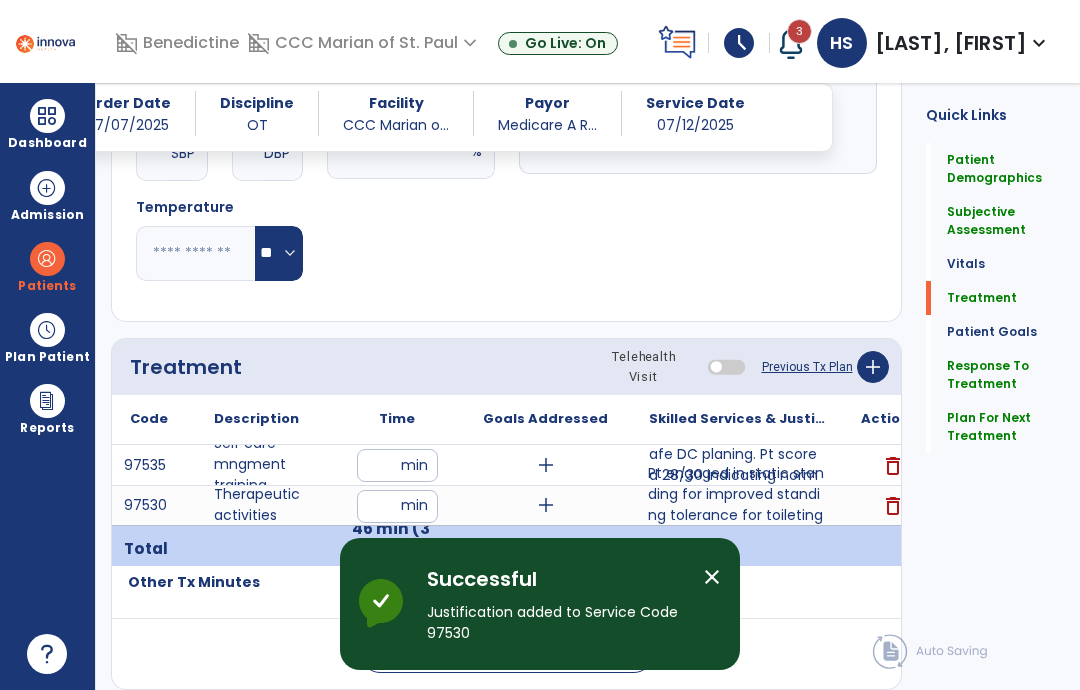 scroll, scrollTop: 80, scrollLeft: 0, axis: vertical 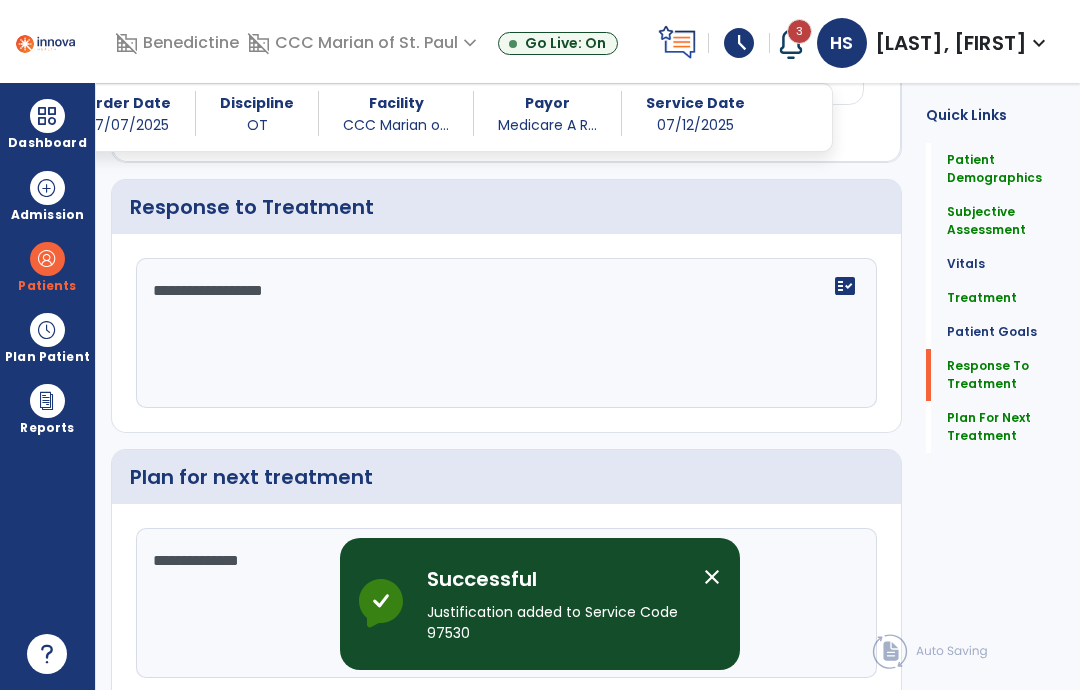 click on "chevron_right" 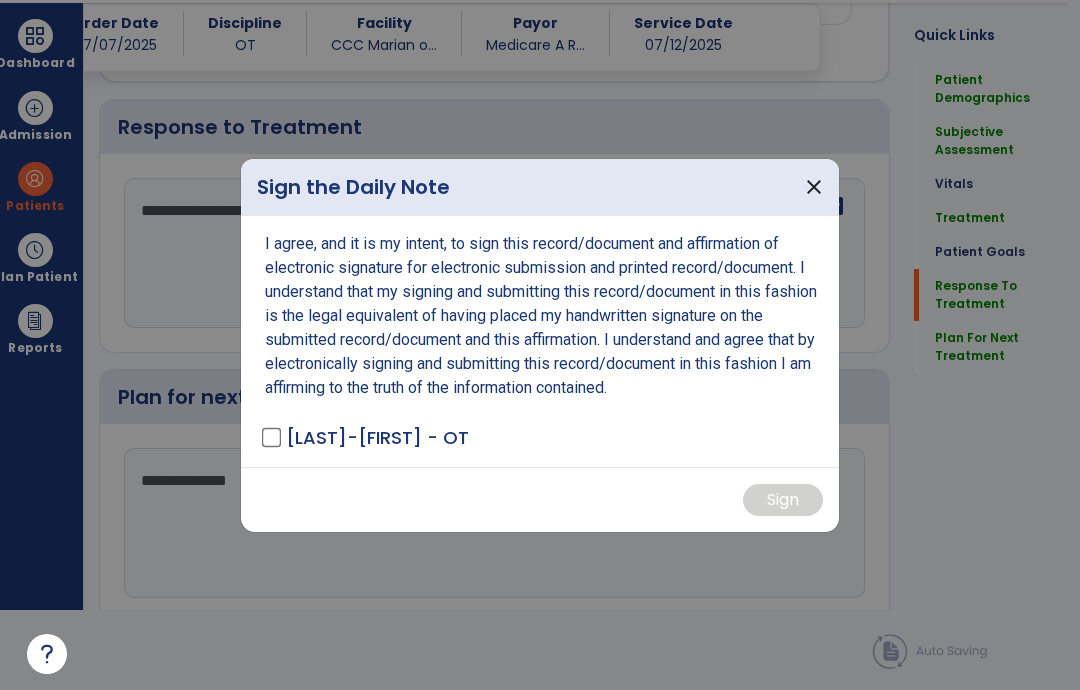 scroll, scrollTop: 0, scrollLeft: 0, axis: both 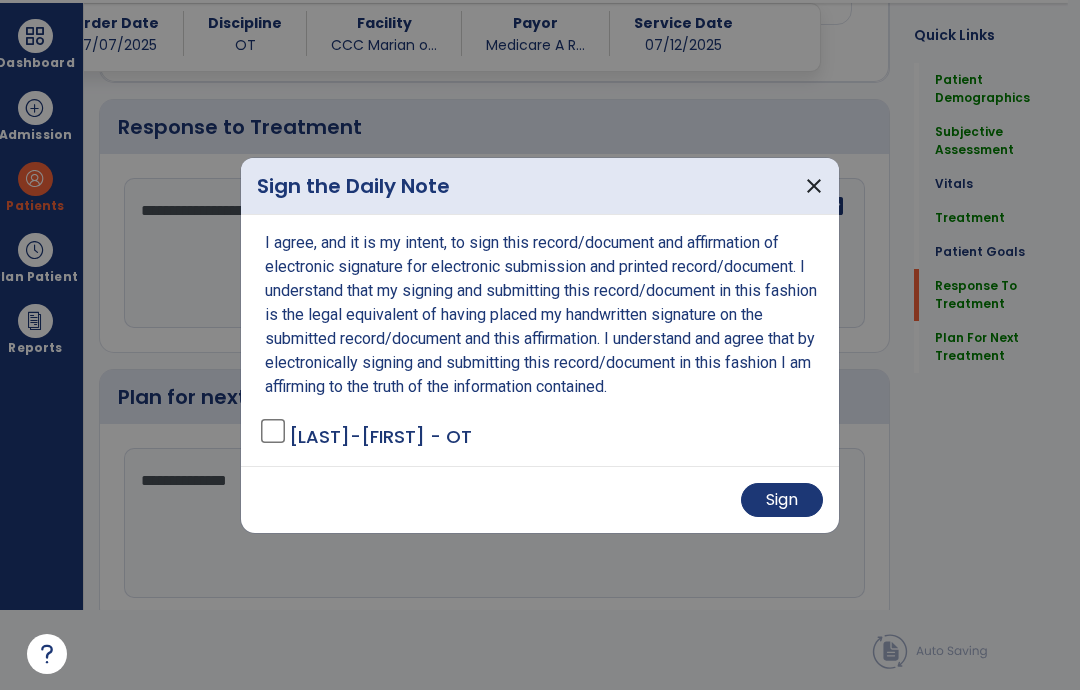 click on "Sign" at bounding box center [782, 500] 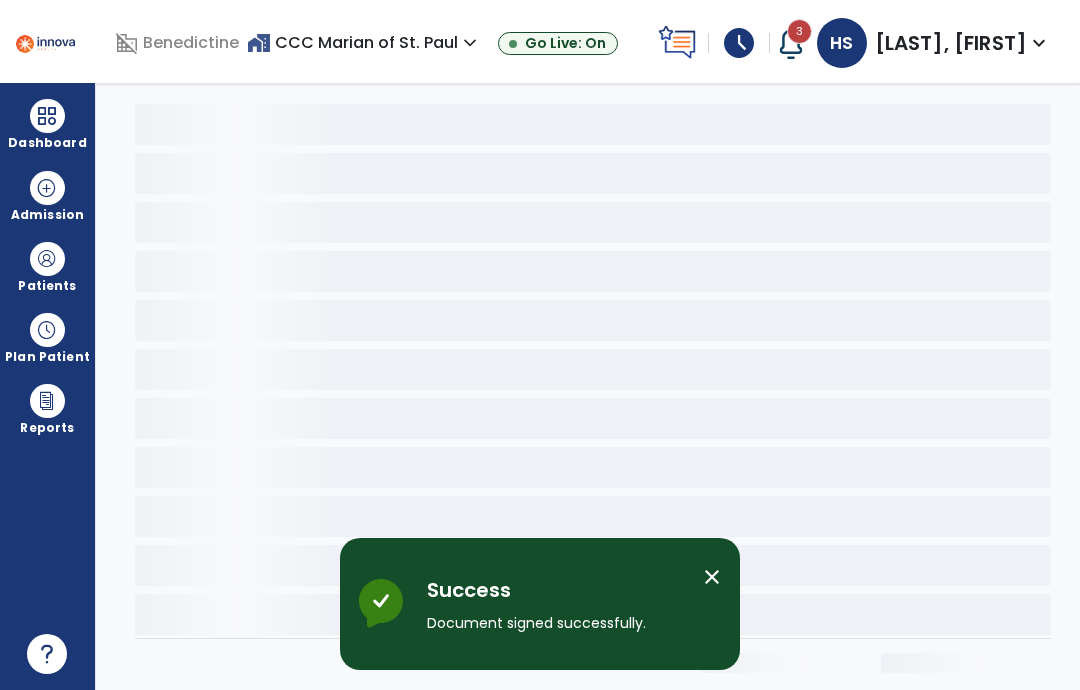 scroll, scrollTop: 0, scrollLeft: 0, axis: both 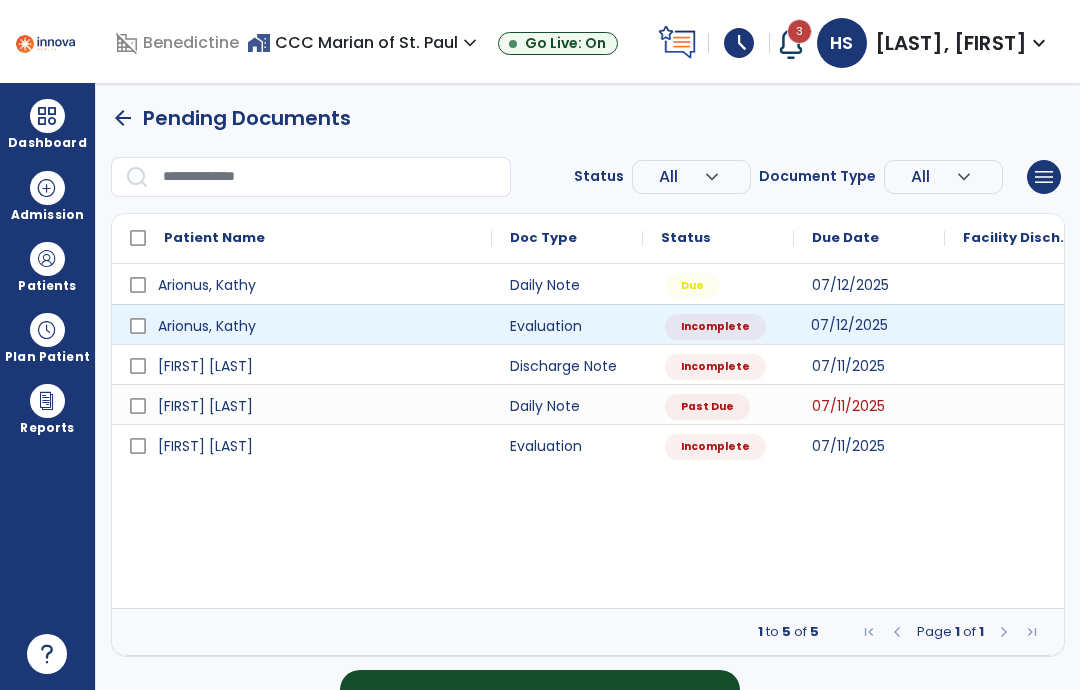 click on "07/12/2025" at bounding box center (869, 324) 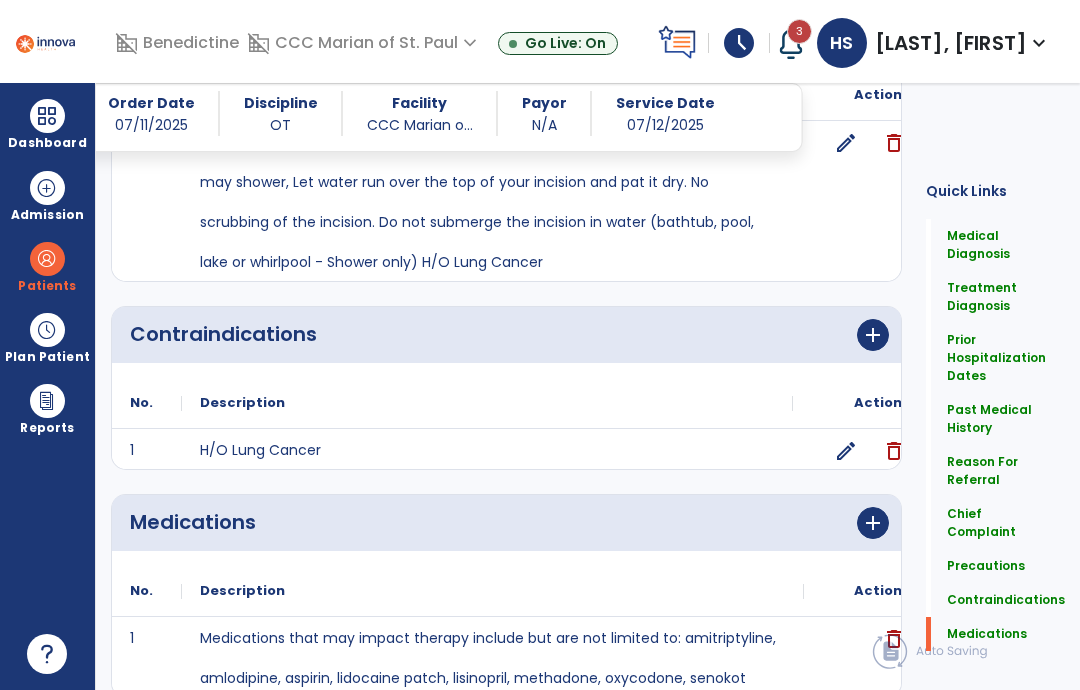 scroll, scrollTop: 1804, scrollLeft: 0, axis: vertical 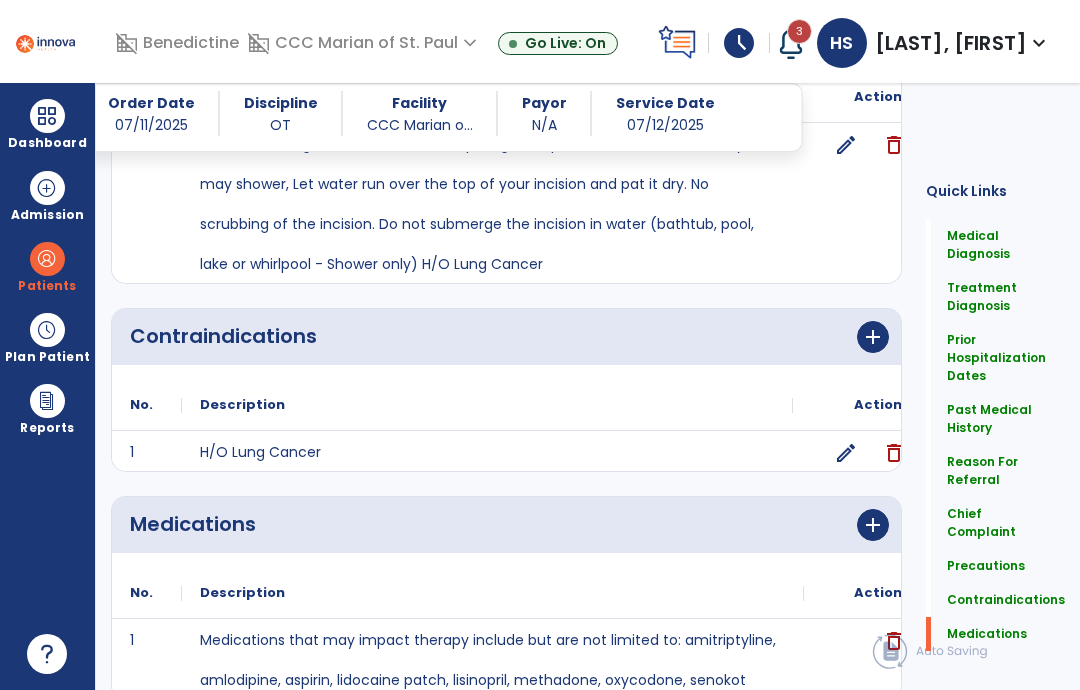 click on "Medications" 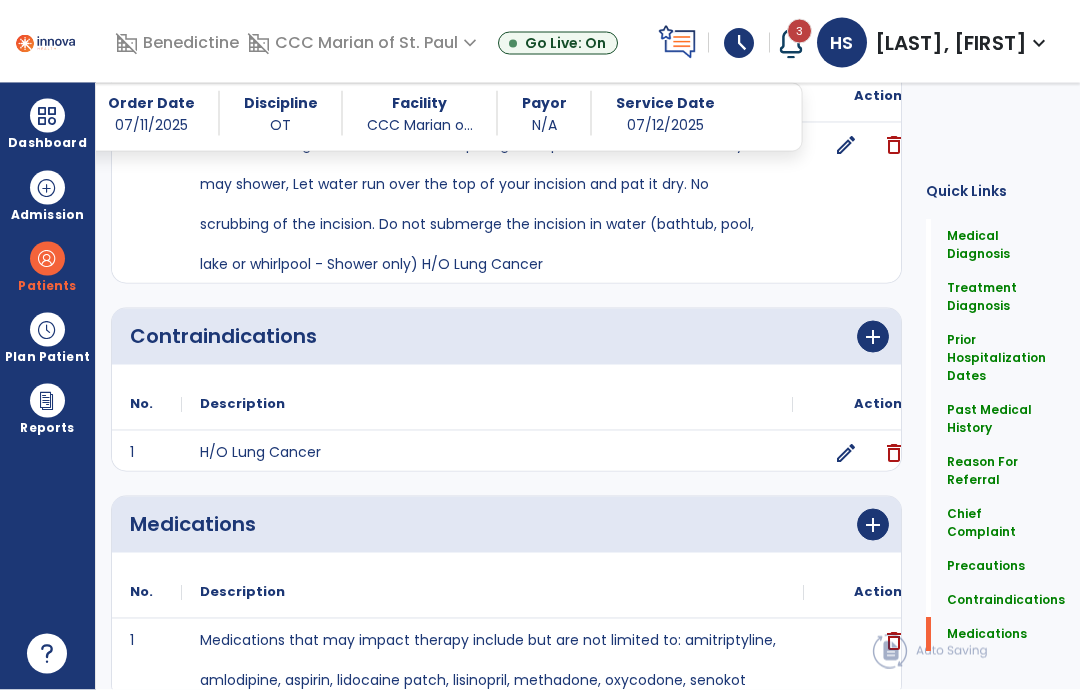 scroll, scrollTop: 79, scrollLeft: 0, axis: vertical 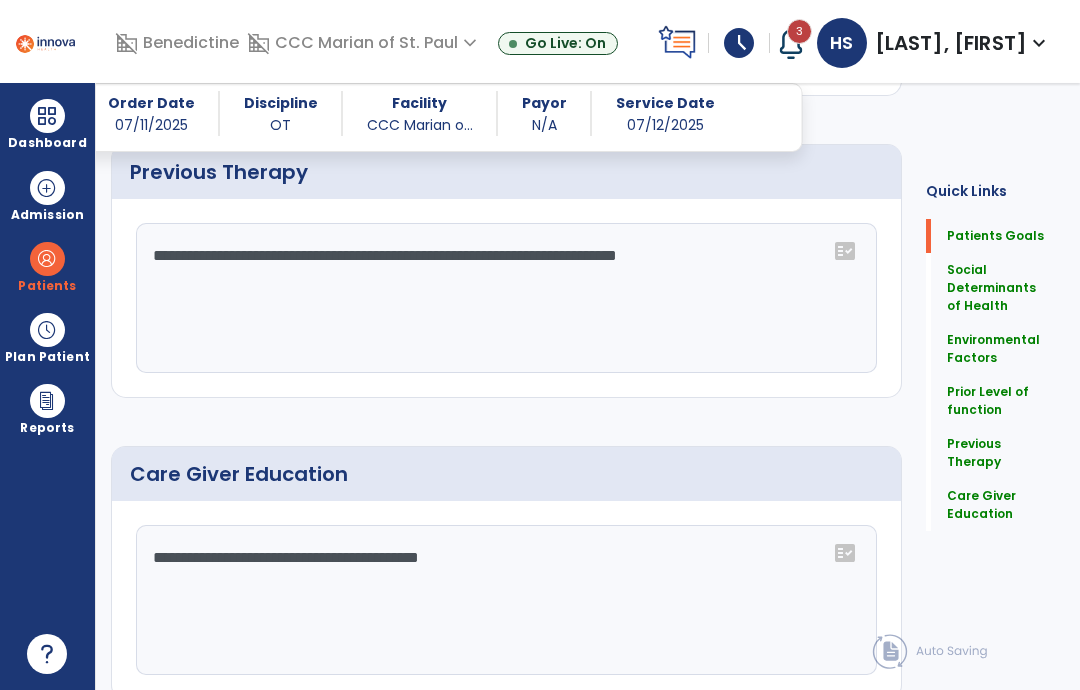 click on "Continue" 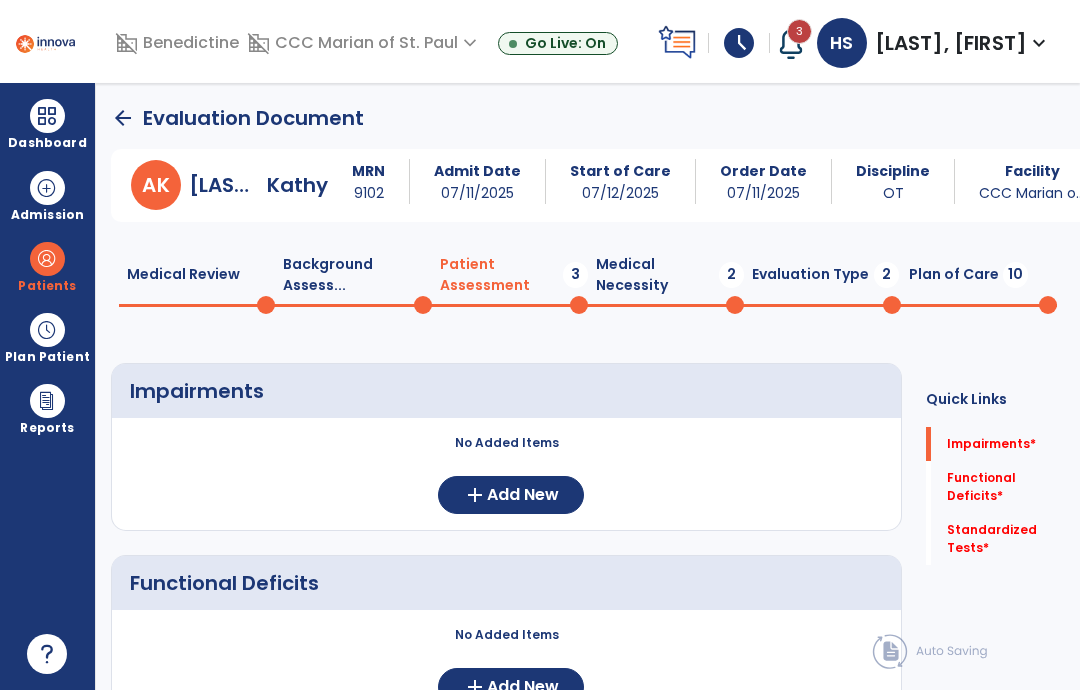 scroll, scrollTop: 73, scrollLeft: 0, axis: vertical 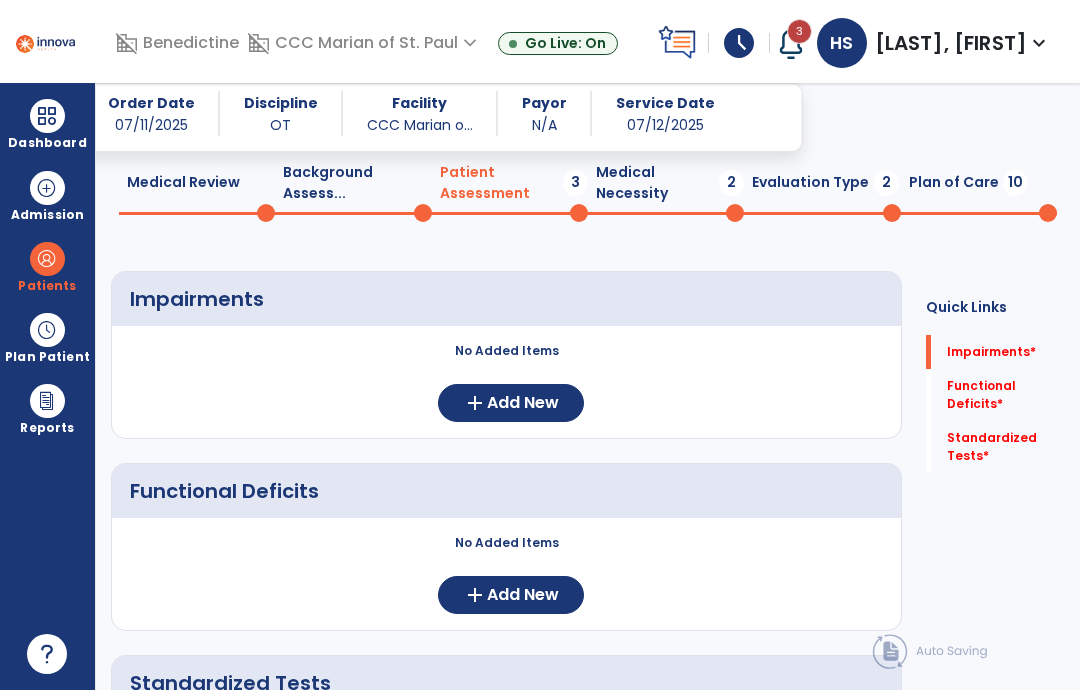 click on "Add New" 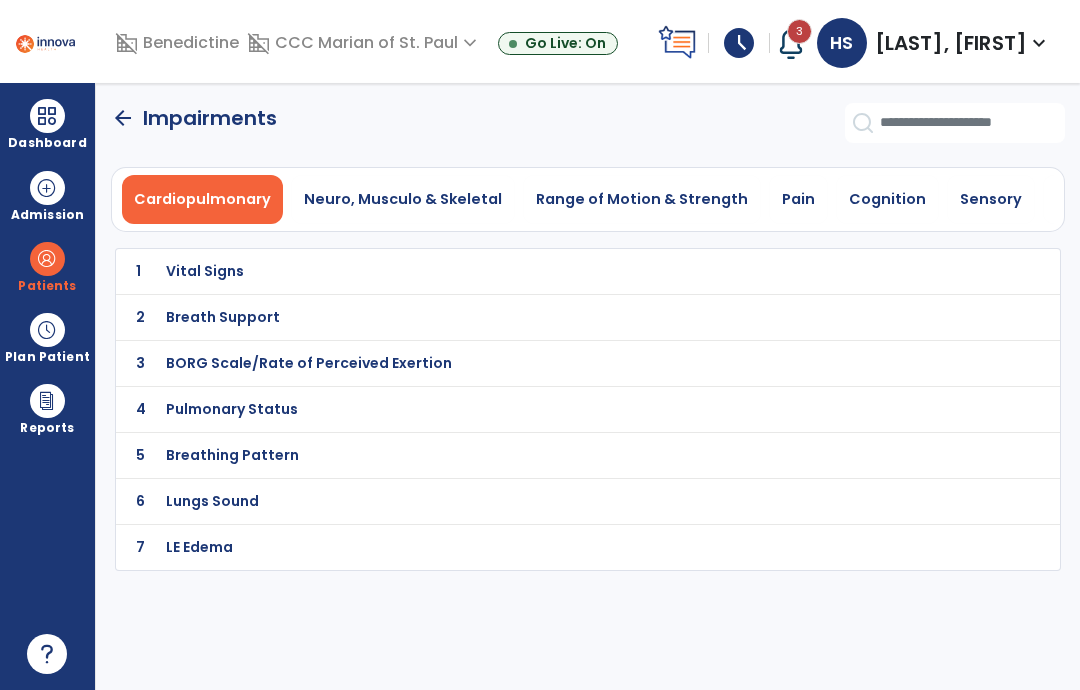click on "Range of Motion & Strength" at bounding box center [642, 199] 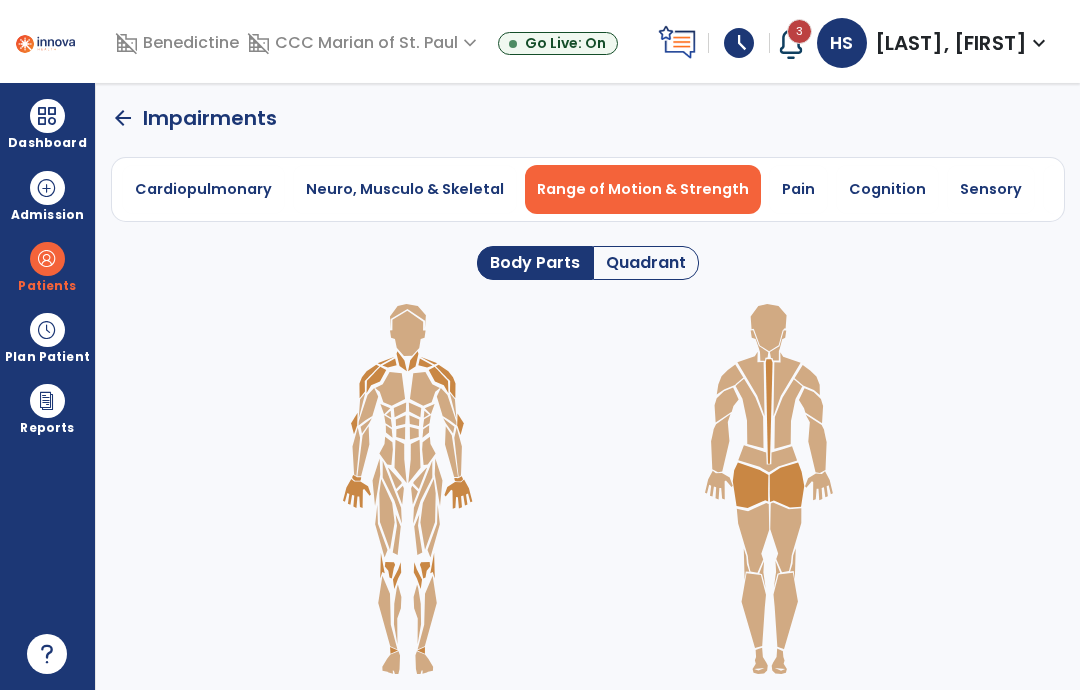 click on "Quadrant" 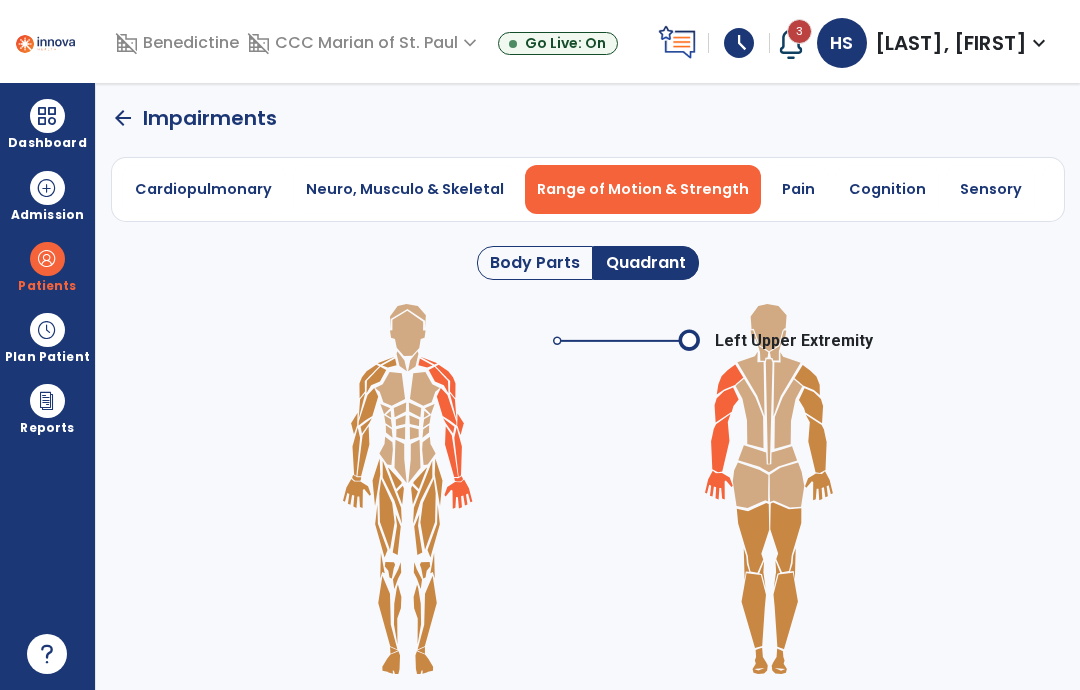 click 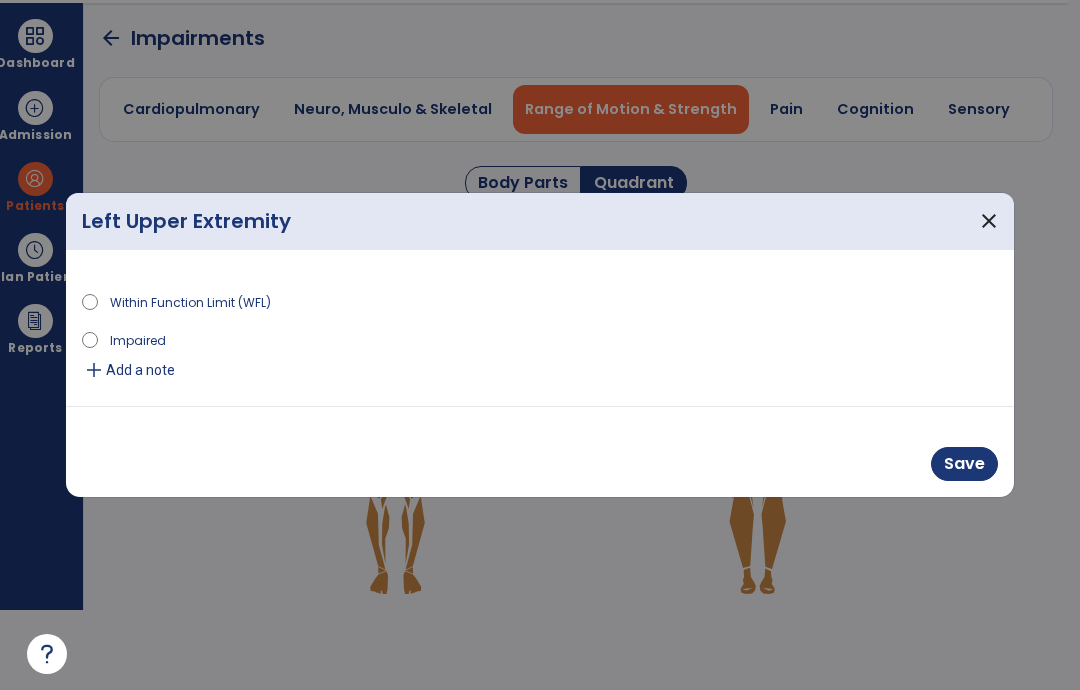 click on "Save" at bounding box center (964, 464) 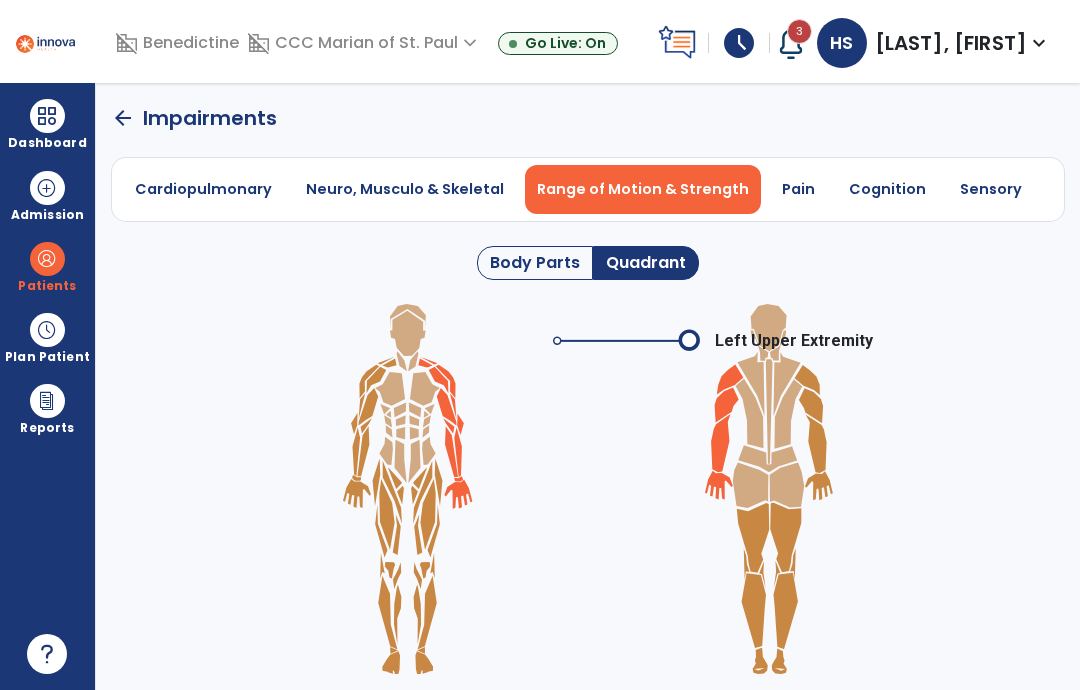 click 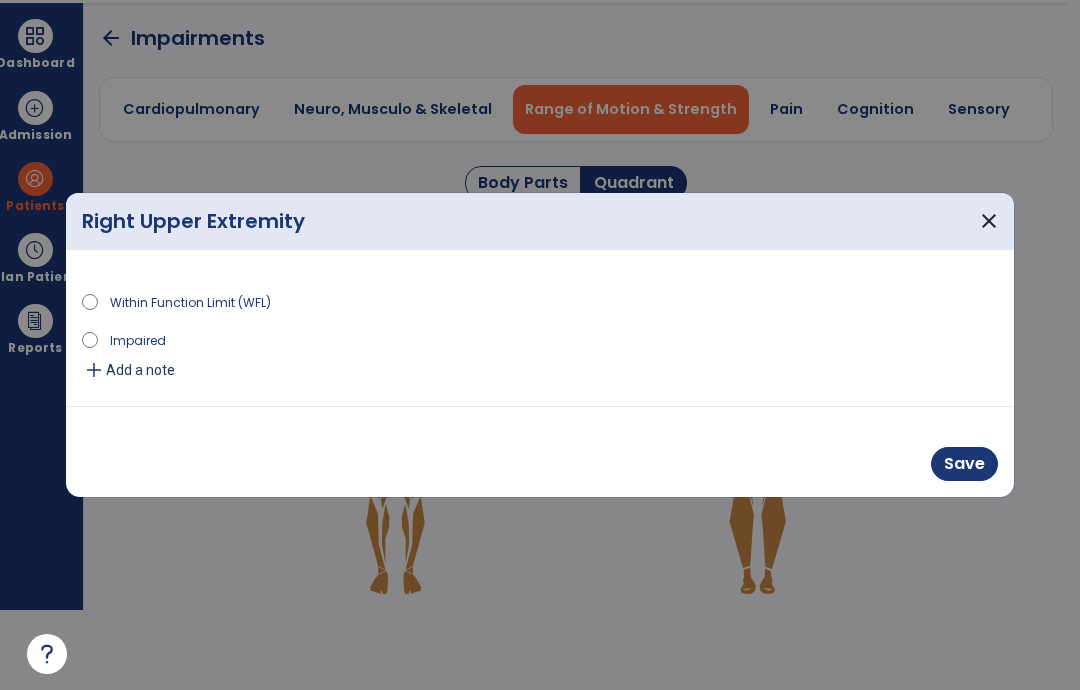 scroll, scrollTop: 0, scrollLeft: 0, axis: both 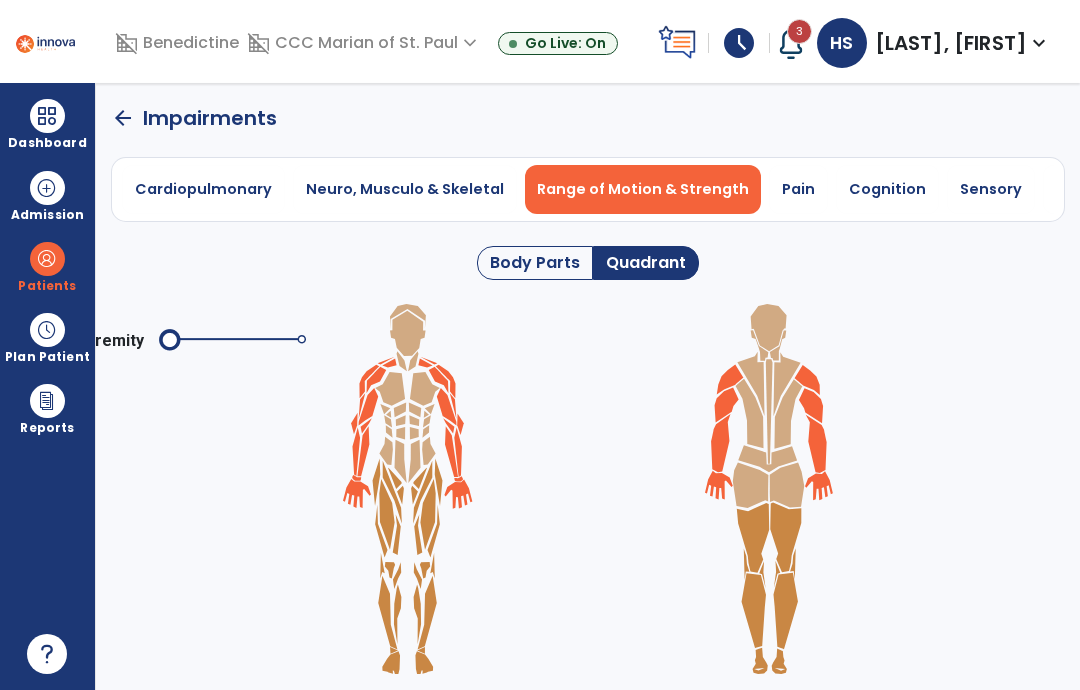 click on "Pain" at bounding box center [798, 189] 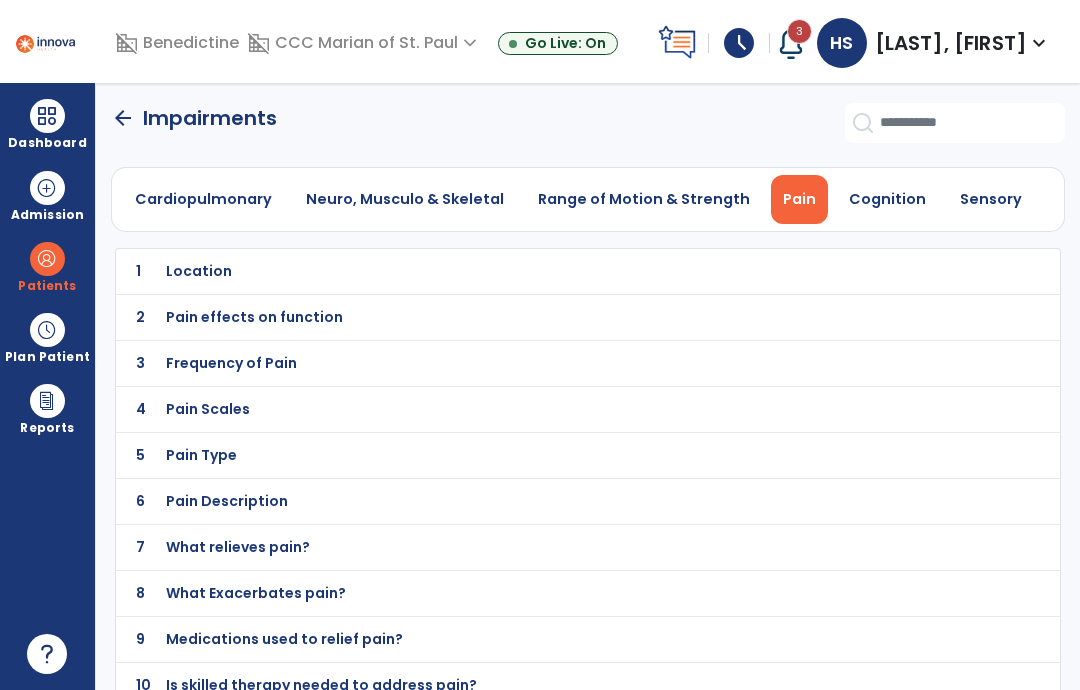 click on "Location" at bounding box center (544, 271) 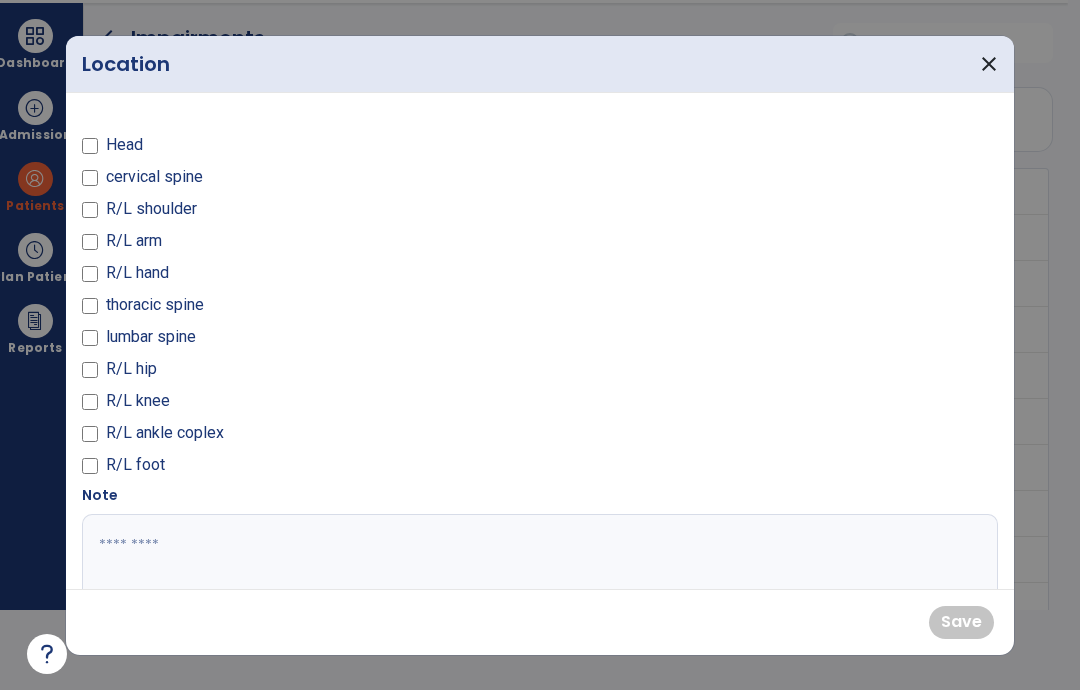 click on "R/L knee" at bounding box center (138, 401) 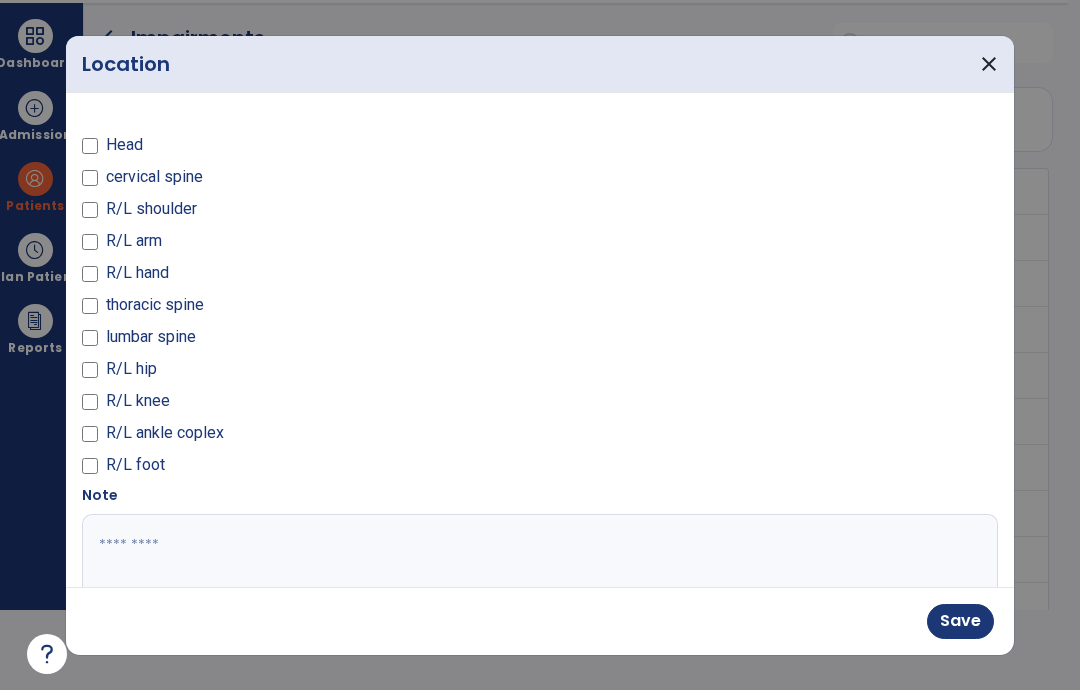 click on "Save" at bounding box center (960, 621) 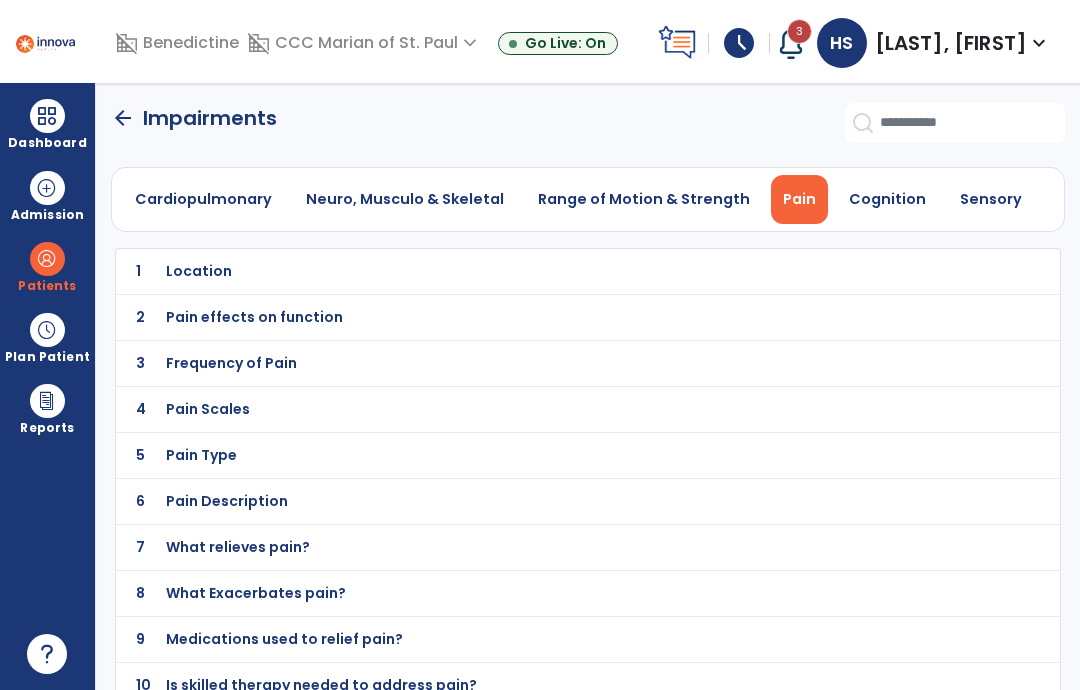 scroll, scrollTop: 80, scrollLeft: 0, axis: vertical 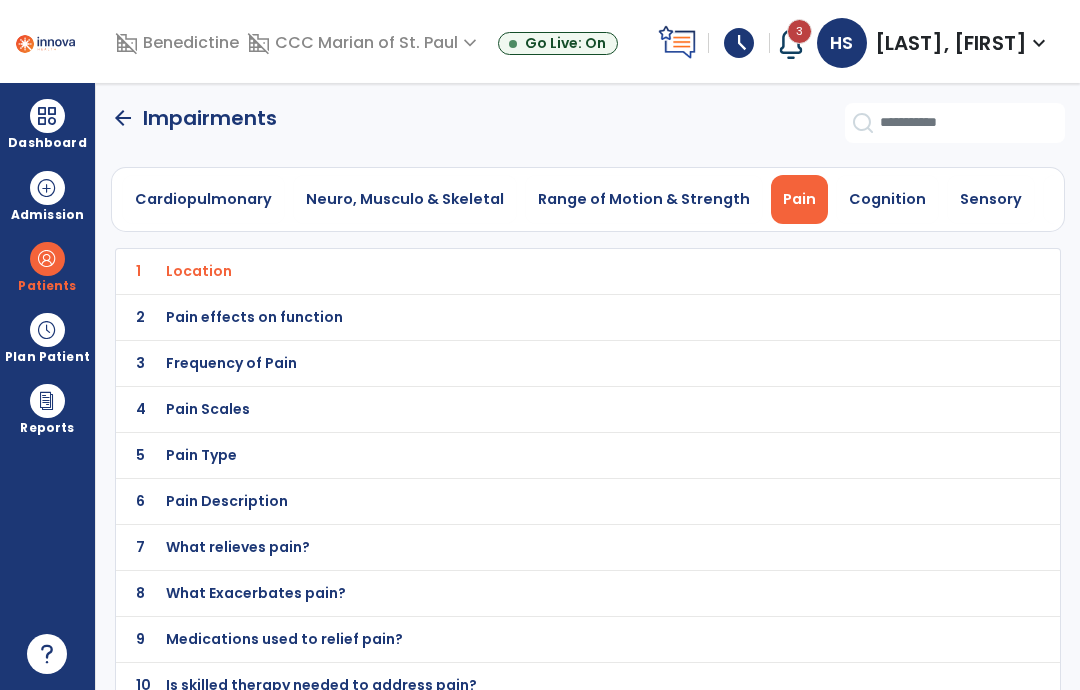 click on "Pain effects on function" at bounding box center [544, 271] 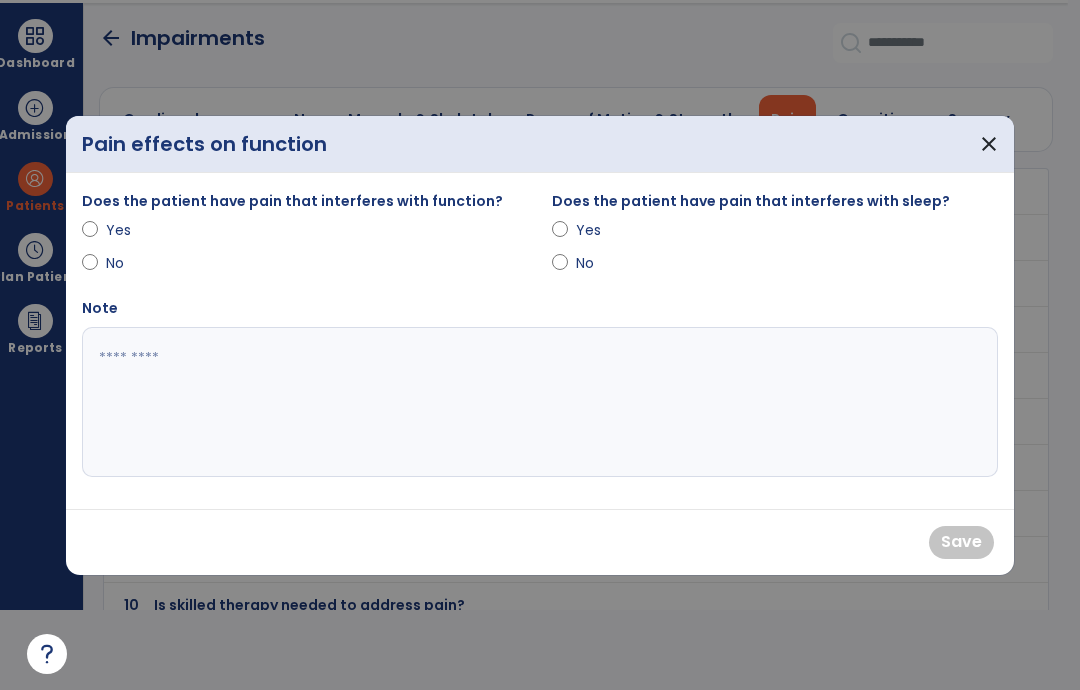 scroll, scrollTop: 0, scrollLeft: 0, axis: both 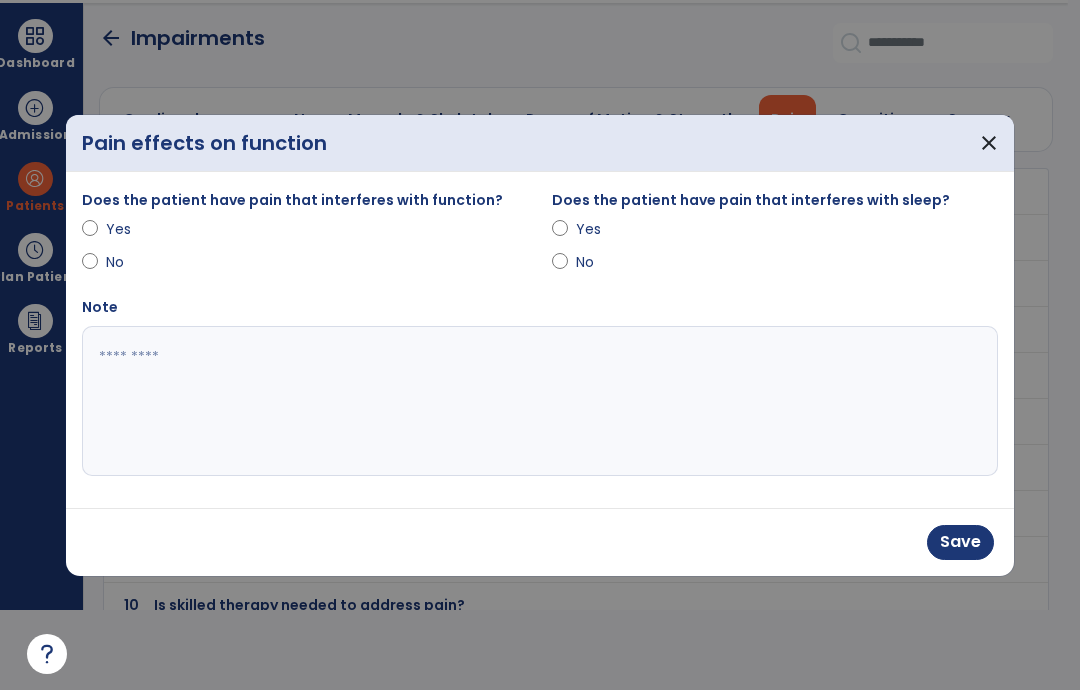 click on "Save" at bounding box center [960, 542] 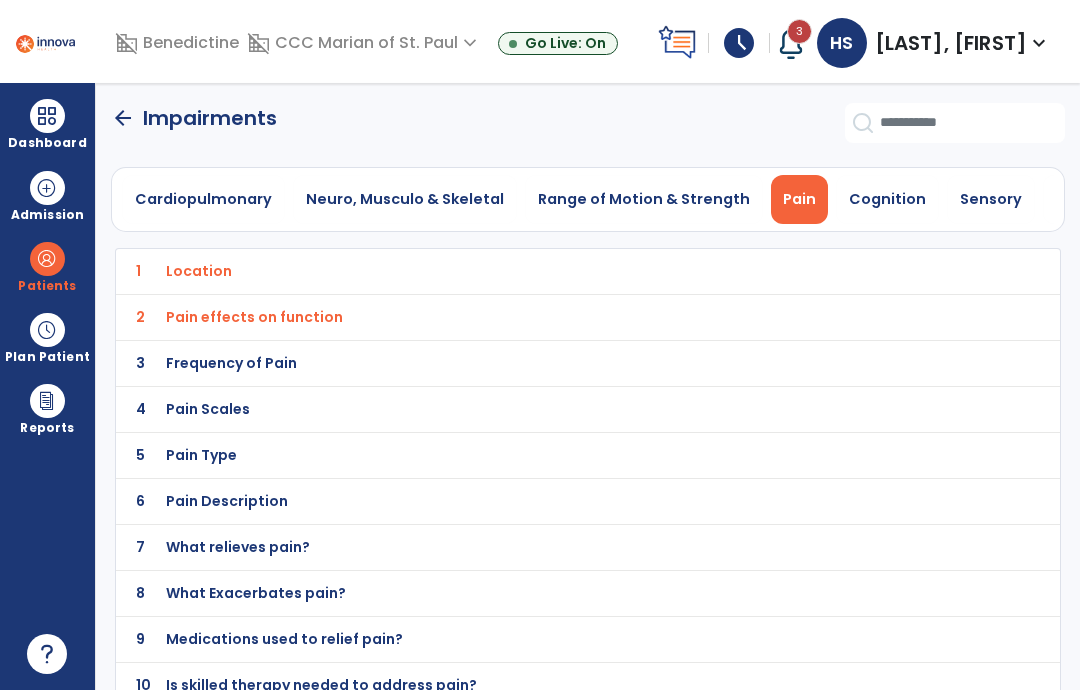 click on "Frequency of Pain" at bounding box center [544, 271] 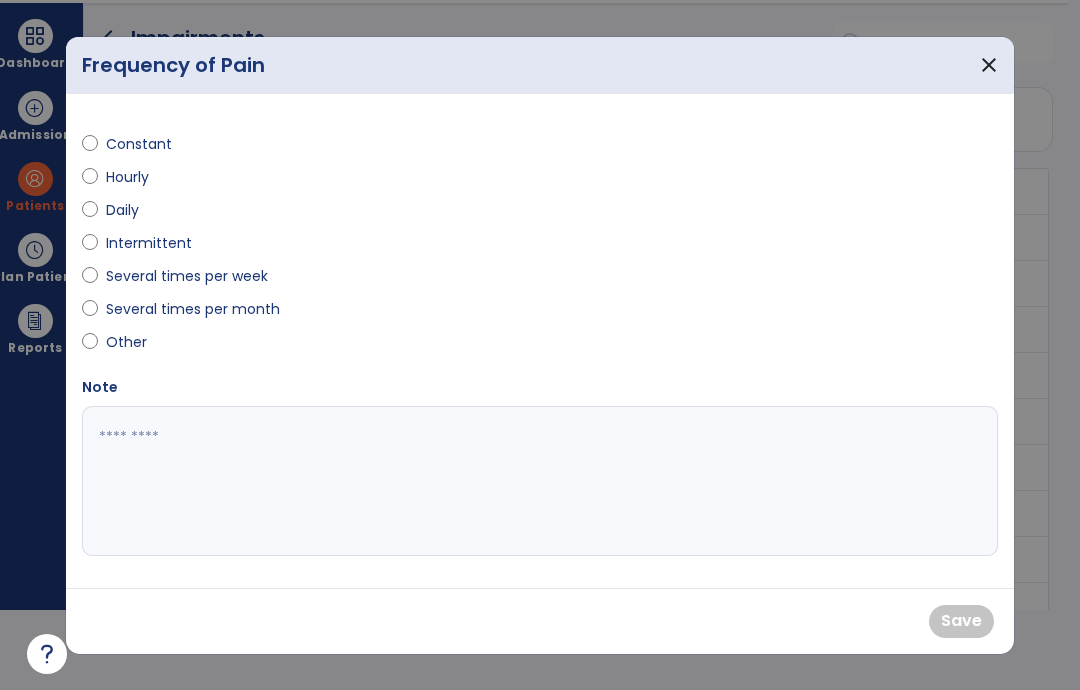 click on "Hourly" at bounding box center [141, 177] 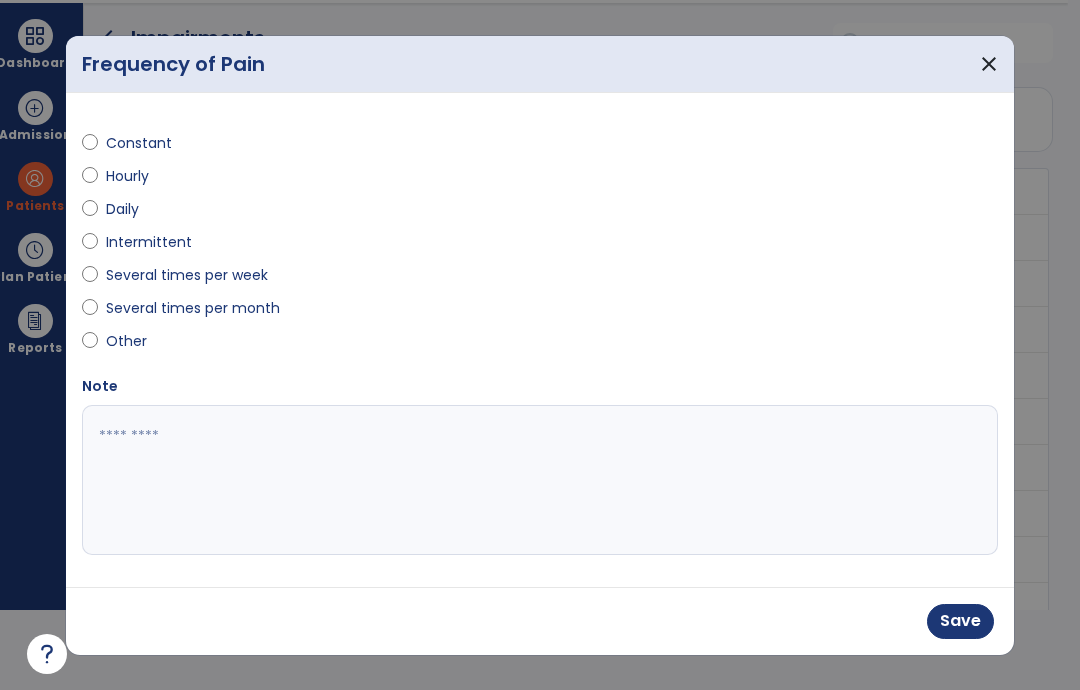click on "Save" at bounding box center (960, 621) 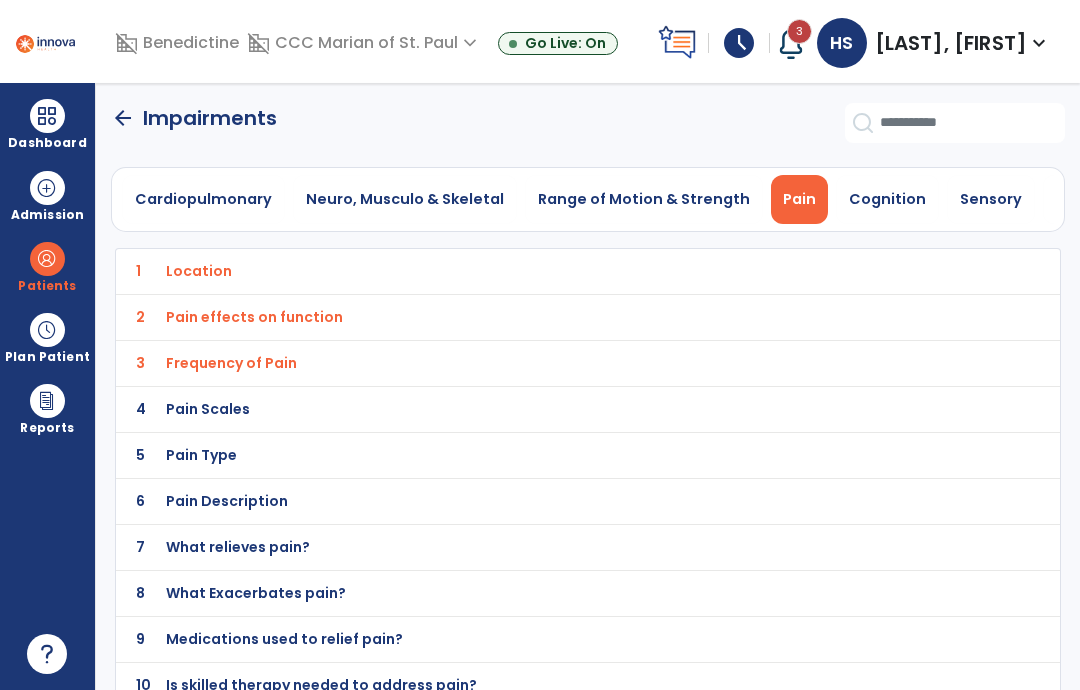 click on "Pain Scales" at bounding box center [199, 271] 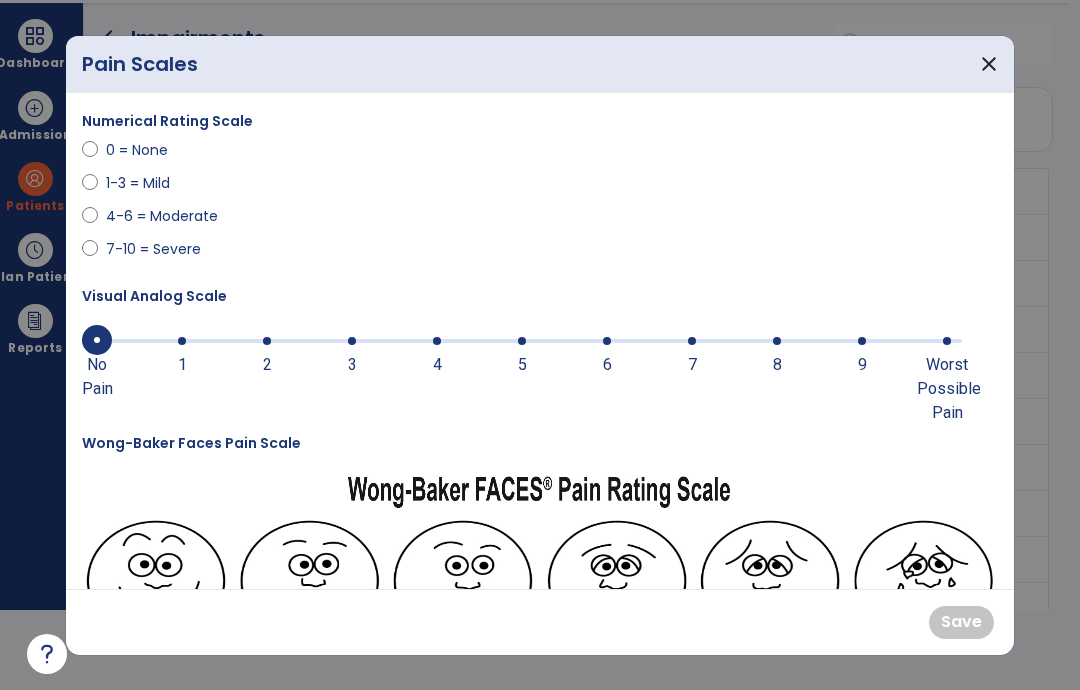 scroll, scrollTop: 0, scrollLeft: 0, axis: both 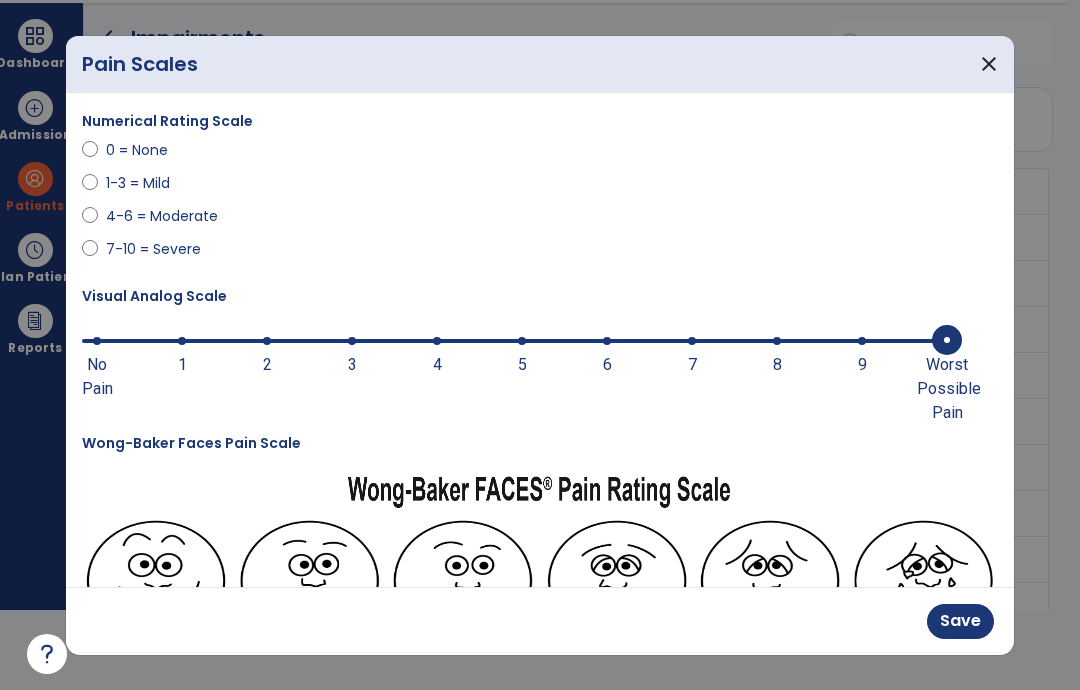 click on "Worst Possible Pain" at bounding box center [947, 389] 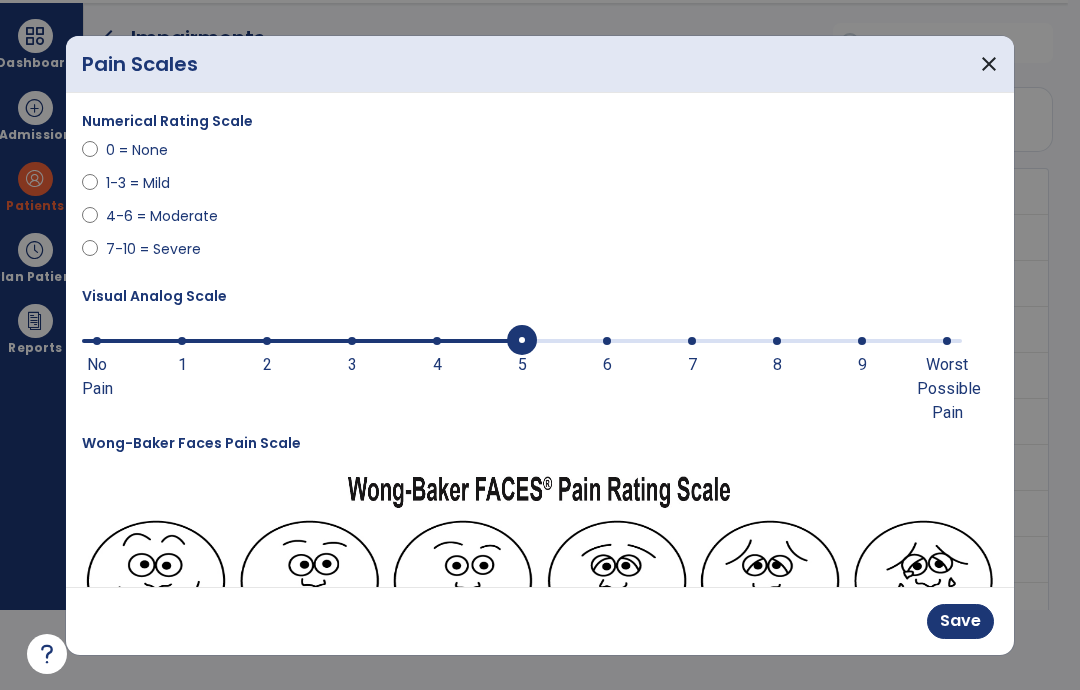 click at bounding box center (302, 339) 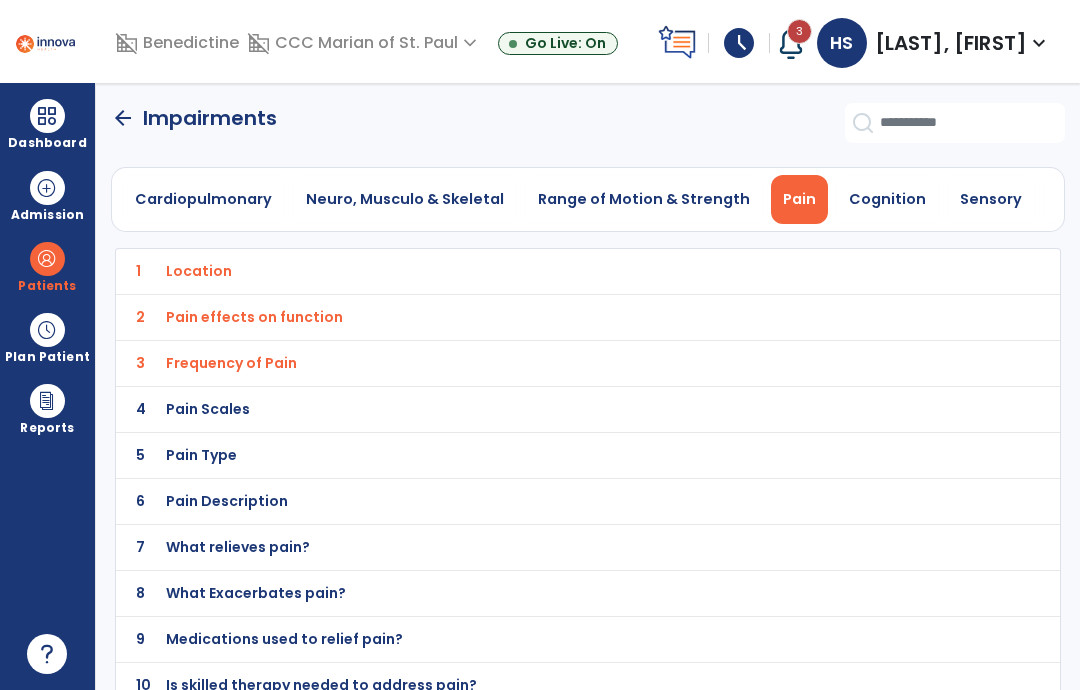 scroll, scrollTop: 80, scrollLeft: 0, axis: vertical 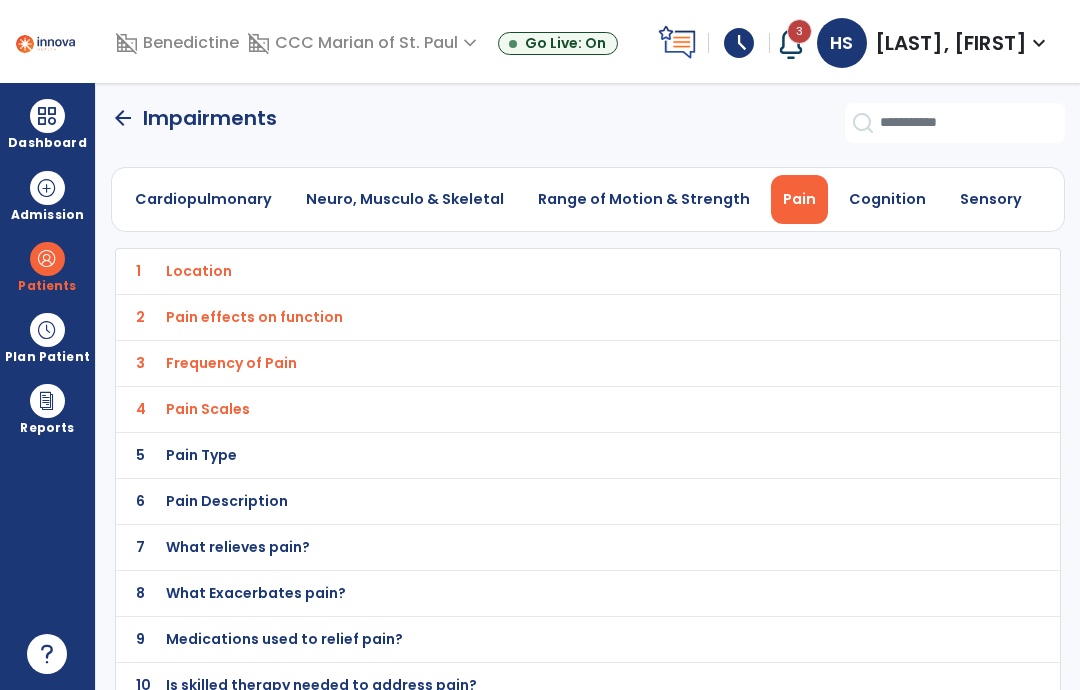 click on "Pain Type" at bounding box center [544, 271] 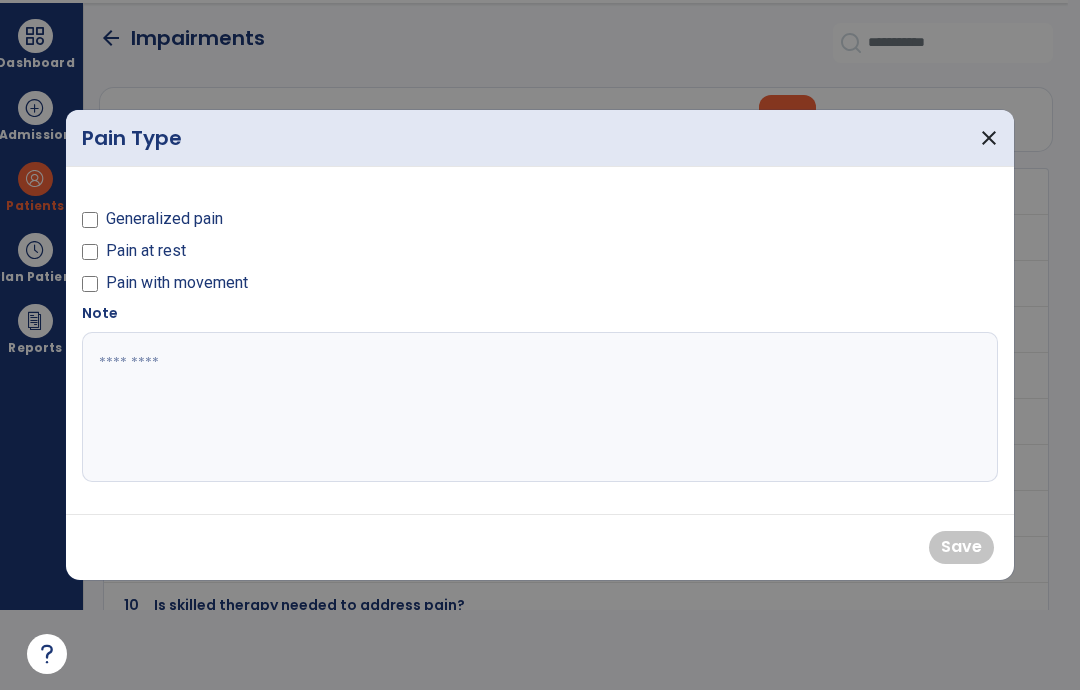 click on "Pain with movement" at bounding box center (177, 283) 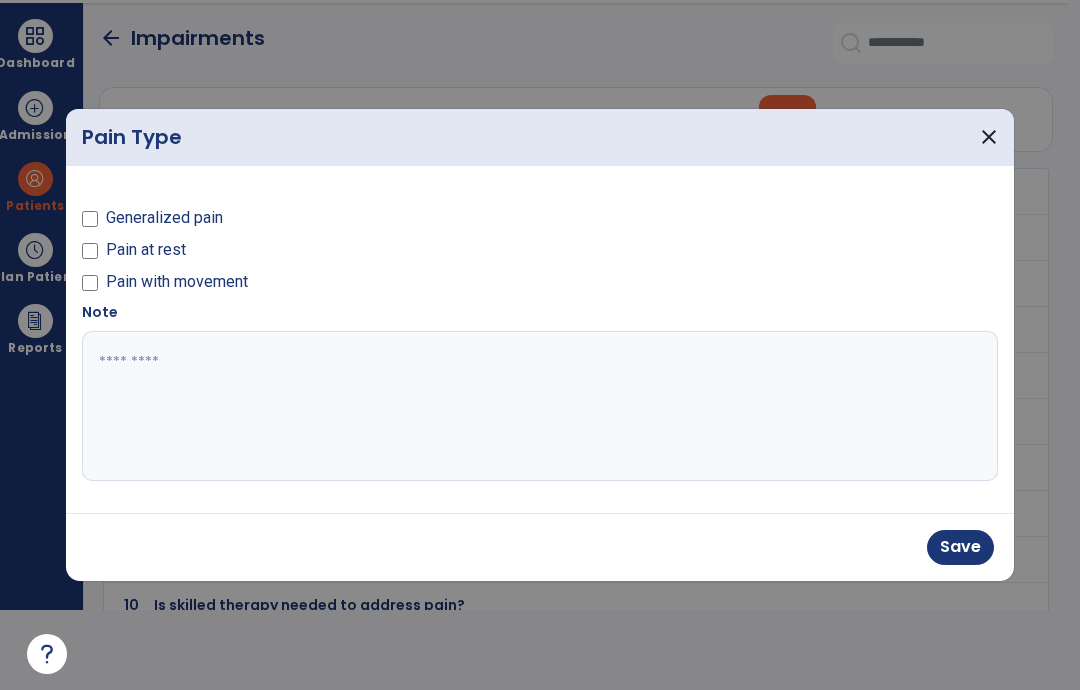 click on "Pain at rest" at bounding box center (146, 250) 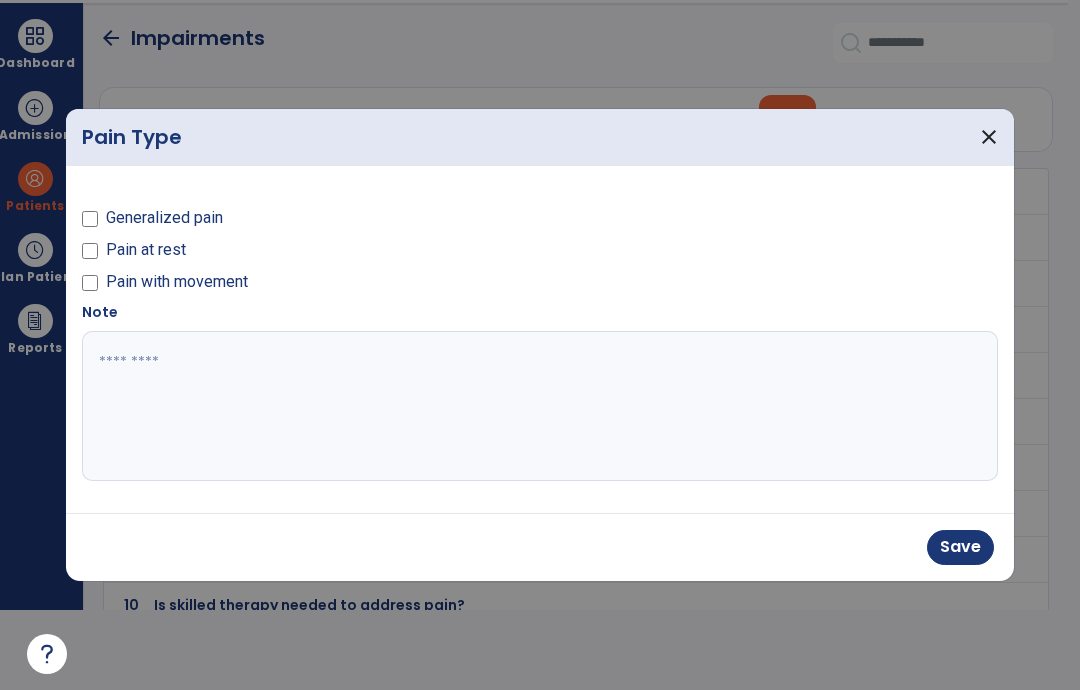 click on "Save" at bounding box center [960, 547] 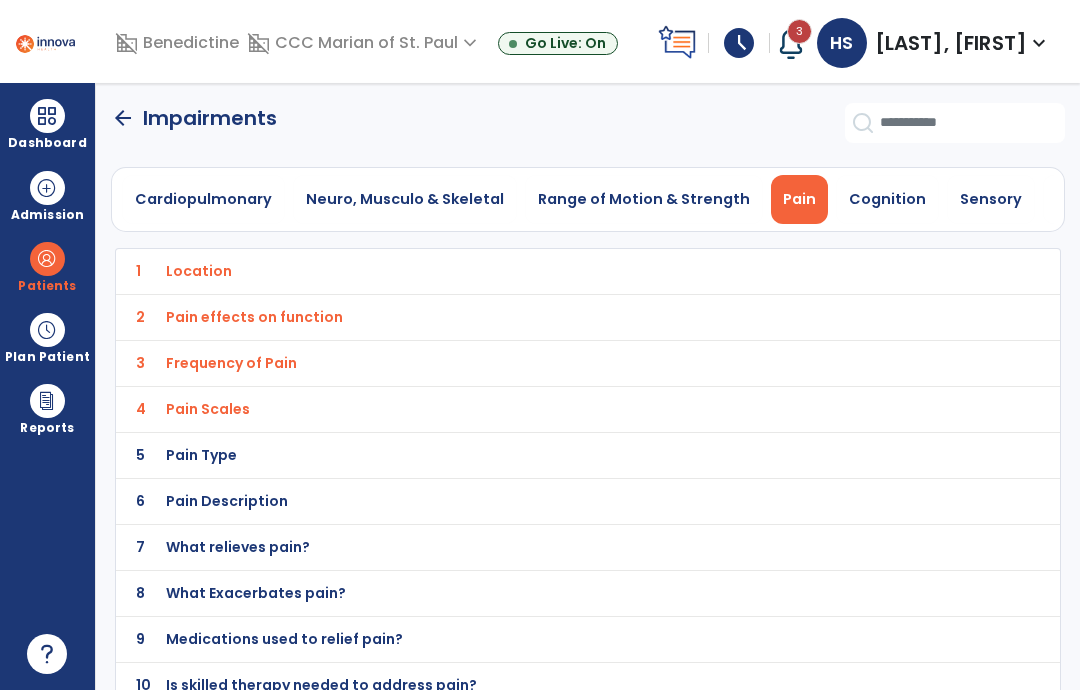 scroll, scrollTop: 80, scrollLeft: 0, axis: vertical 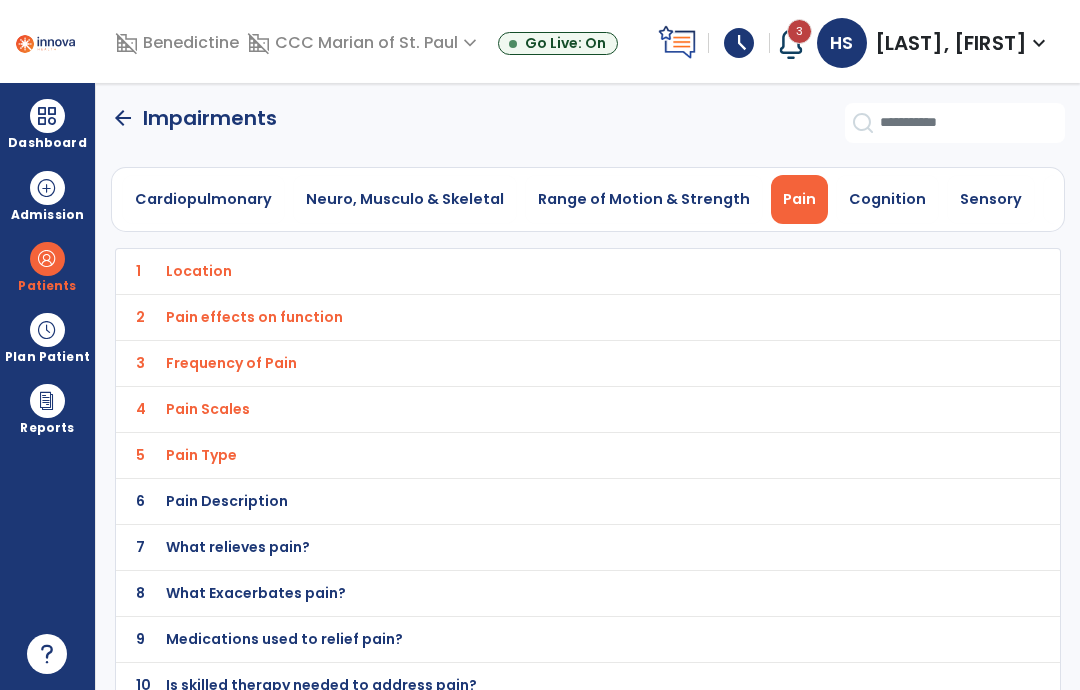click on "Pain Description" at bounding box center (544, 271) 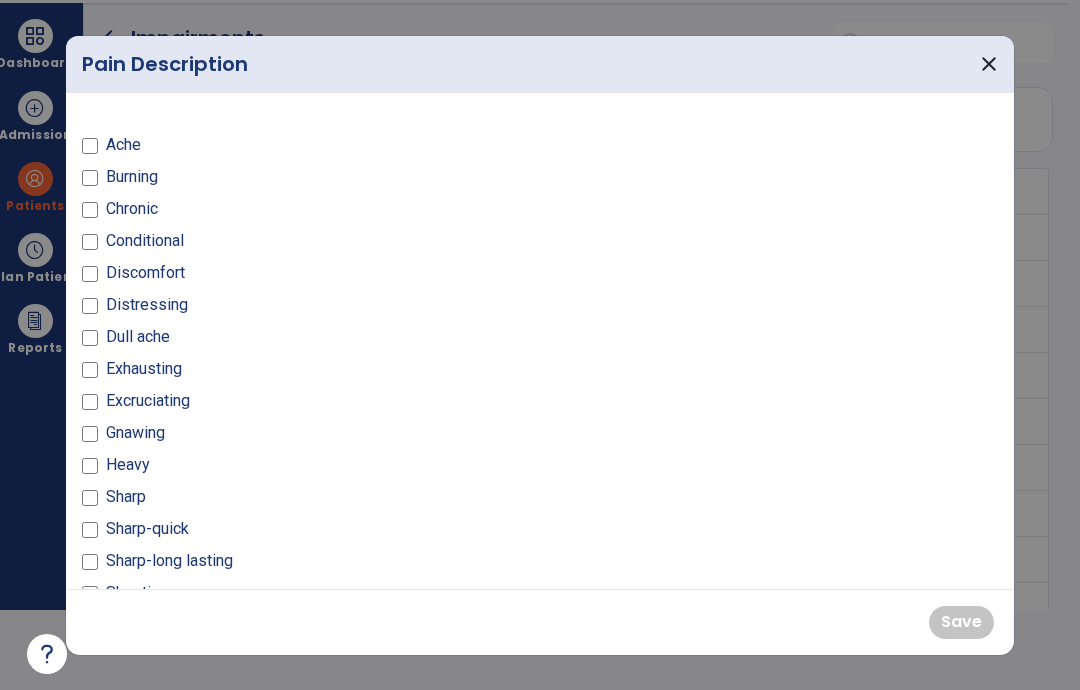 scroll, scrollTop: 0, scrollLeft: 0, axis: both 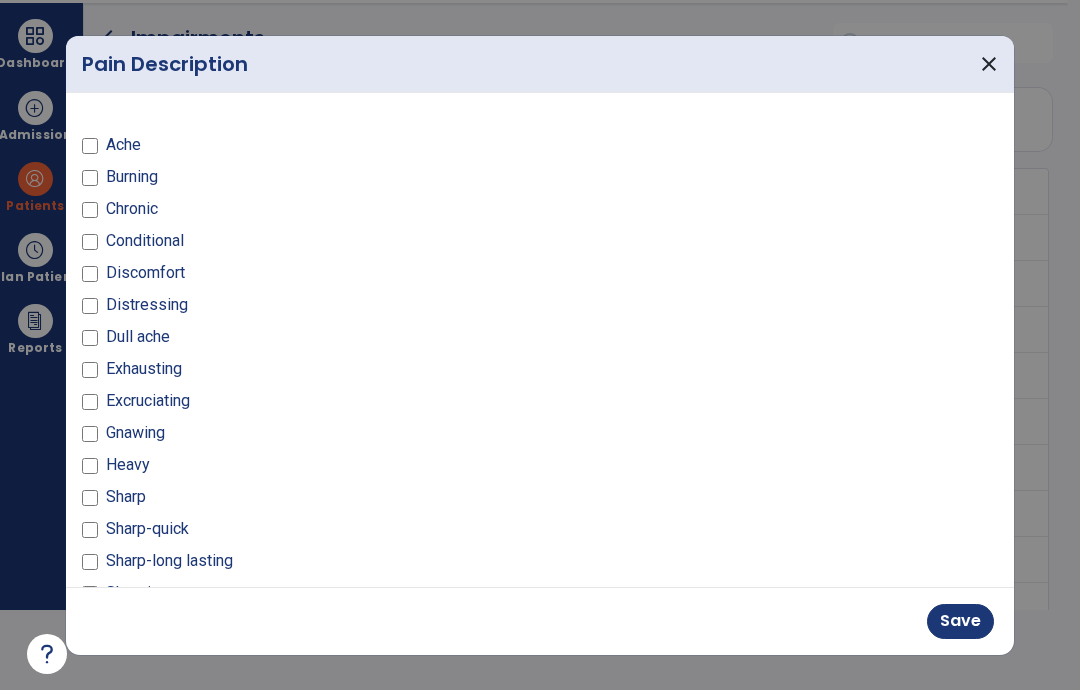 click on "Save" at bounding box center [960, 621] 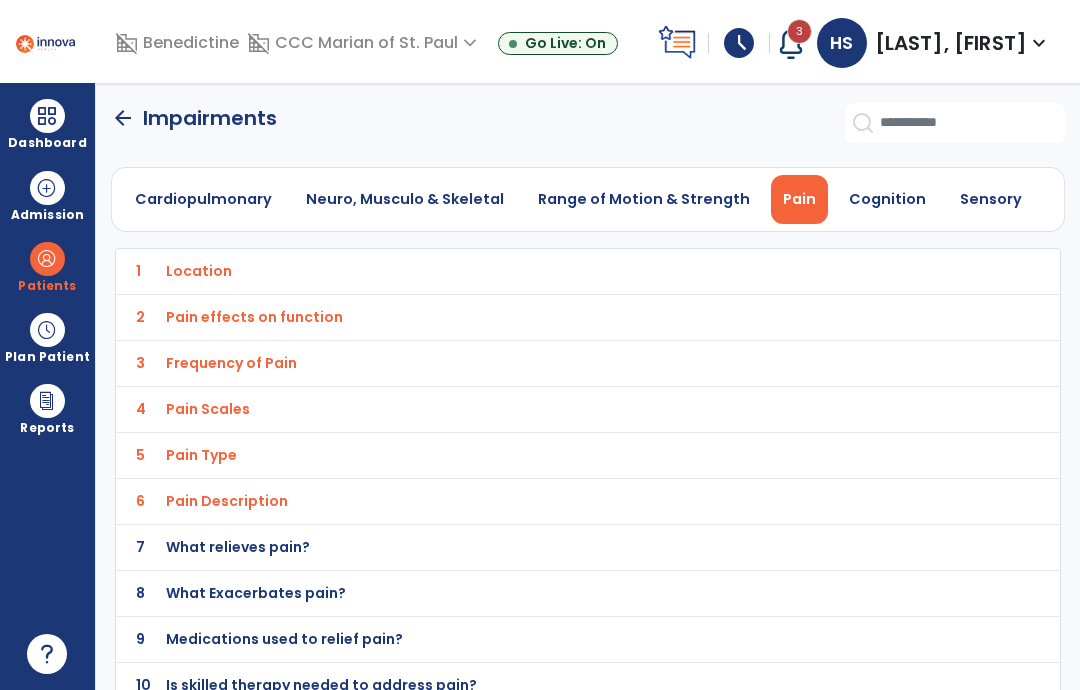 click on "What relieves pain?" at bounding box center [199, 271] 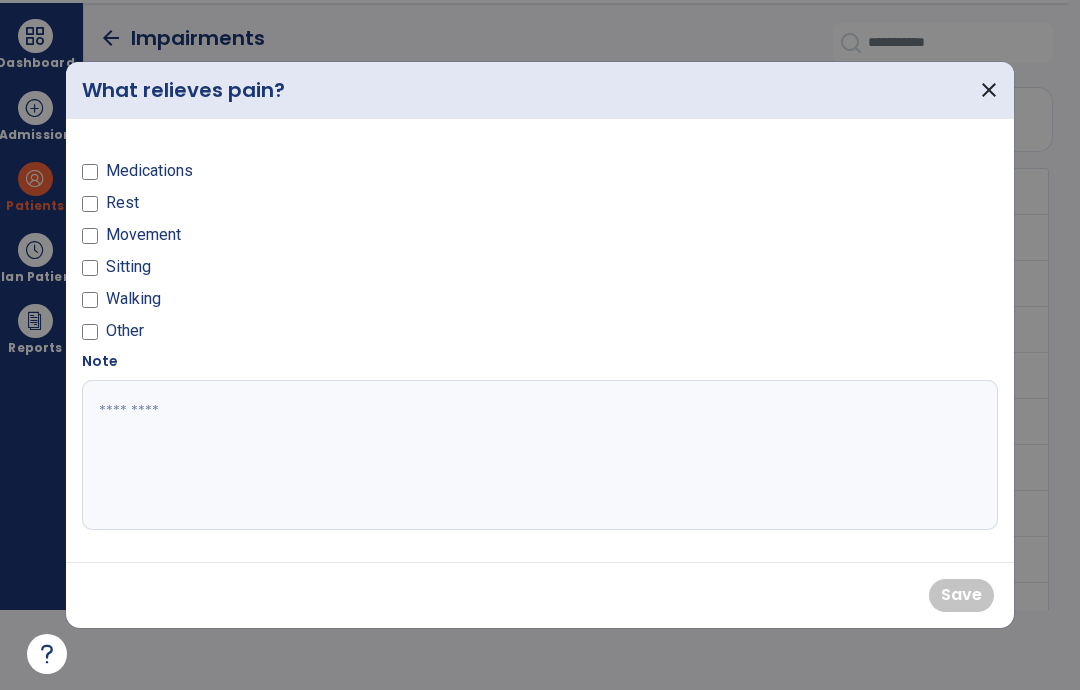 scroll, scrollTop: 0, scrollLeft: 0, axis: both 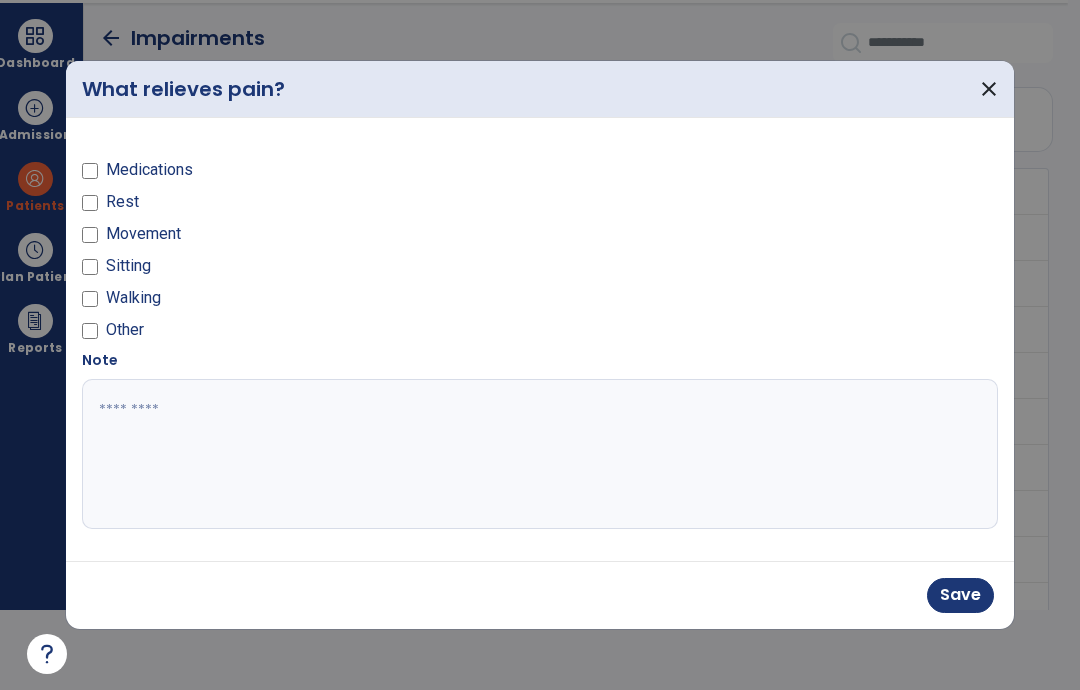 click on "Rest" at bounding box center (122, 202) 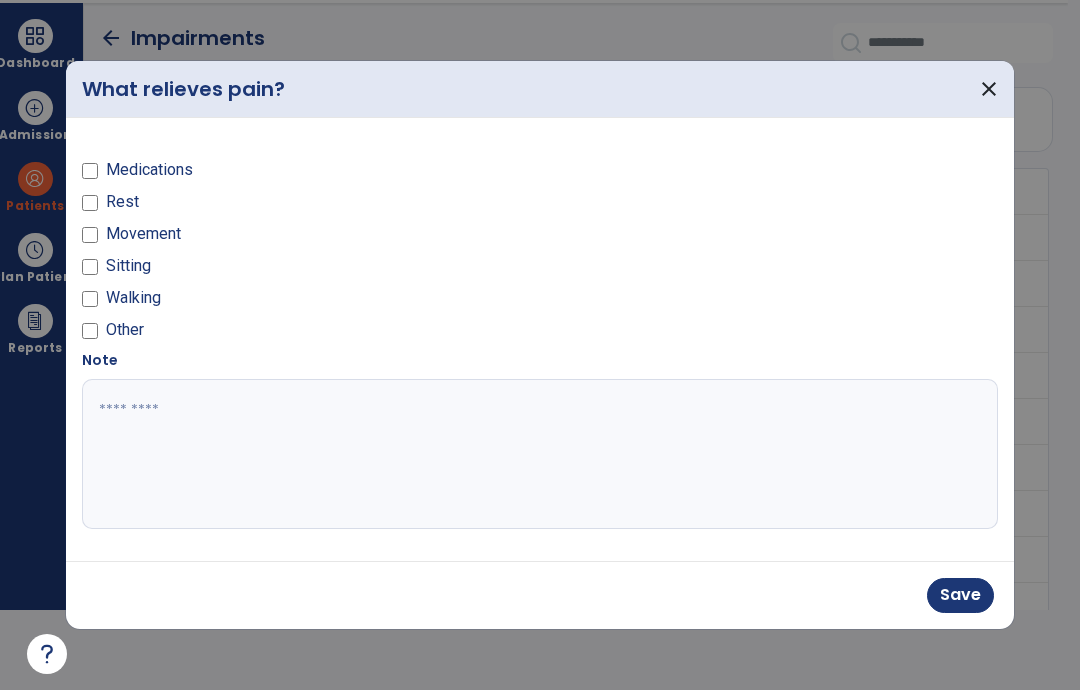 scroll, scrollTop: 80, scrollLeft: 0, axis: vertical 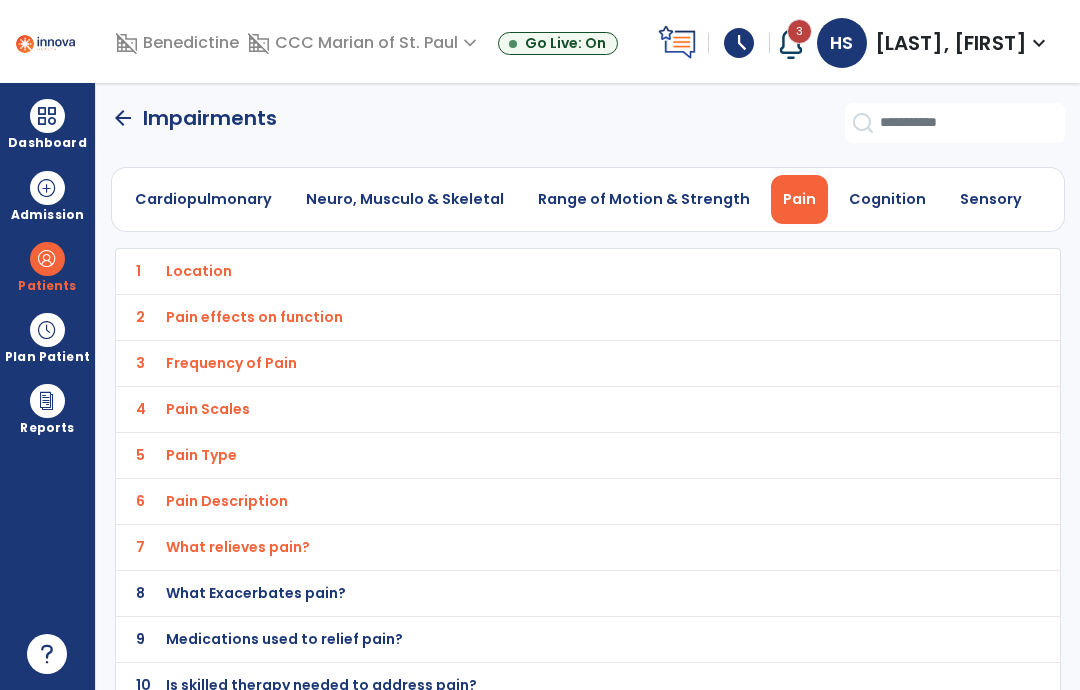 click on "What Exacerbates pain?" at bounding box center (199, 271) 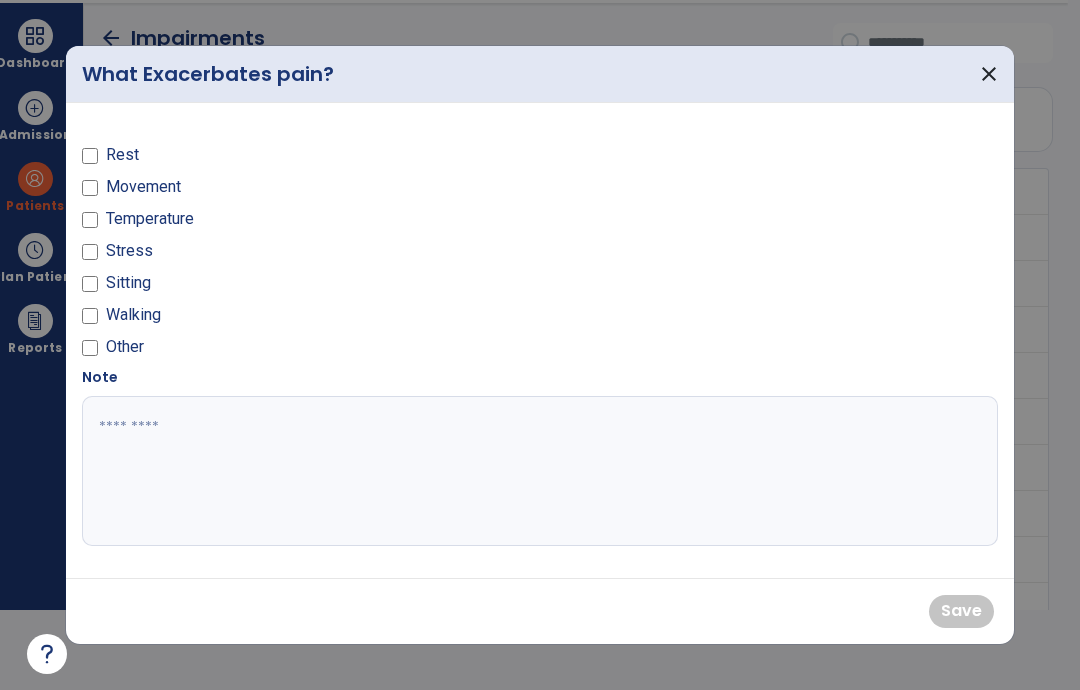 scroll, scrollTop: 0, scrollLeft: 0, axis: both 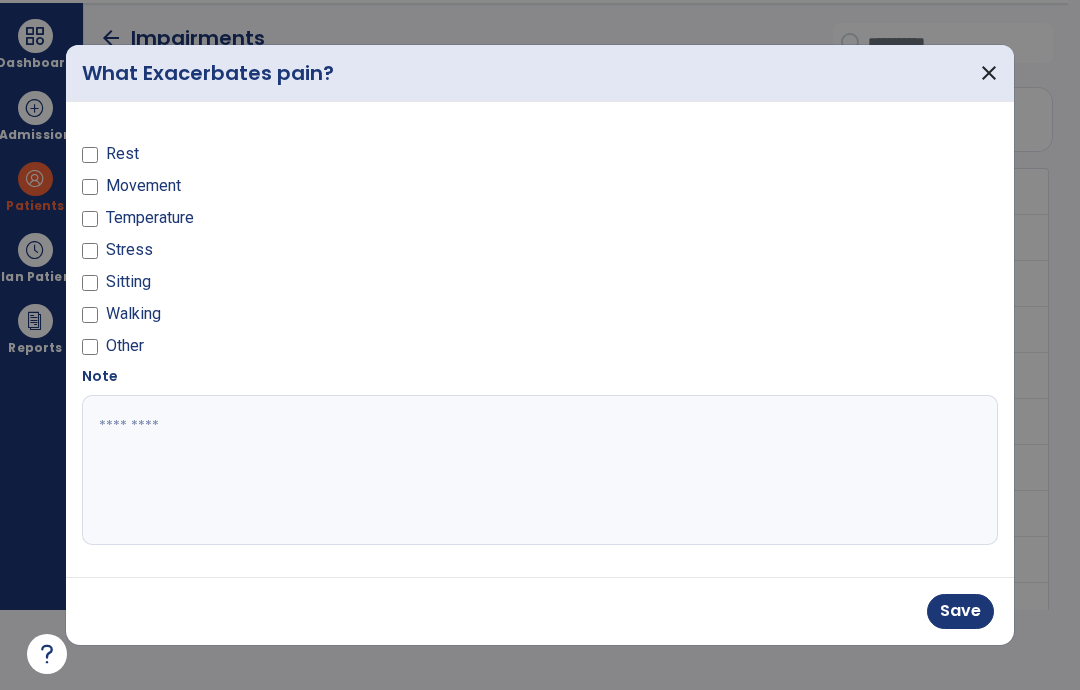 click on "Save" at bounding box center [960, 611] 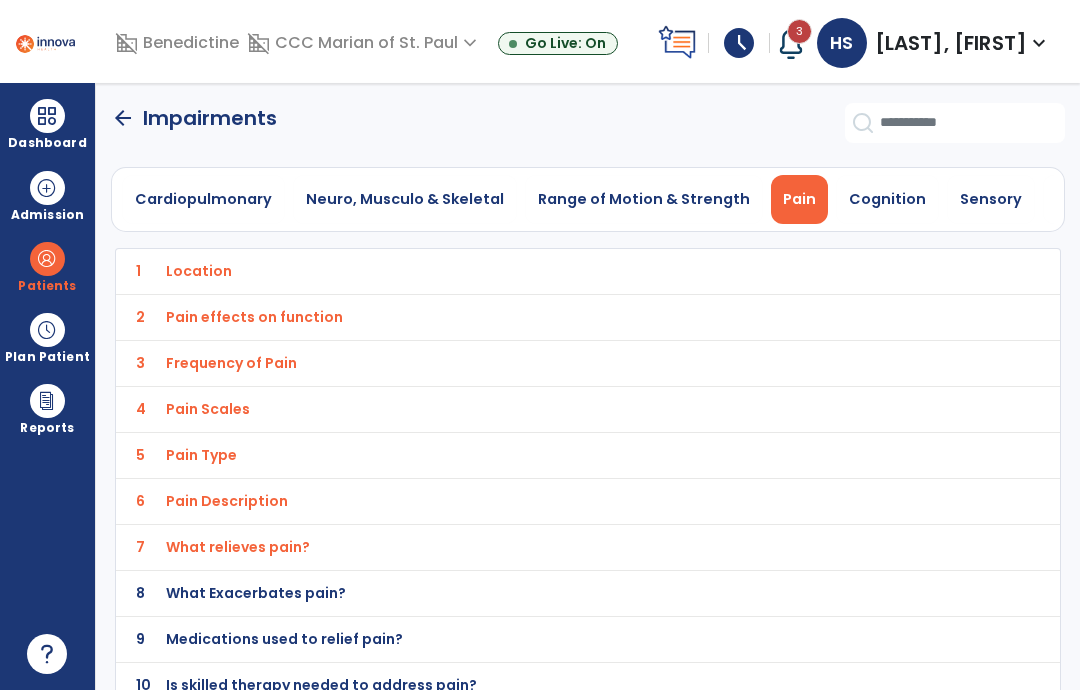 scroll, scrollTop: 80, scrollLeft: 0, axis: vertical 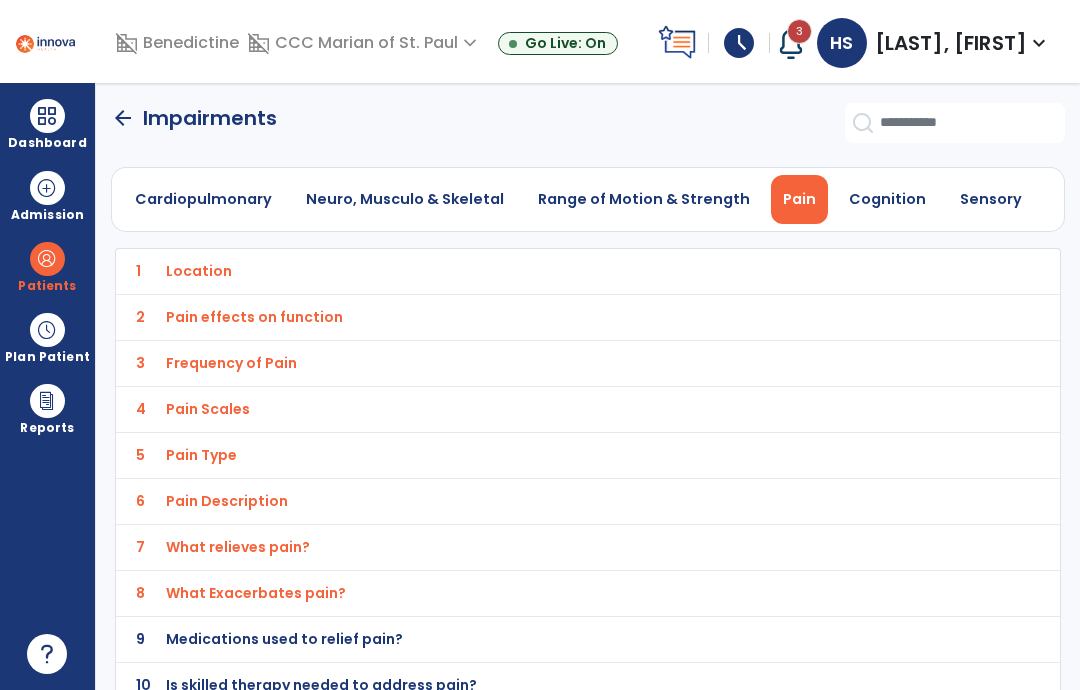 click on "Medications used to relief pain?" at bounding box center [199, 271] 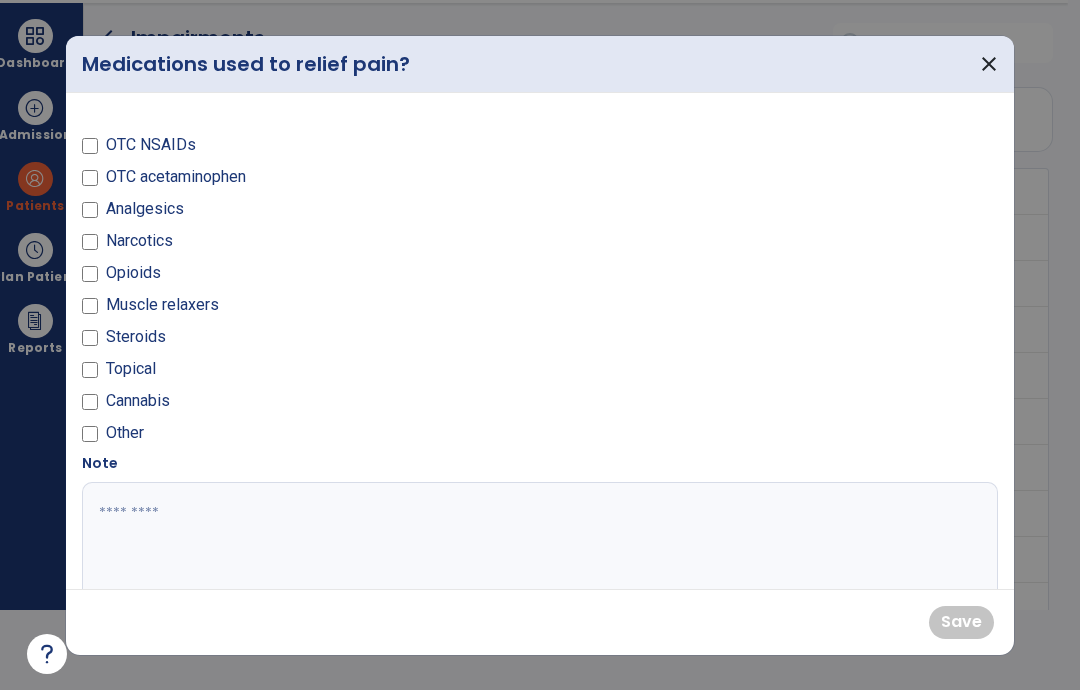 click on "Narcotics" at bounding box center (139, 241) 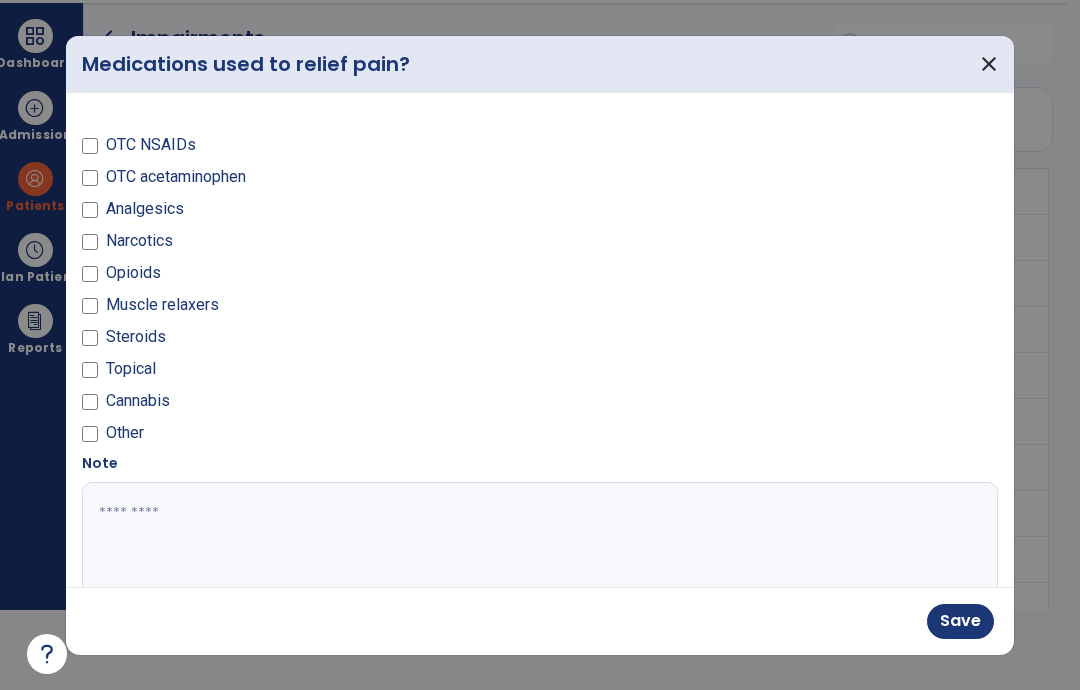 click on "Save" at bounding box center [960, 621] 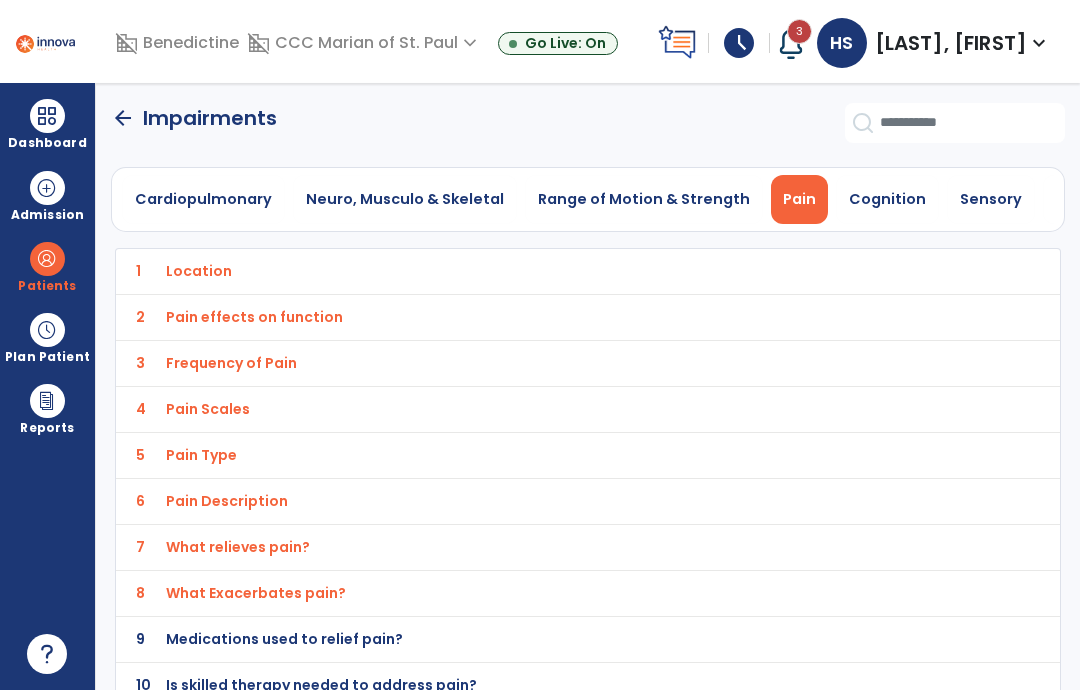 scroll, scrollTop: 80, scrollLeft: 0, axis: vertical 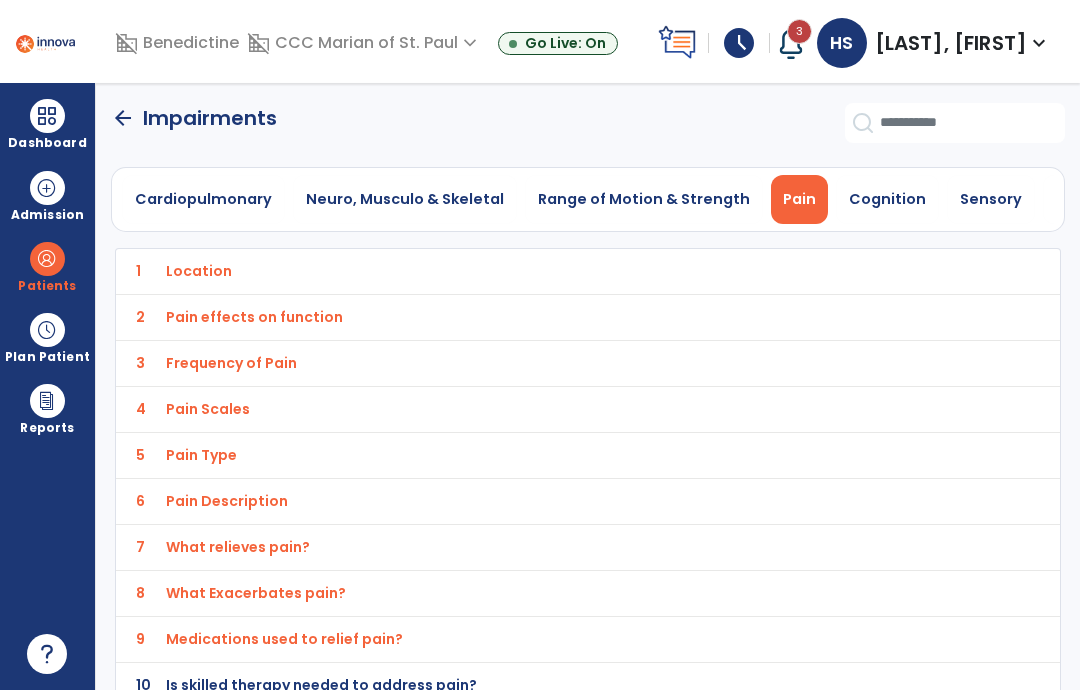 click on "Is skilled therapy needed to address pain?" at bounding box center [544, 271] 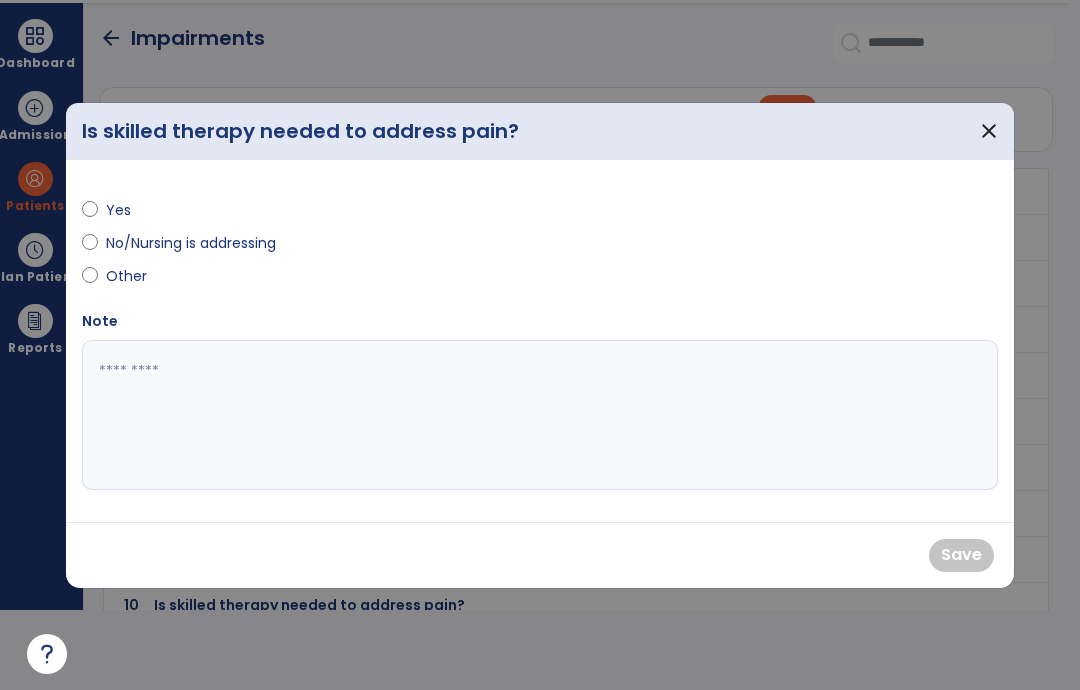 click on "No/Nursing is addressing" at bounding box center (191, 243) 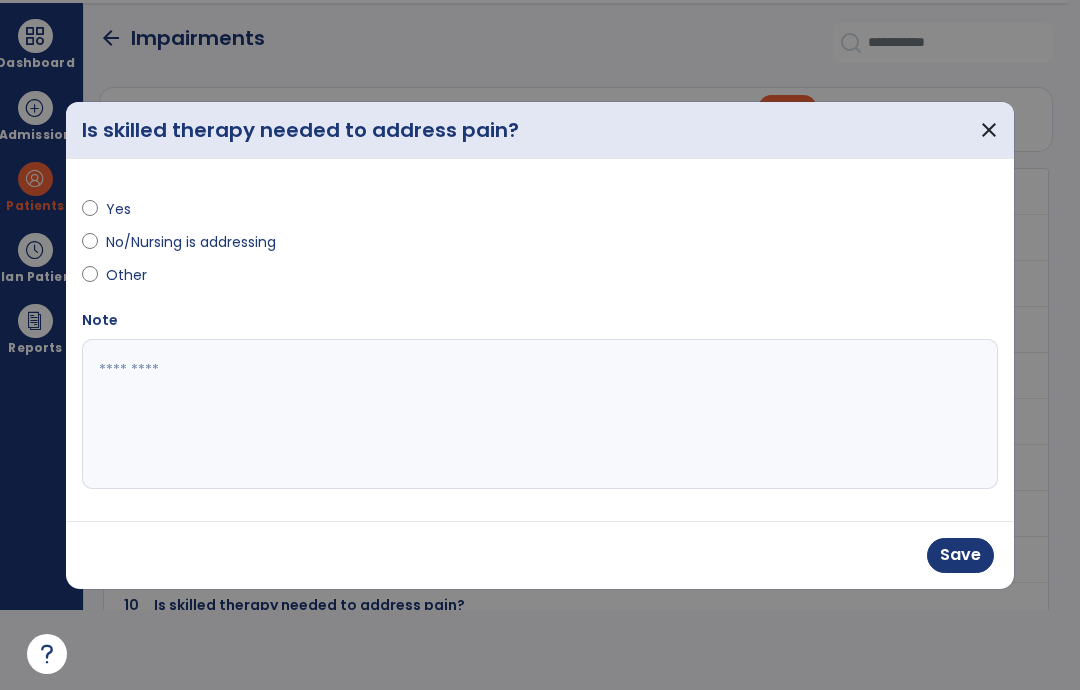 click on "Save" at bounding box center (960, 555) 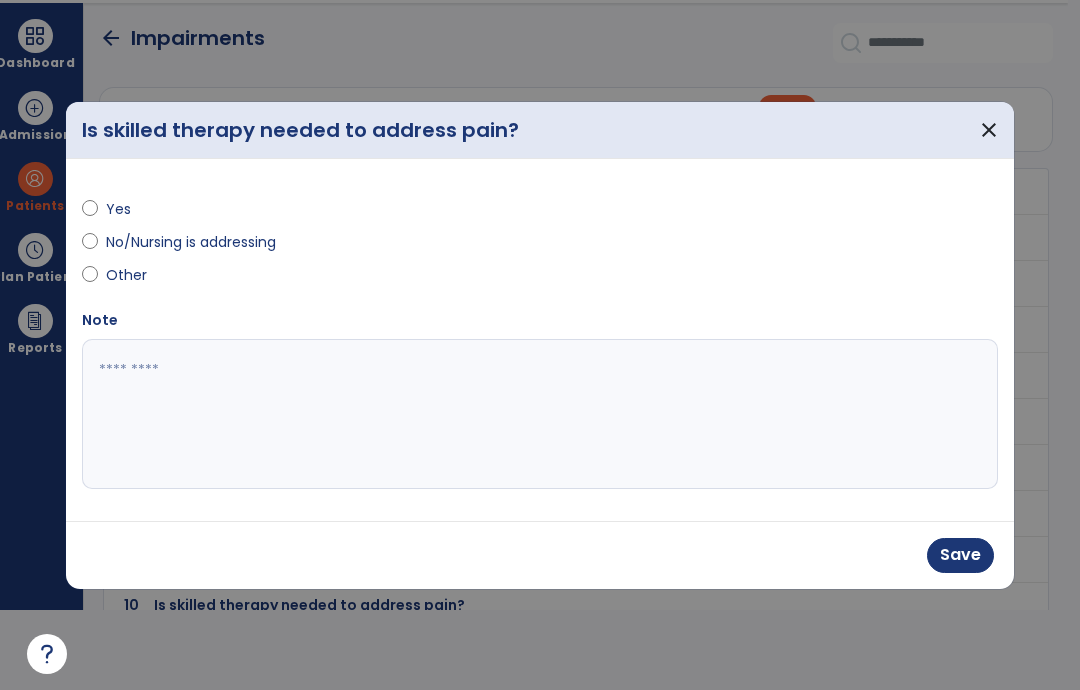 scroll, scrollTop: 80, scrollLeft: 0, axis: vertical 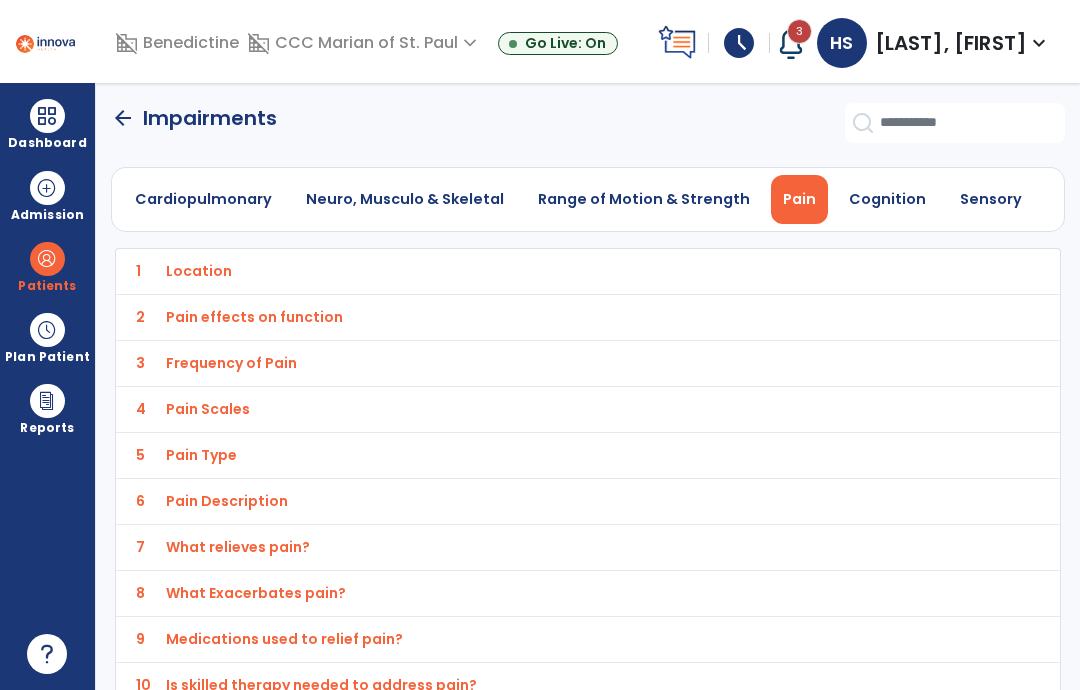 click on "Cognition" at bounding box center (887, 199) 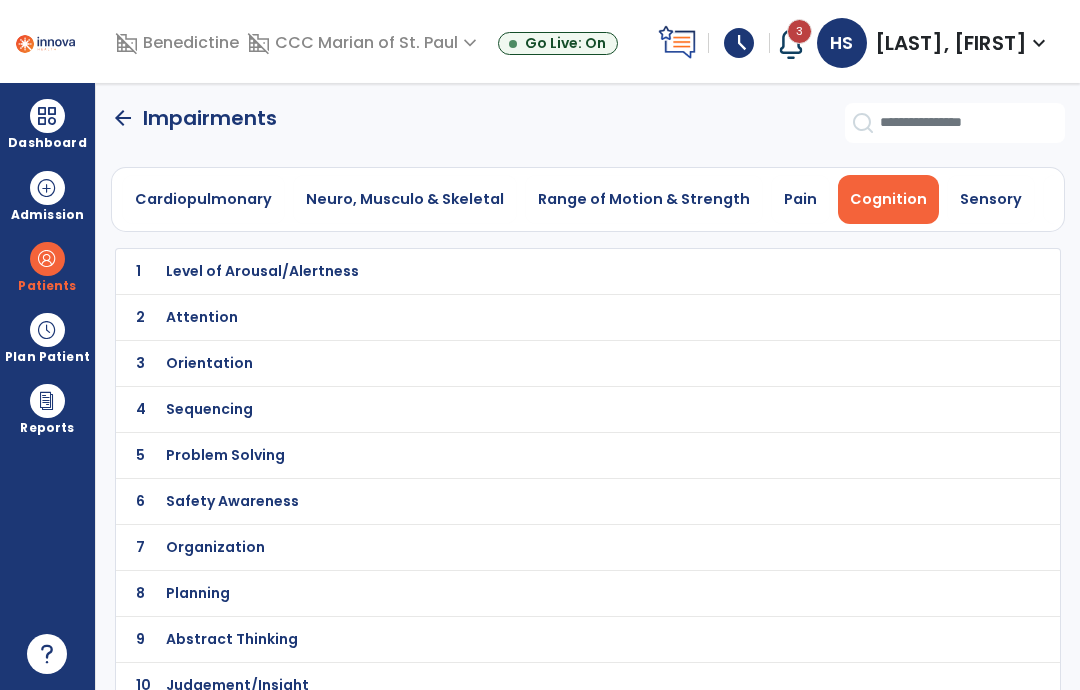click on "Level of Arousal/Alertness" at bounding box center [544, 271] 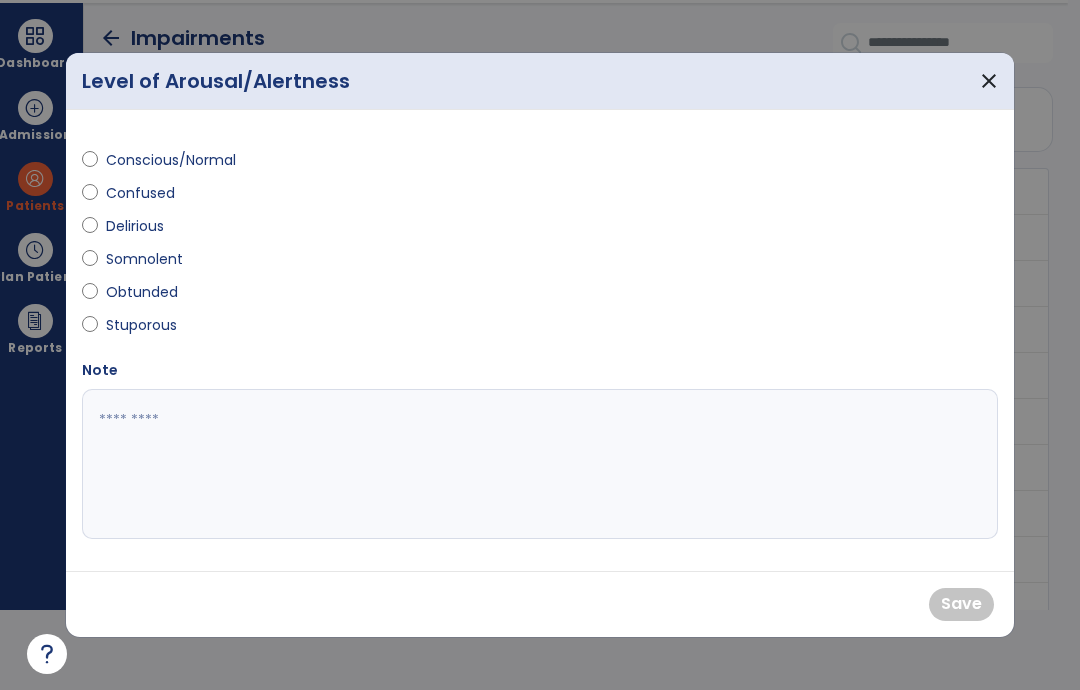 scroll, scrollTop: 0, scrollLeft: 0, axis: both 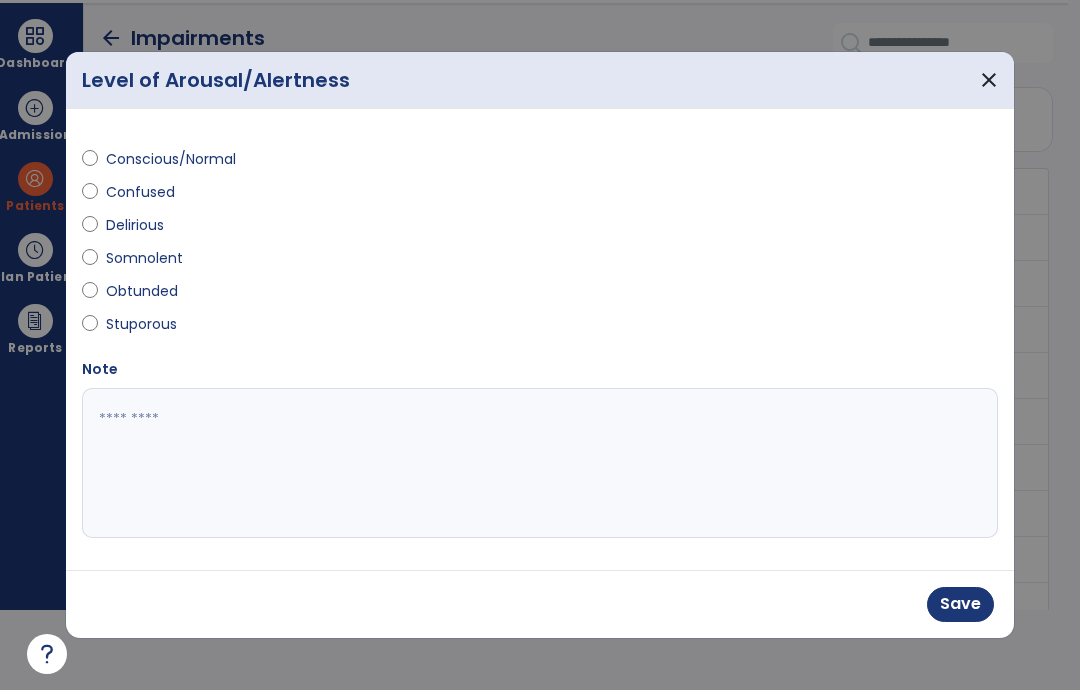 click on "Save" at bounding box center (960, 604) 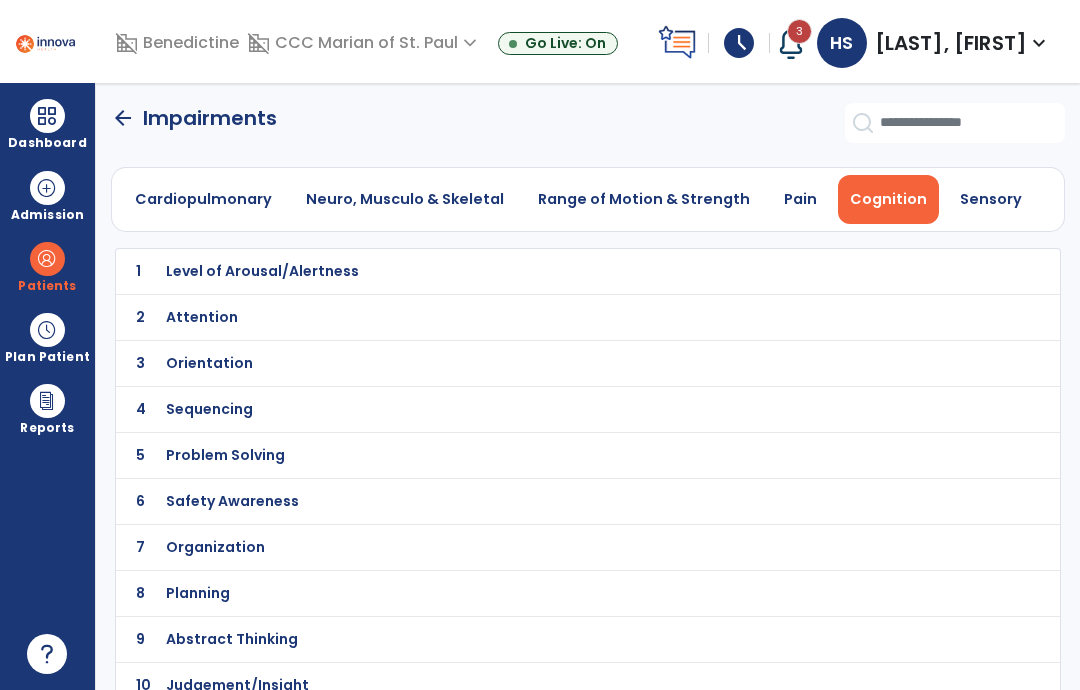 scroll, scrollTop: 80, scrollLeft: 0, axis: vertical 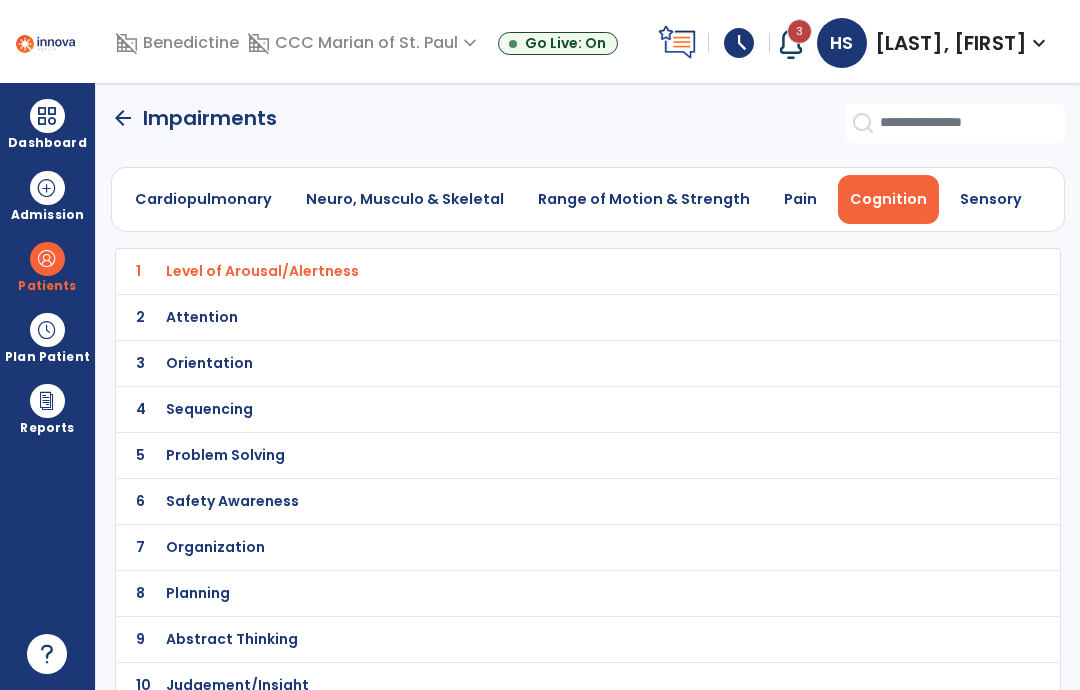 click on "Attention" at bounding box center [262, 271] 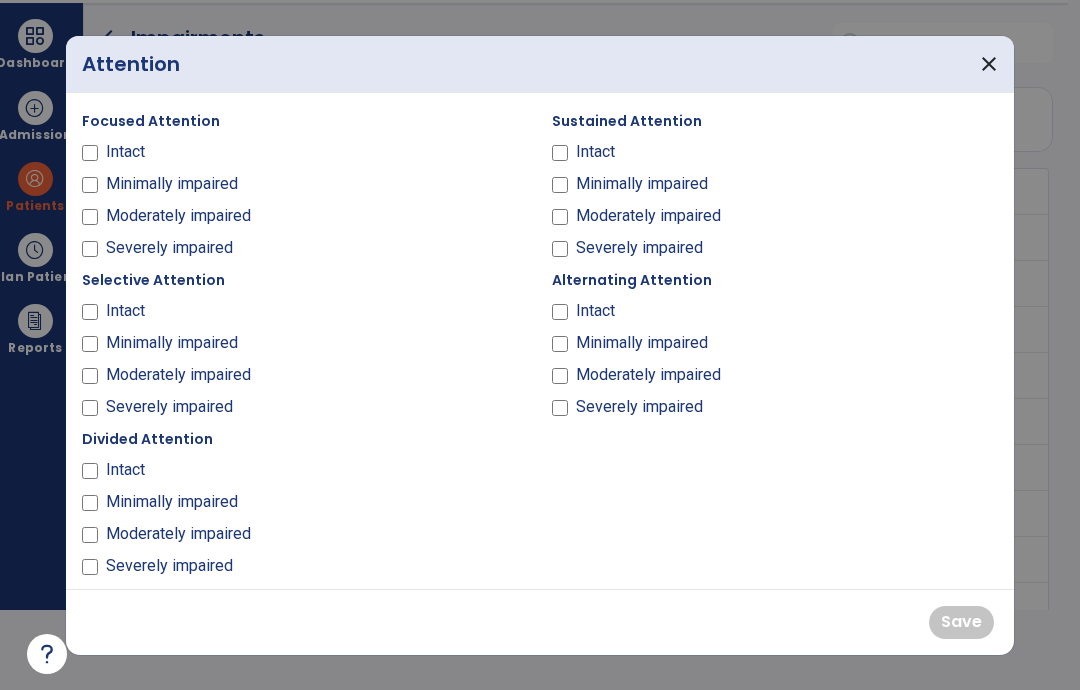 scroll, scrollTop: 0, scrollLeft: 0, axis: both 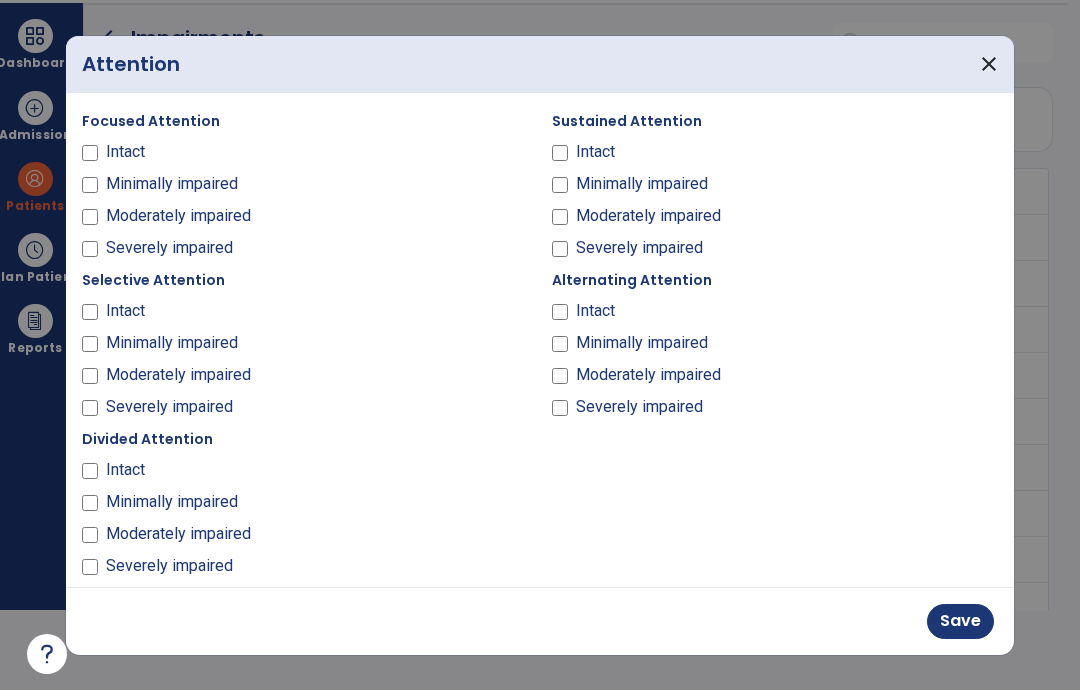 click on "Save" at bounding box center (960, 621) 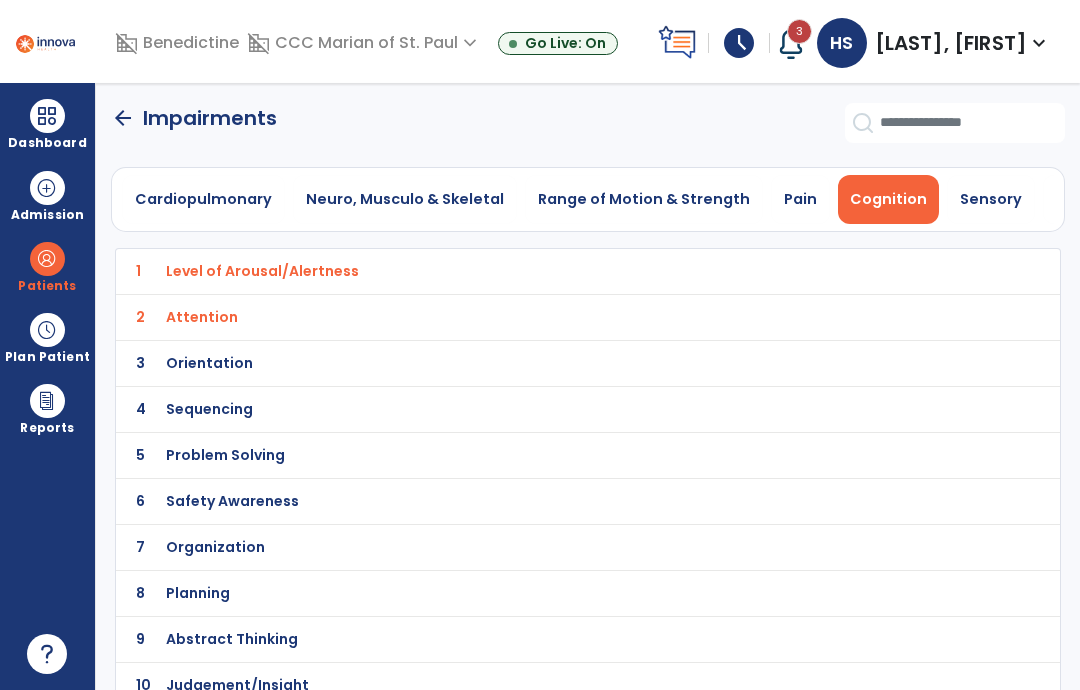 click on "6" 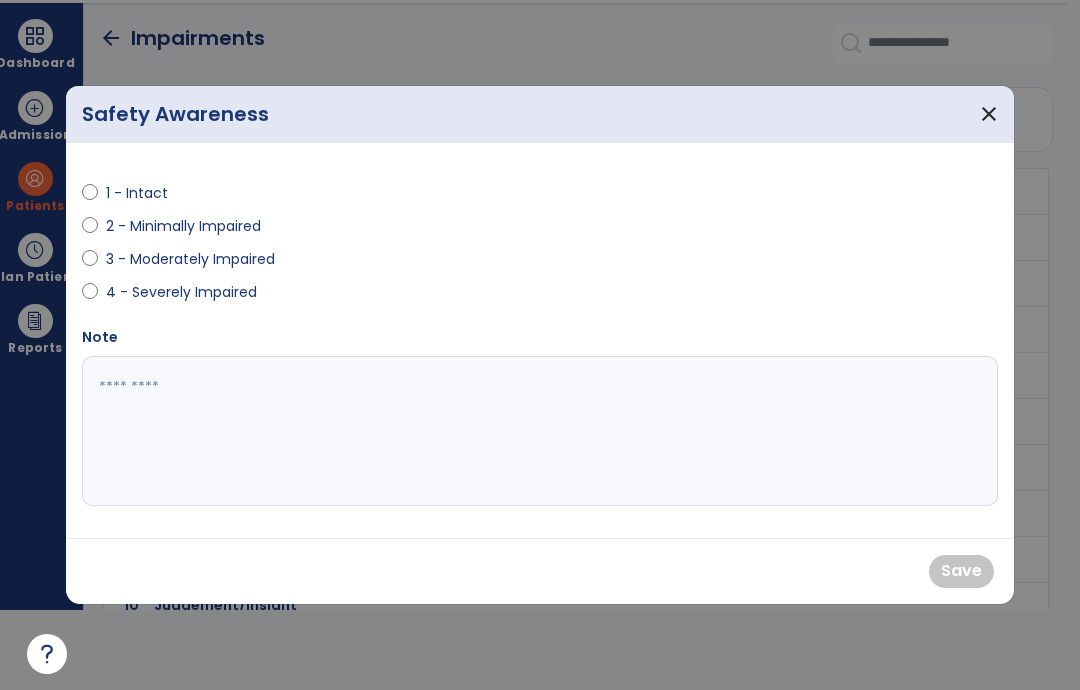 scroll, scrollTop: 0, scrollLeft: 0, axis: both 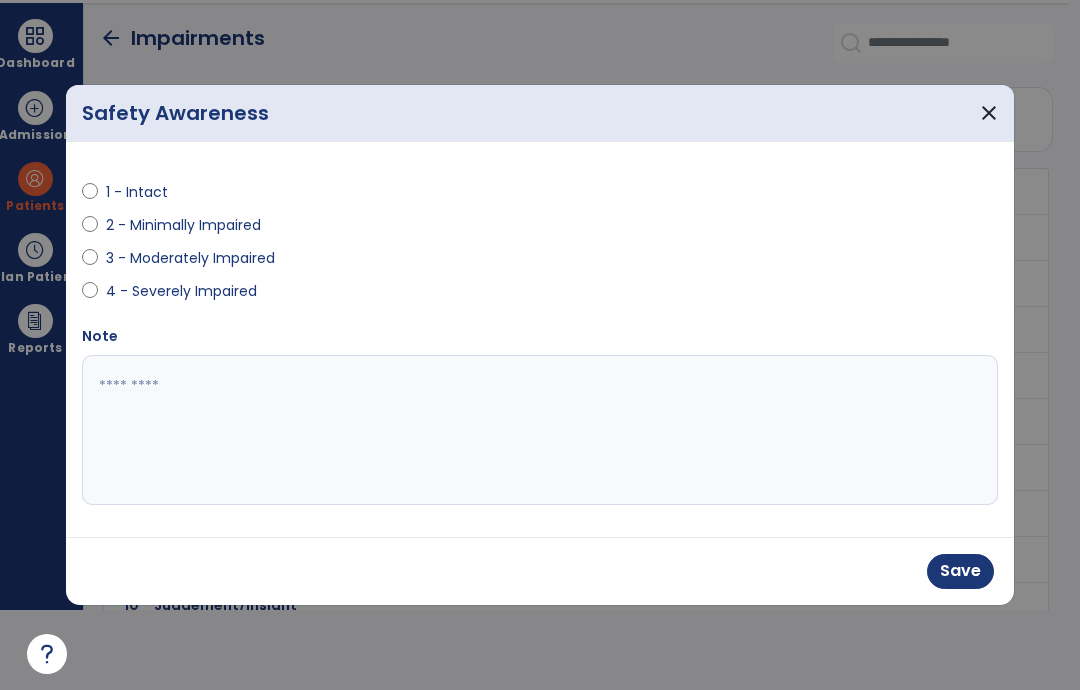 click on "Save" at bounding box center [960, 571] 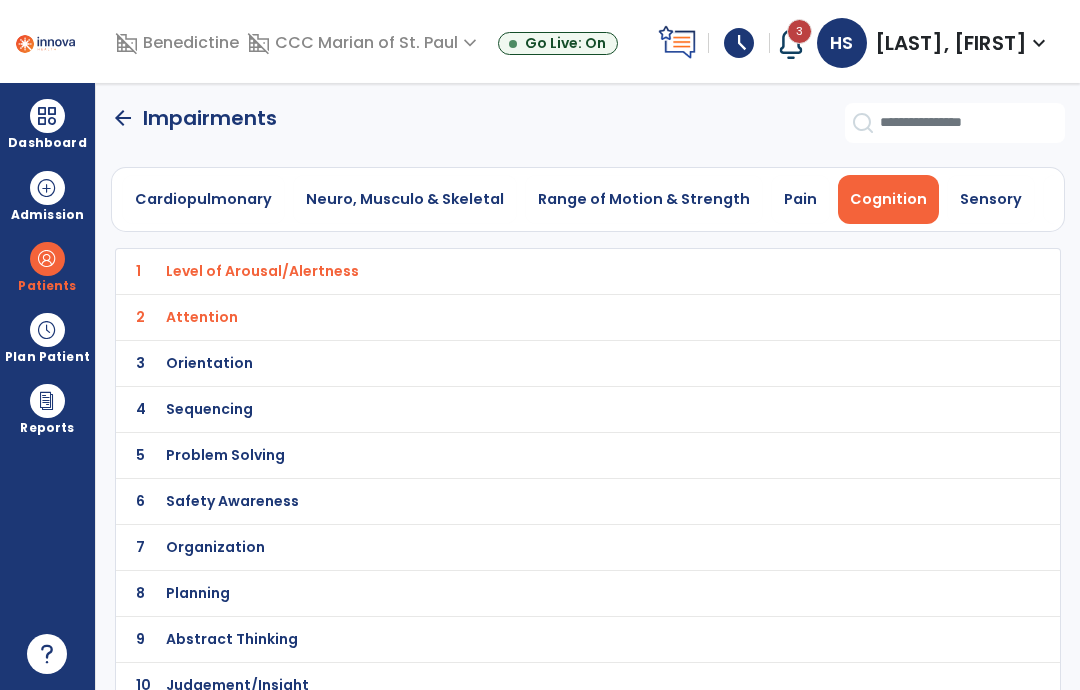 scroll, scrollTop: 80, scrollLeft: 0, axis: vertical 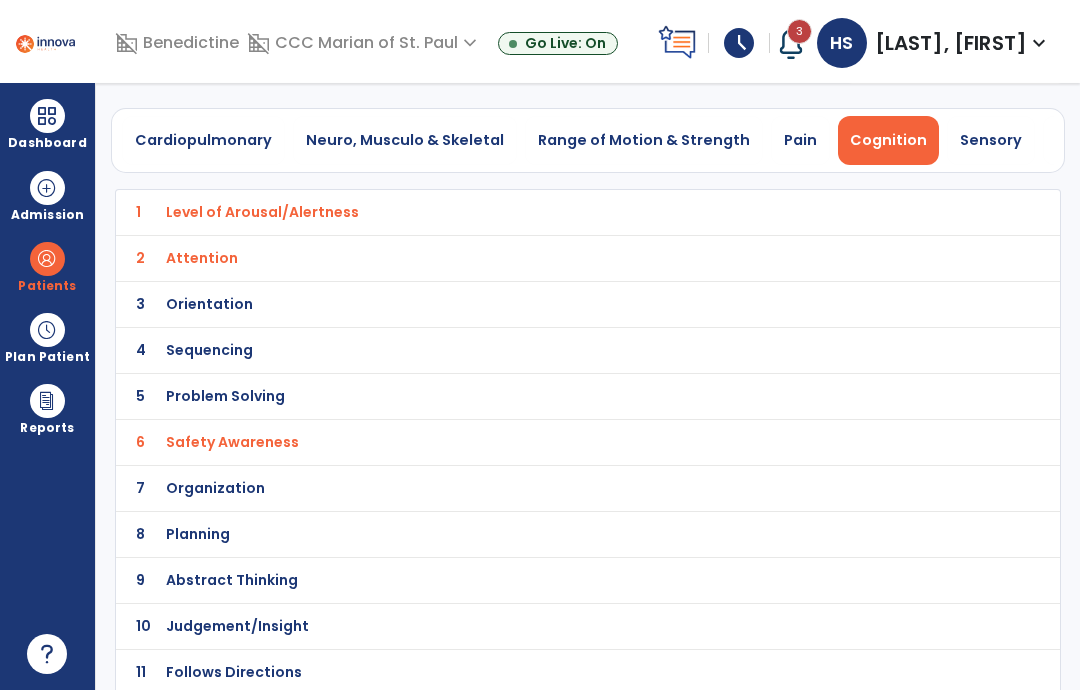 click on "Judgement/Insight" at bounding box center (262, 212) 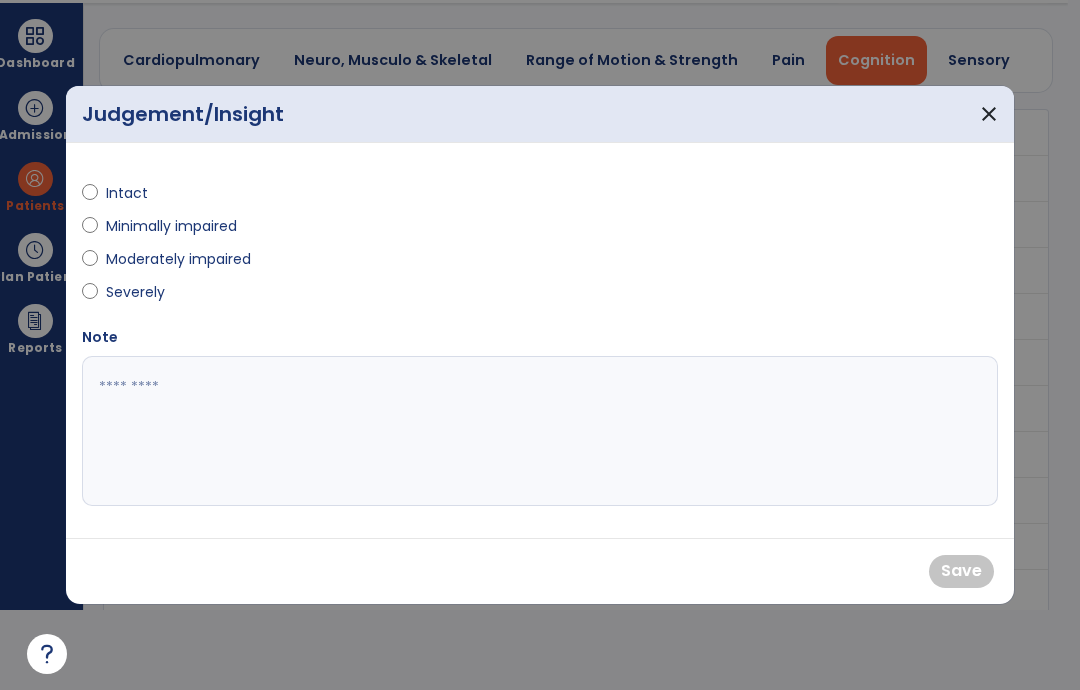 scroll, scrollTop: 0, scrollLeft: 0, axis: both 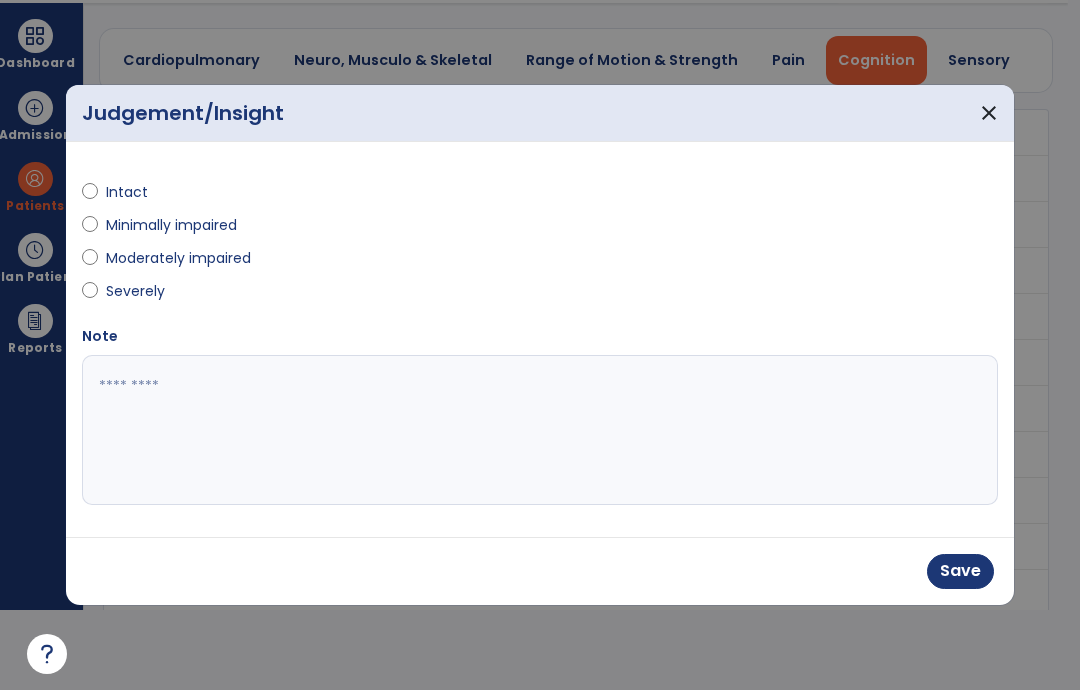 click on "Moderately impaired" at bounding box center [178, 258] 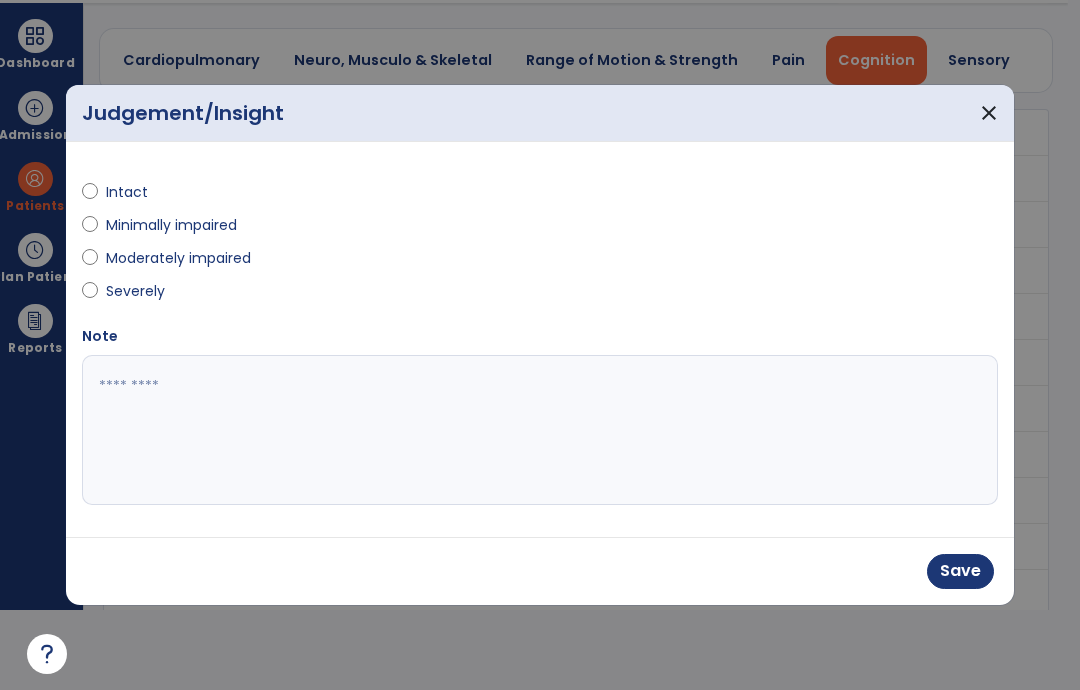 click on "Save" at bounding box center [960, 571] 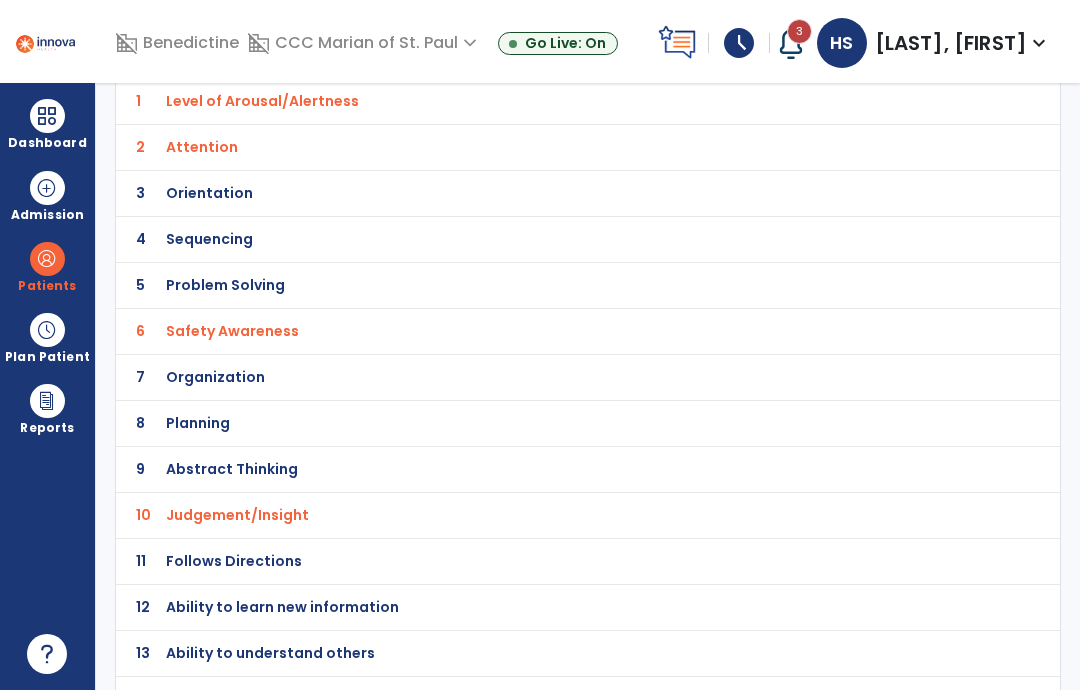 scroll, scrollTop: 169, scrollLeft: 0, axis: vertical 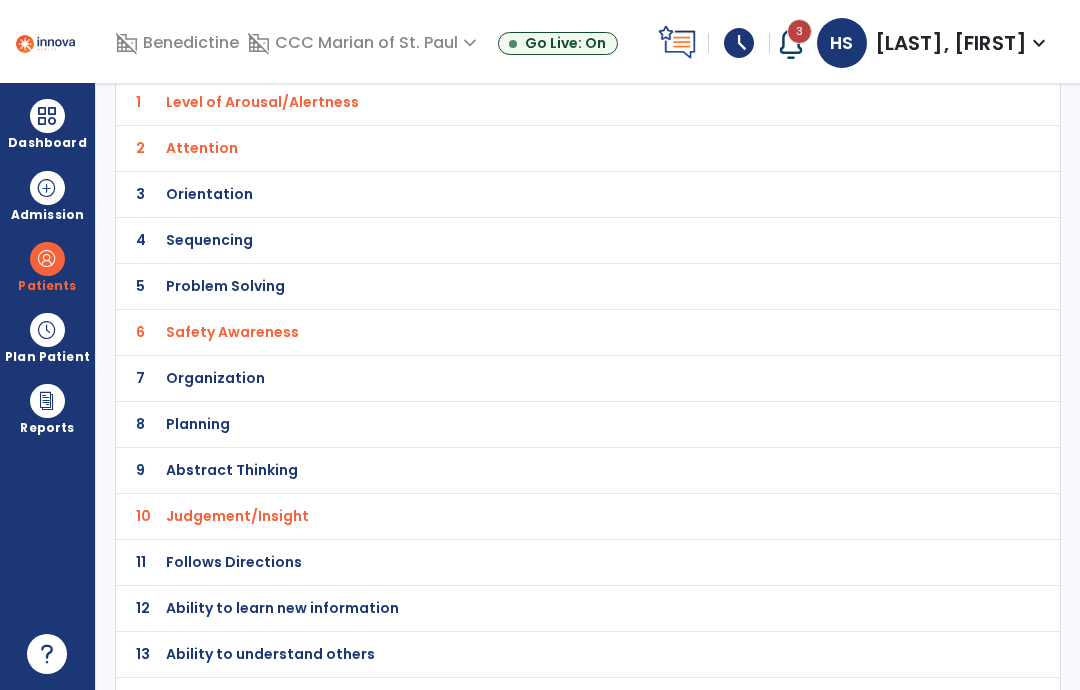 click on "13 Ability to understand others" 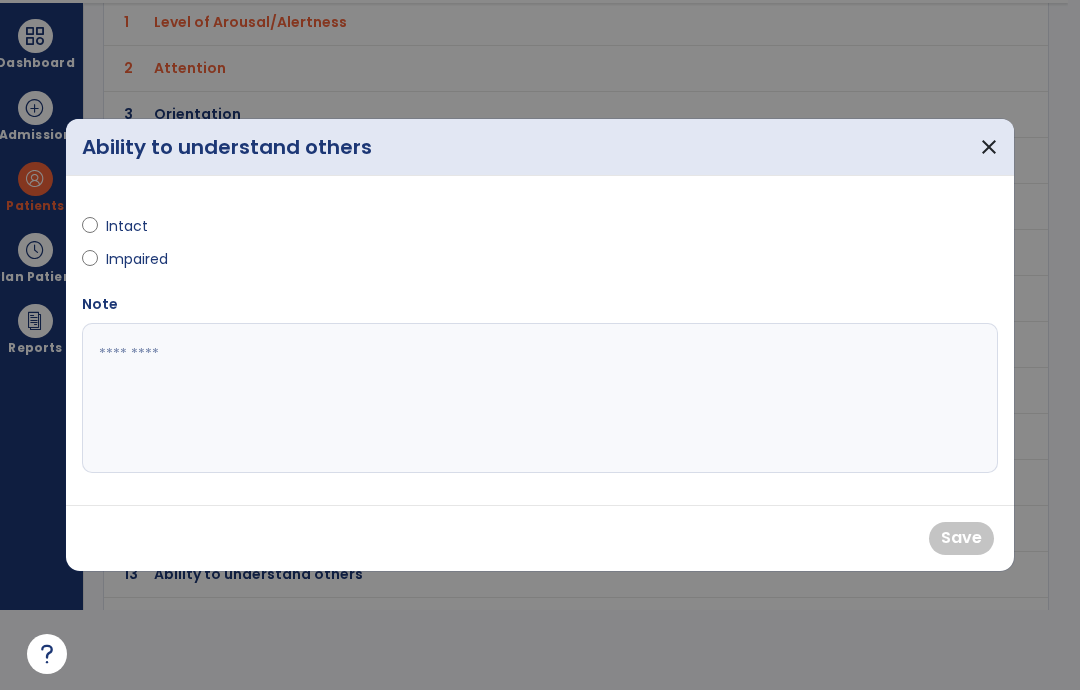 scroll, scrollTop: 0, scrollLeft: 0, axis: both 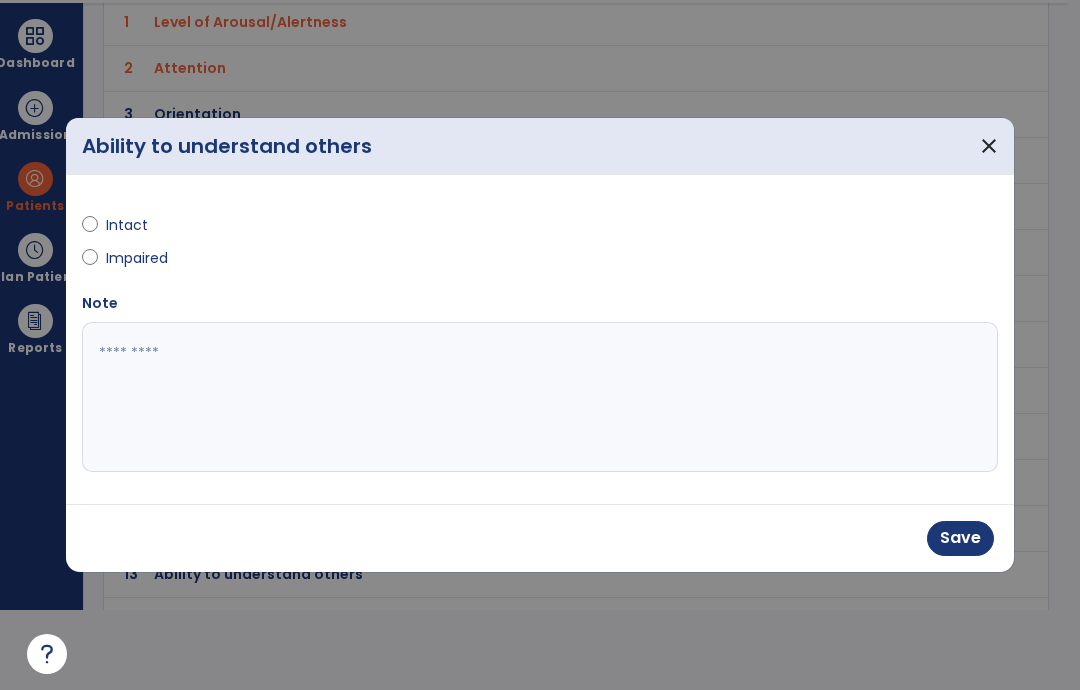 click on "Save" at bounding box center (960, 538) 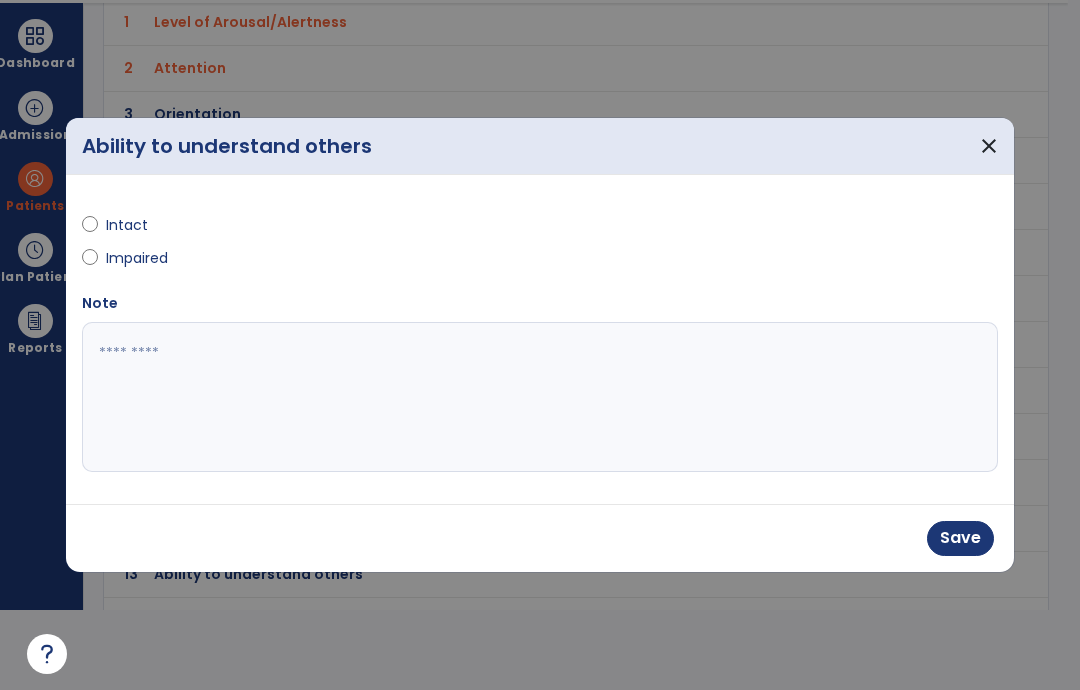 scroll, scrollTop: 80, scrollLeft: 0, axis: vertical 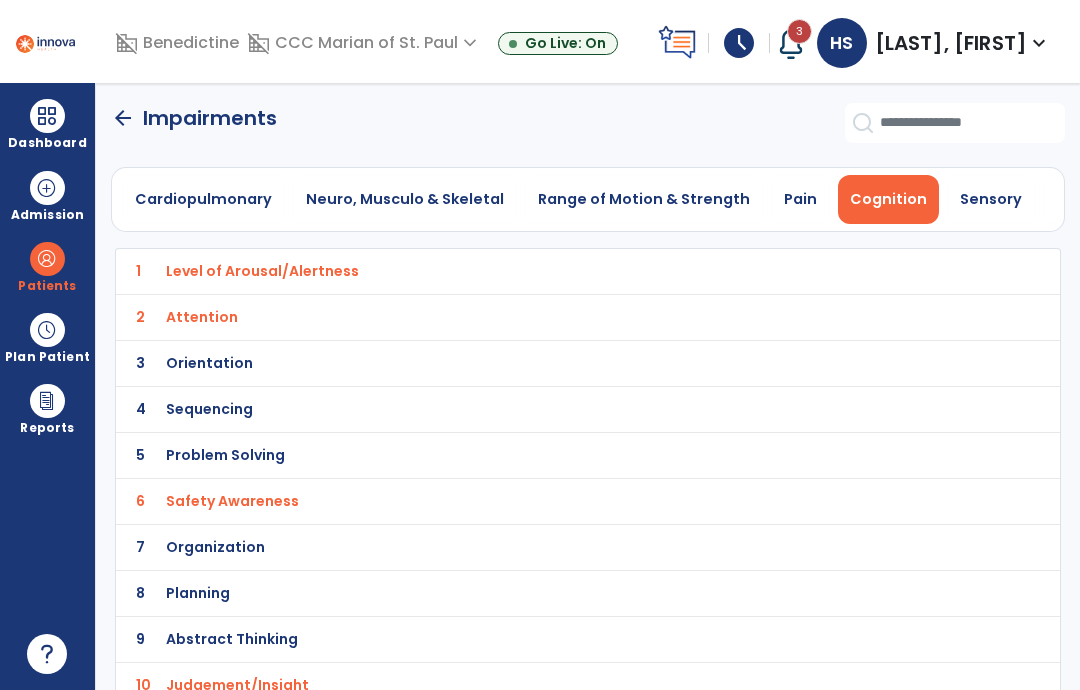 click on "Pain" at bounding box center [800, 199] 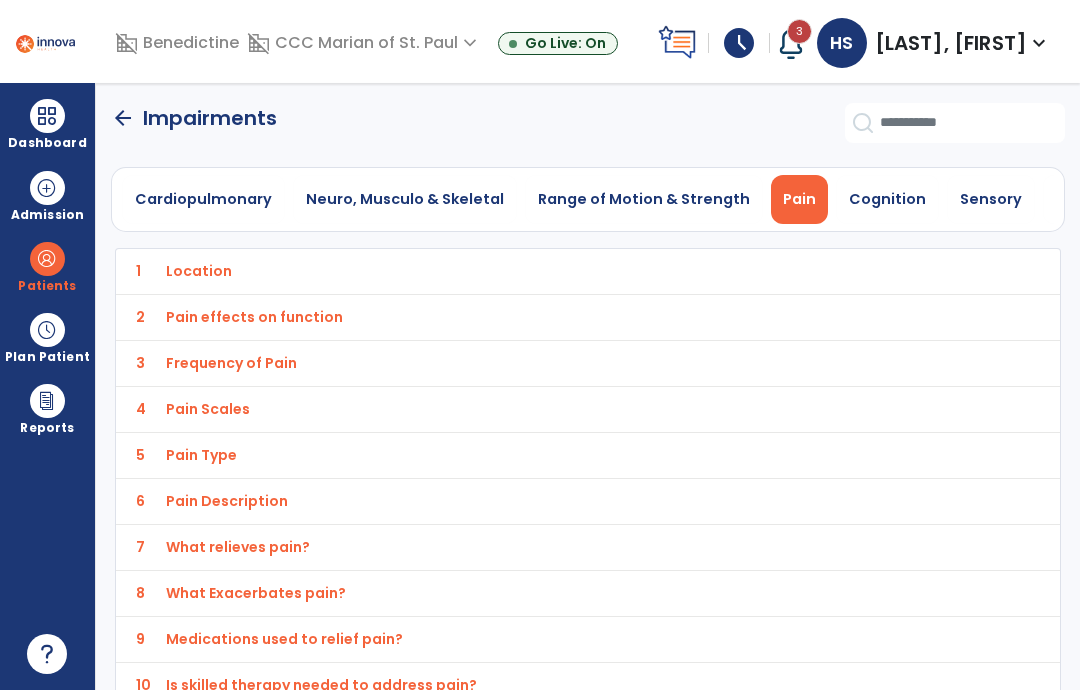 click on "Neuro, Musculo & Skeletal" at bounding box center [405, 199] 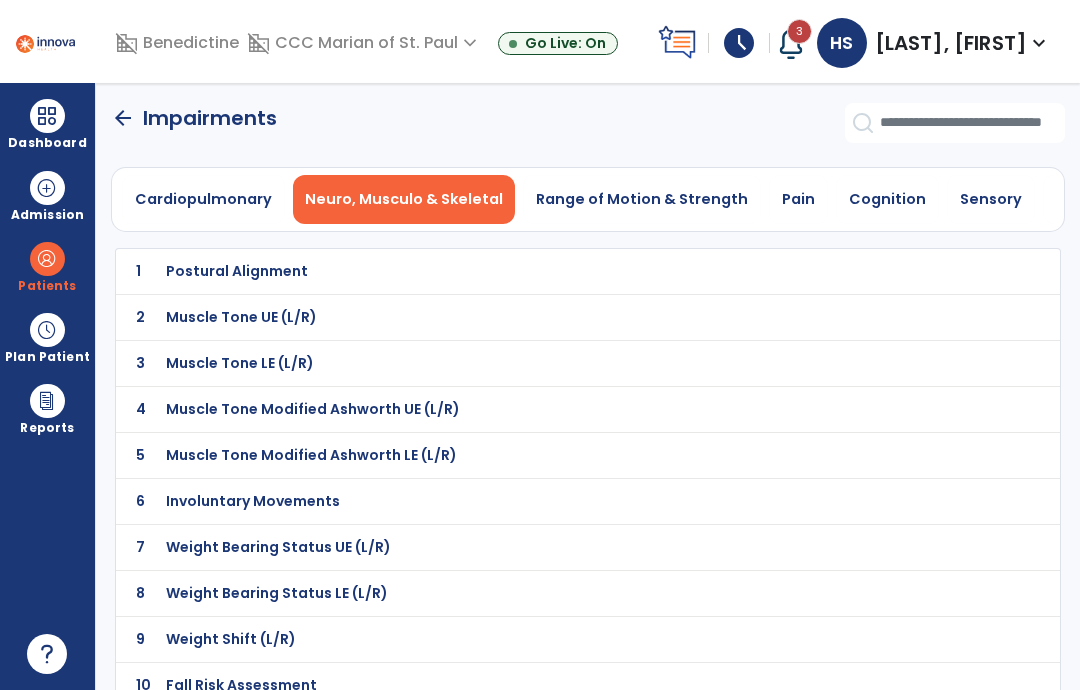 click on "Cardiopulmonary" at bounding box center [203, 199] 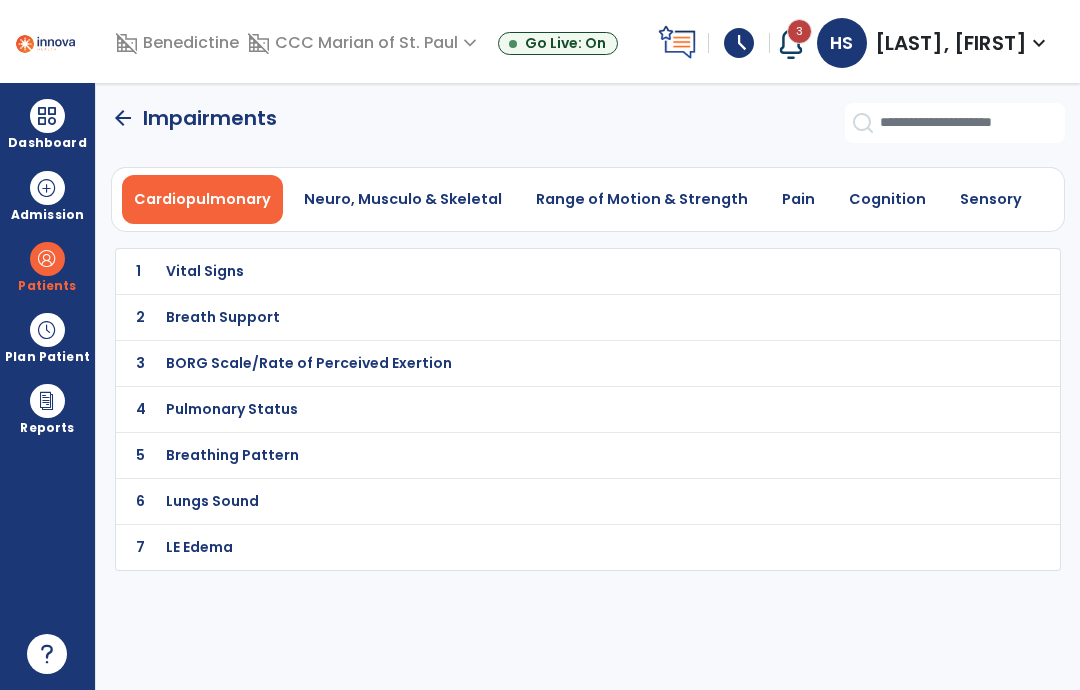click on "Neuro, Musculo & Skeletal" at bounding box center [403, 199] 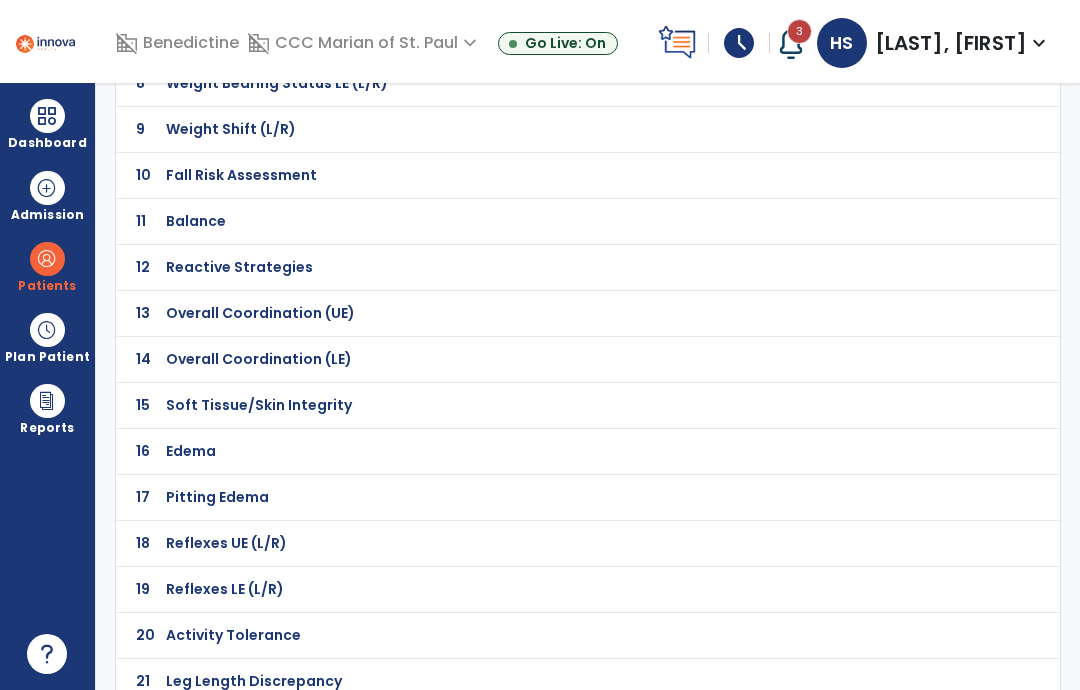 scroll, scrollTop: 513, scrollLeft: 0, axis: vertical 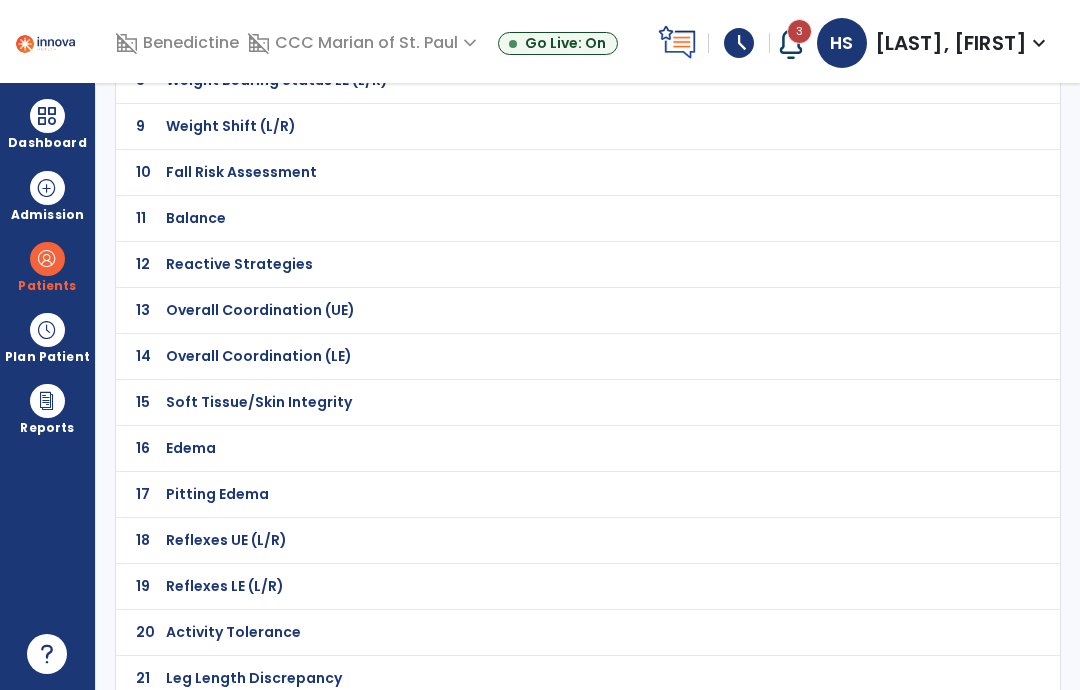 click on "Activity Tolerance" at bounding box center [544, -242] 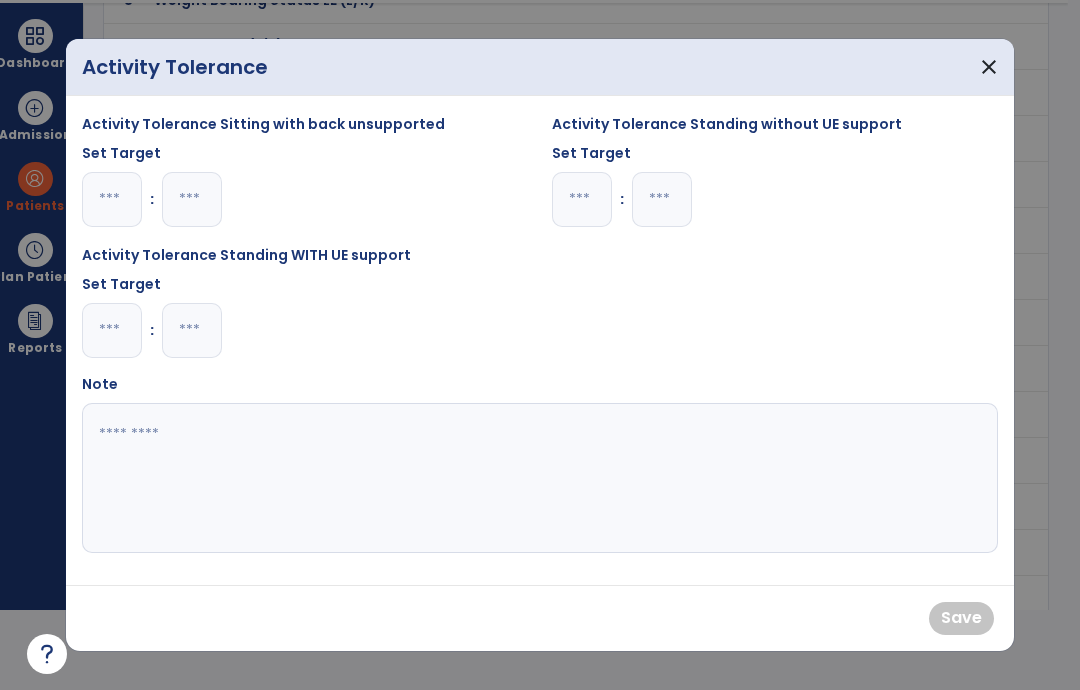 scroll, scrollTop: 0, scrollLeft: 0, axis: both 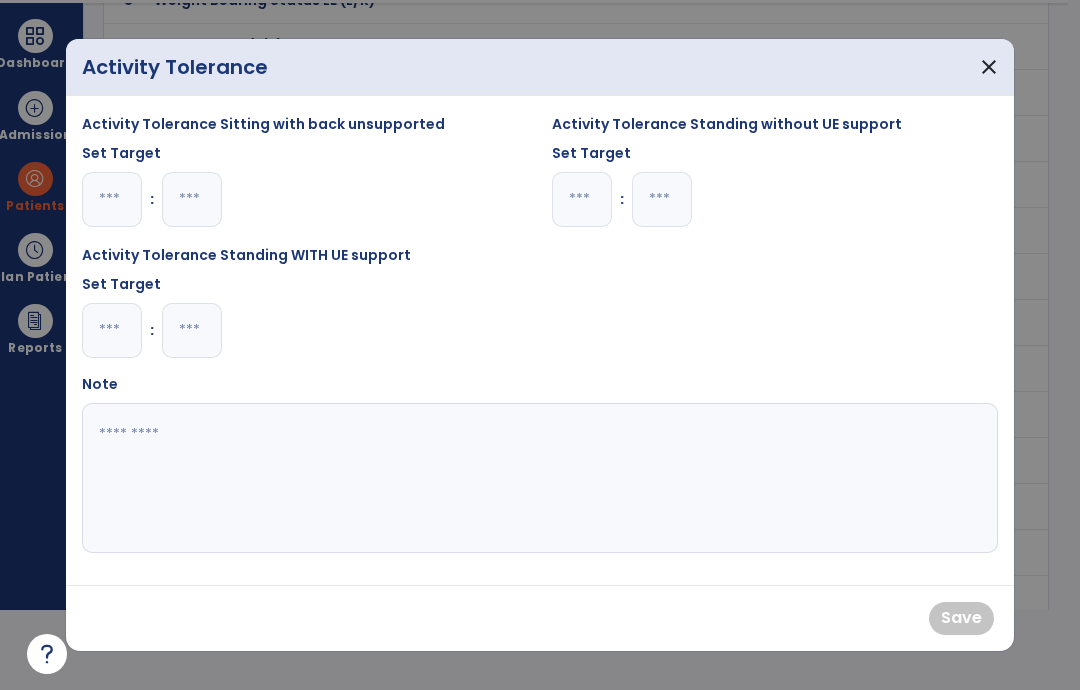 click at bounding box center [112, 199] 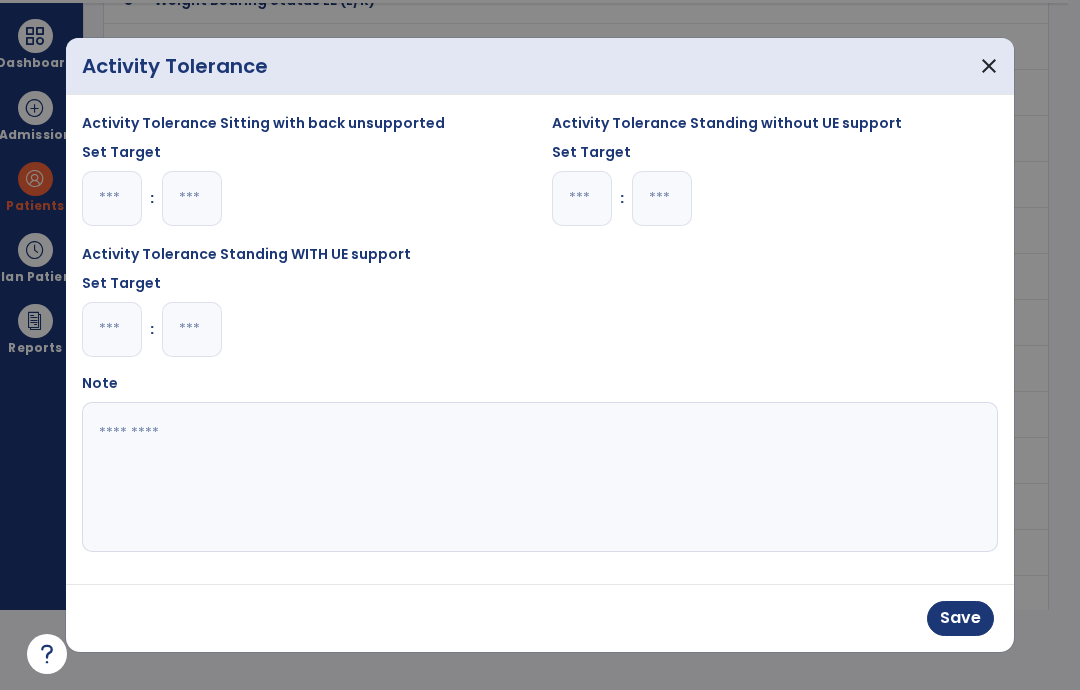 type on "*" 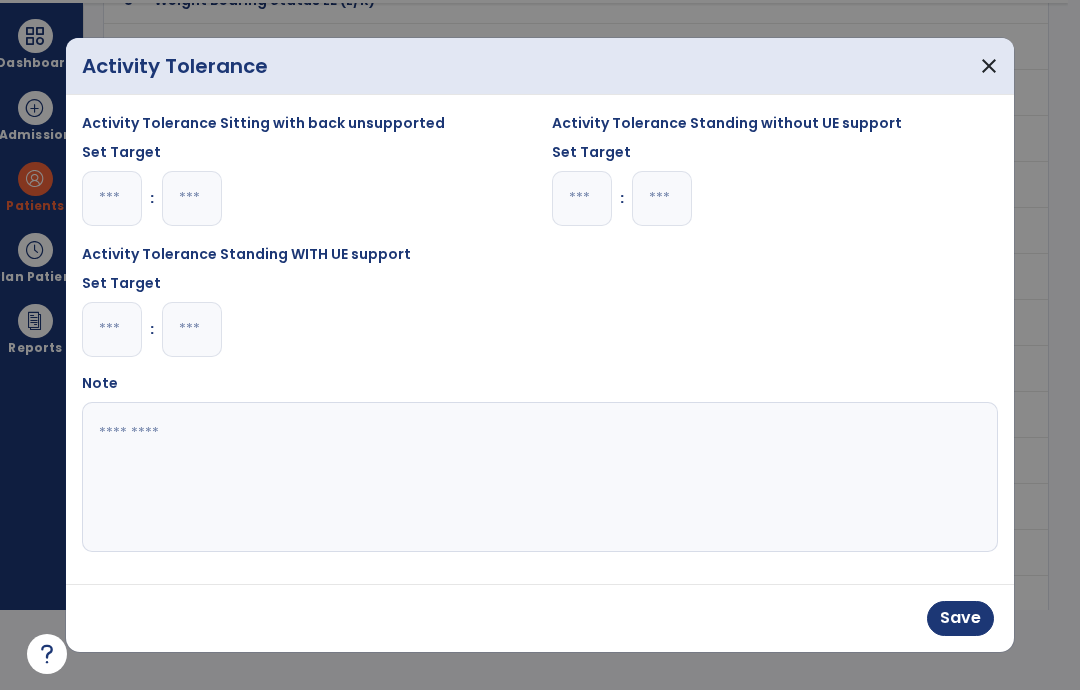 click at bounding box center (662, 198) 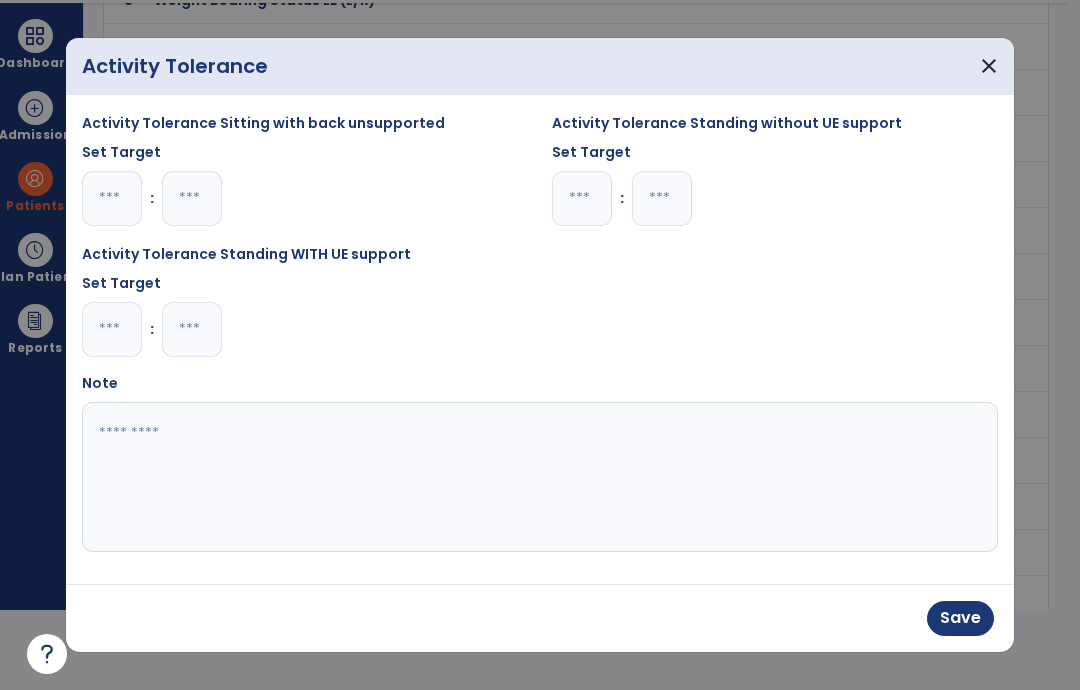 type on "*" 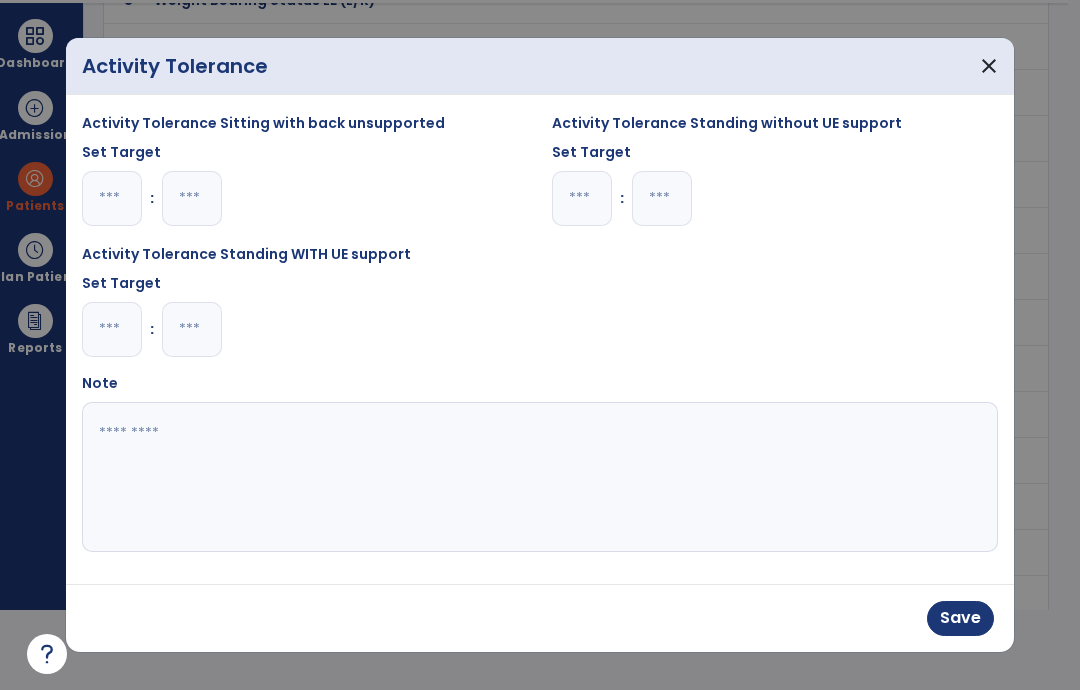 click at bounding box center [192, 329] 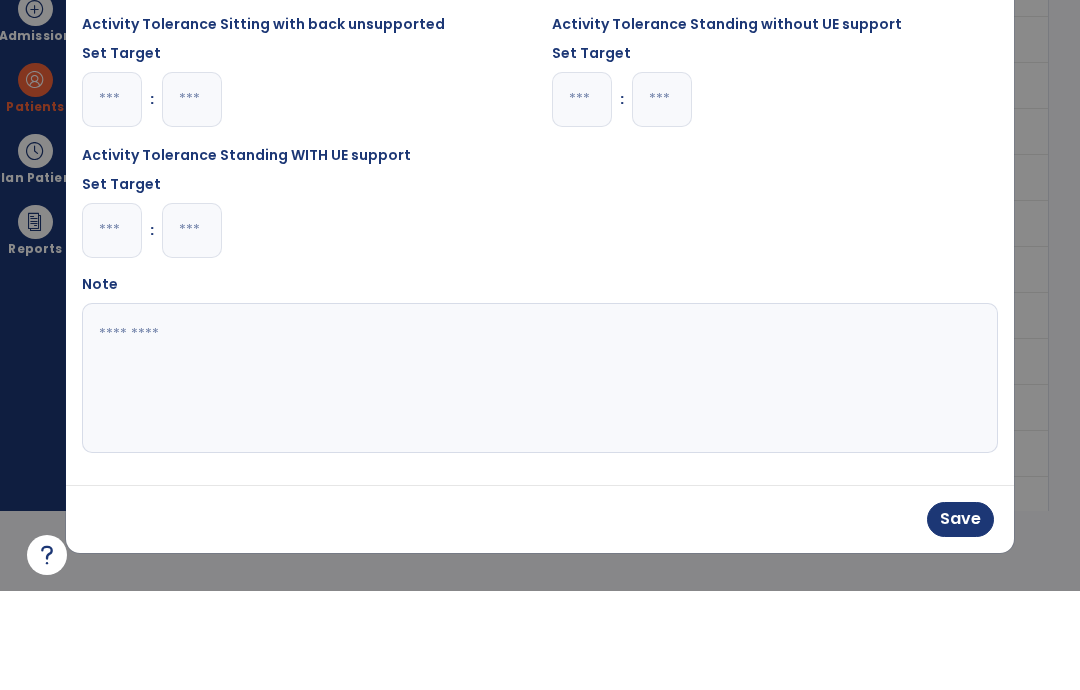 click on "Save" at bounding box center [960, 618] 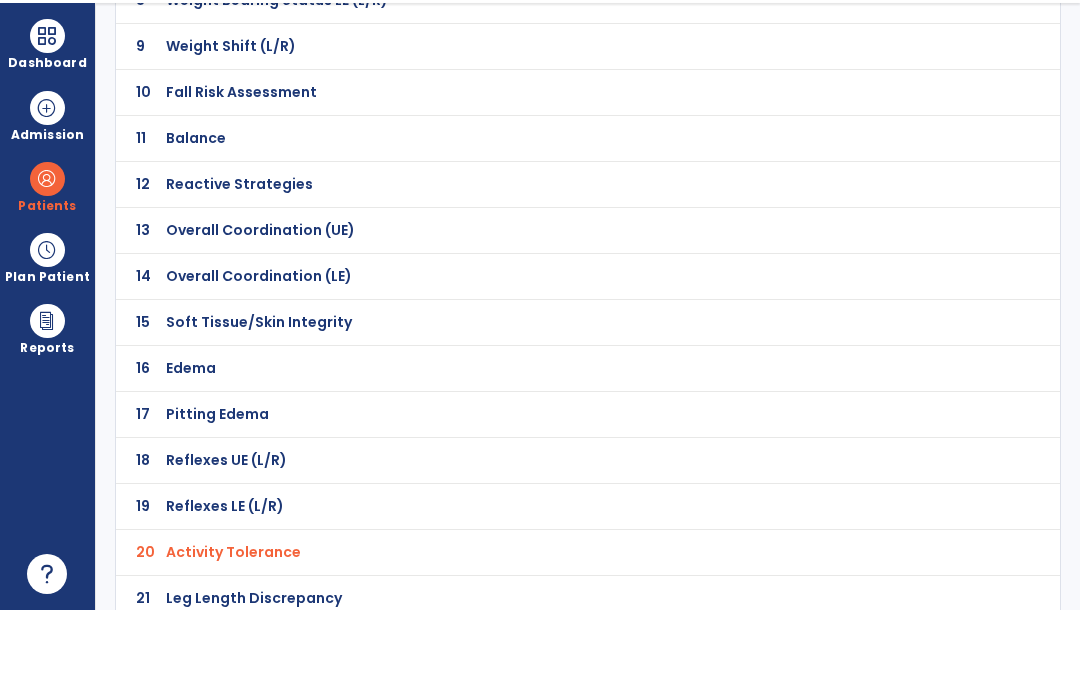 scroll, scrollTop: 80, scrollLeft: 0, axis: vertical 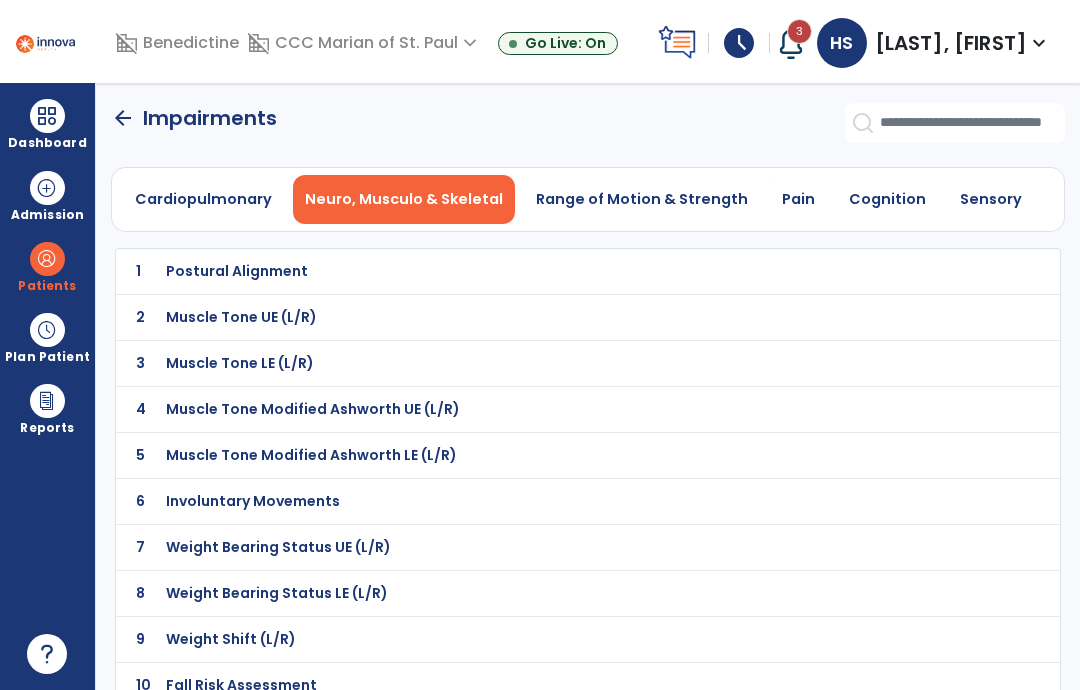 click at bounding box center [47, 116] 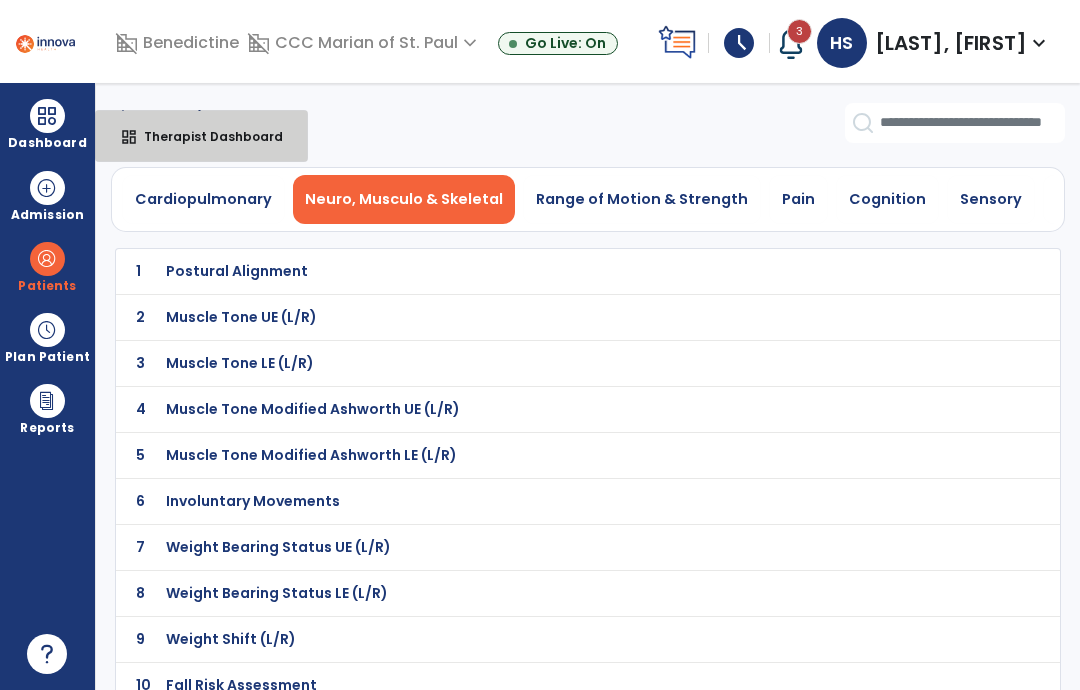 click on "Therapist Dashboard" at bounding box center (205, 136) 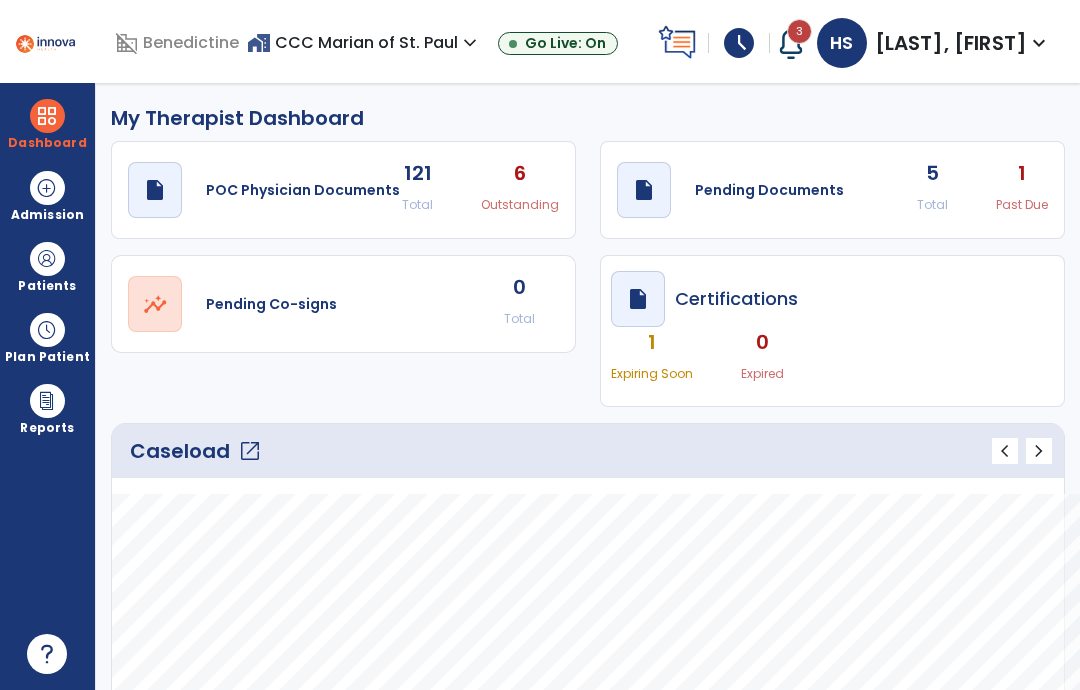 click on "5 Total" 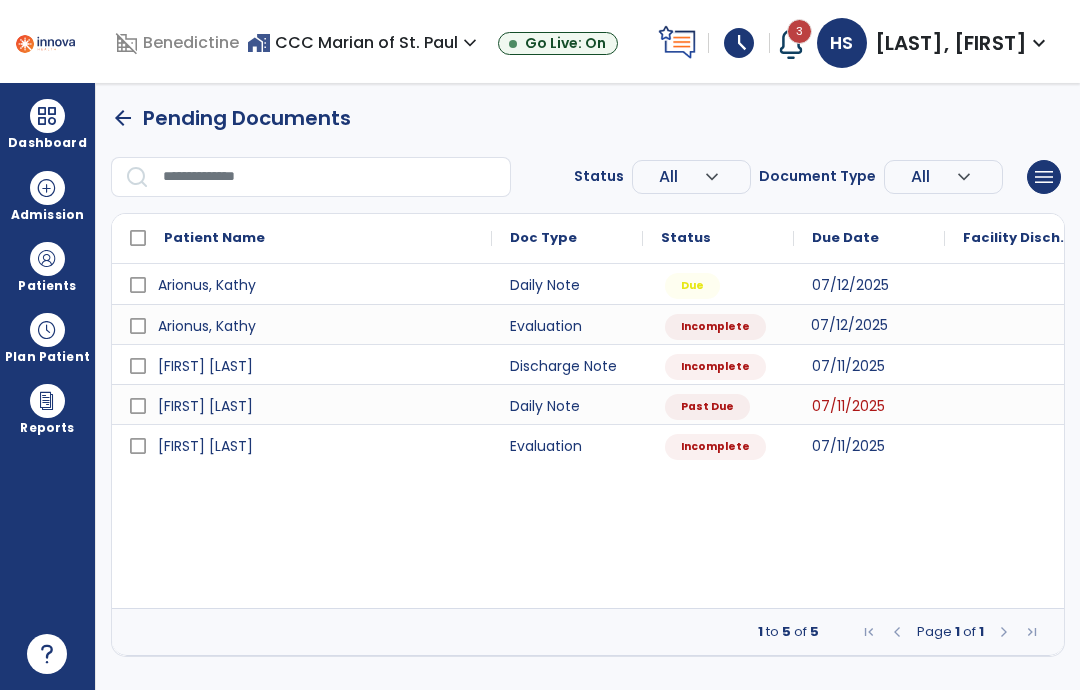 click on "07/12/2025" at bounding box center (849, 325) 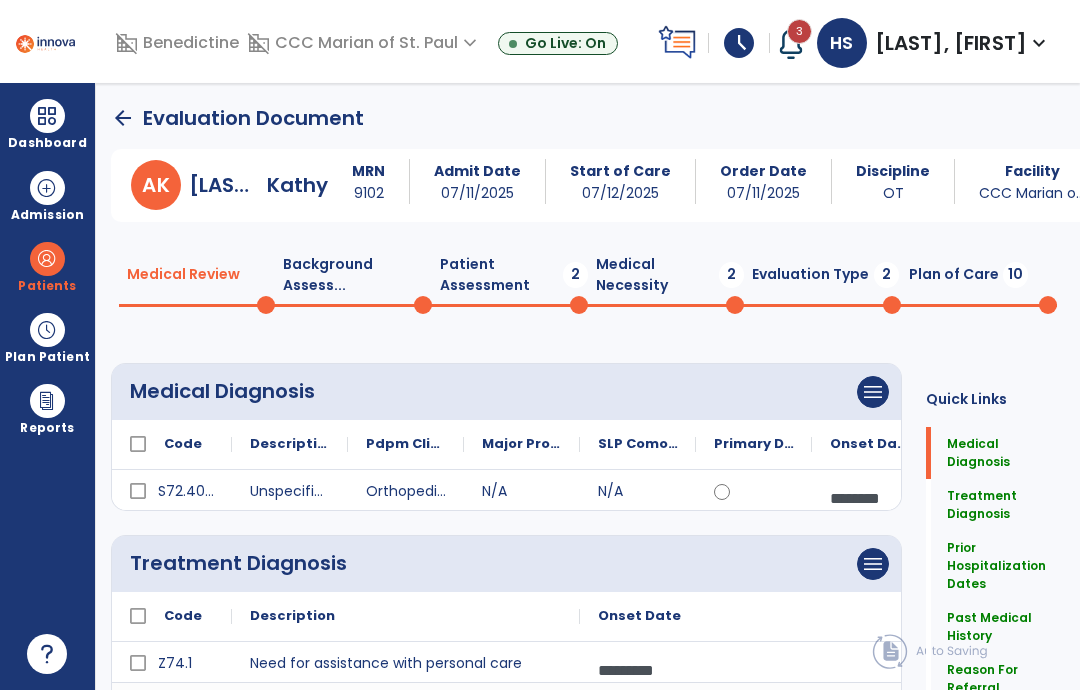 scroll, scrollTop: 0, scrollLeft: 0, axis: both 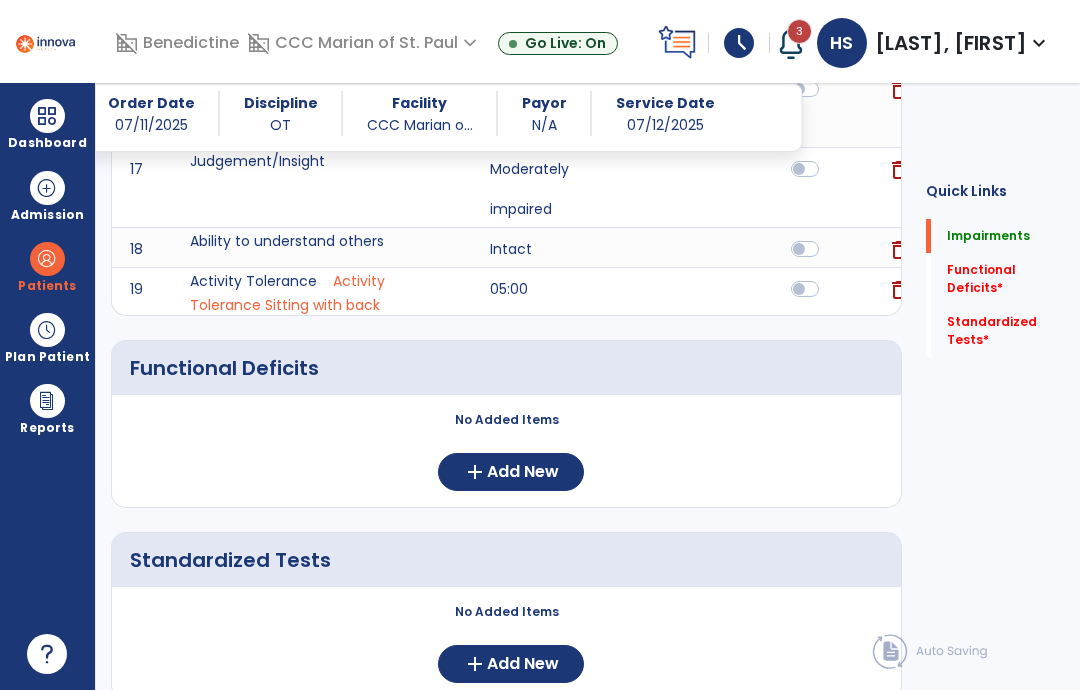 click on "Add New" 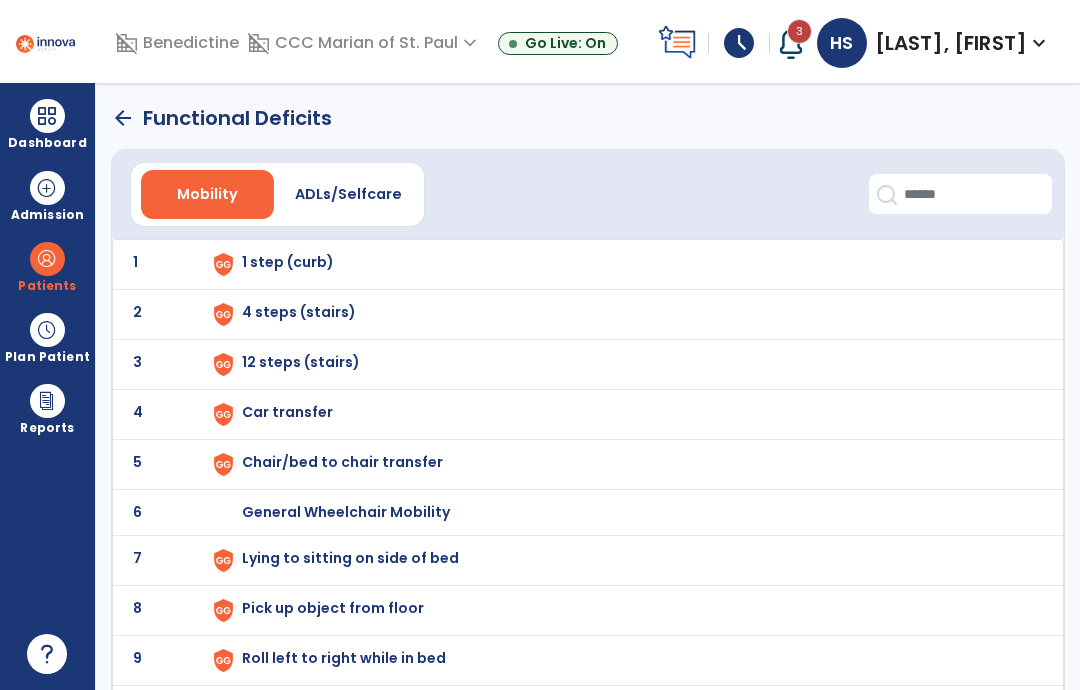 scroll, scrollTop: 0, scrollLeft: 0, axis: both 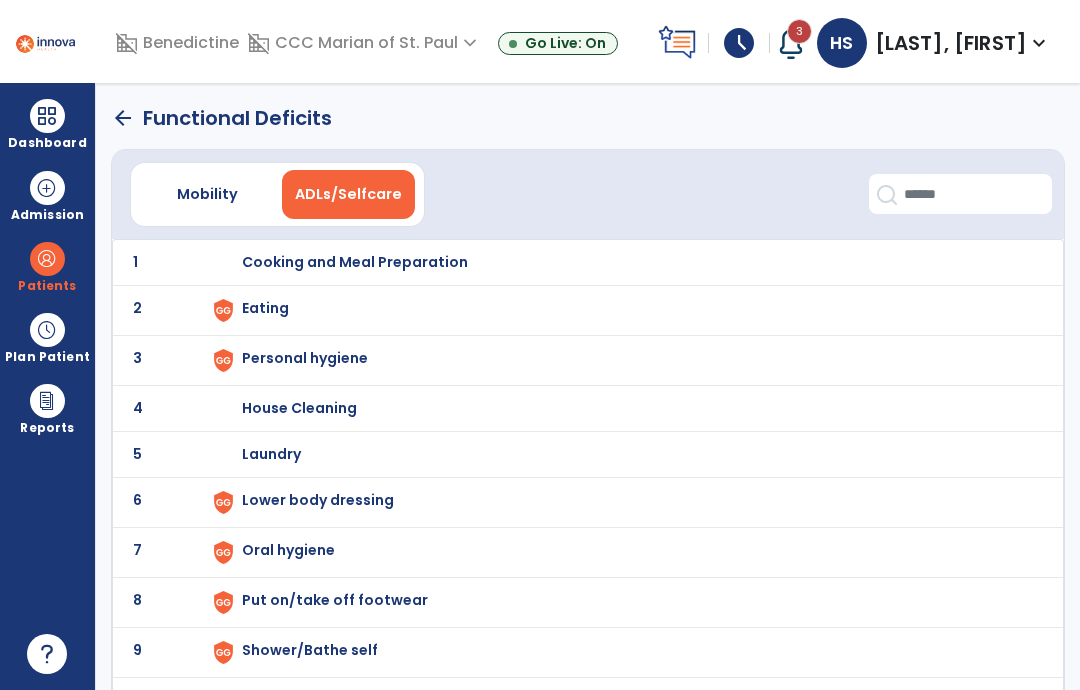 click on "Eating" at bounding box center (622, 262) 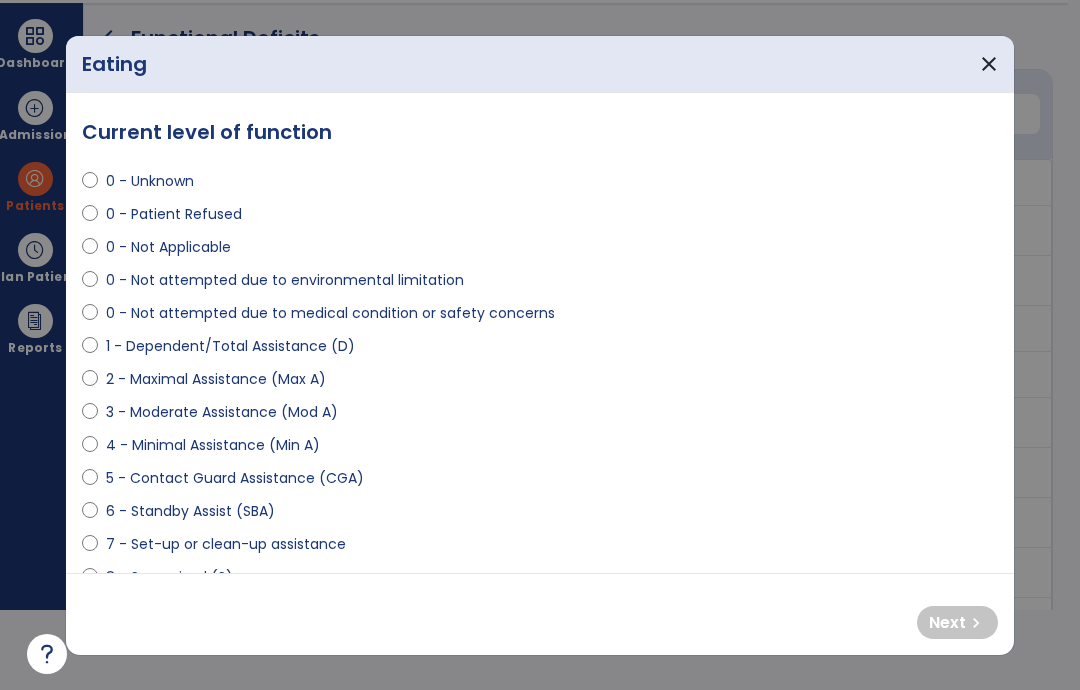 scroll, scrollTop: 0, scrollLeft: 0, axis: both 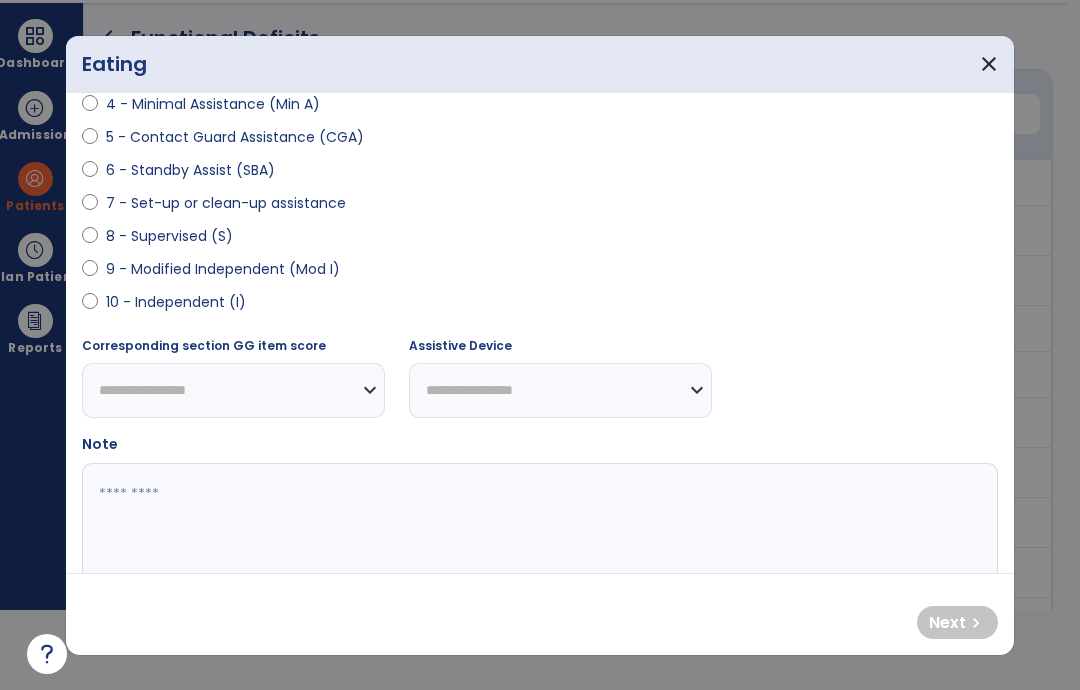 click on "10 - Independent (I)" at bounding box center (176, 302) 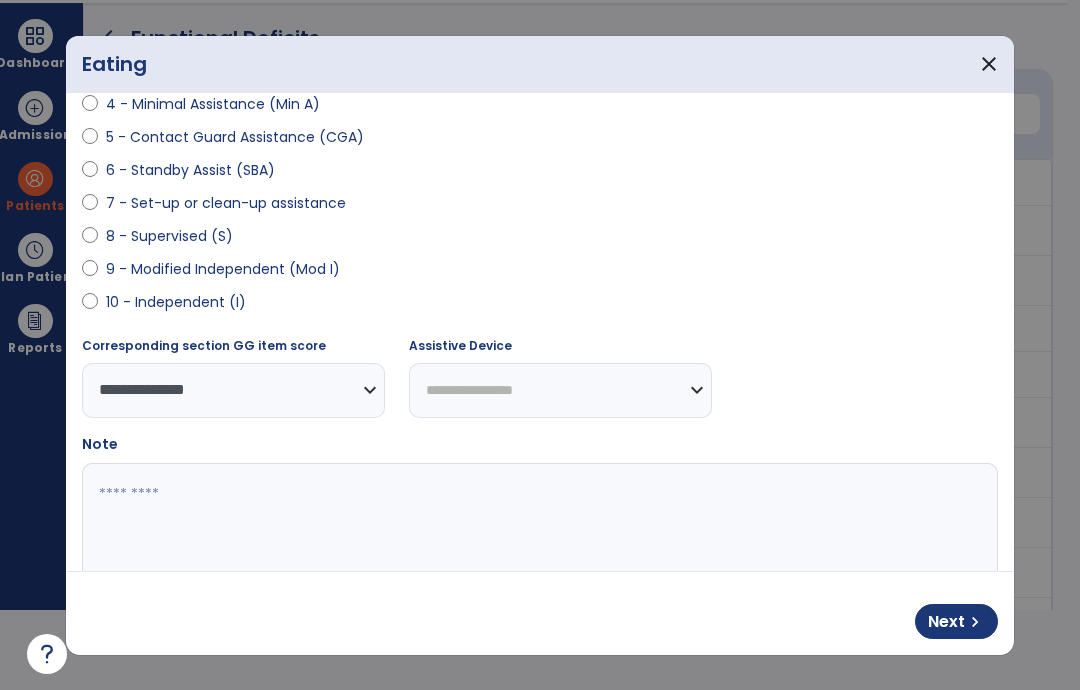 click on "Next" at bounding box center [946, 622] 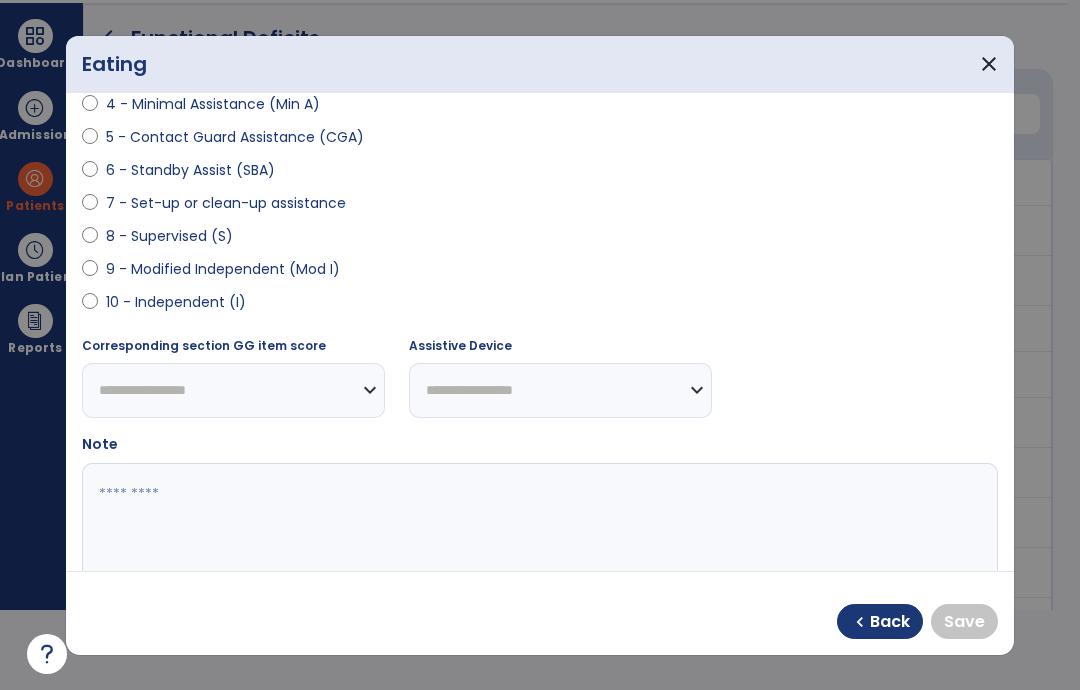 click on "10 - Independent (I)" at bounding box center (176, 302) 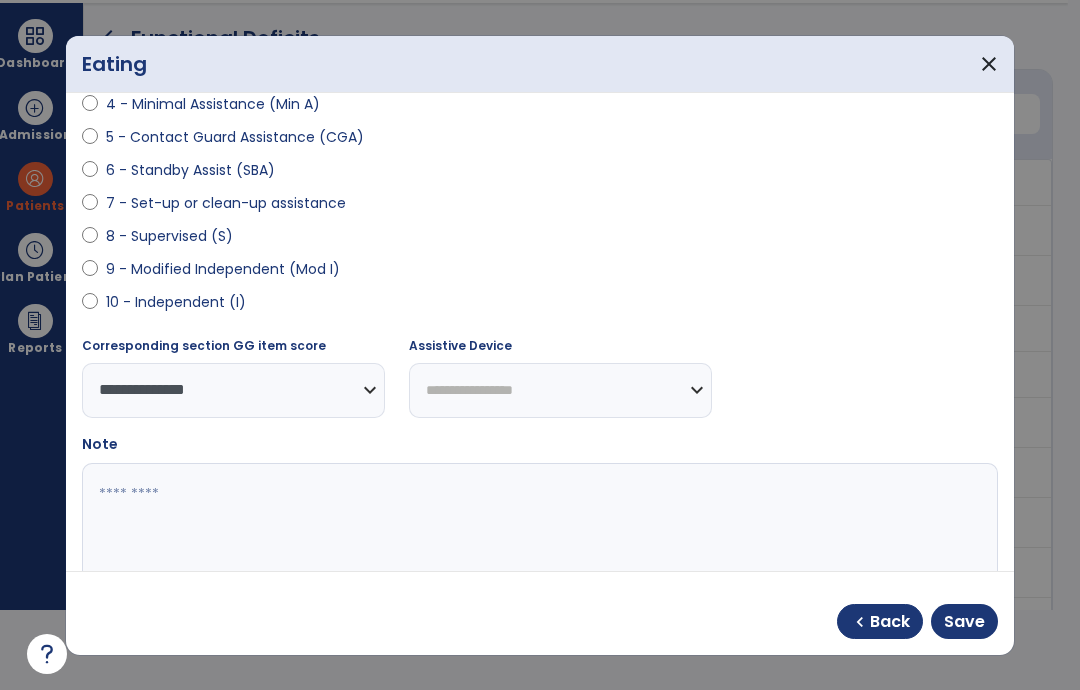 click on "Save" at bounding box center (964, 622) 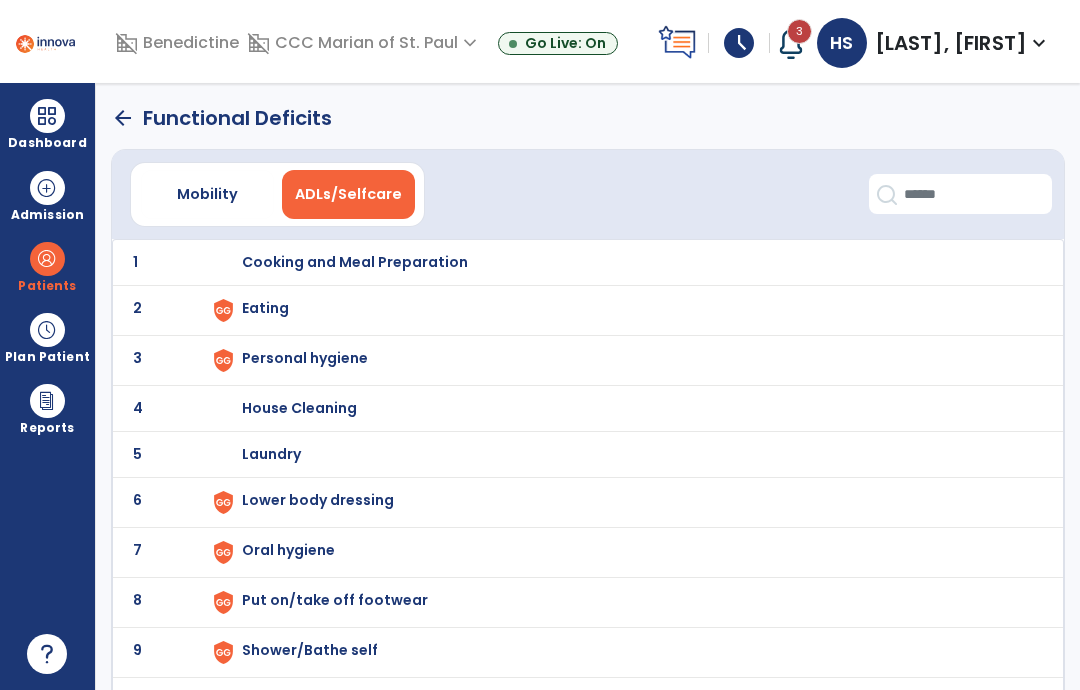 scroll, scrollTop: 80, scrollLeft: 0, axis: vertical 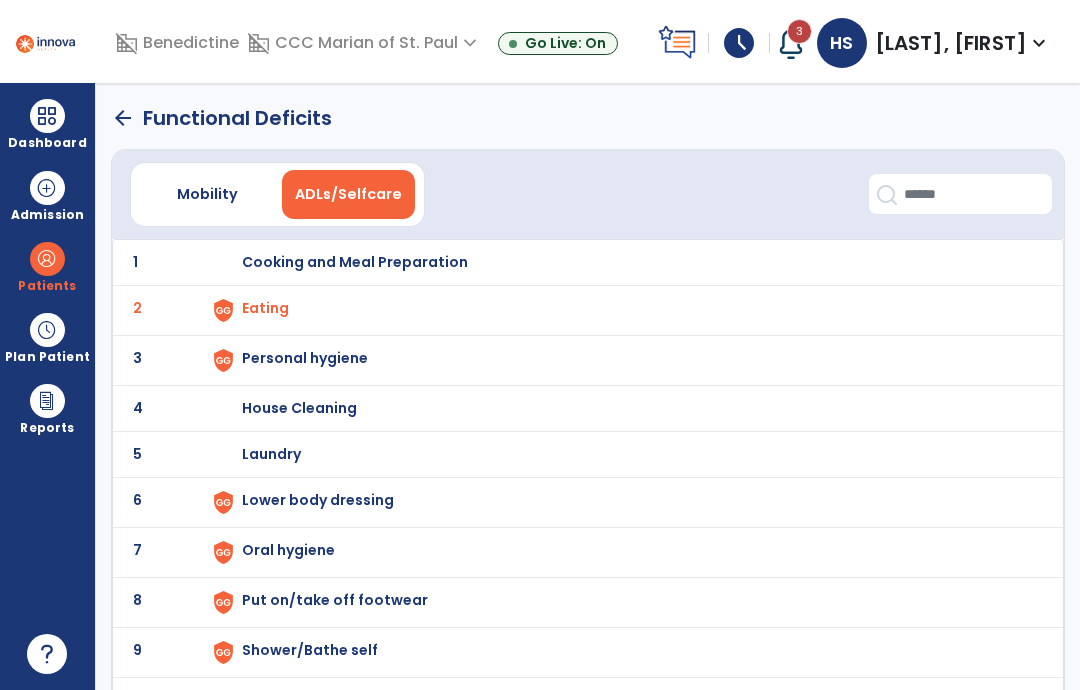 click on "3" 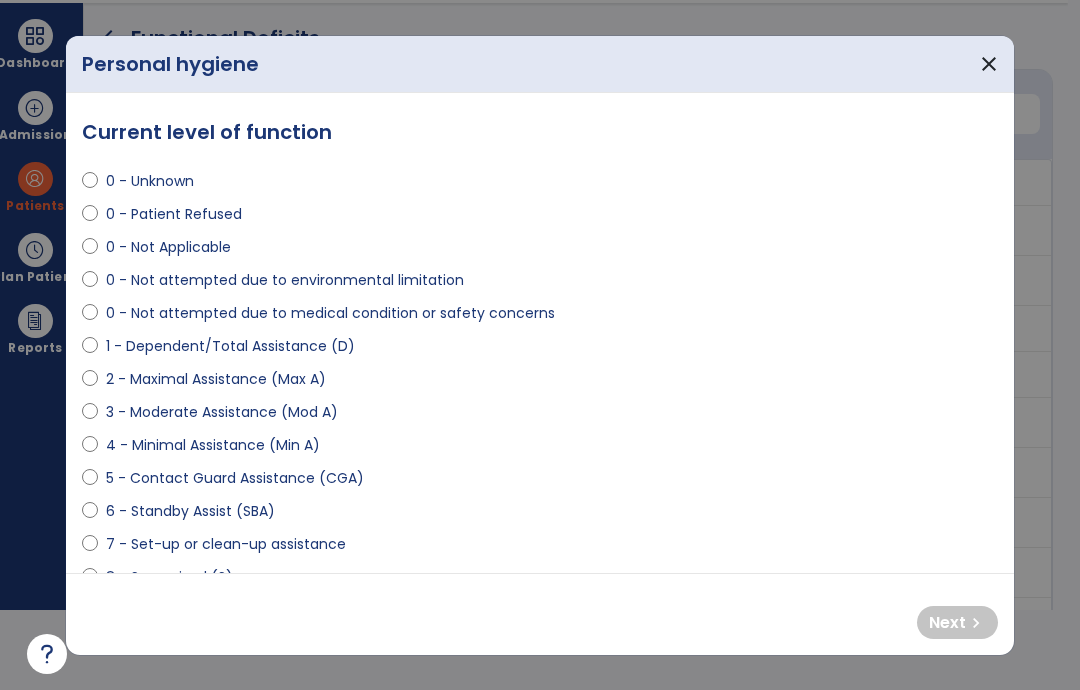 scroll, scrollTop: 0, scrollLeft: 0, axis: both 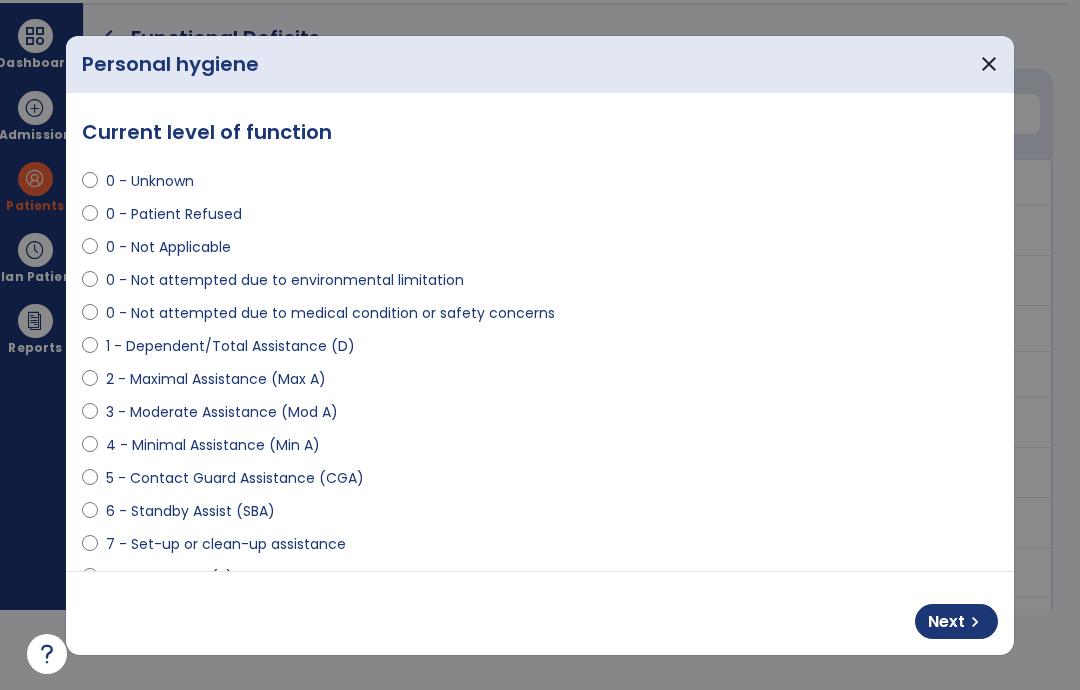 click on "chevron_right" at bounding box center [975, 622] 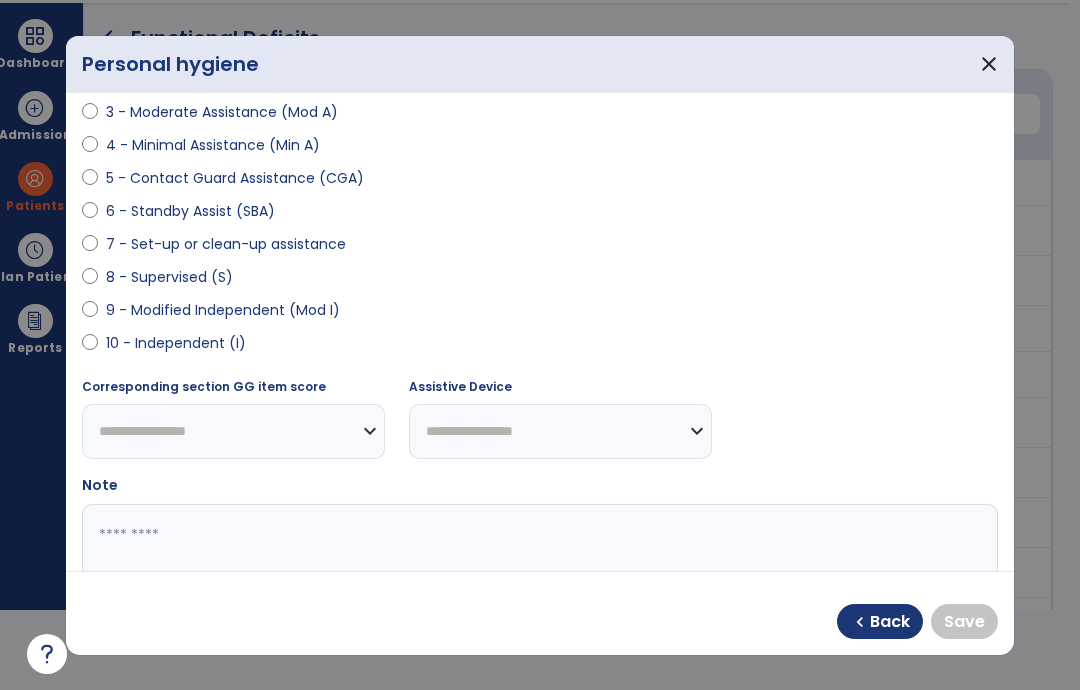 scroll, scrollTop: 306, scrollLeft: 0, axis: vertical 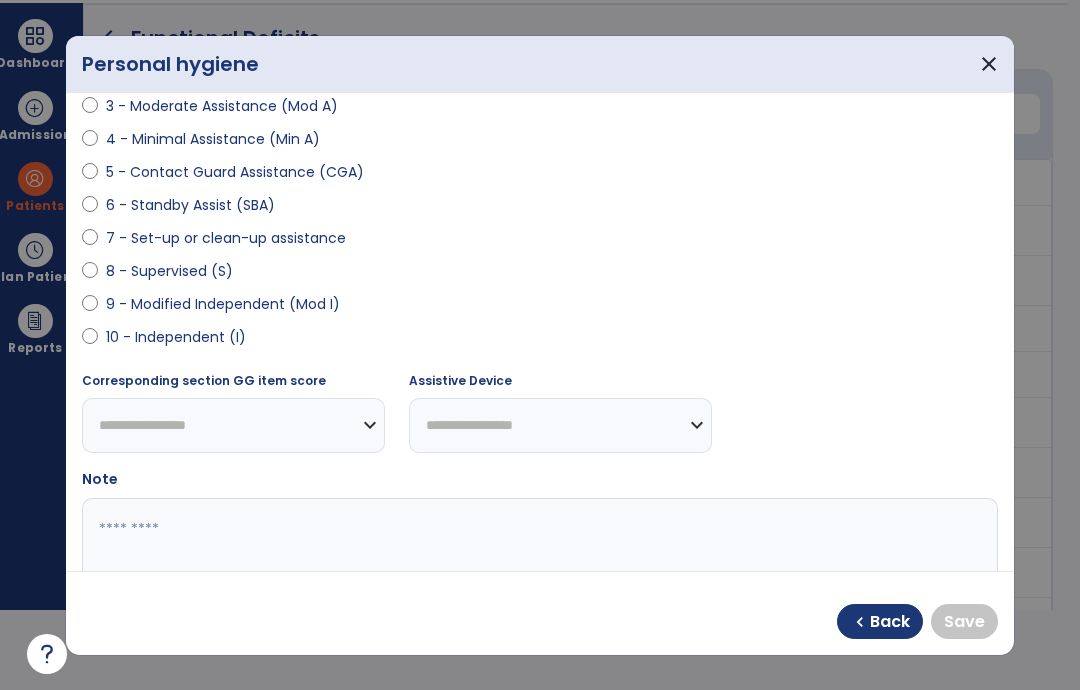 click on "10 - Independent (I)" at bounding box center (176, 337) 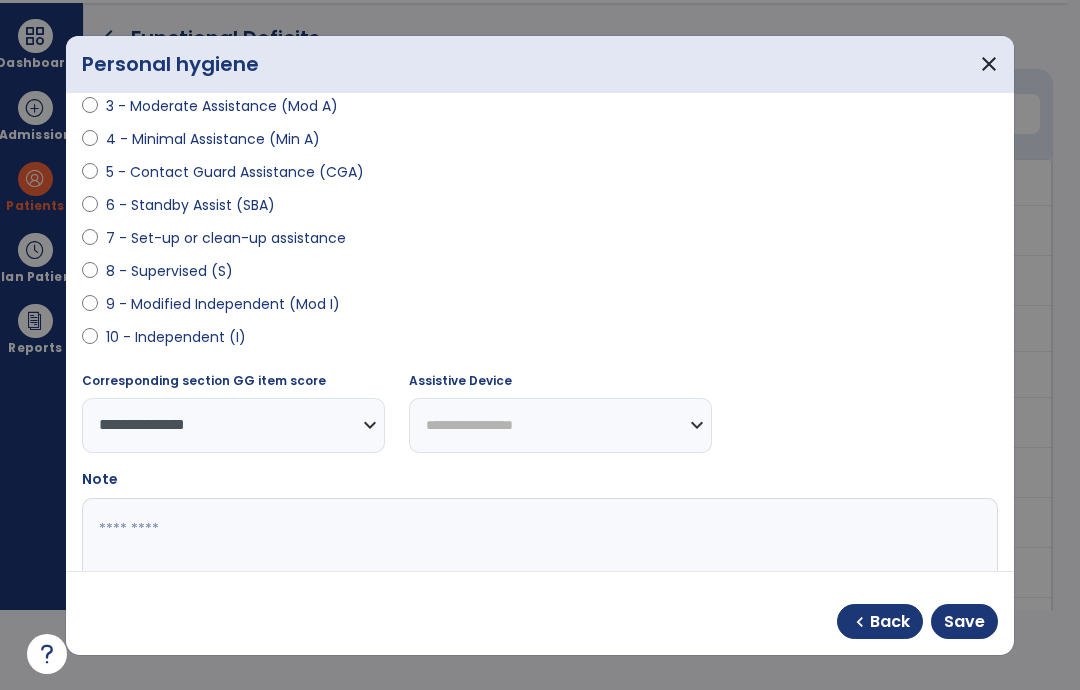 click on "Save" at bounding box center [964, 622] 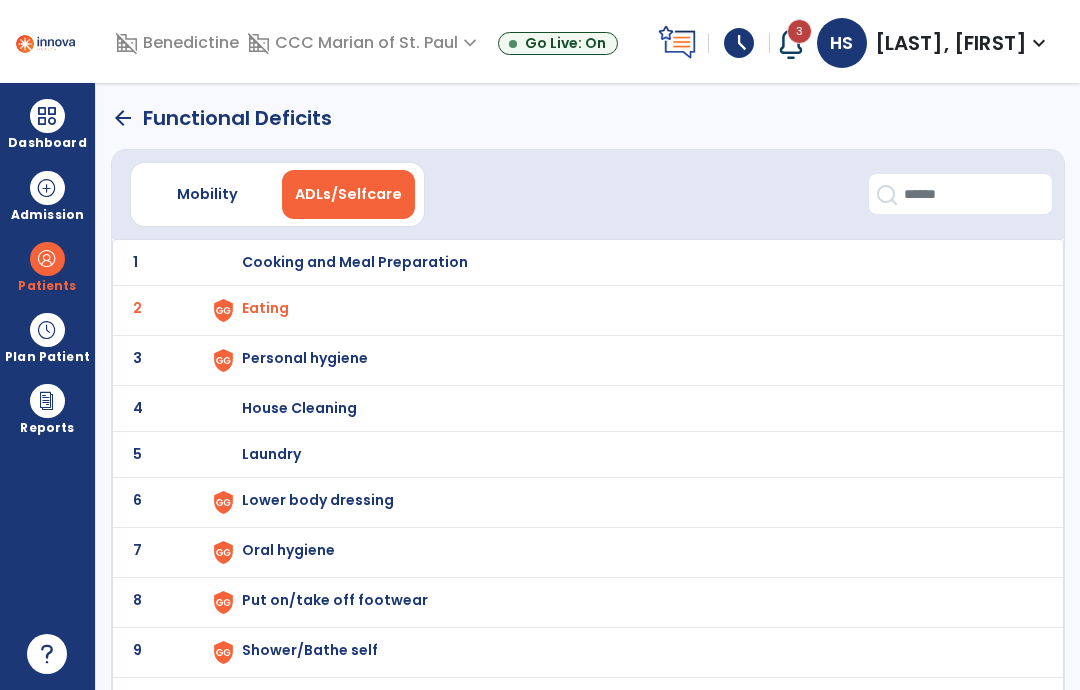 scroll, scrollTop: 80, scrollLeft: 0, axis: vertical 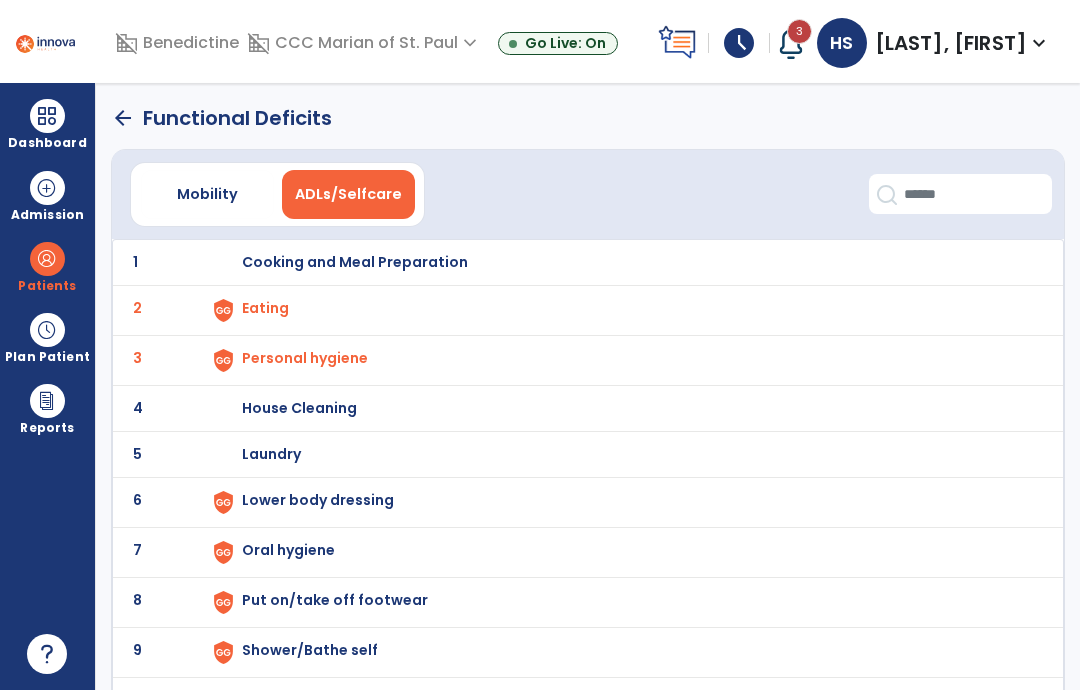 click on "Lower body dressing" at bounding box center (355, 262) 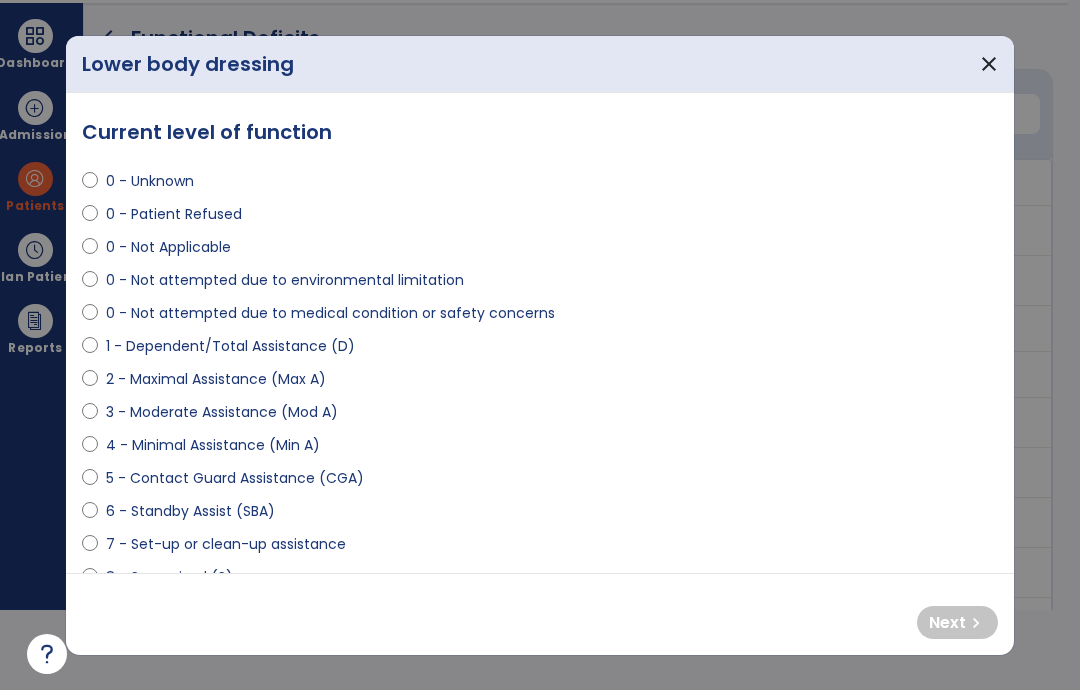 scroll, scrollTop: 0, scrollLeft: 0, axis: both 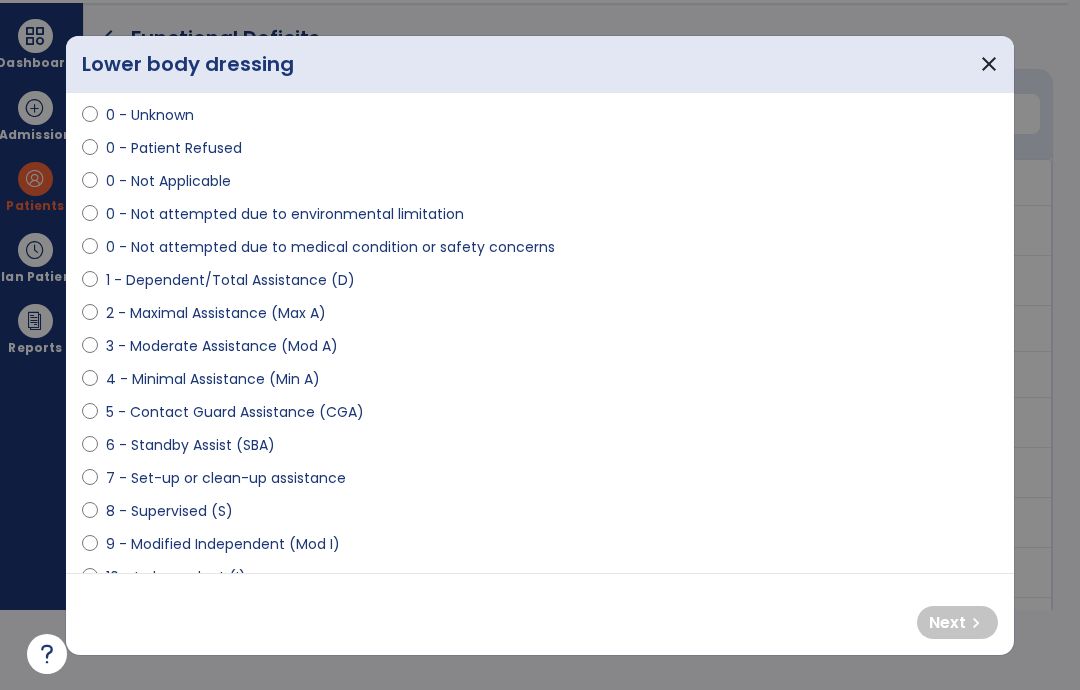 click on "0 - Patient Refused" at bounding box center (174, 148) 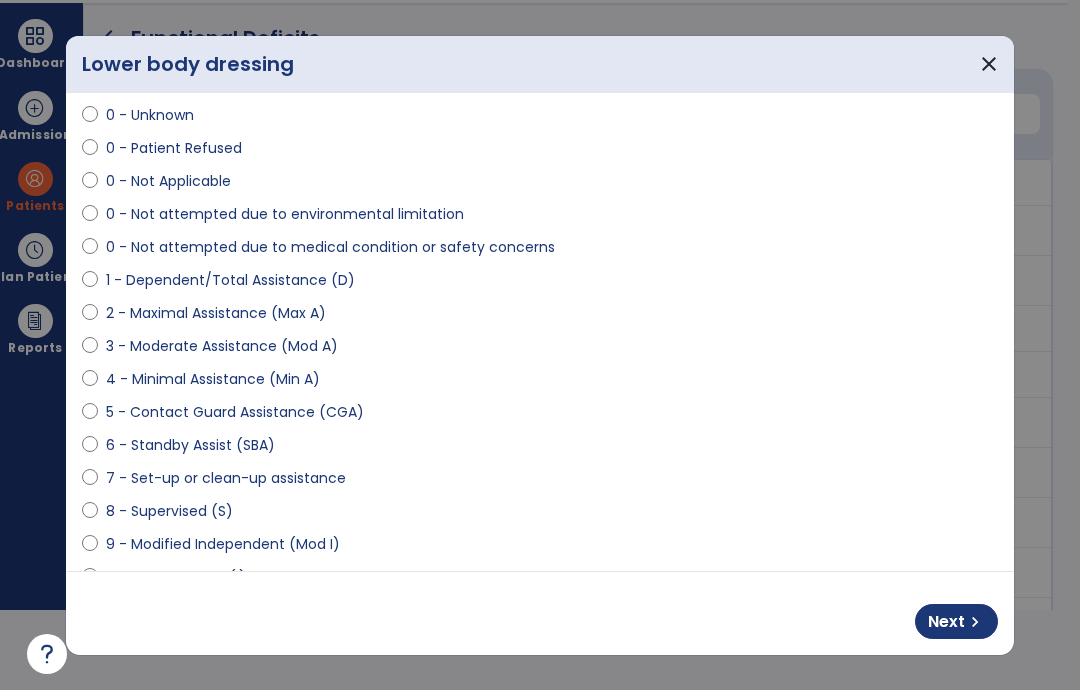 click on "chevron_right" at bounding box center (975, 622) 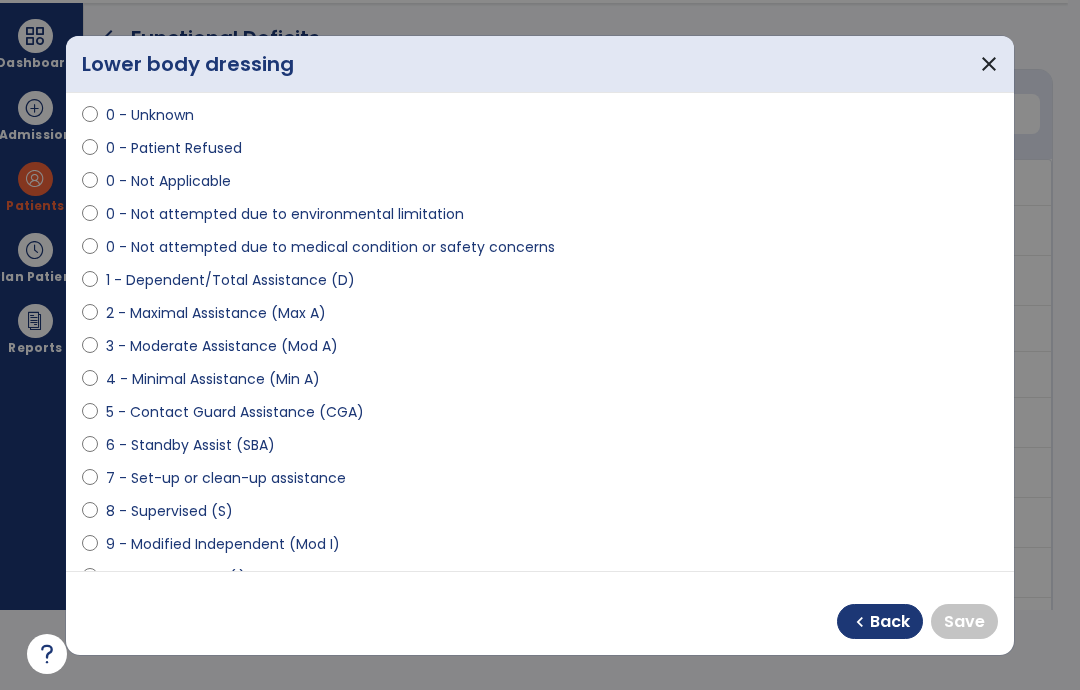 click on "10 - Independent (I)" at bounding box center [176, 577] 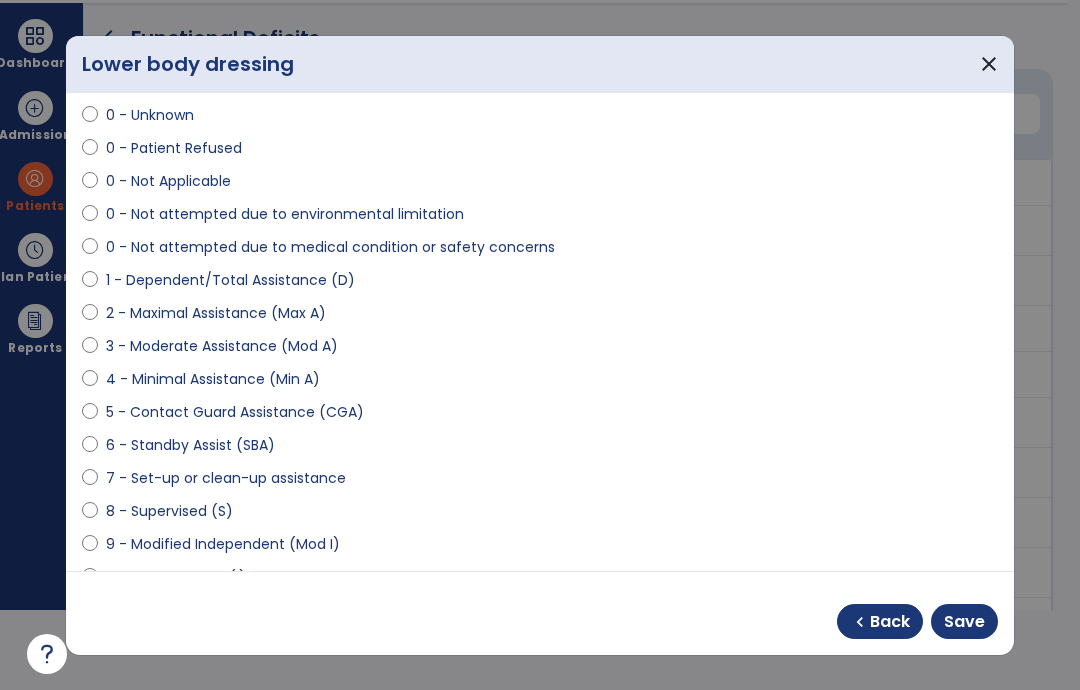 click on "Save" at bounding box center [964, 621] 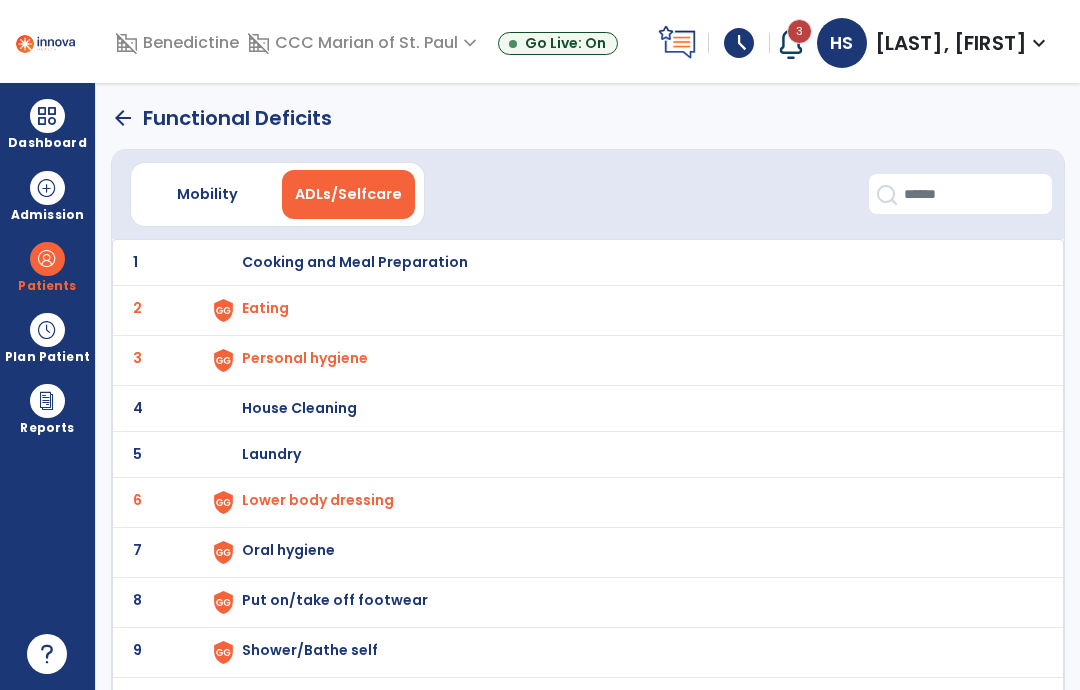 click at bounding box center (223, 310) 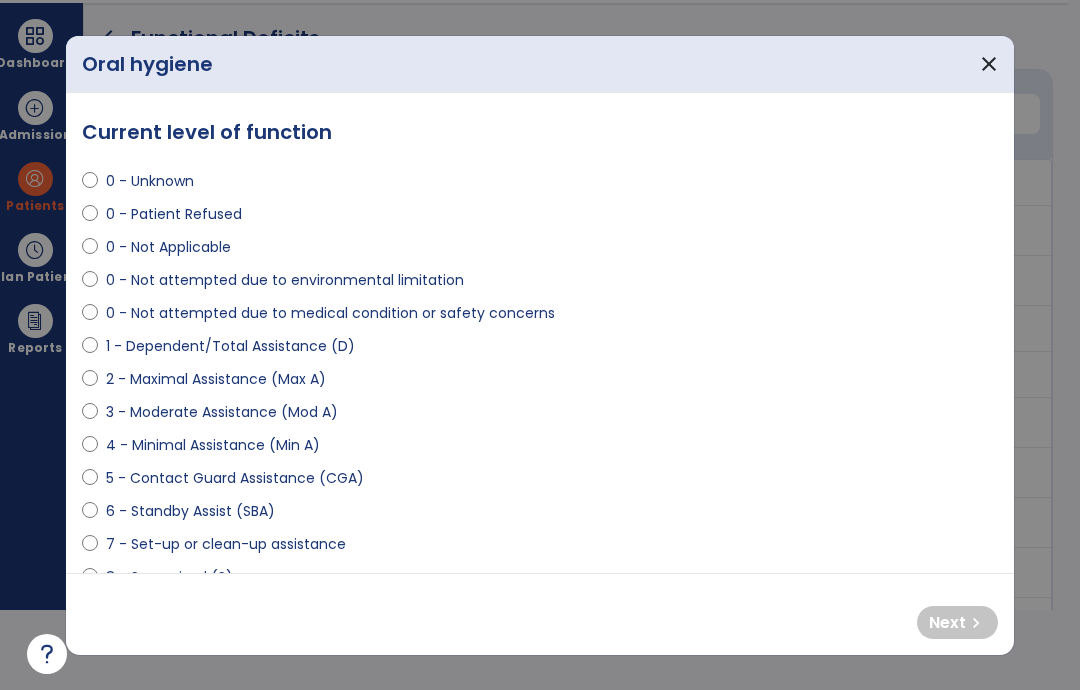 scroll, scrollTop: 0, scrollLeft: 0, axis: both 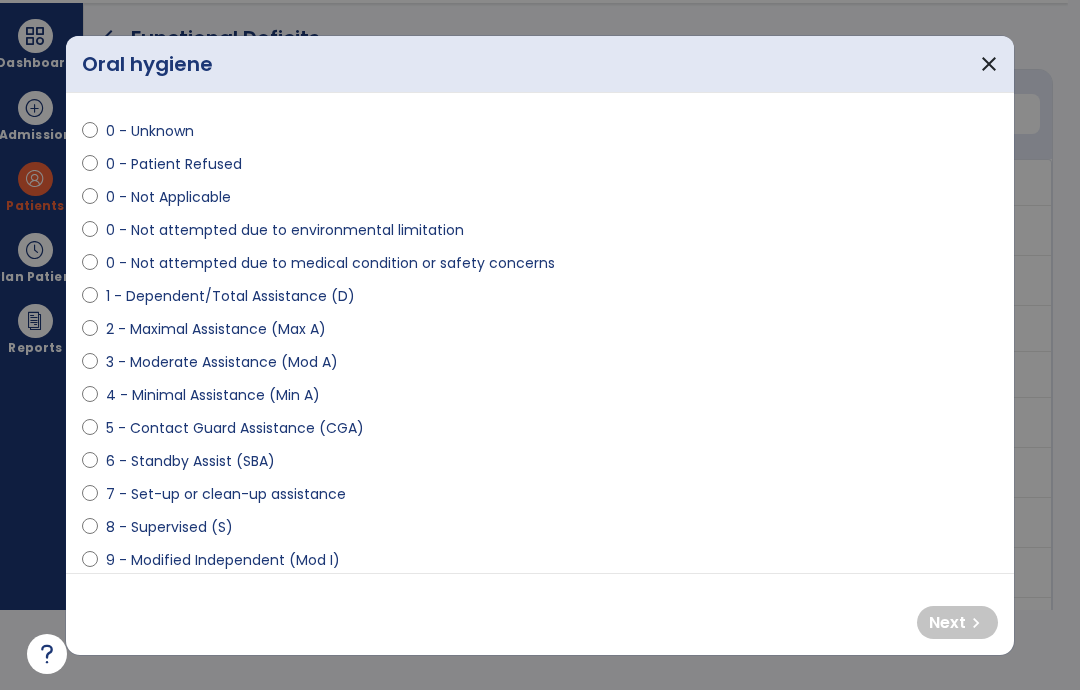 click on "0 - Patient Refused" at bounding box center (174, 164) 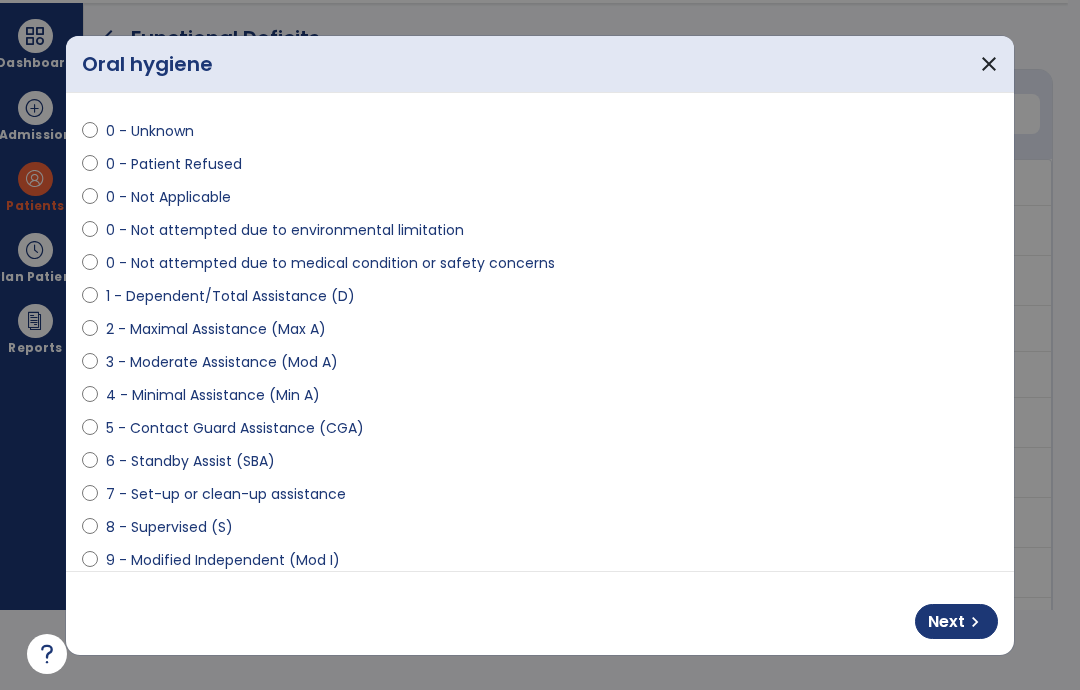 click on "Next  chevron_right" at bounding box center [956, 621] 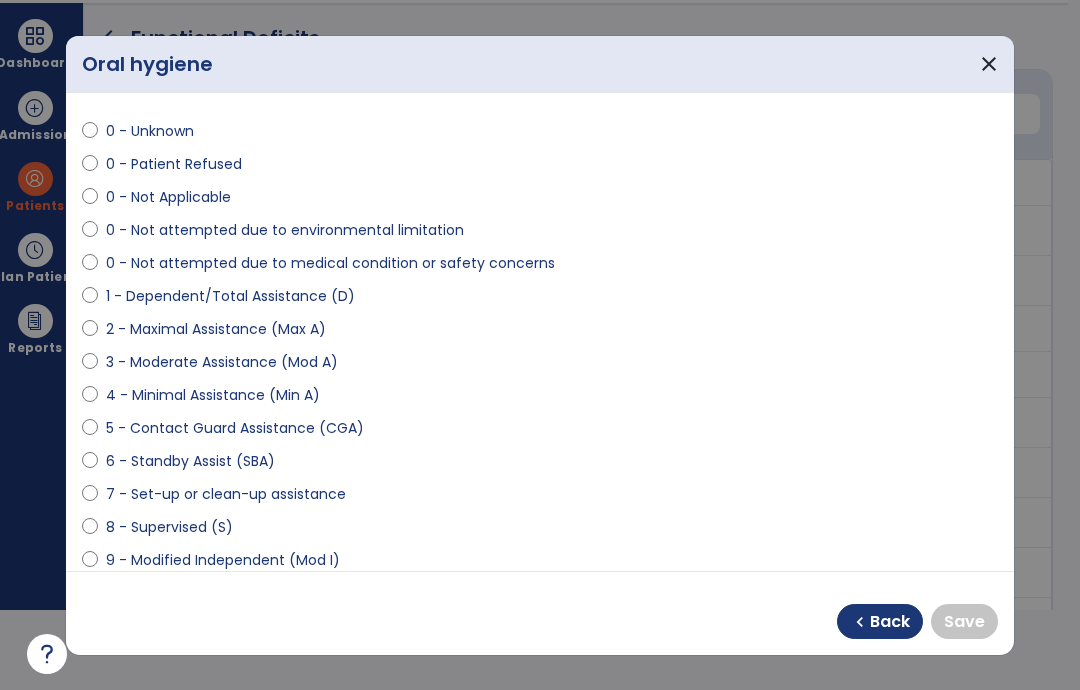 click on "10 - Independent (I)" at bounding box center (176, 593) 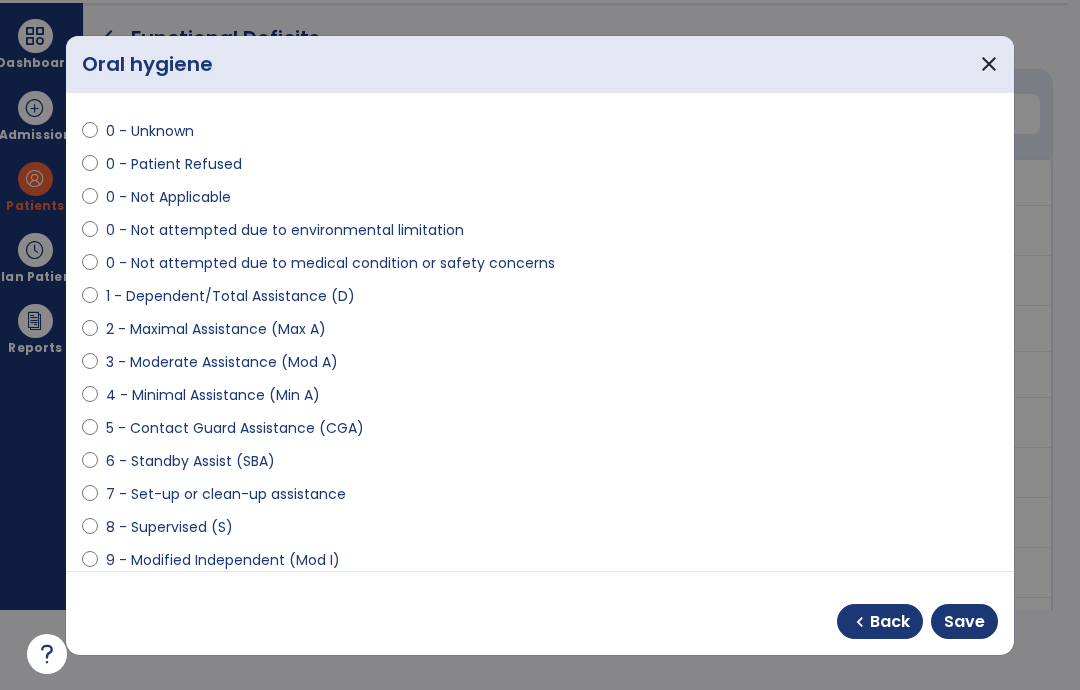 click on "Save" at bounding box center [964, 621] 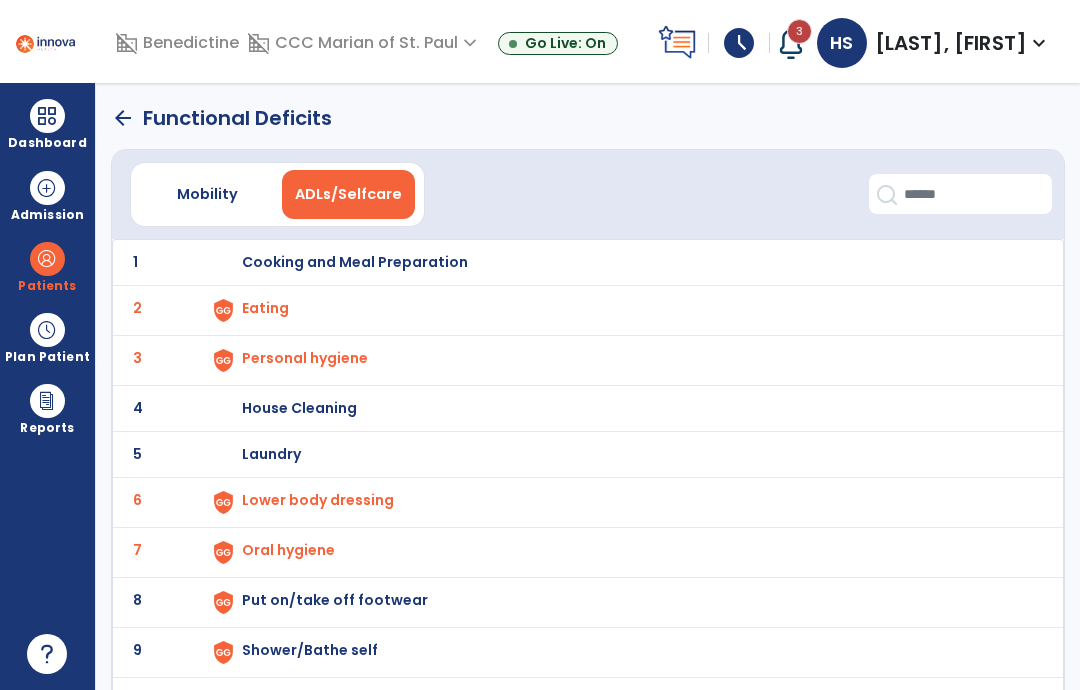 click on "Put on/take off footwear" at bounding box center [355, 262] 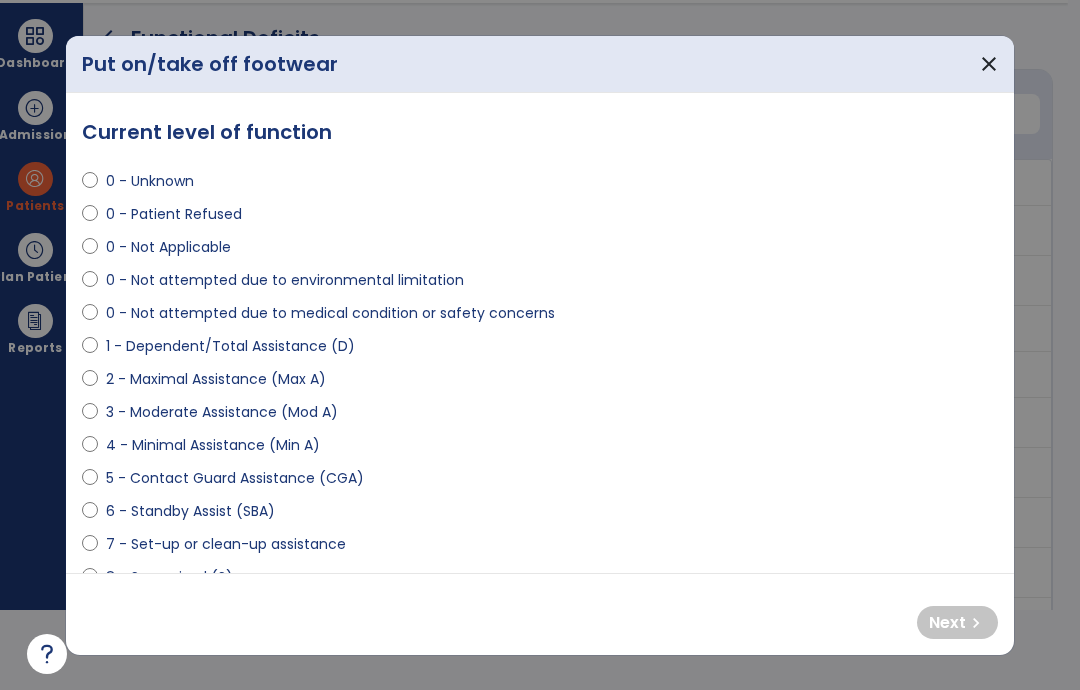 scroll, scrollTop: 0, scrollLeft: 0, axis: both 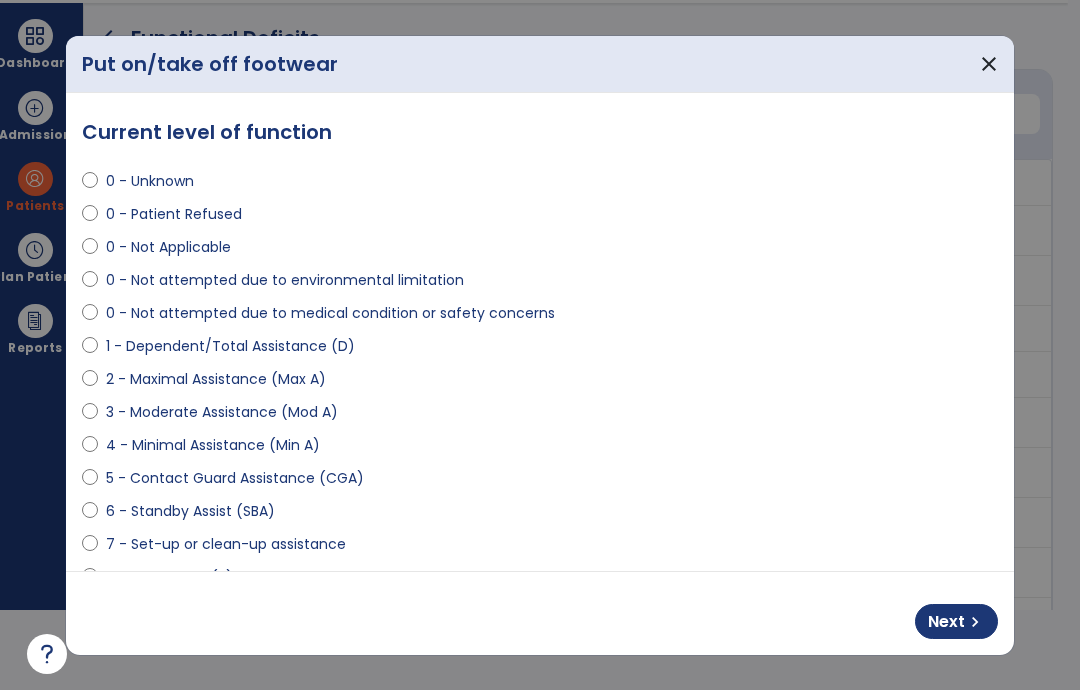 click on "Next  chevron_right" at bounding box center [956, 621] 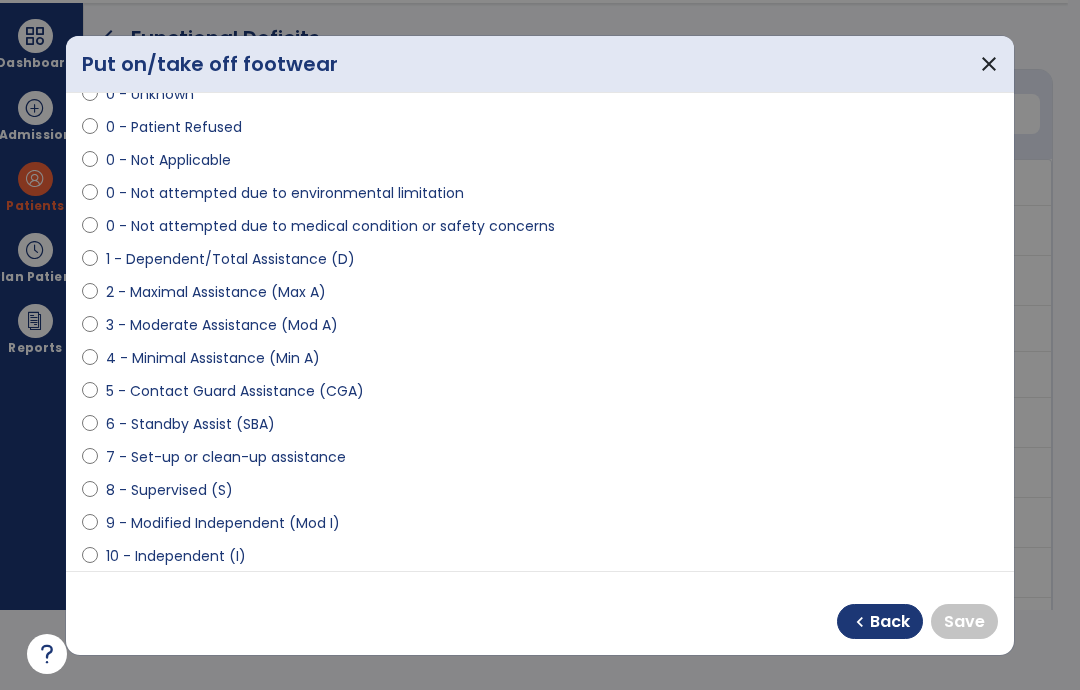 scroll, scrollTop: 79, scrollLeft: 0, axis: vertical 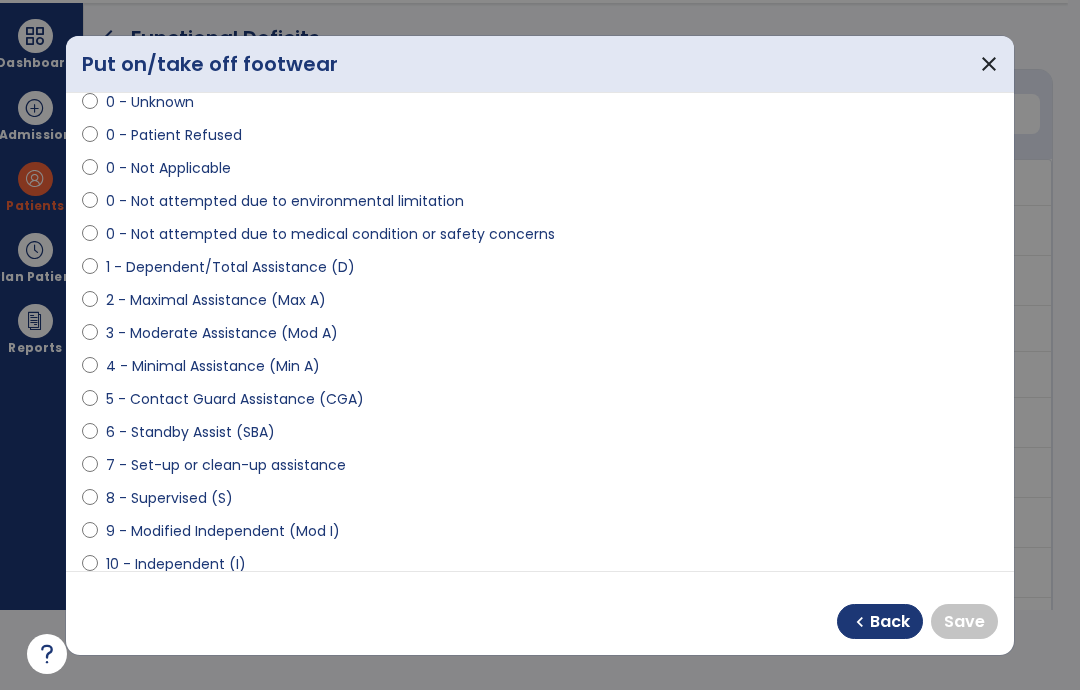 click on "10 - Independent (I)" at bounding box center [176, 564] 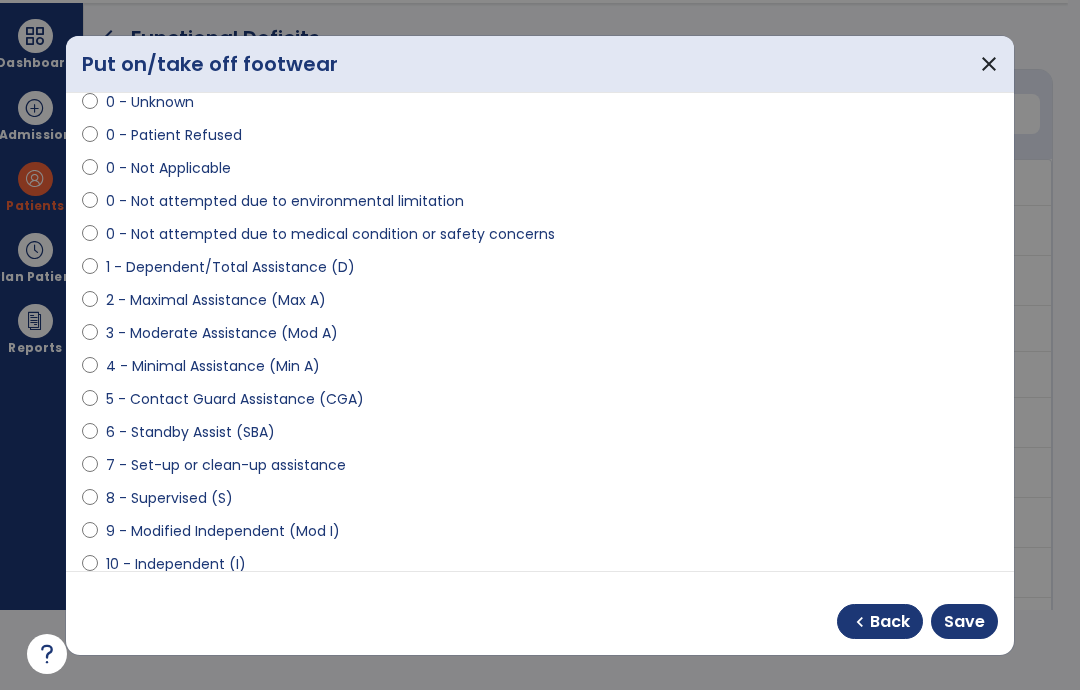 click on "Save" at bounding box center [964, 622] 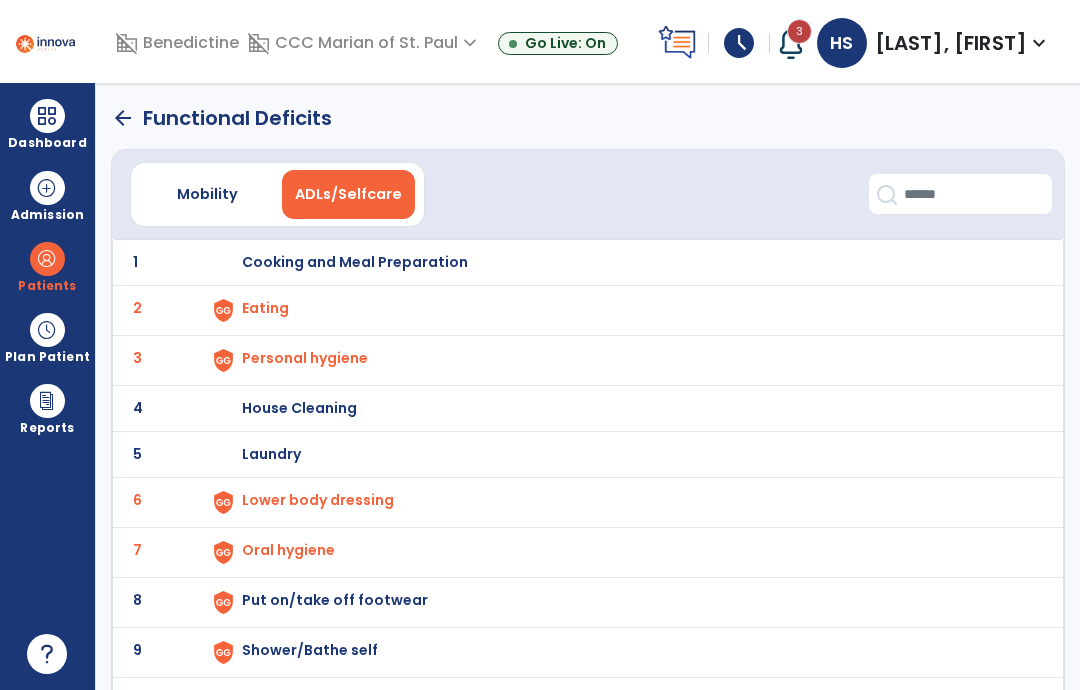 scroll, scrollTop: 80, scrollLeft: 0, axis: vertical 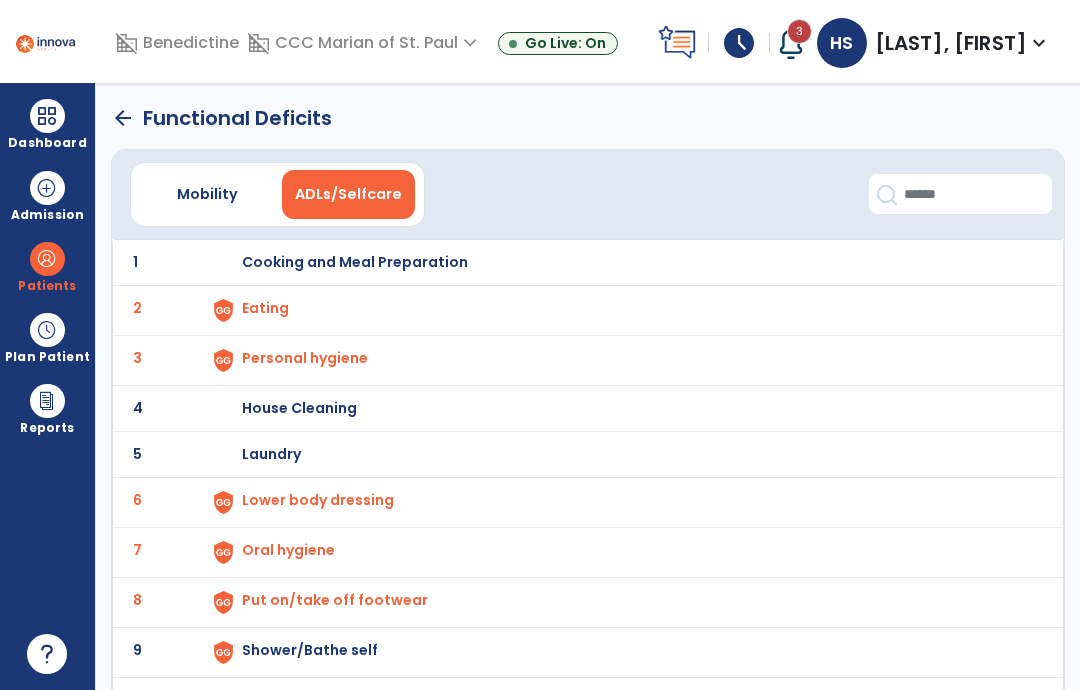 click at bounding box center (223, 310) 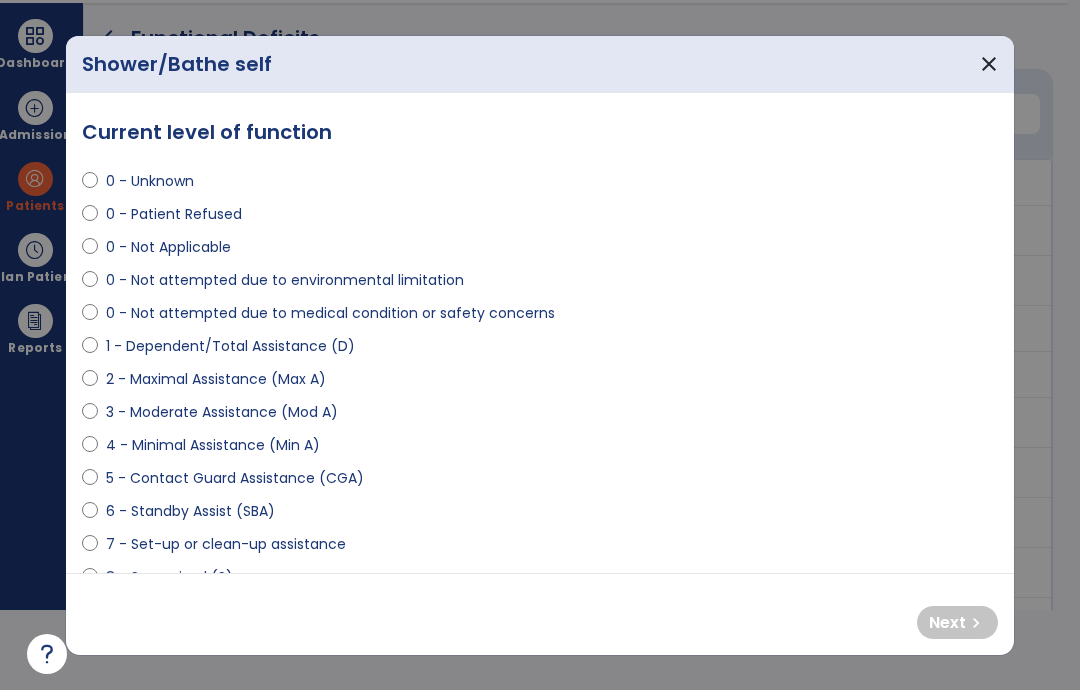 scroll, scrollTop: 0, scrollLeft: 0, axis: both 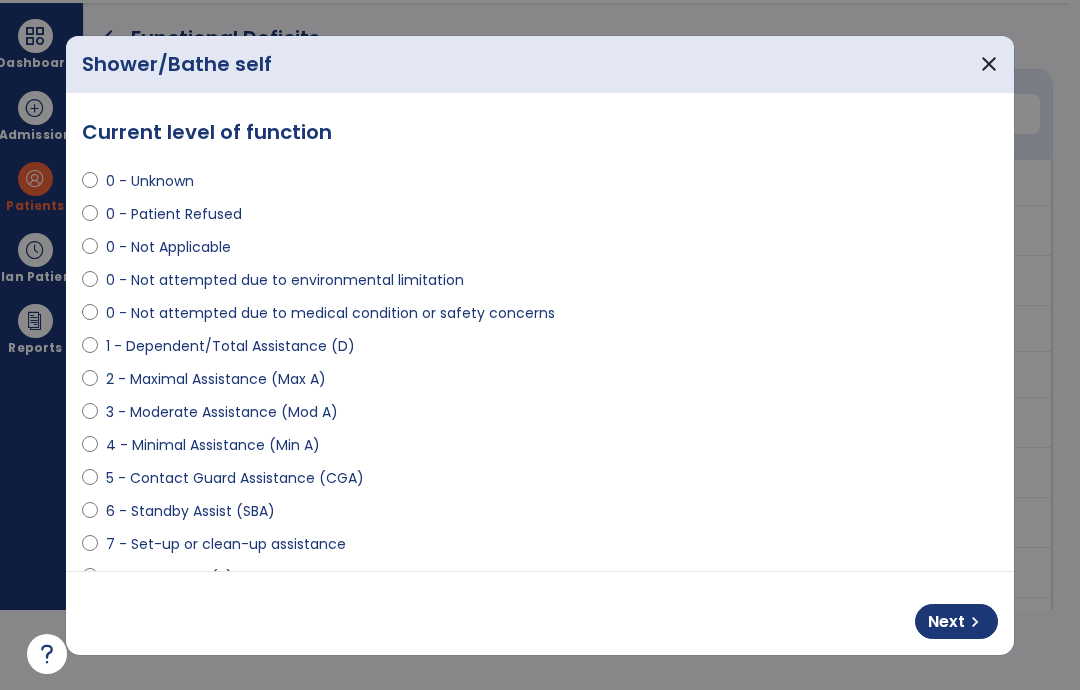 click on "chevron_right" at bounding box center (975, 622) 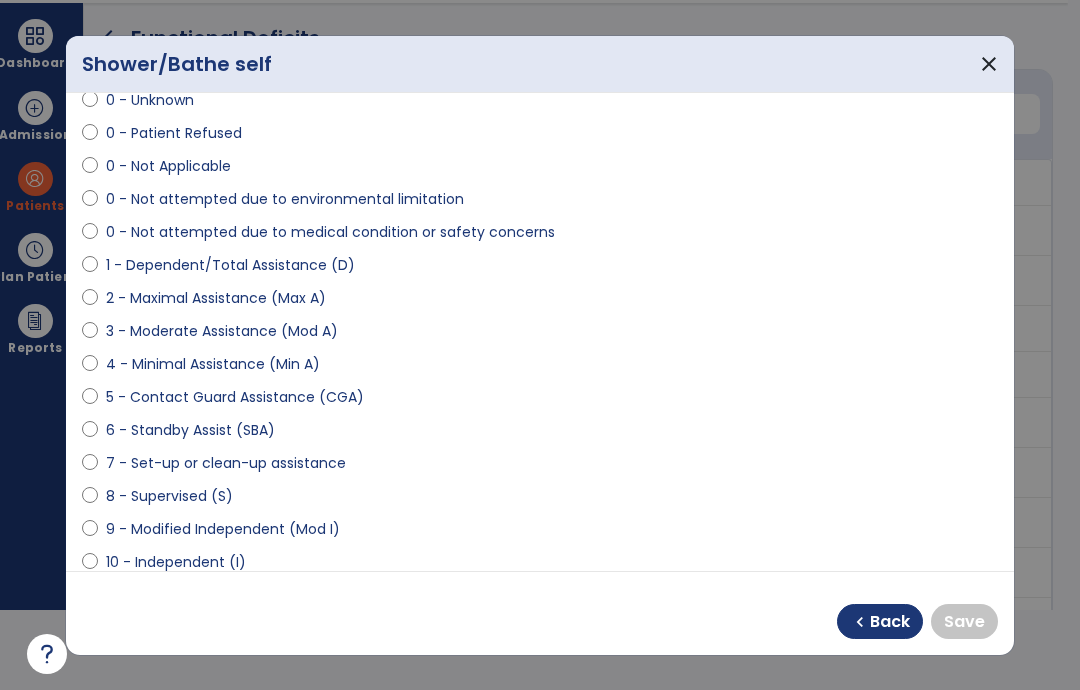 scroll, scrollTop: 78, scrollLeft: 0, axis: vertical 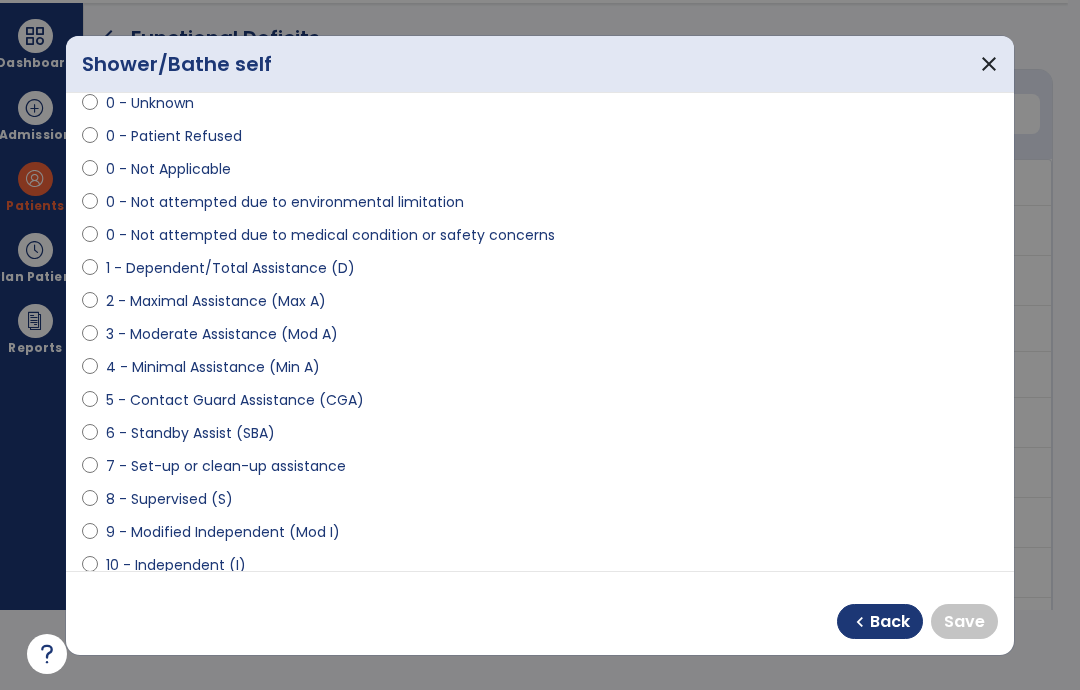 click on "10 - Independent (I)" at bounding box center [176, 565] 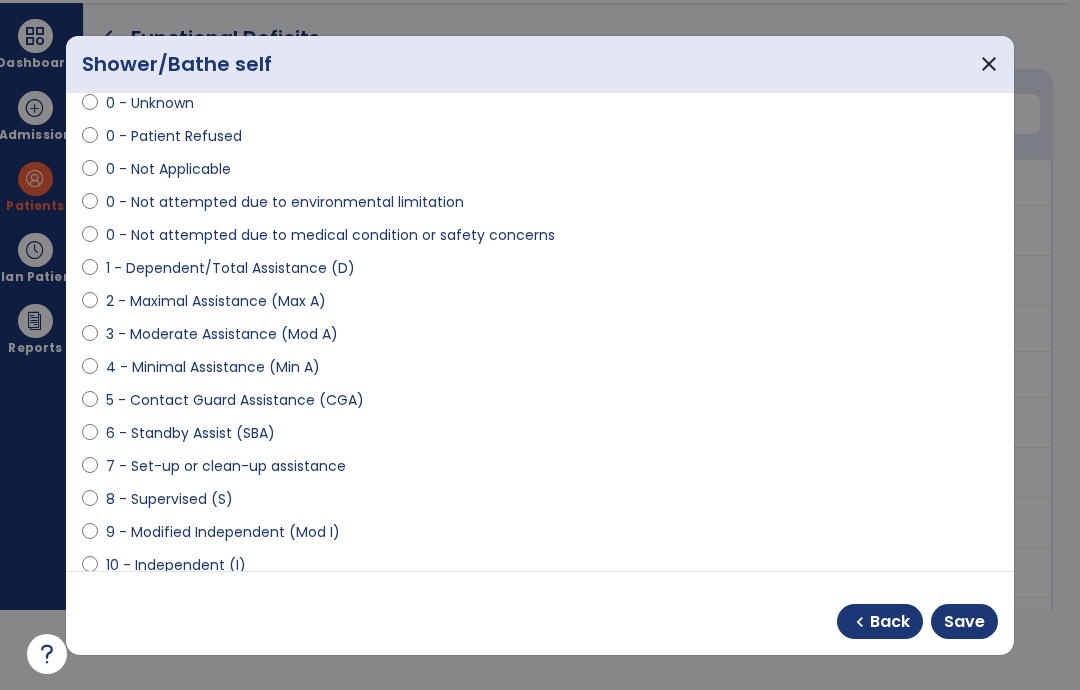click on "Save" at bounding box center (964, 622) 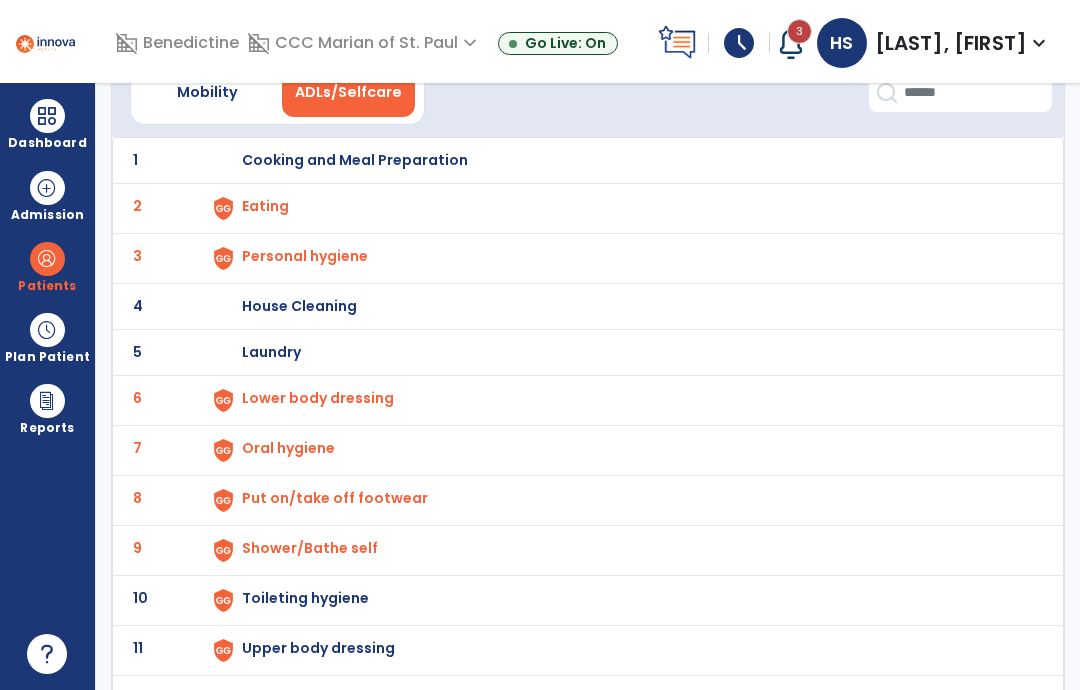 scroll, scrollTop: 101, scrollLeft: 0, axis: vertical 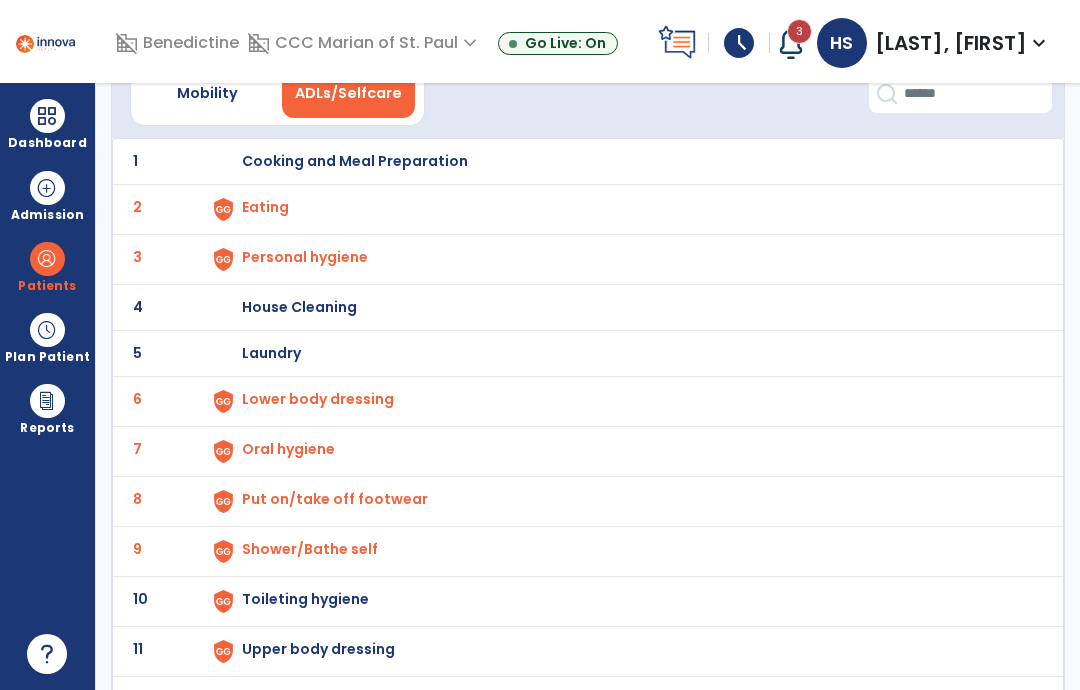 click on "Toileting hygiene" at bounding box center [355, 161] 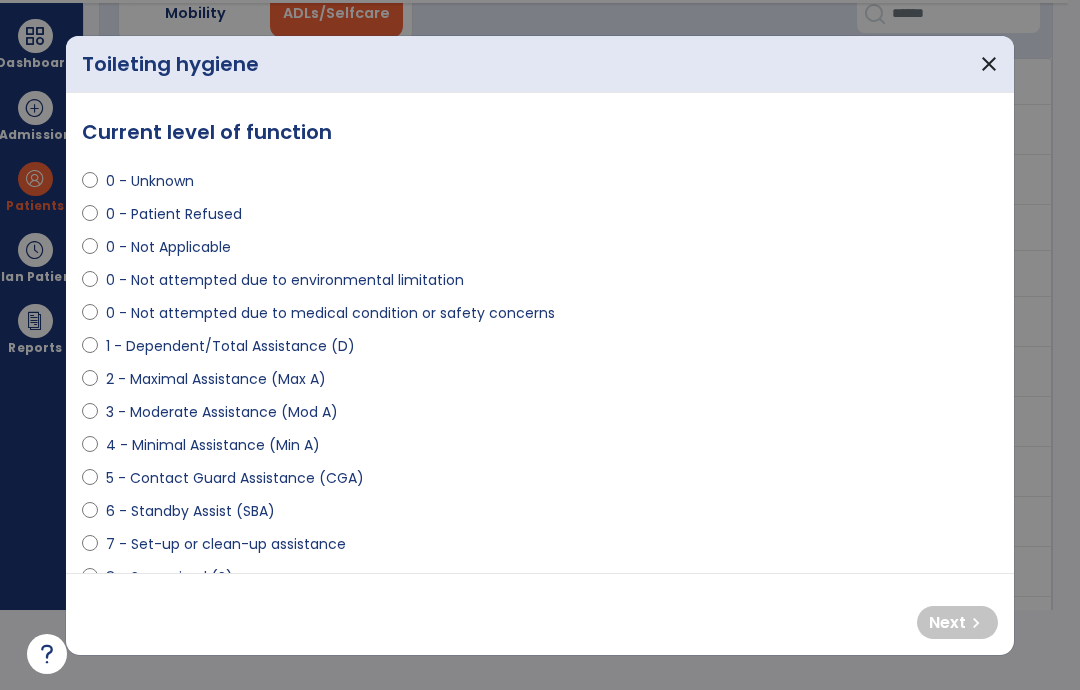 scroll, scrollTop: 0, scrollLeft: 0, axis: both 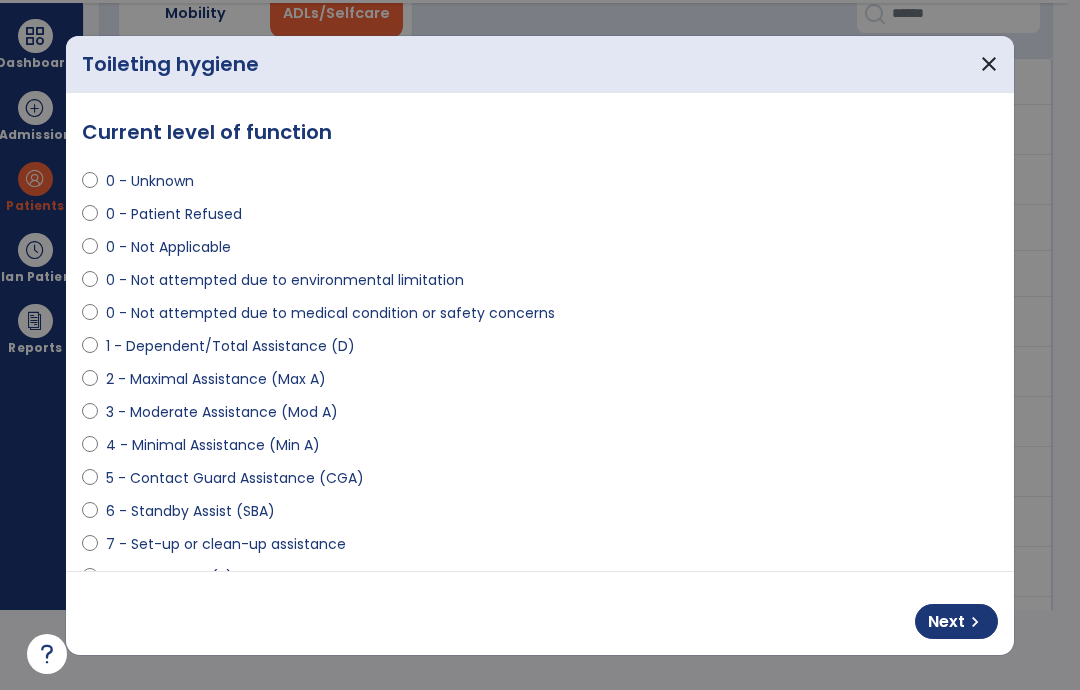click on "chevron_right" at bounding box center (975, 622) 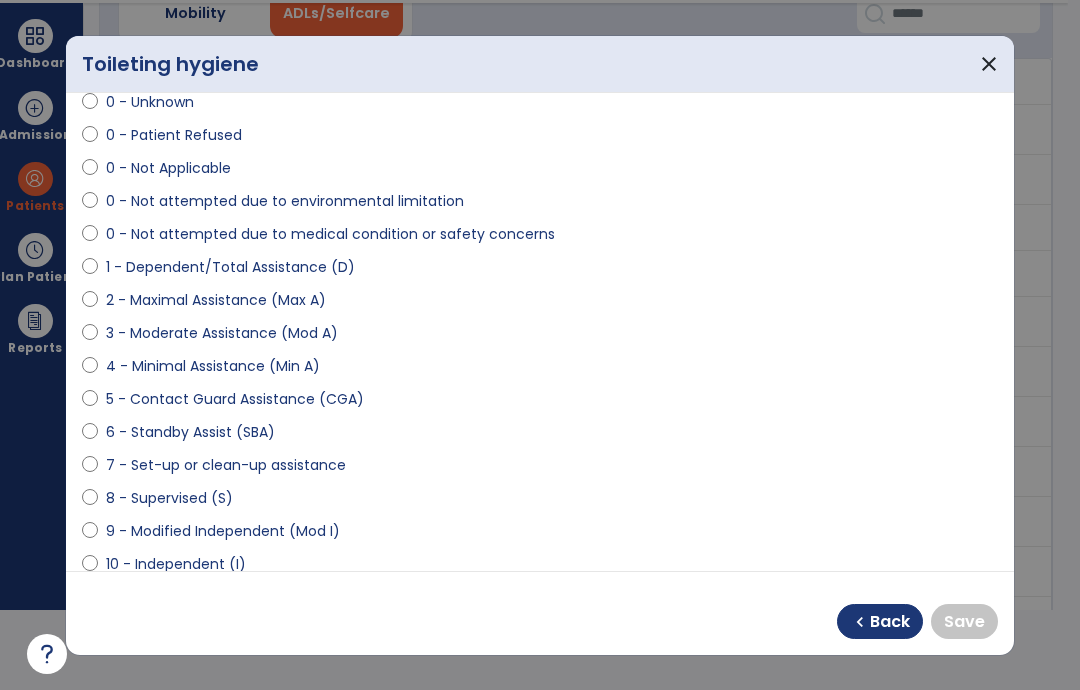 scroll, scrollTop: 81, scrollLeft: 0, axis: vertical 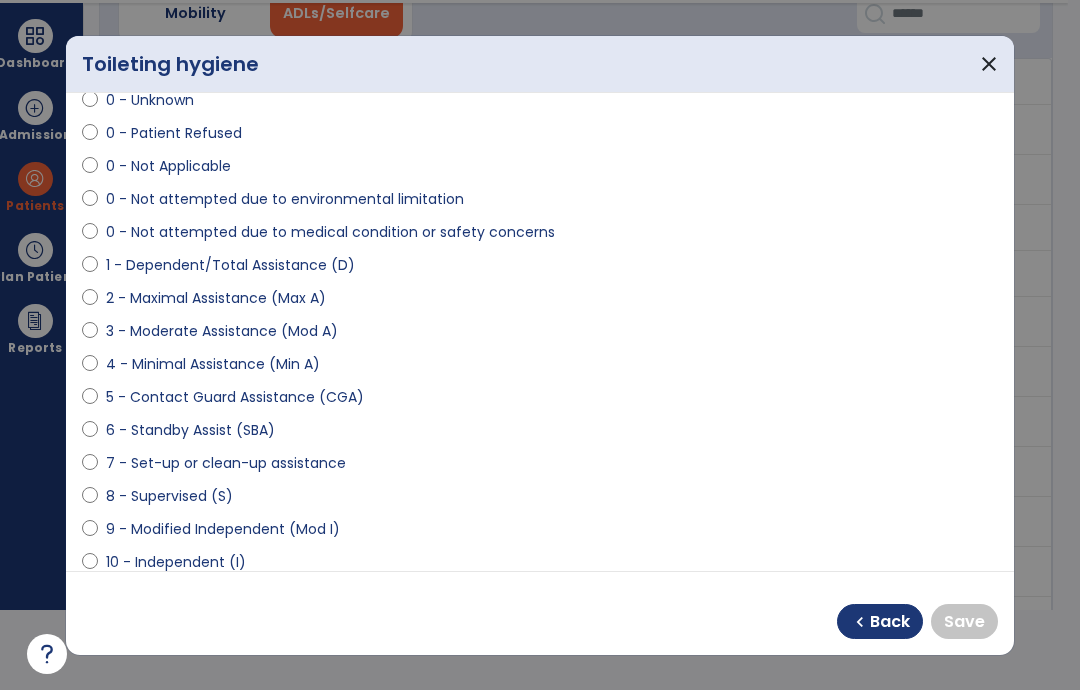 click on "10 - Independent (I)" at bounding box center (176, 562) 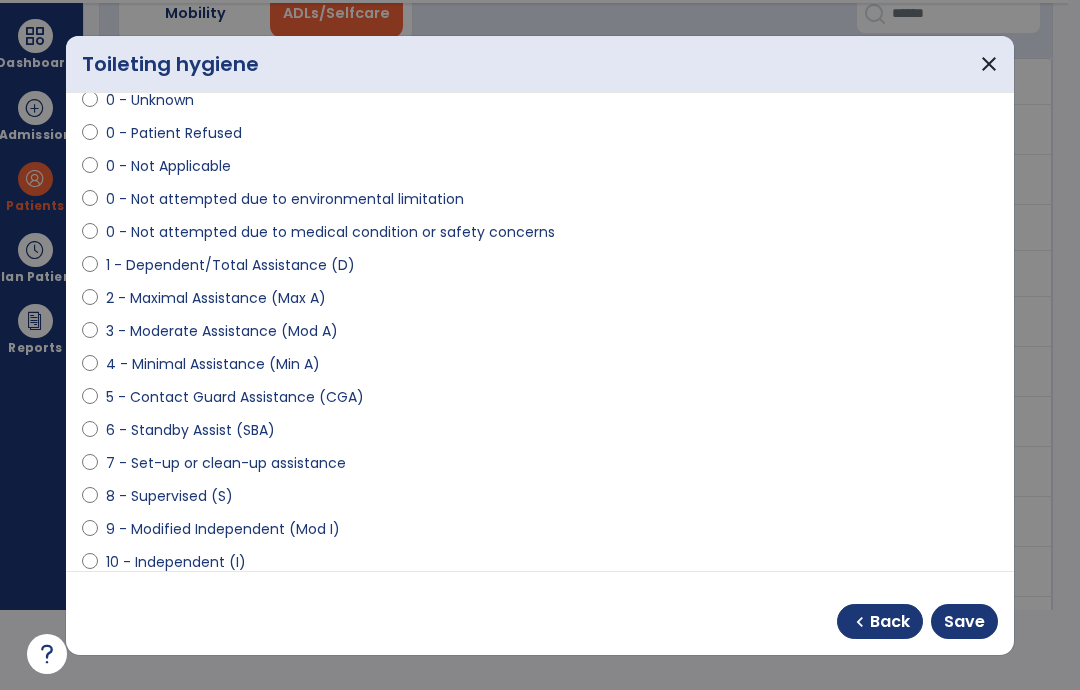 click on "Save" at bounding box center (964, 621) 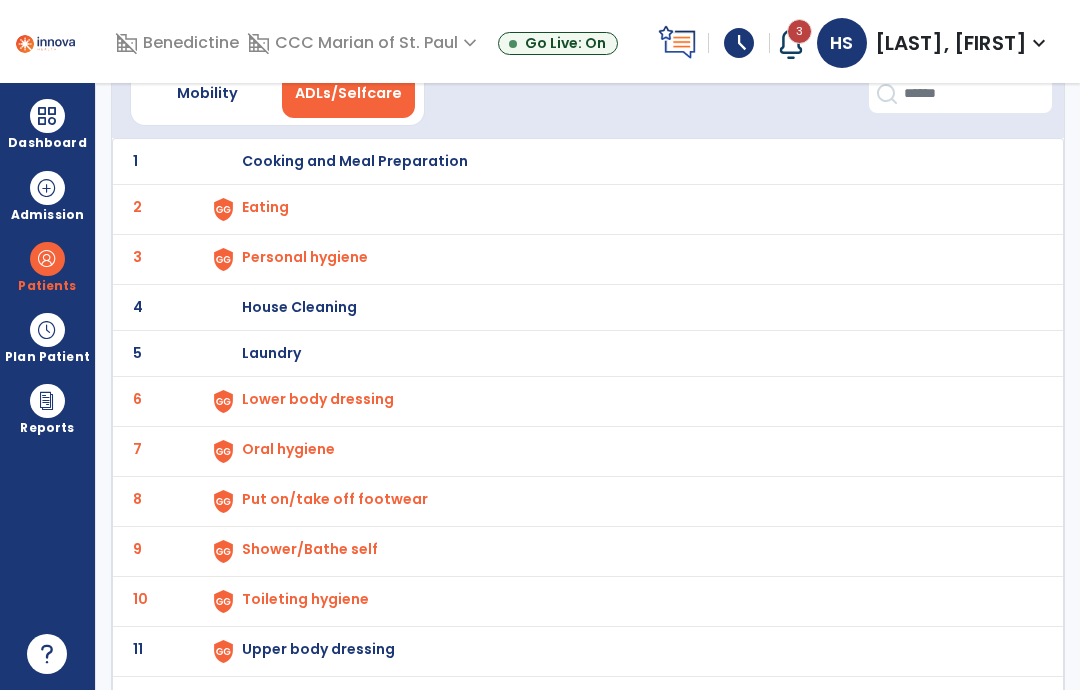 click on "Upper body dressing" at bounding box center (355, 161) 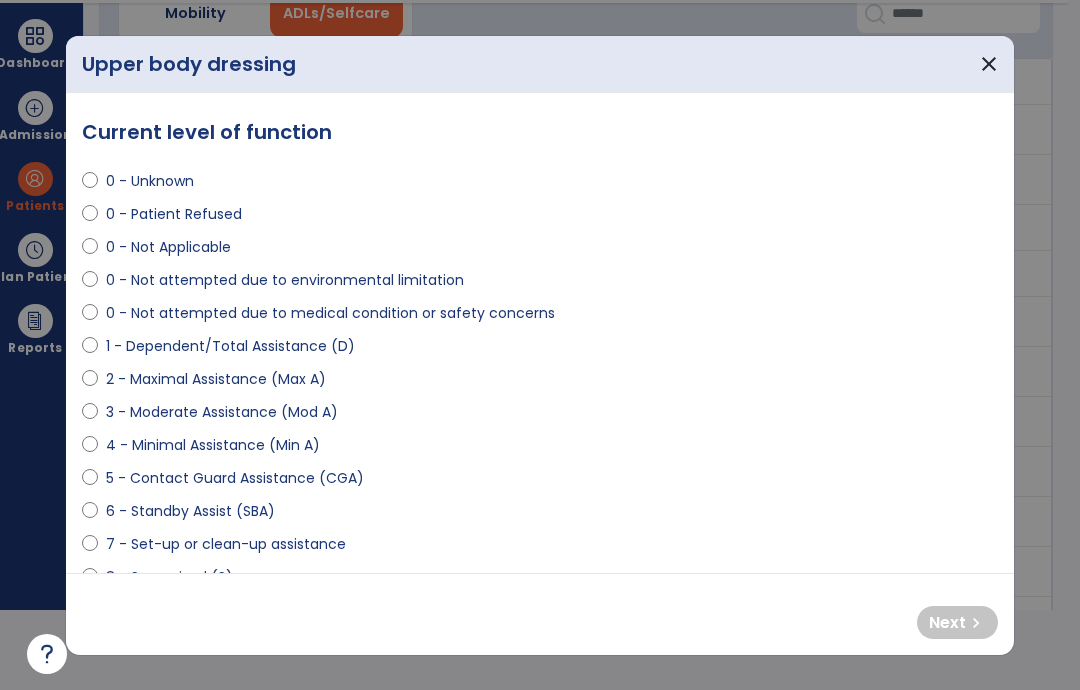 scroll, scrollTop: 0, scrollLeft: 0, axis: both 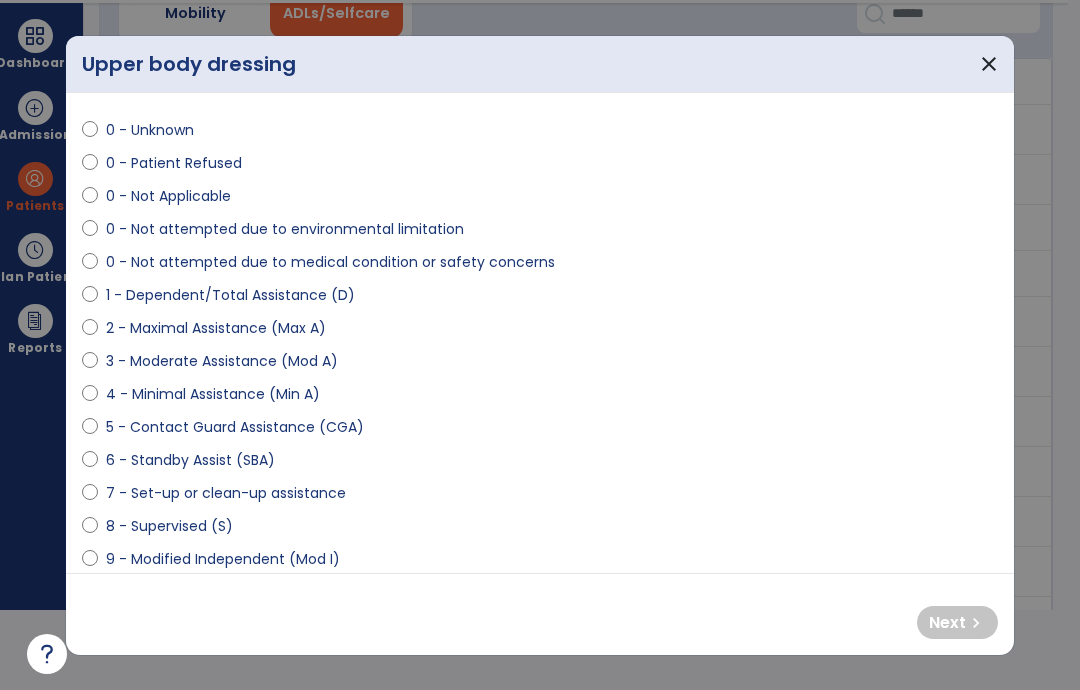click on "0 - Patient Refused" at bounding box center (174, 163) 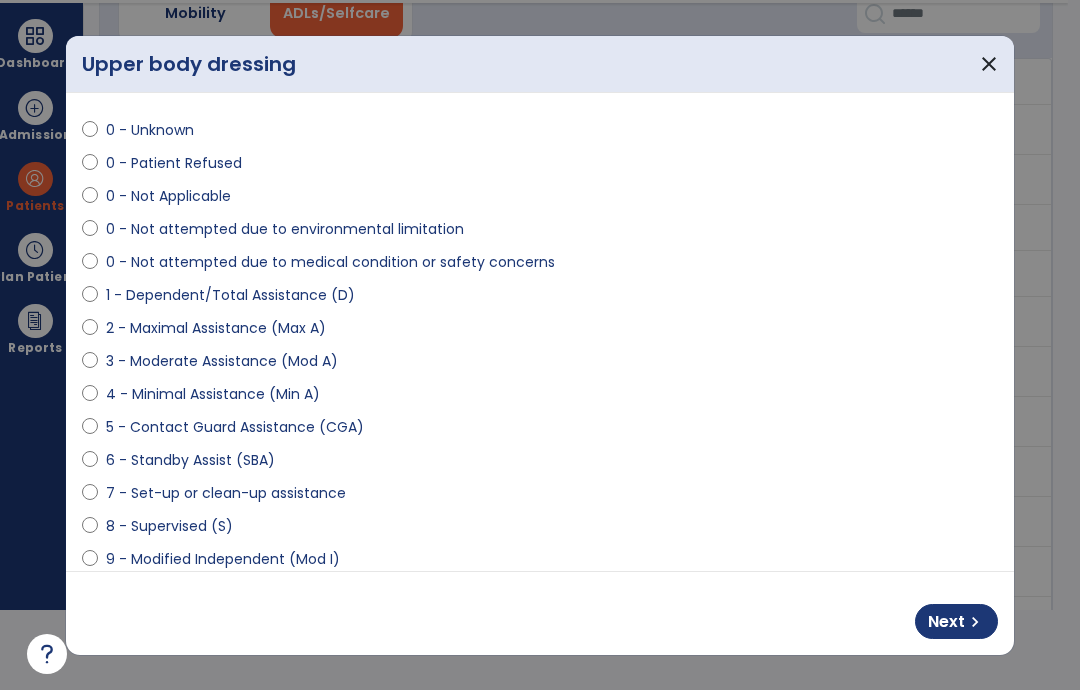 click on "chevron_right" at bounding box center [975, 622] 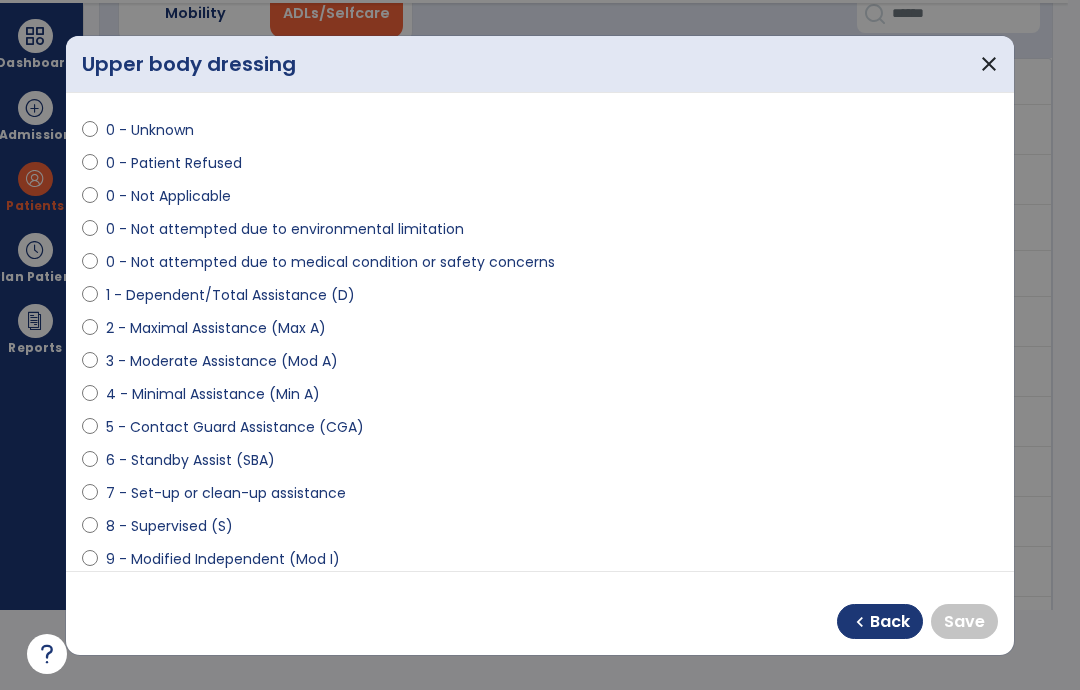 click on "10 - Independent (I)" at bounding box center [176, 592] 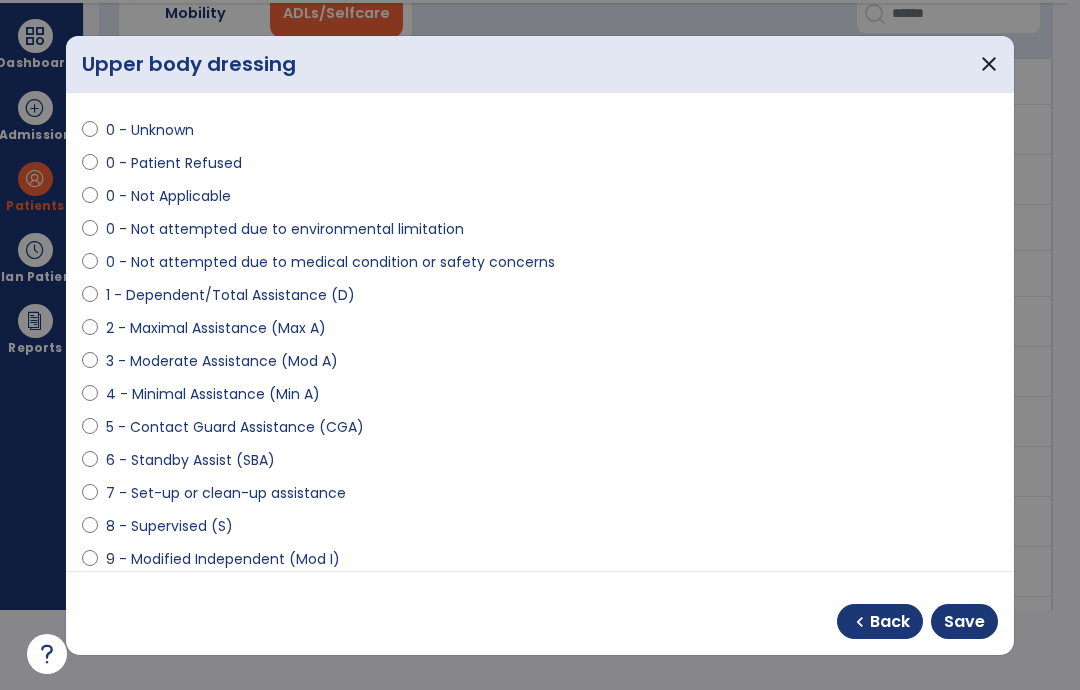 click on "Save" at bounding box center [964, 621] 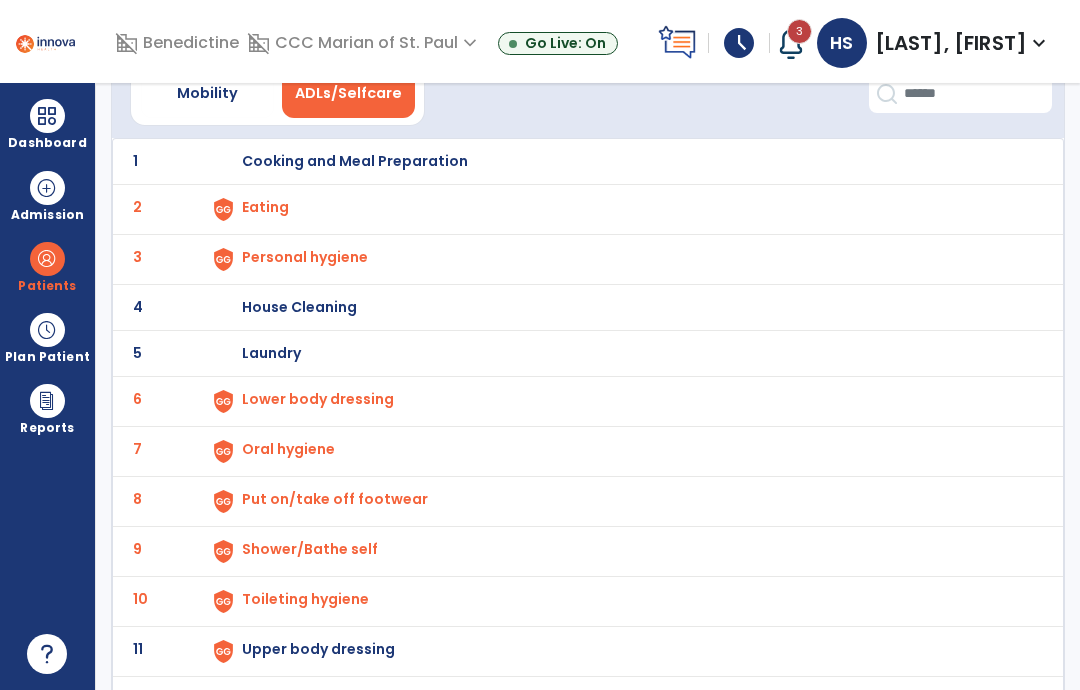 scroll, scrollTop: 80, scrollLeft: 0, axis: vertical 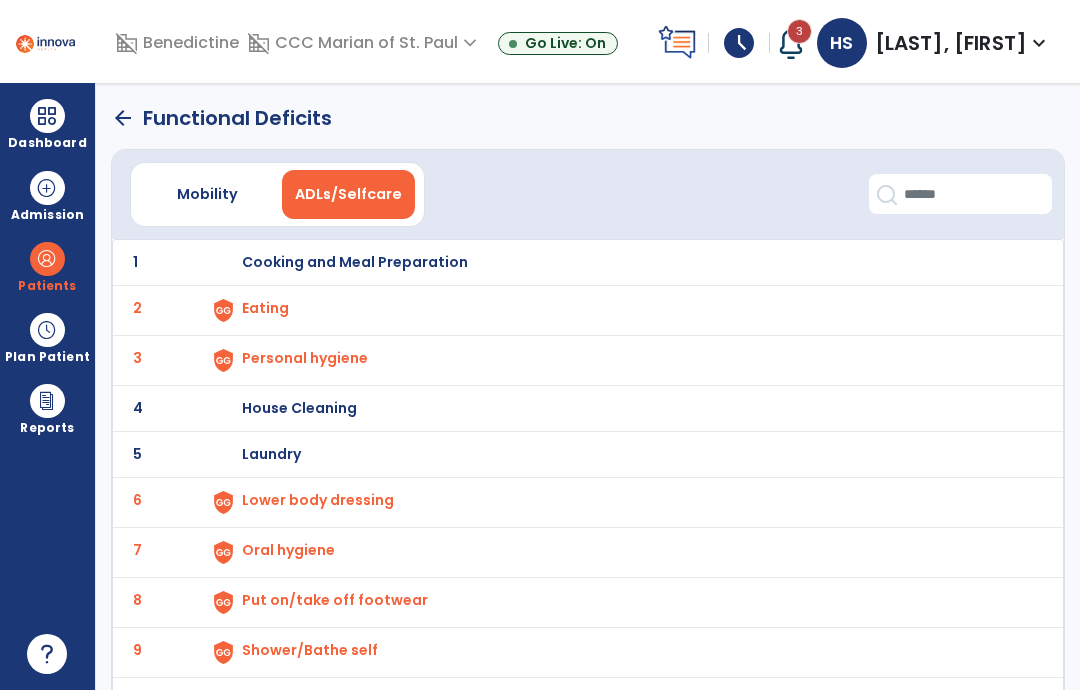 click on "1 Cooking and Meal Preparation" 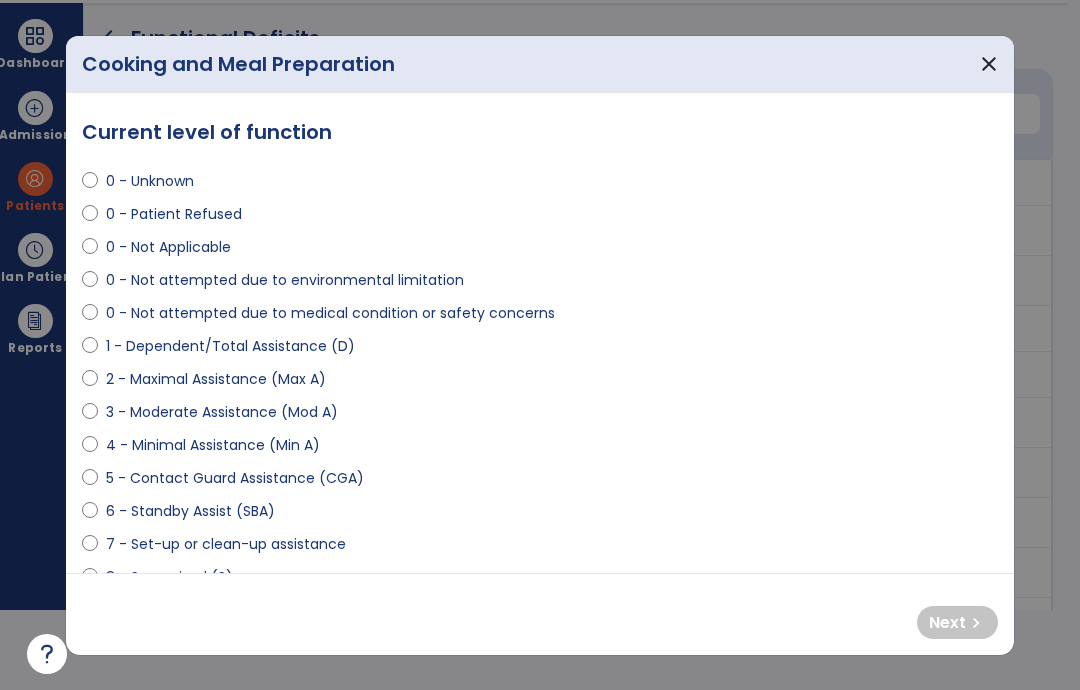 scroll, scrollTop: 0, scrollLeft: 0, axis: both 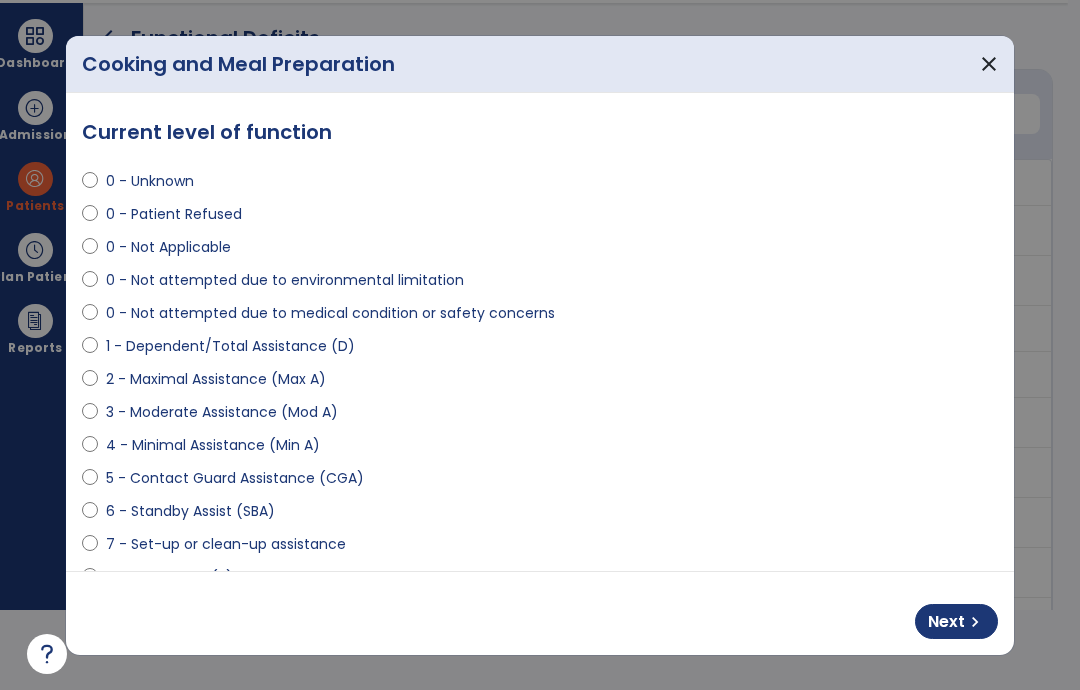 click on "Next" at bounding box center (946, 622) 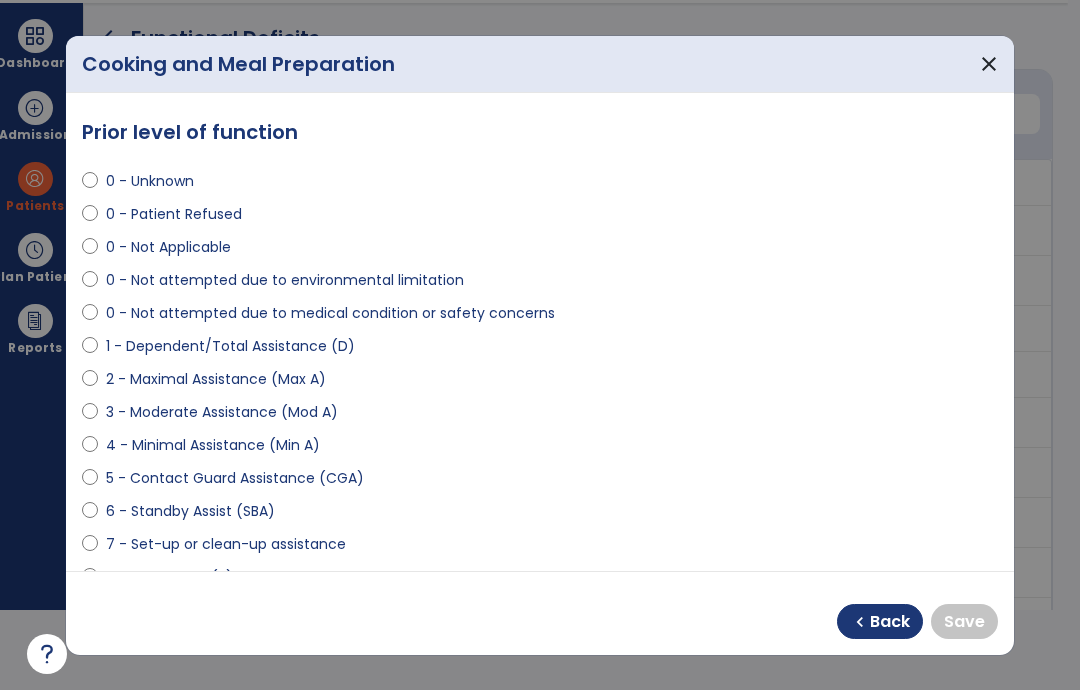scroll, scrollTop: 125, scrollLeft: 0, axis: vertical 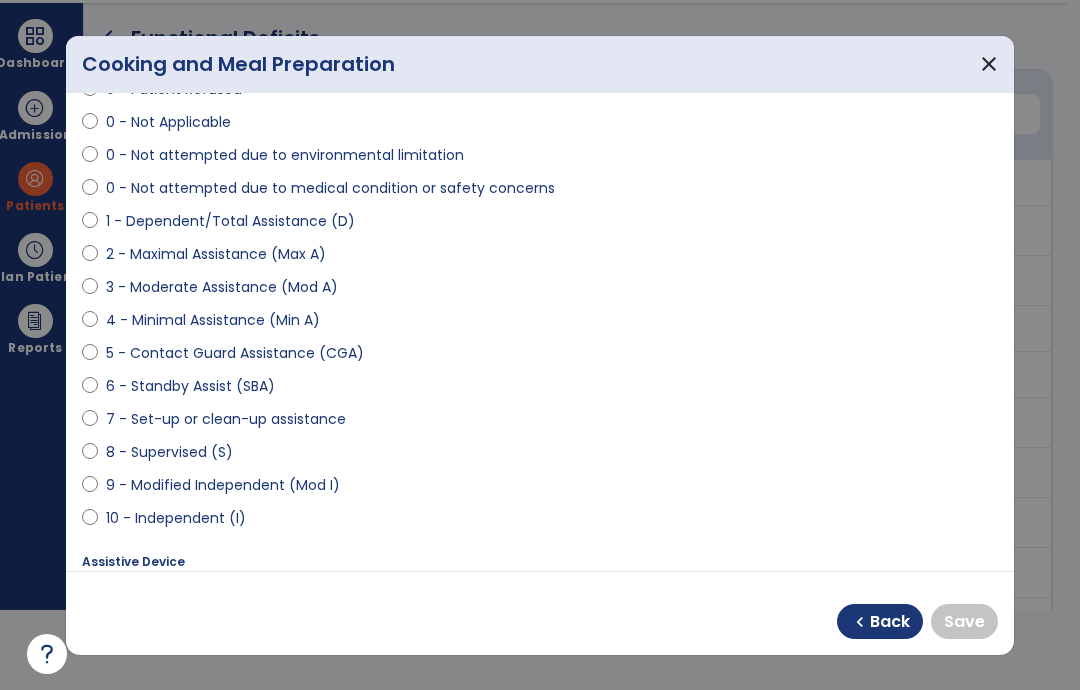 click on "10 - Independent (I)" at bounding box center (176, 518) 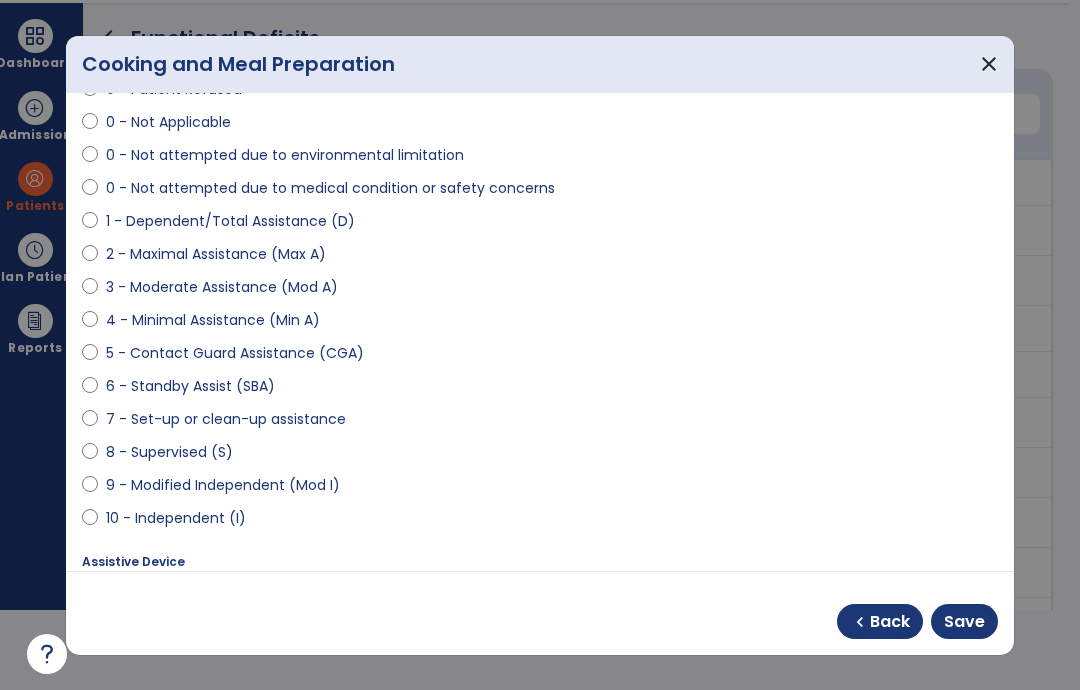 click on "Save" at bounding box center (964, 622) 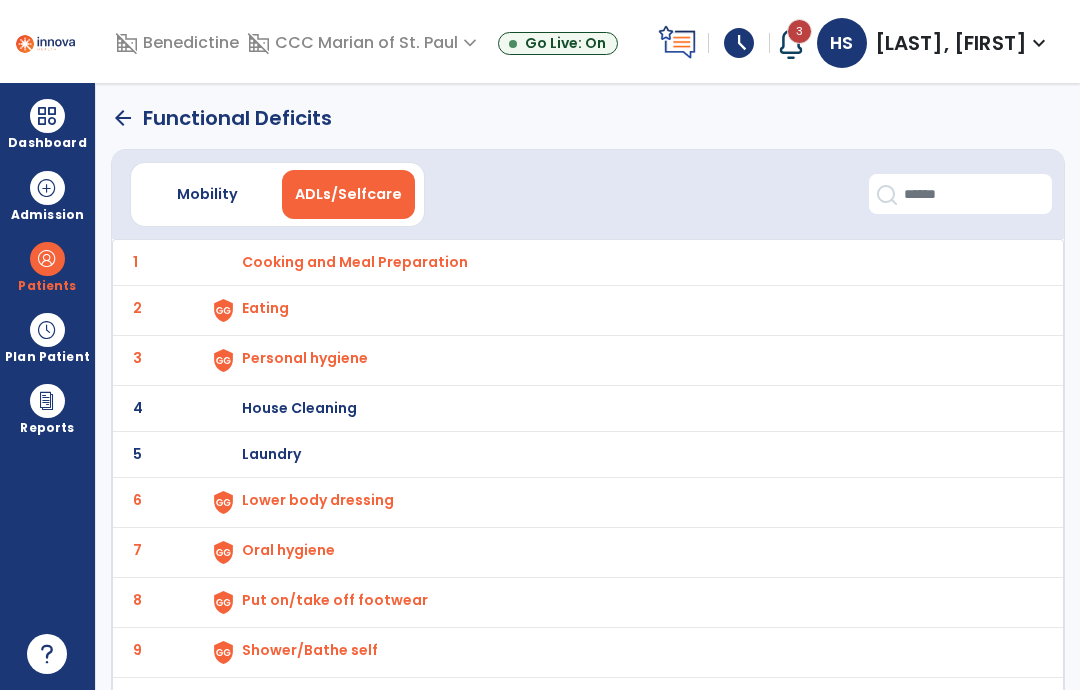 click on "House Cleaning" at bounding box center [622, 262] 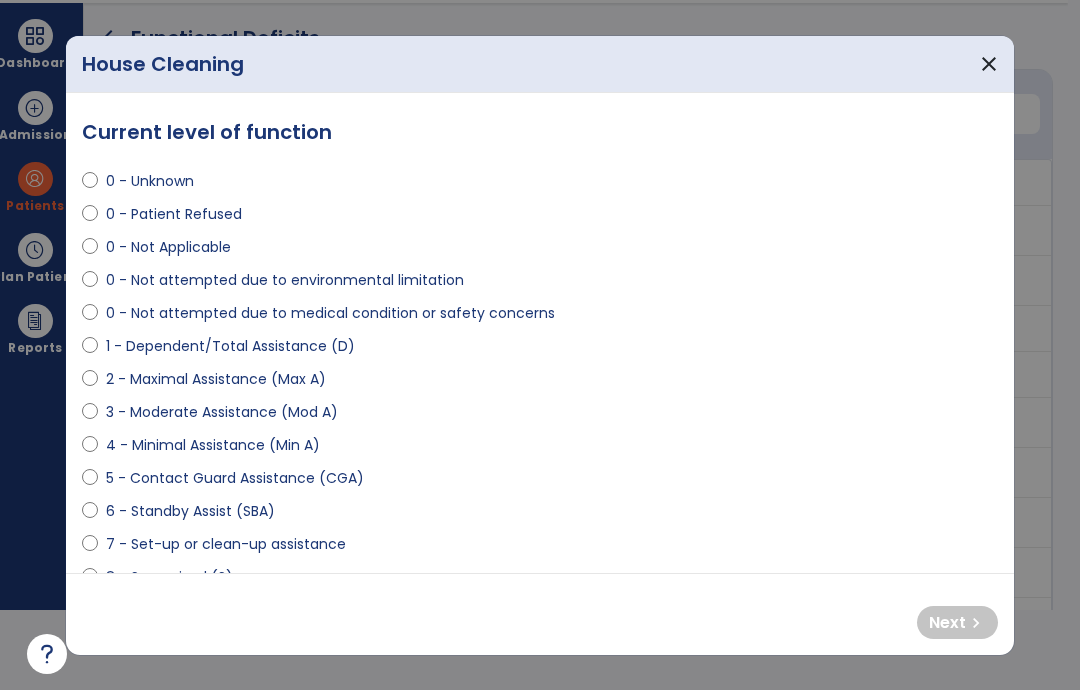 scroll, scrollTop: 0, scrollLeft: 0, axis: both 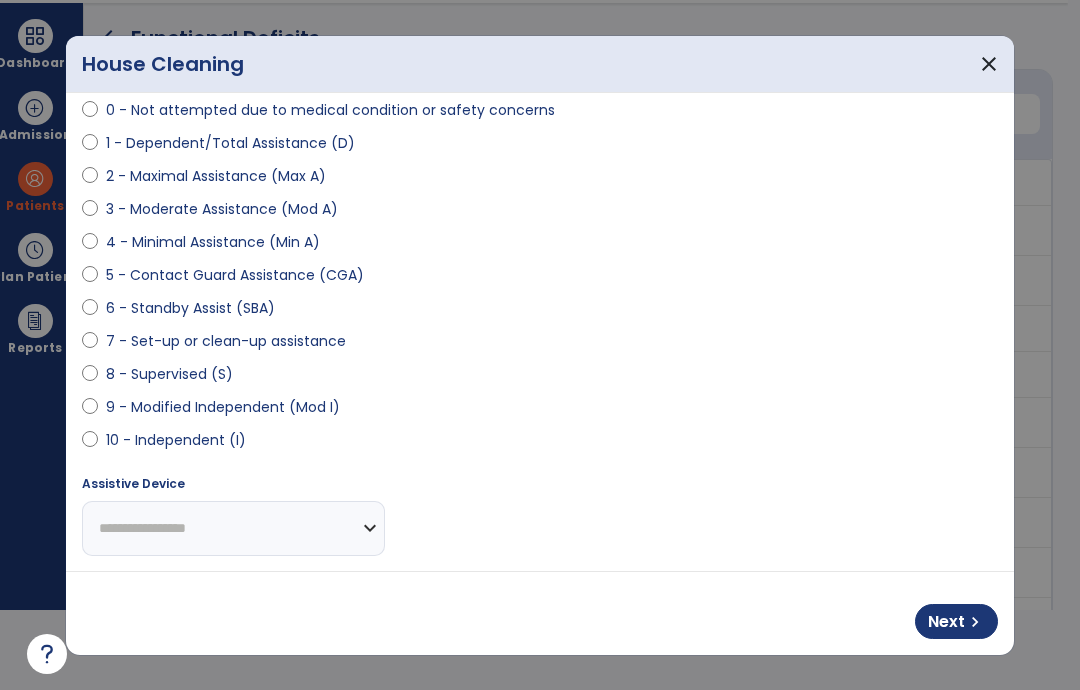 click on "**********" at bounding box center (540, 355) 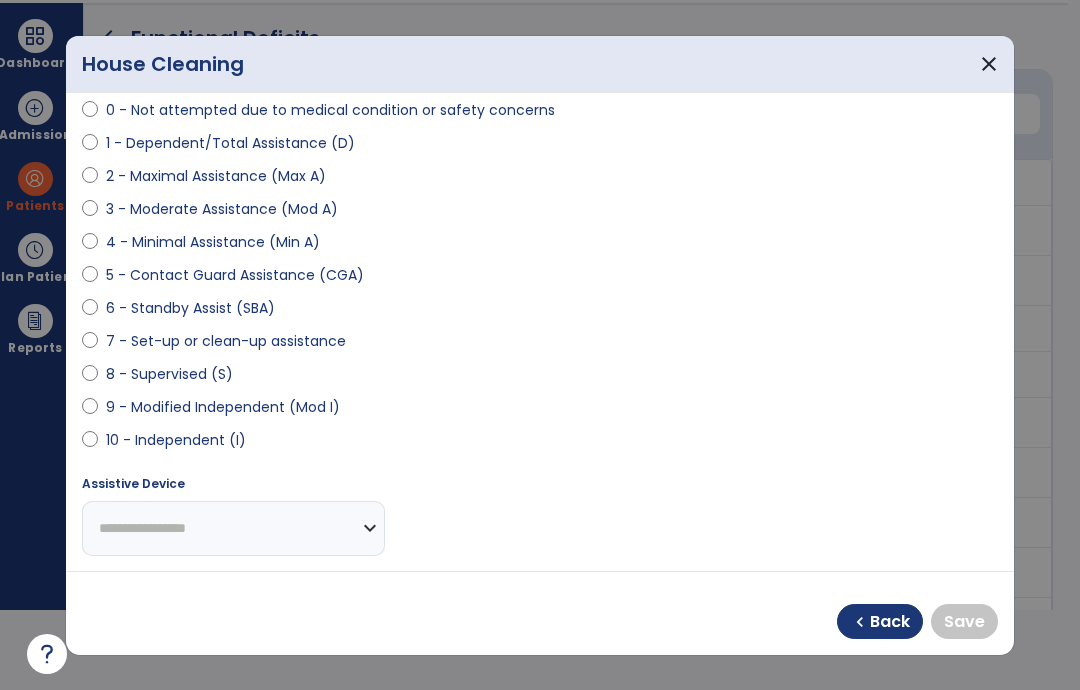 click on "10 - Independent (I)" at bounding box center (176, 440) 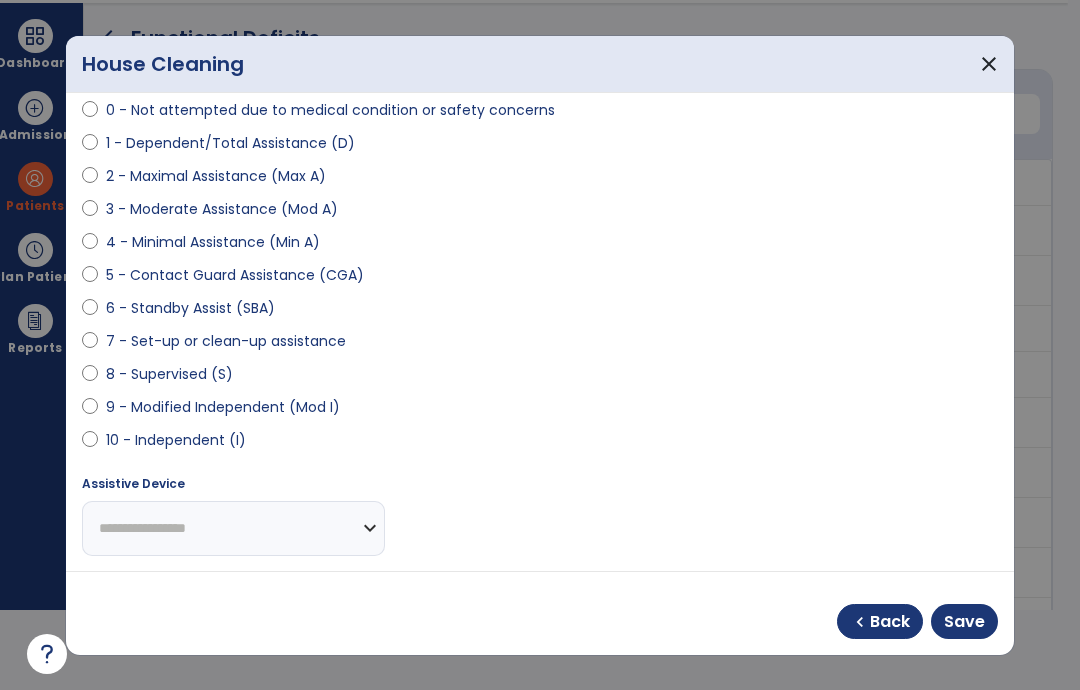 click on "Save" at bounding box center [964, 622] 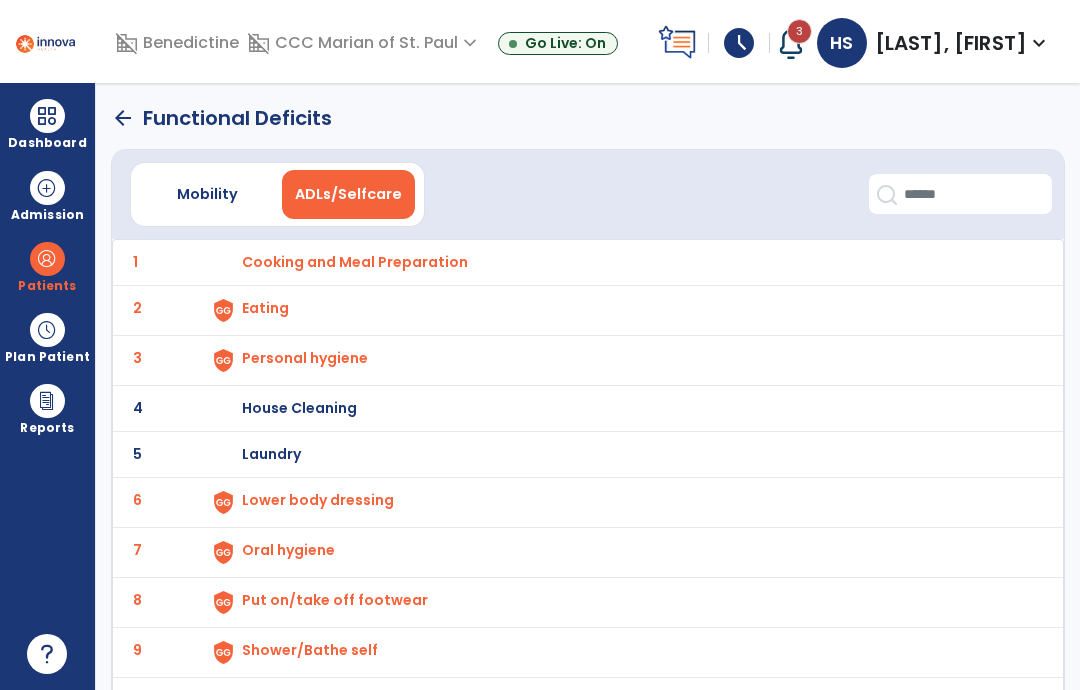 scroll, scrollTop: 80, scrollLeft: 0, axis: vertical 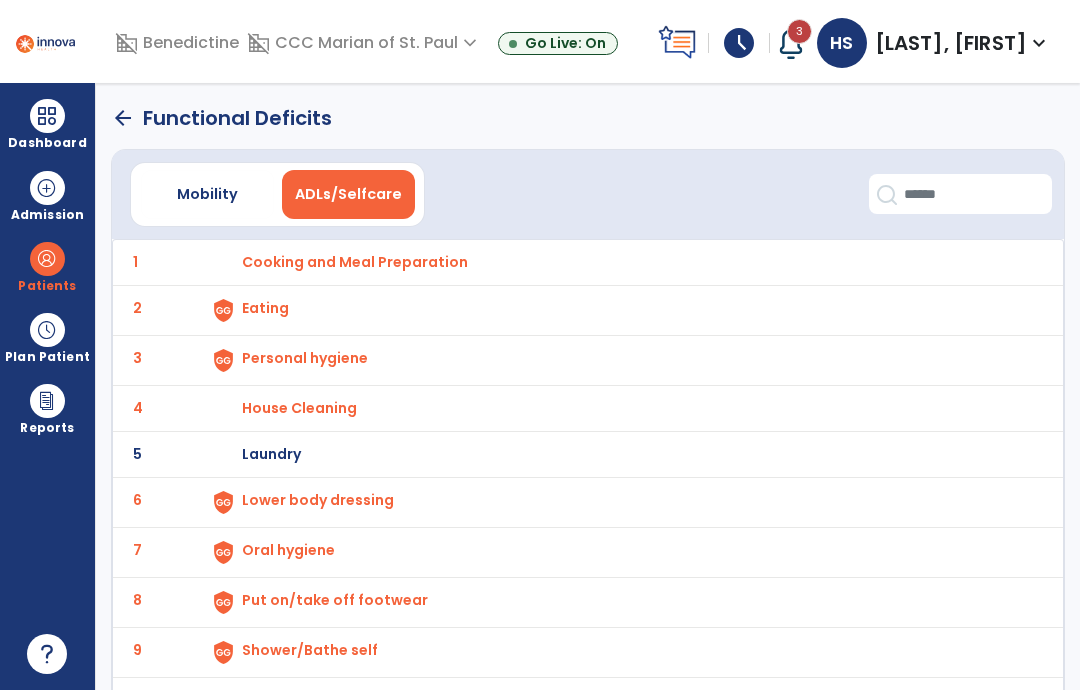 click on "arrow_back" 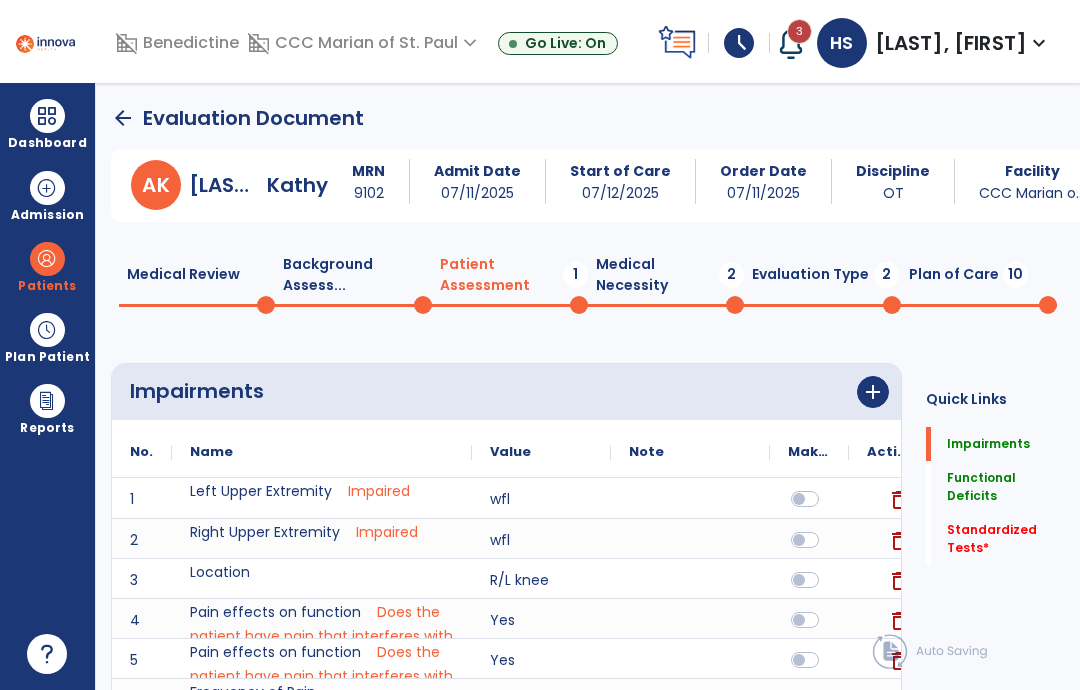 scroll, scrollTop: 11, scrollLeft: 0, axis: vertical 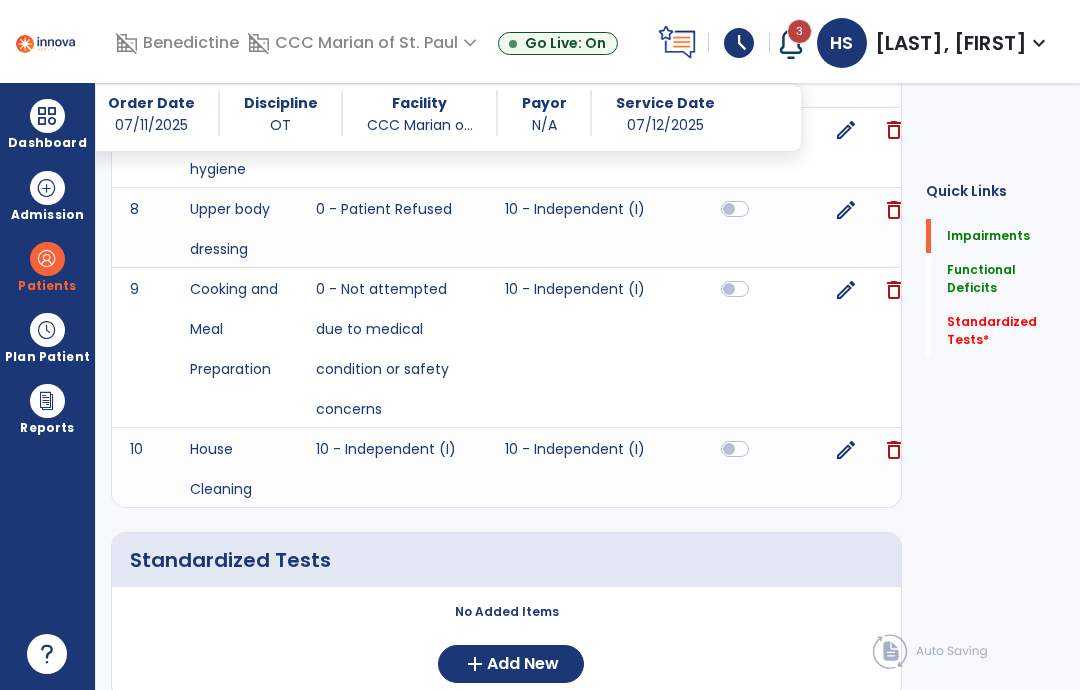 click on "Add New" 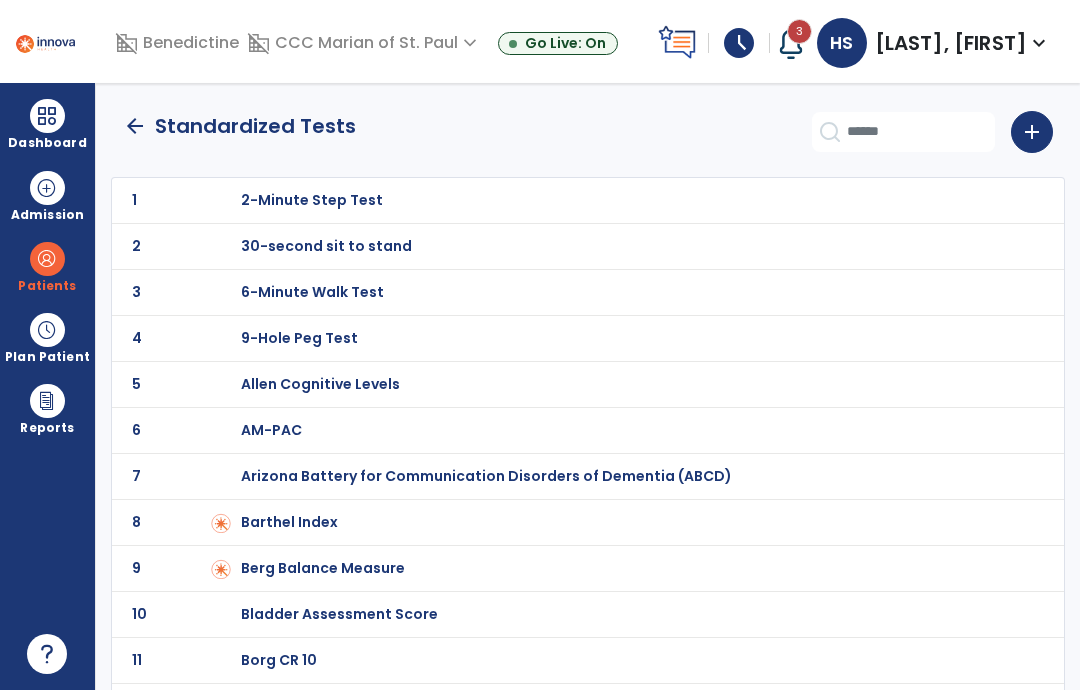 scroll, scrollTop: 0, scrollLeft: 0, axis: both 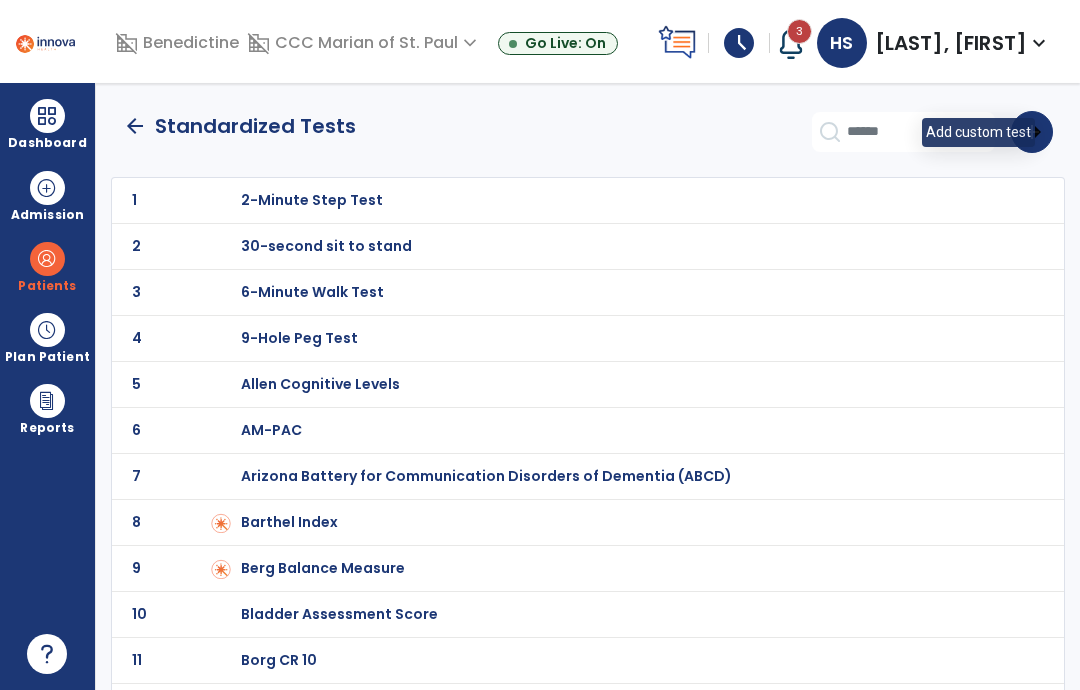 click on "add" 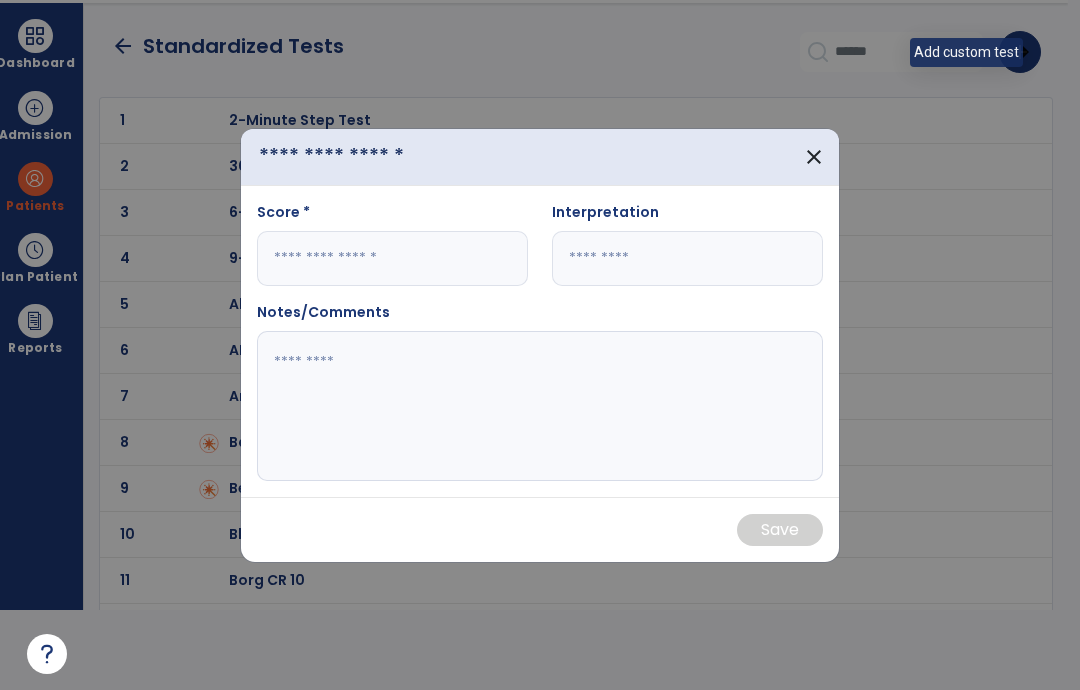 click at bounding box center [338, 156] 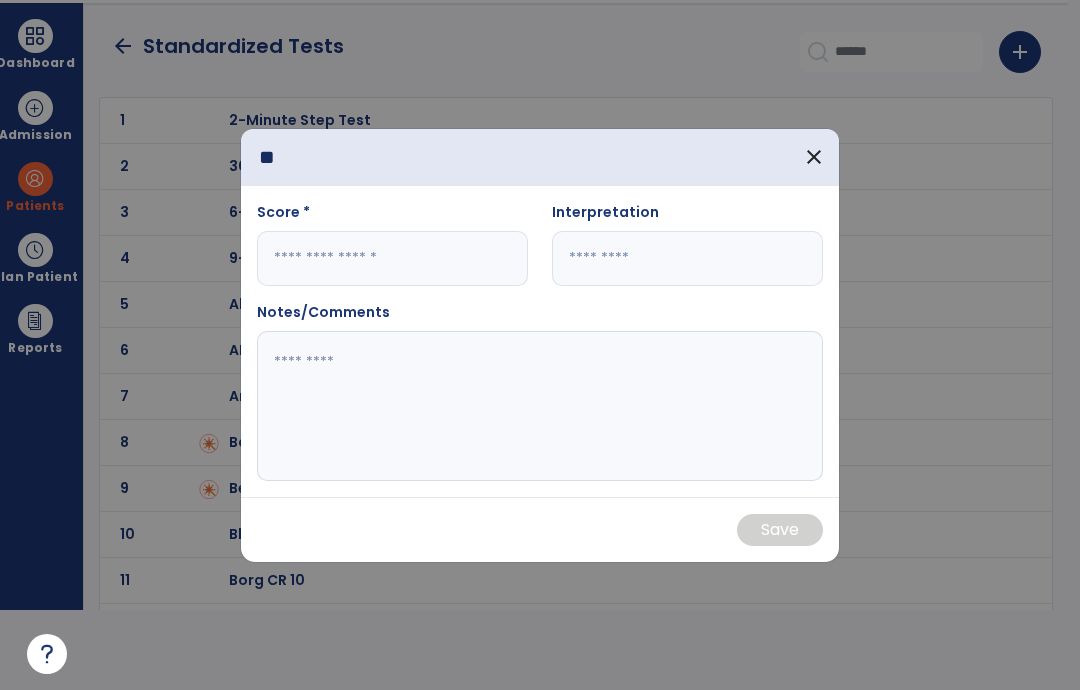 type on "*" 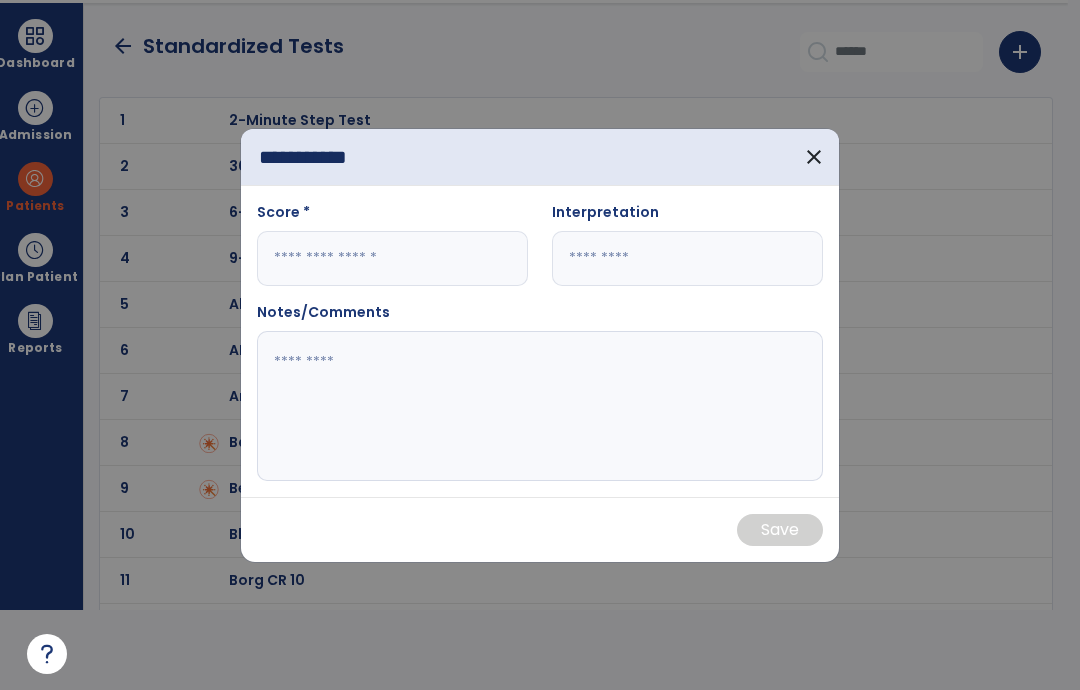 type on "**********" 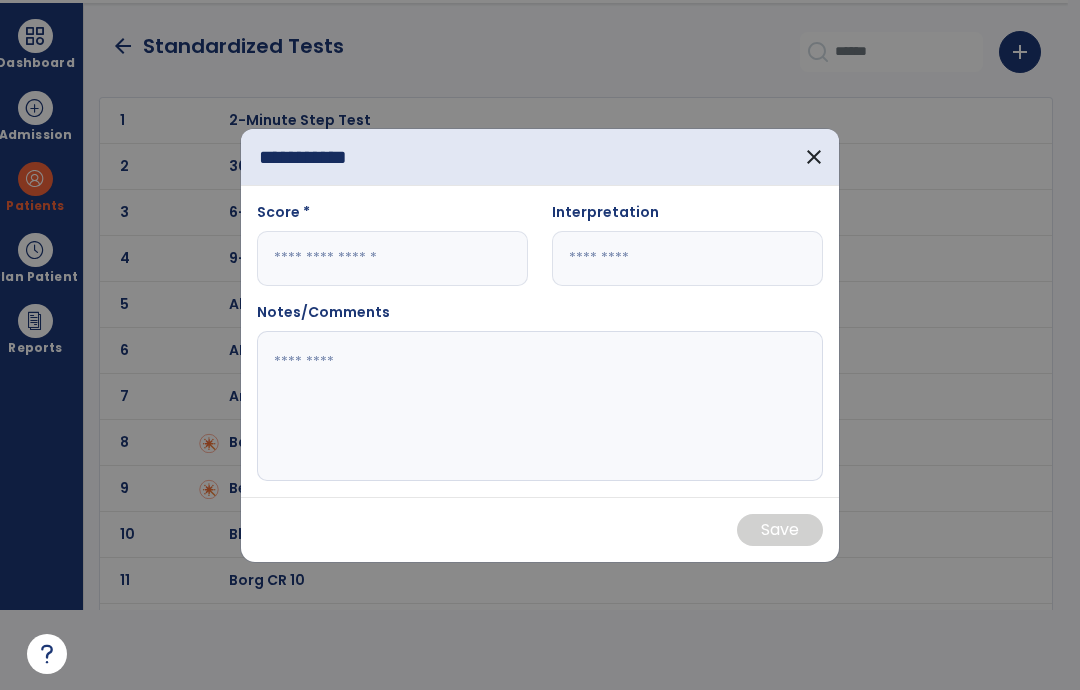click at bounding box center (540, 406) 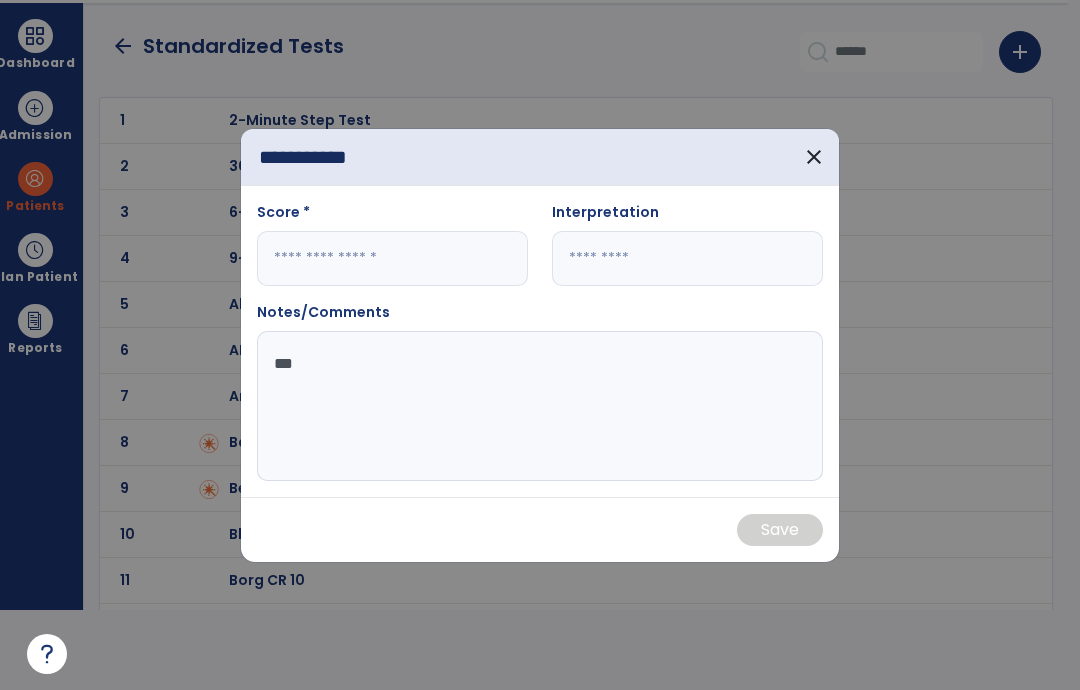 type on "***" 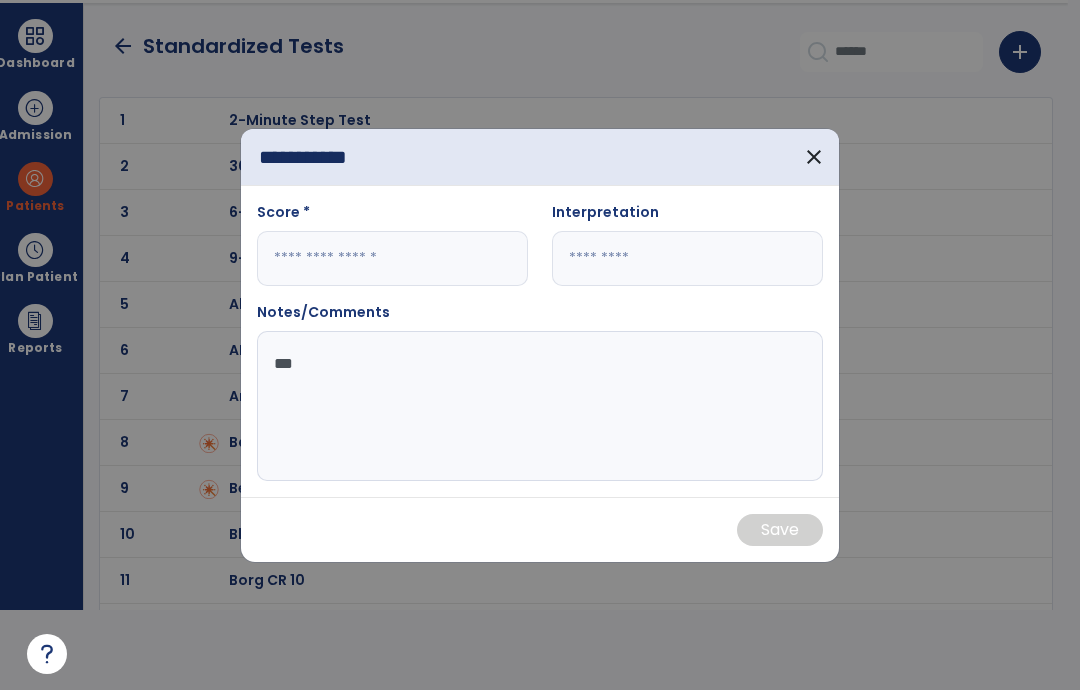 click at bounding box center (392, 258) 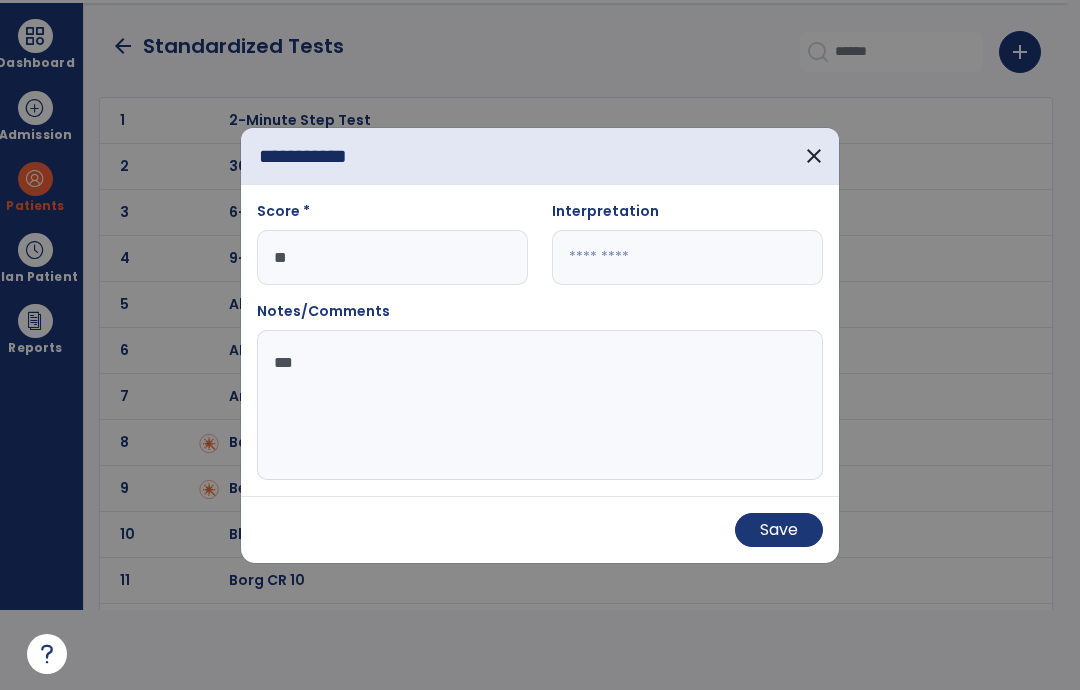 type on "***" 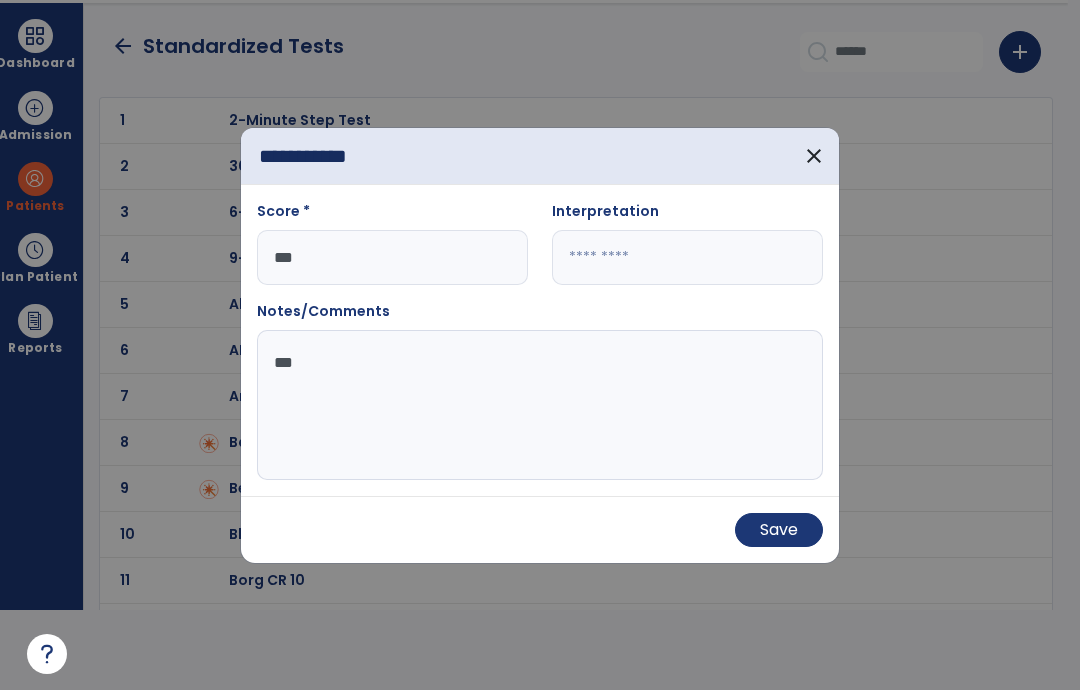 click on "Save" at bounding box center (779, 530) 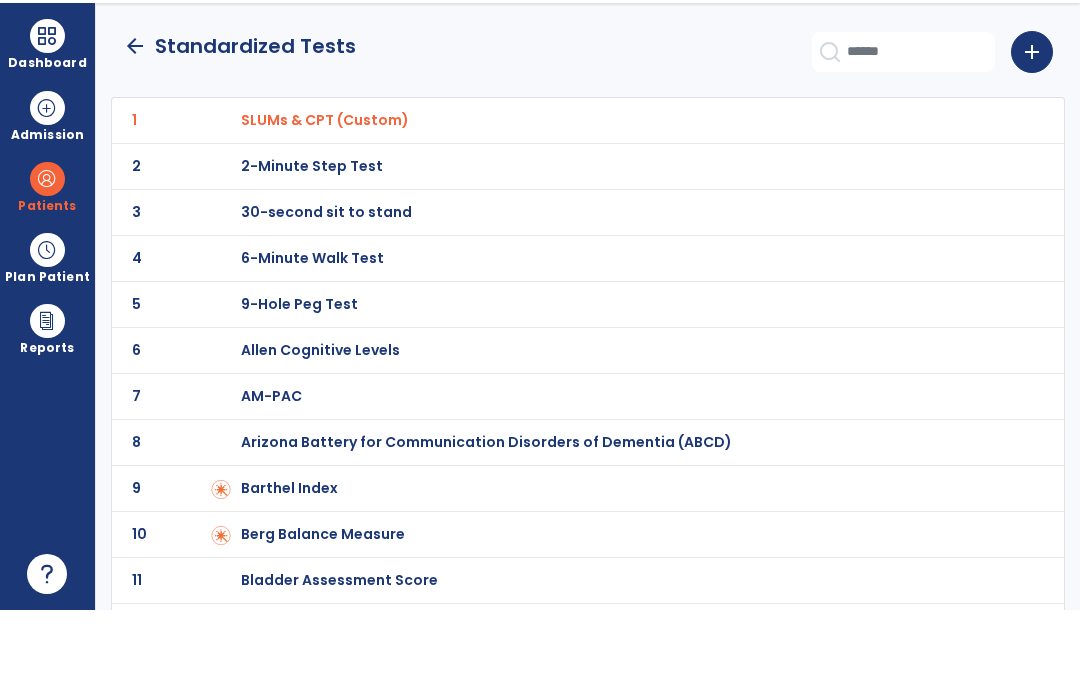 scroll, scrollTop: 80, scrollLeft: 0, axis: vertical 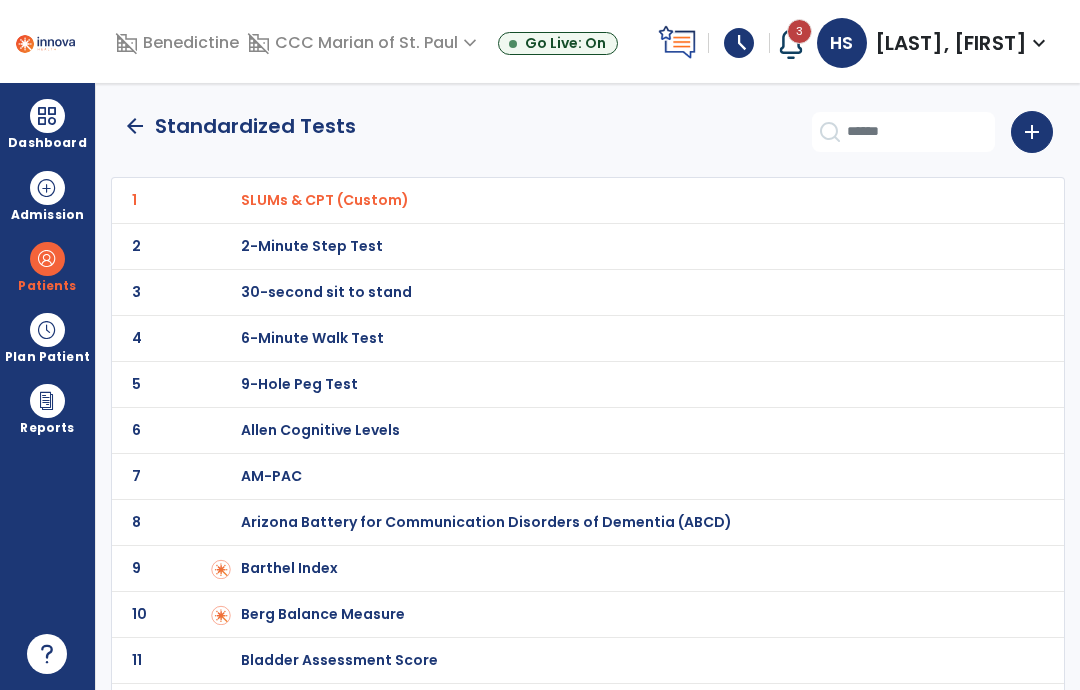 click on "arrow_back" 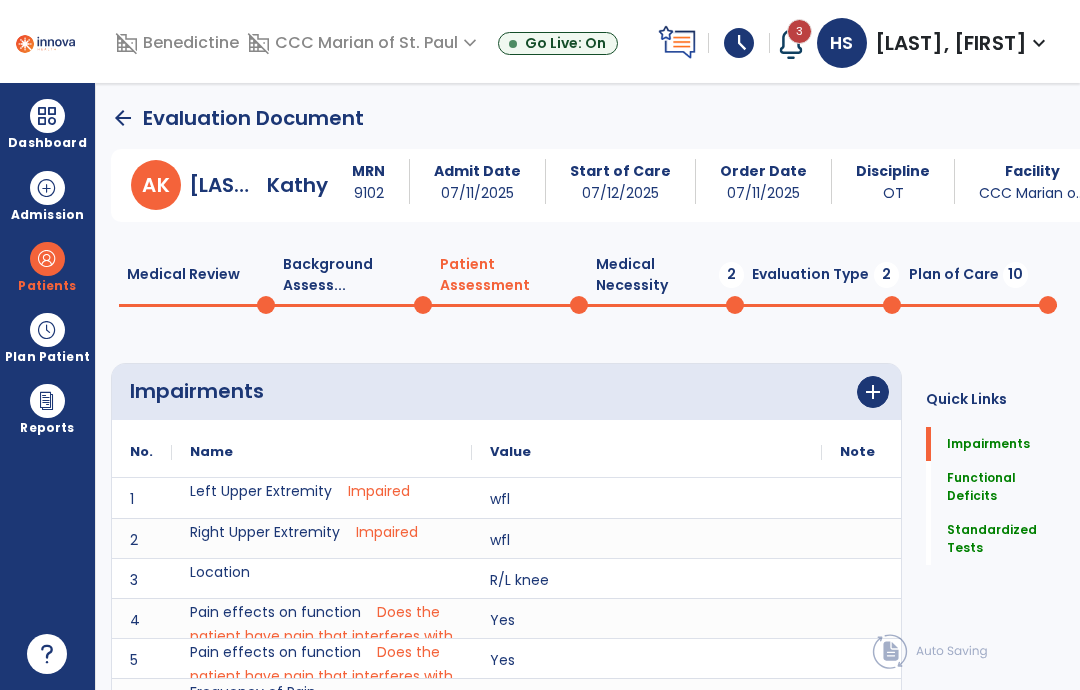 scroll, scrollTop: 0, scrollLeft: 0, axis: both 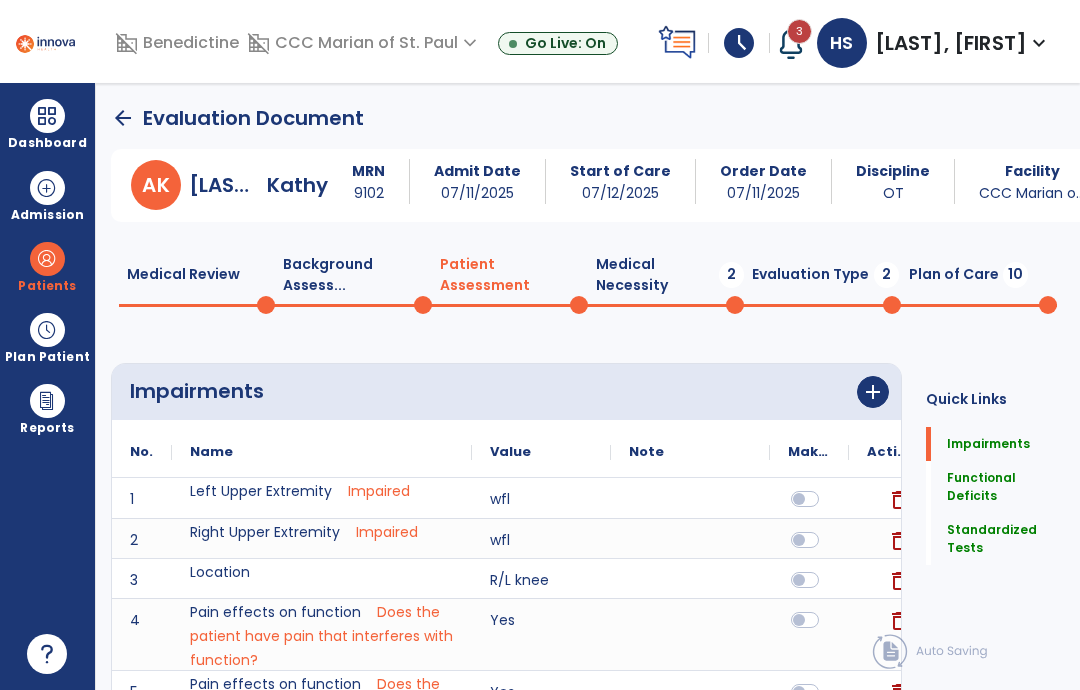 click on "Medical Necessity  2" 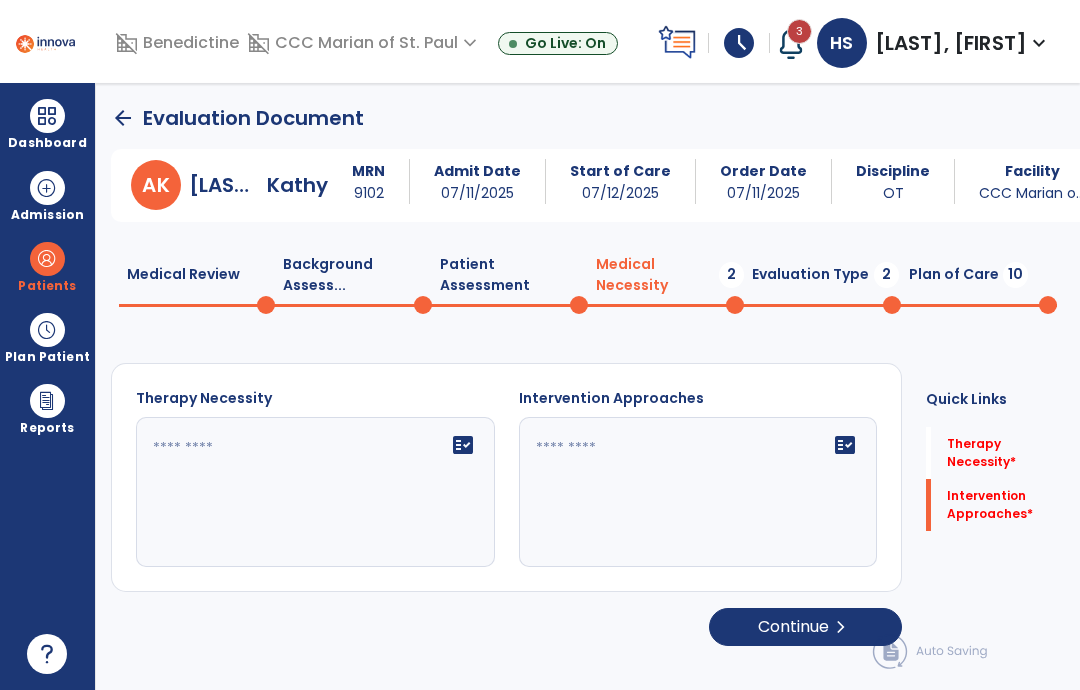 click on "fact_check" 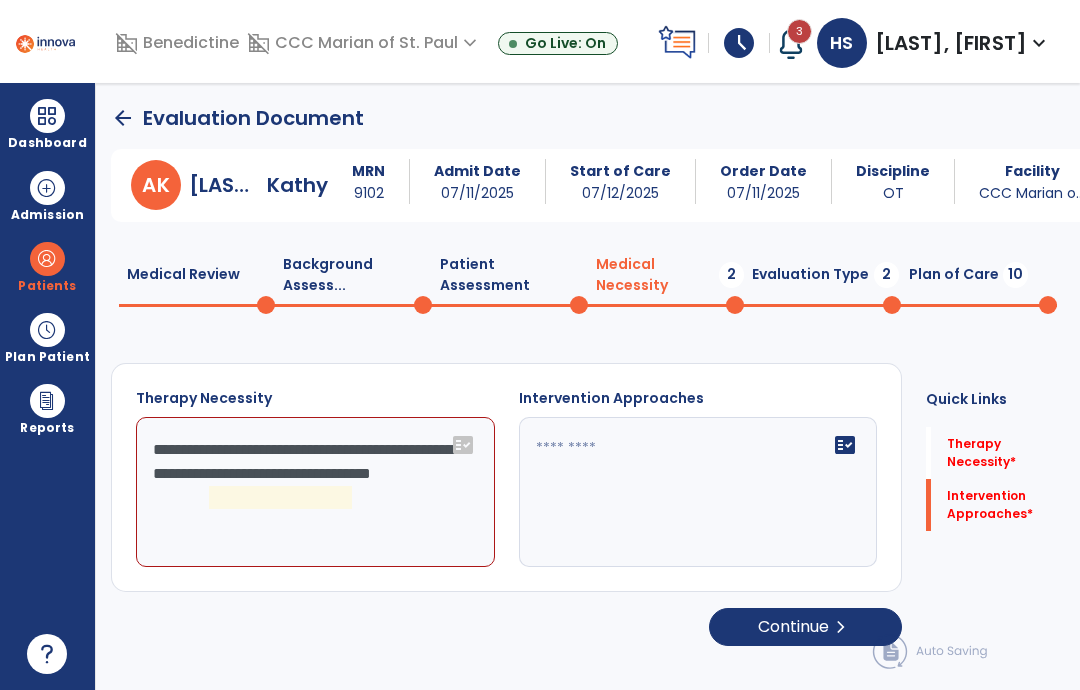 click on "**********" 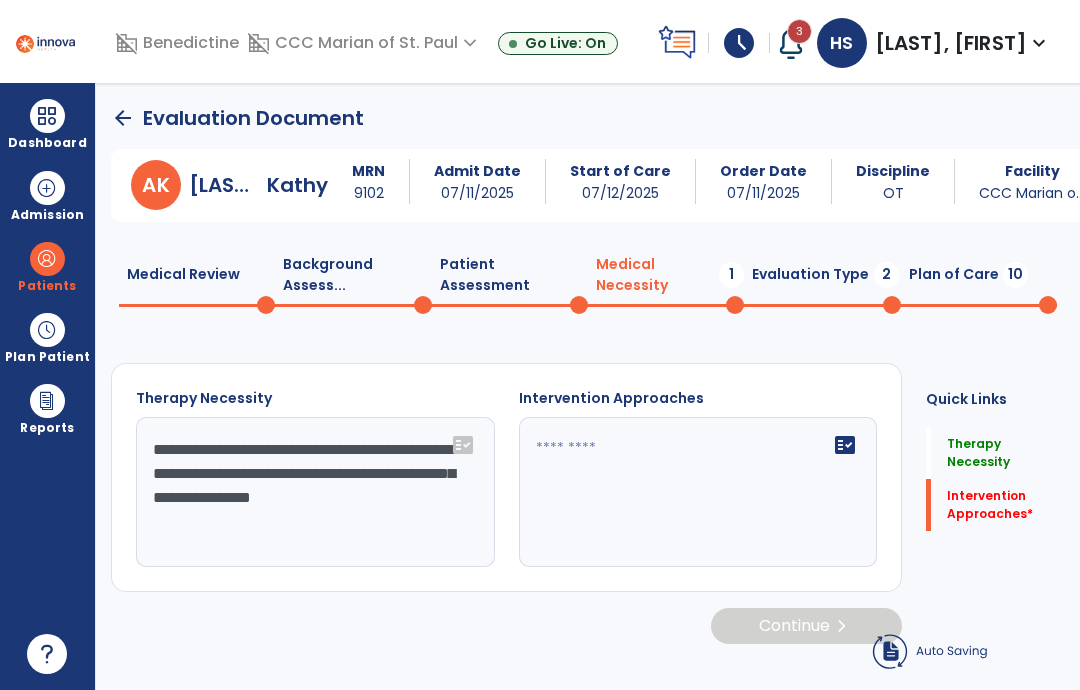 type on "**********" 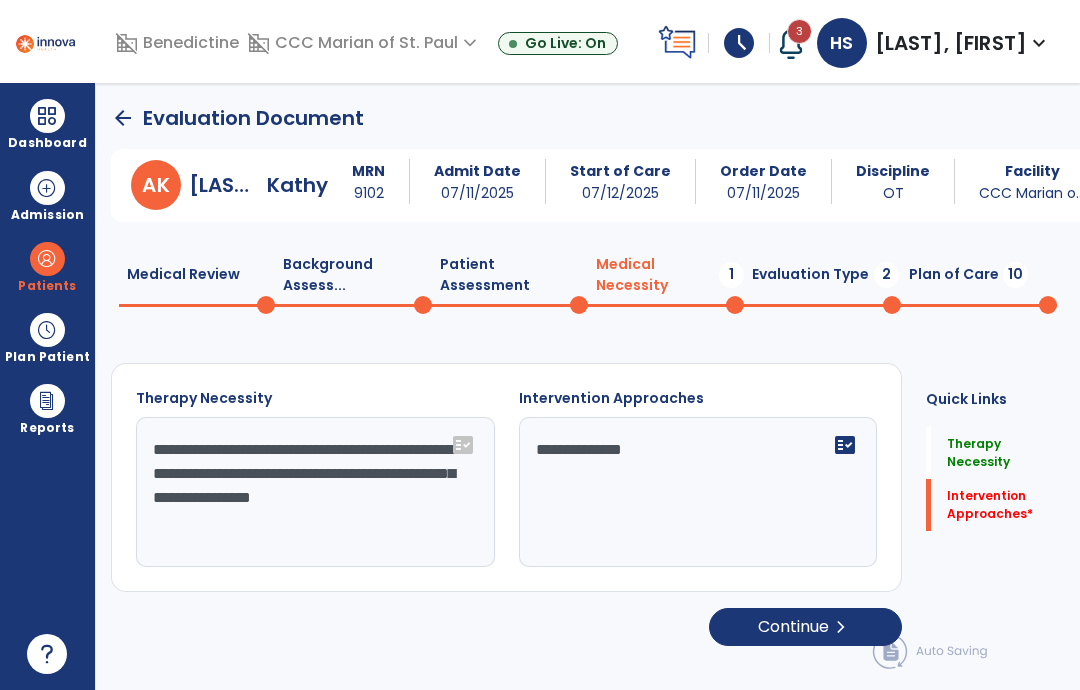 type on "**********" 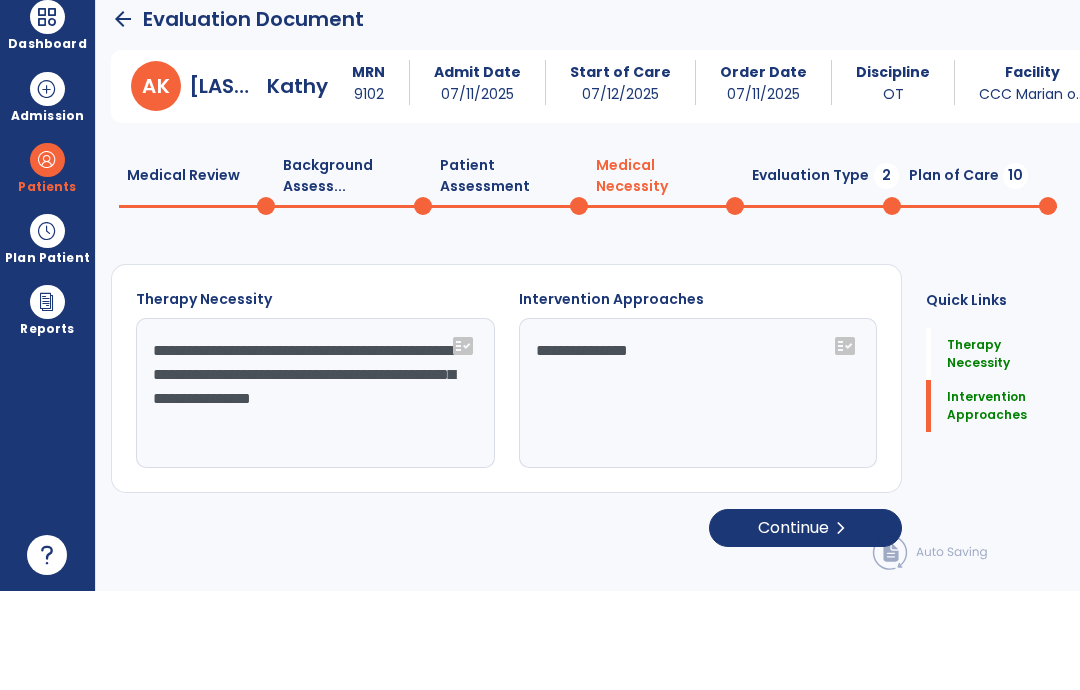 click on "chevron_right" 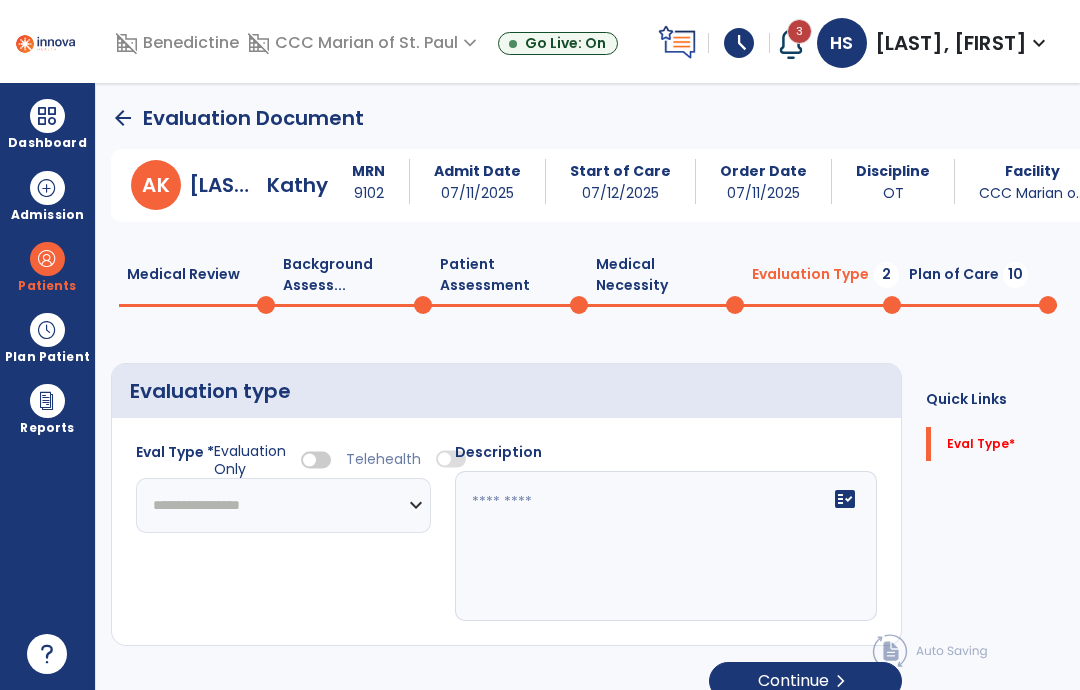 click on "**********" 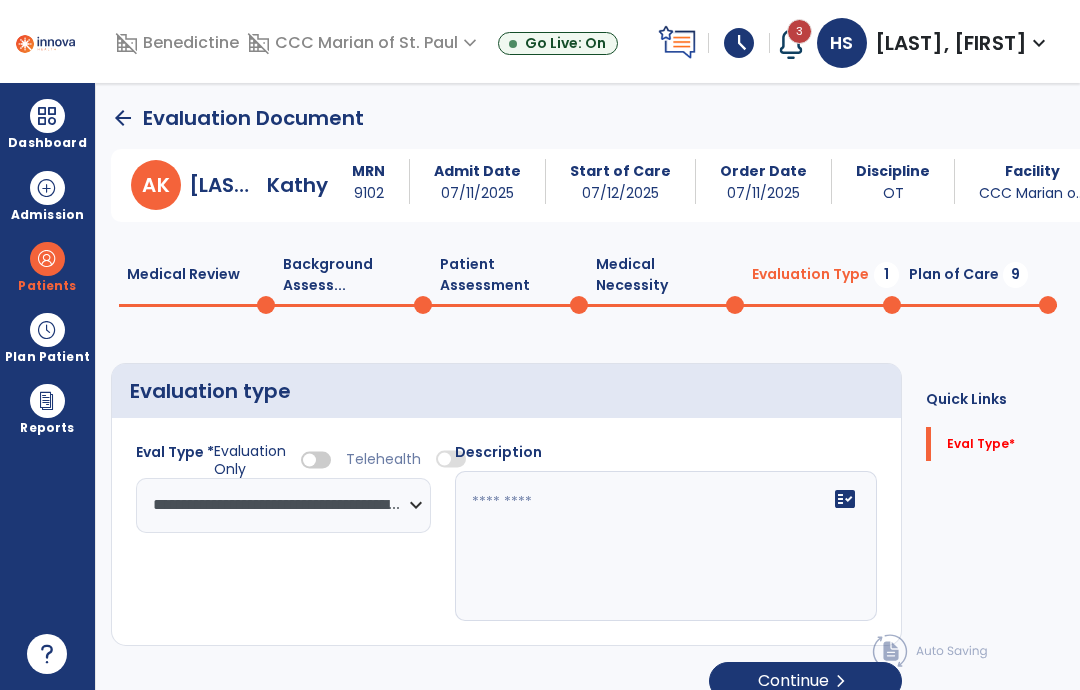click on "fact_check" 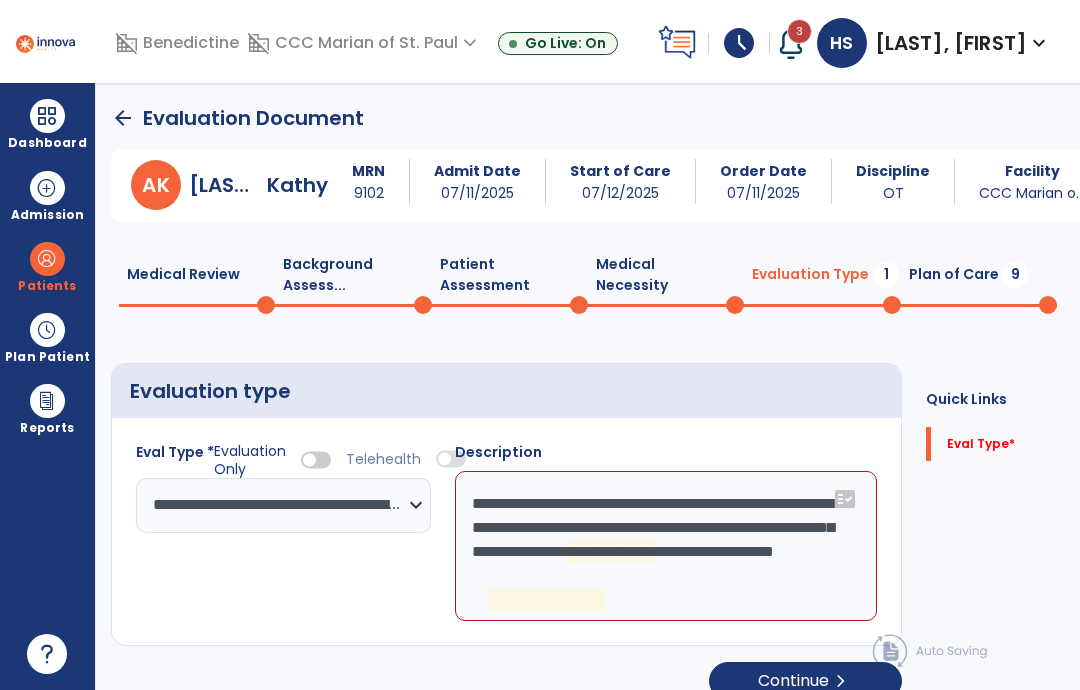 click on "**********" 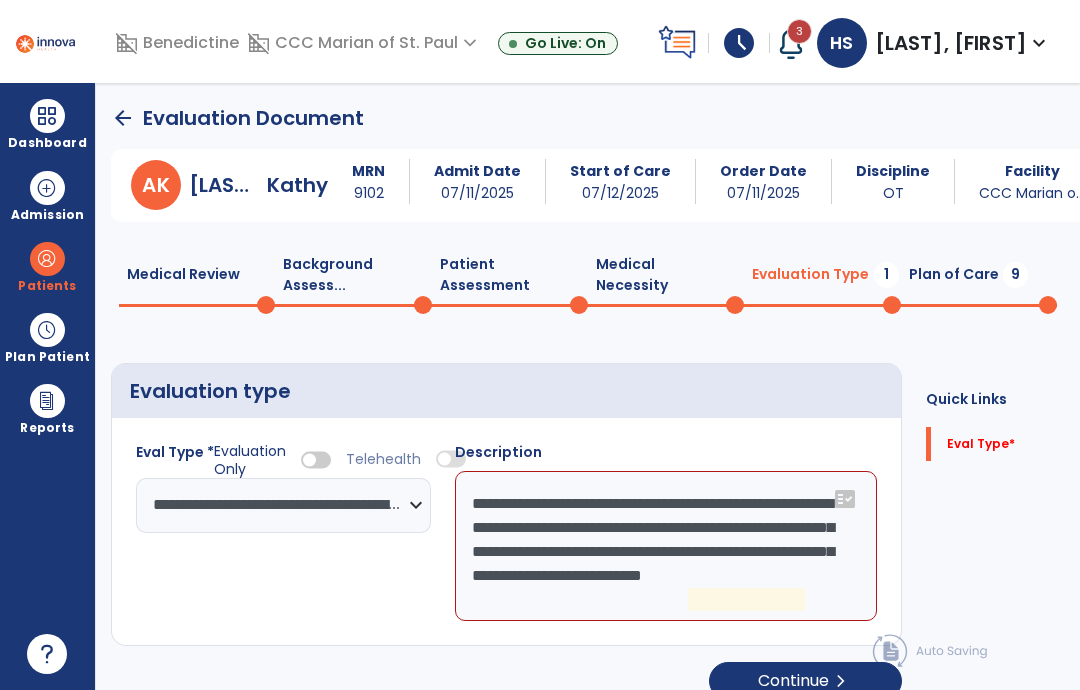 click on "**********" 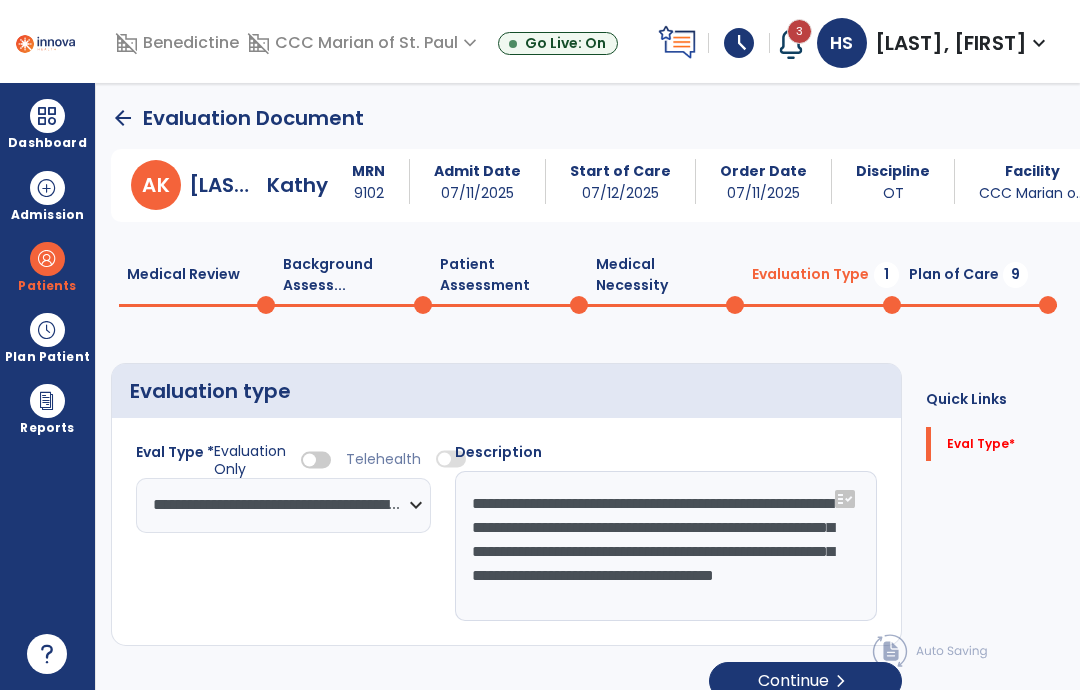 scroll, scrollTop: 15, scrollLeft: 0, axis: vertical 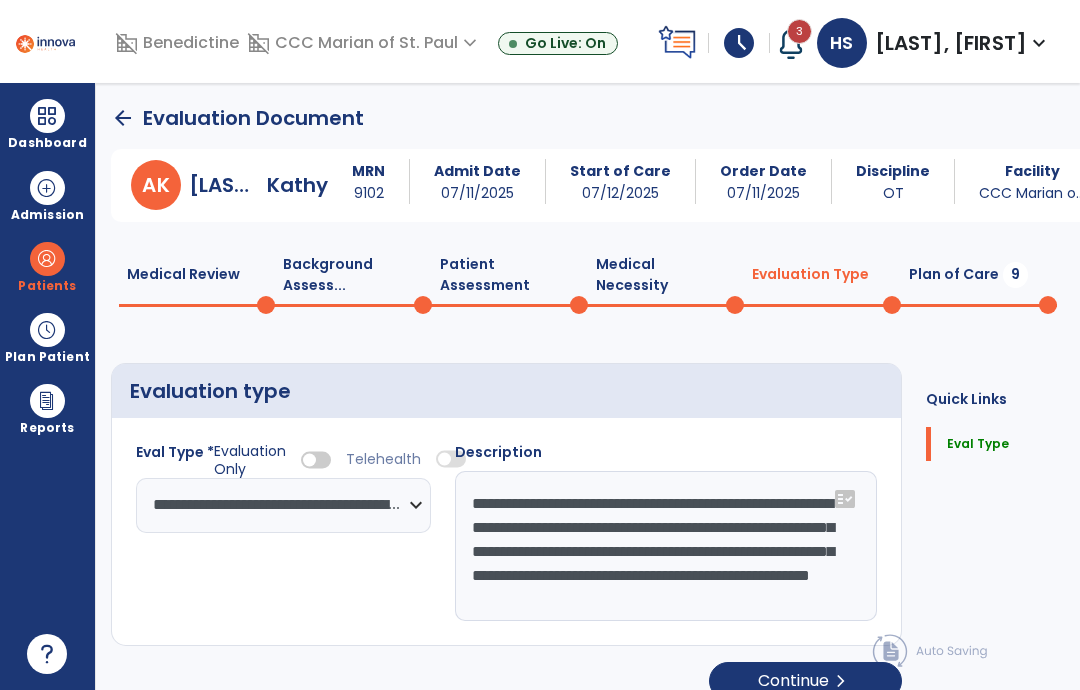type on "**********" 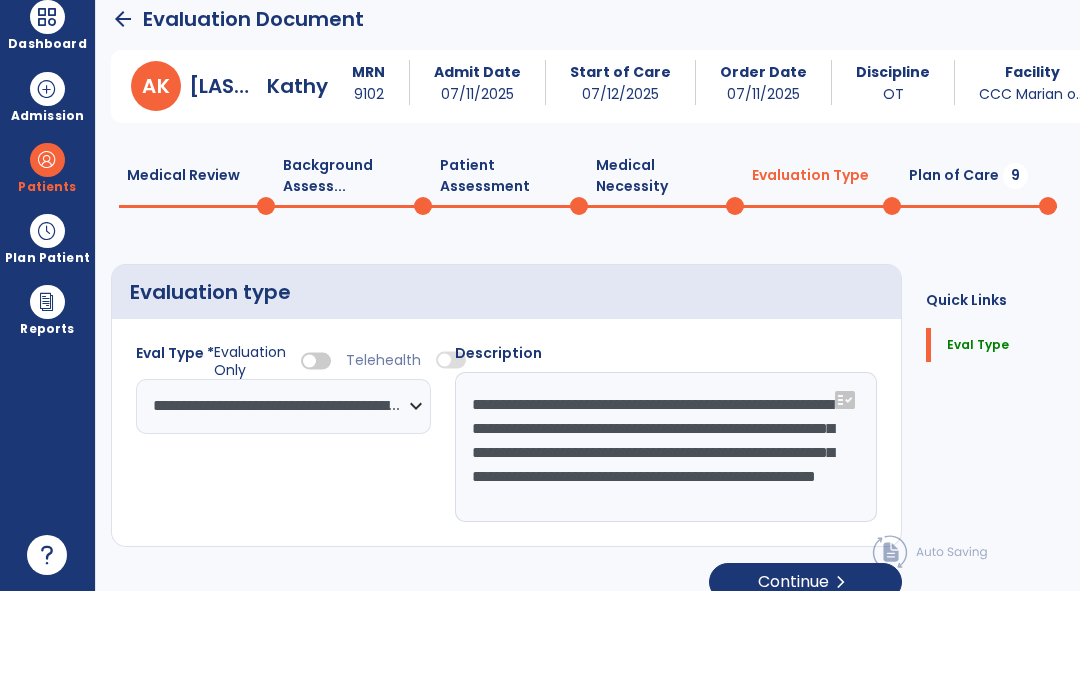 click on "chevron_right" 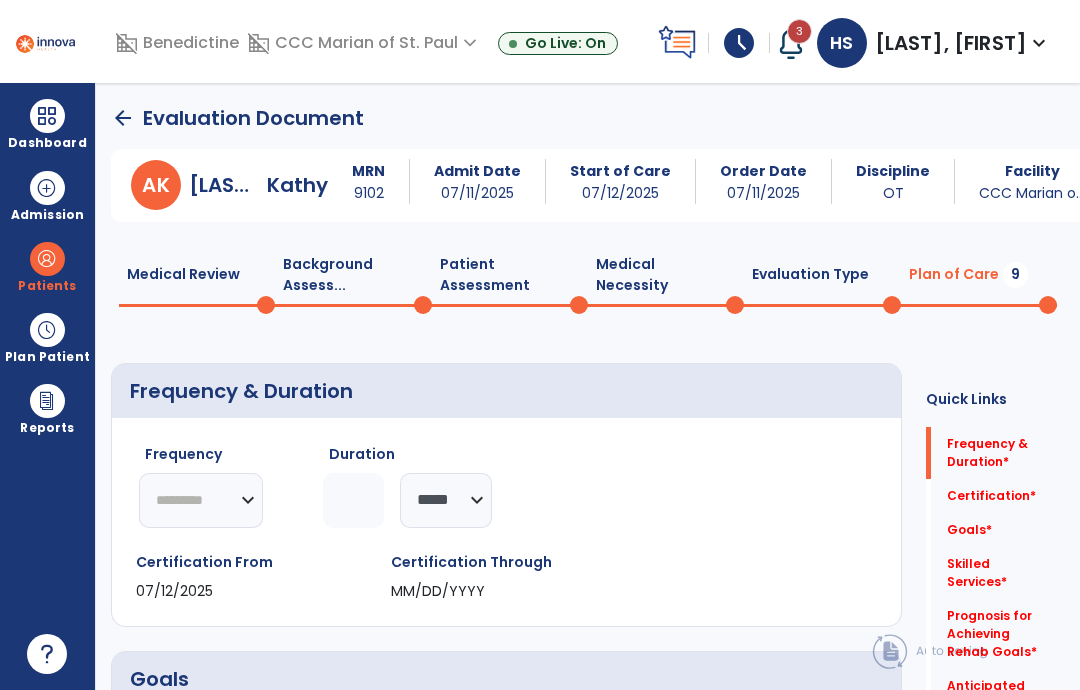 click 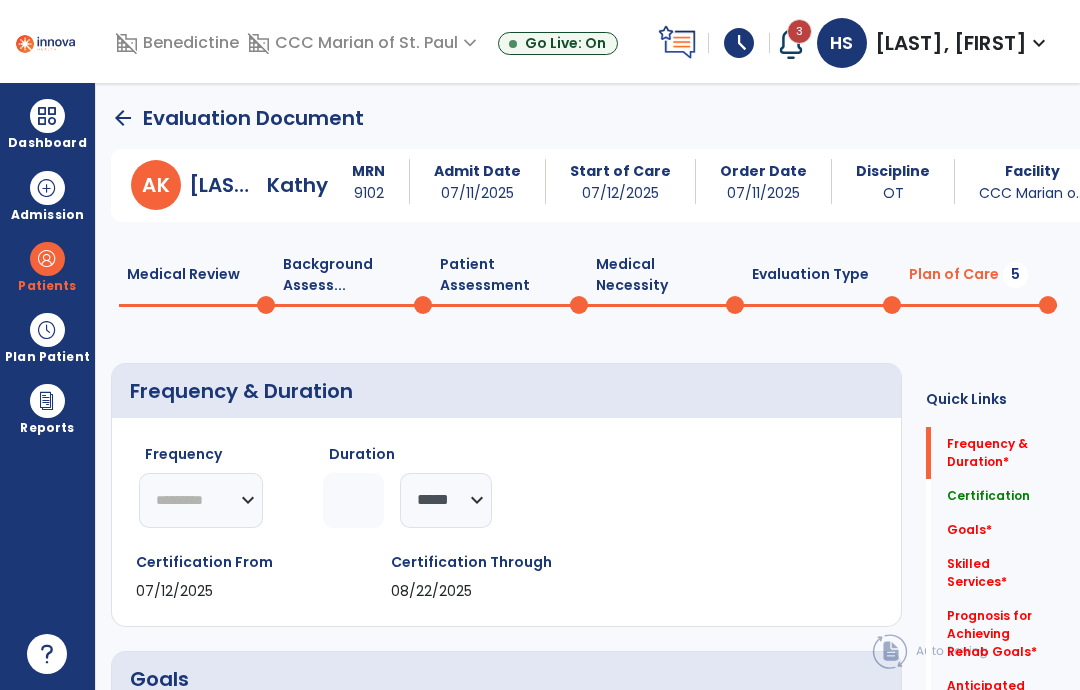 type on "*" 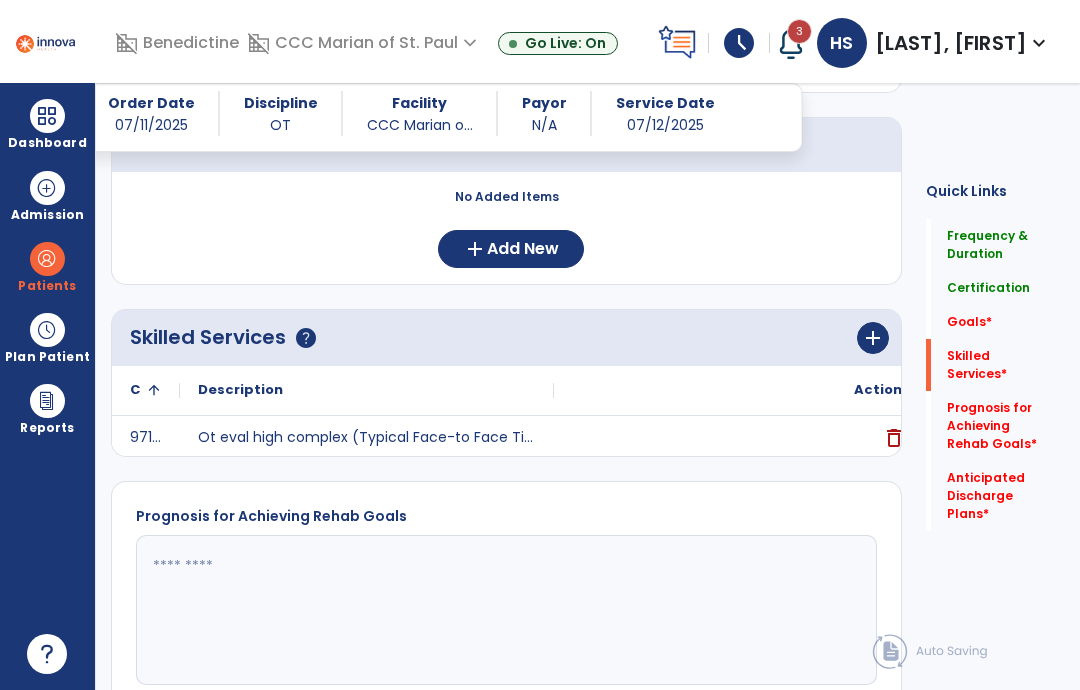 scroll, scrollTop: 516, scrollLeft: 0, axis: vertical 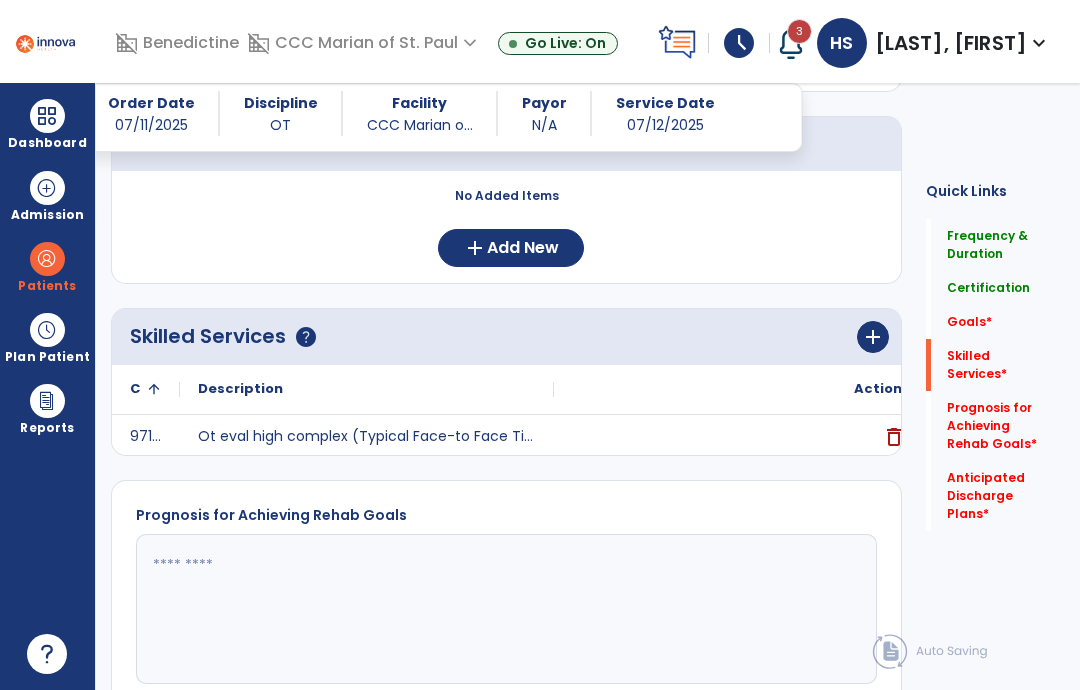 click on "add" 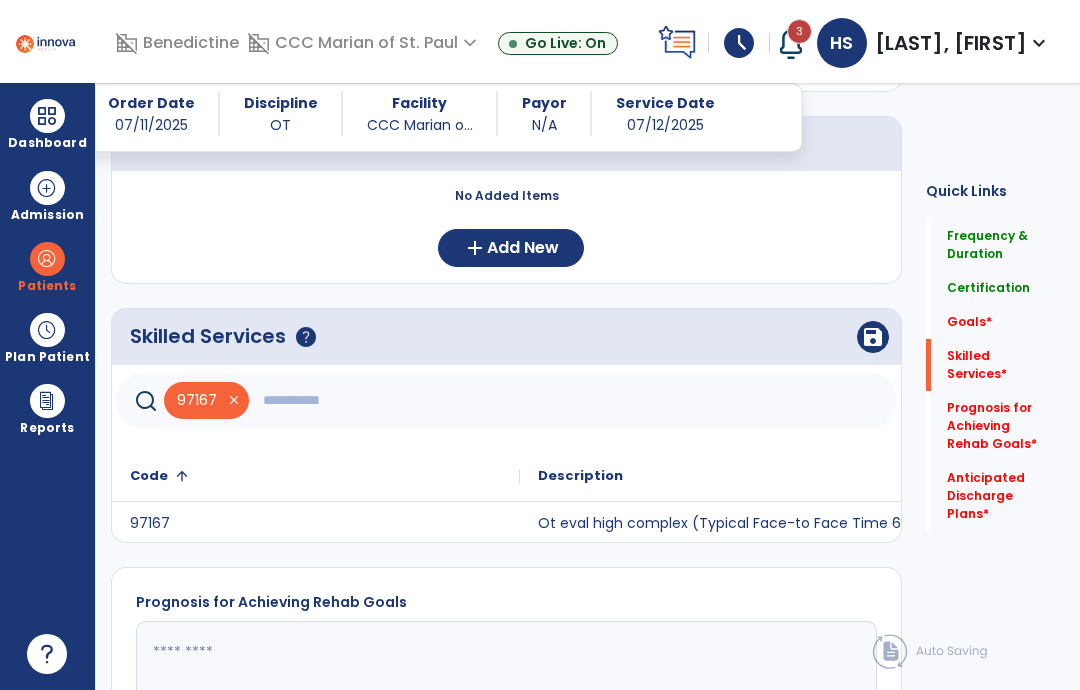 click 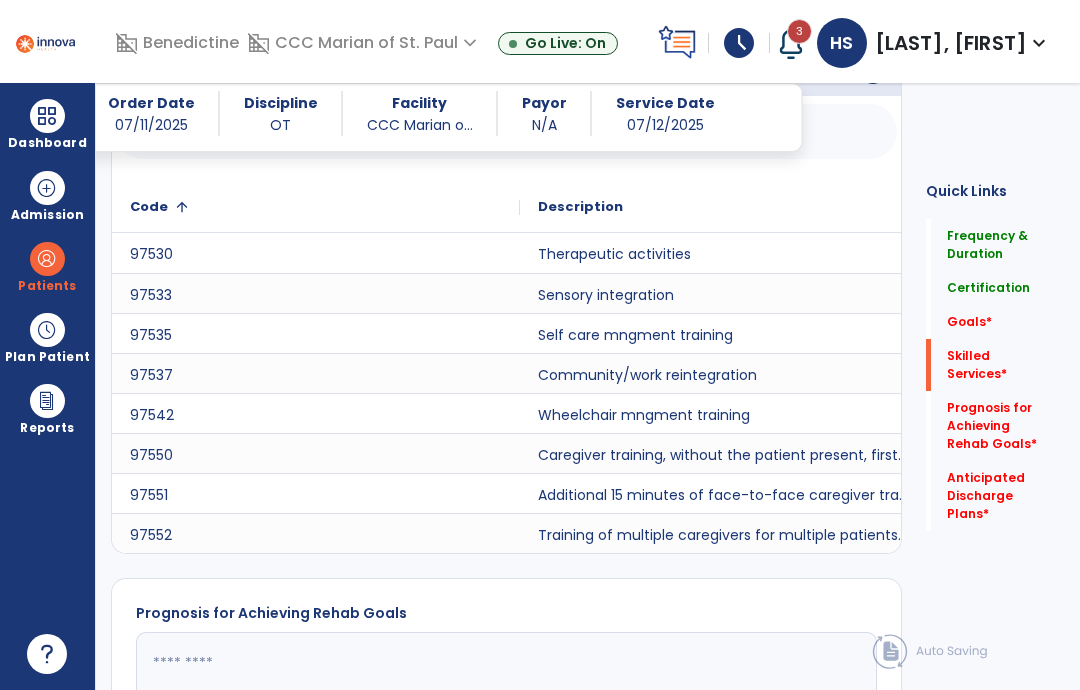 scroll, scrollTop: 795, scrollLeft: 0, axis: vertical 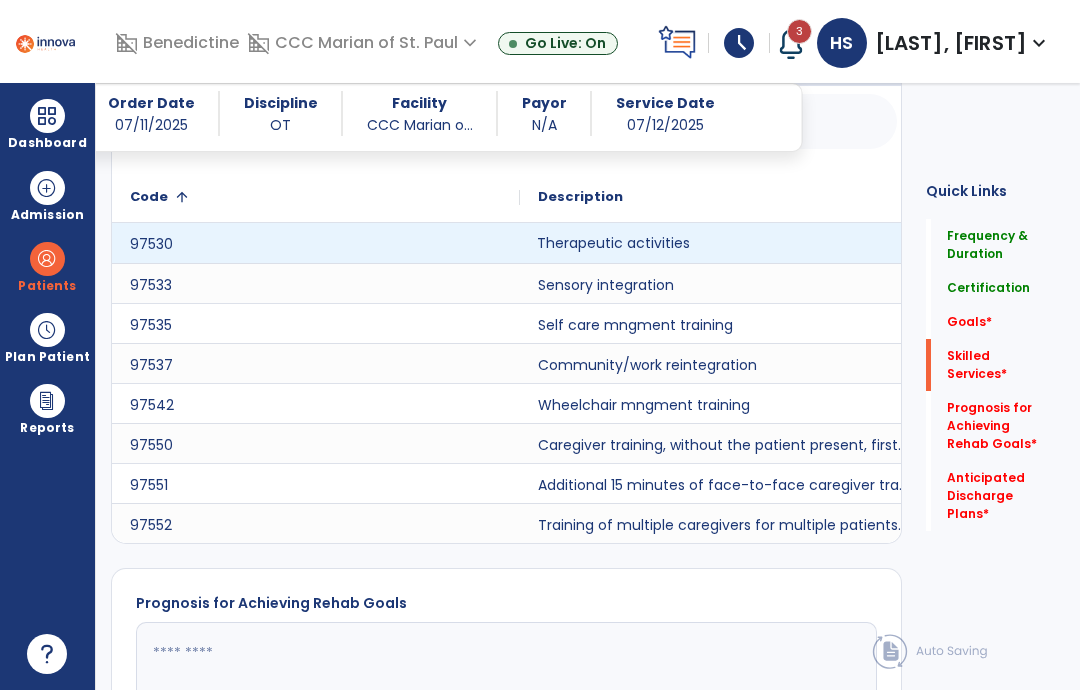 click on "Therapeutic activities" 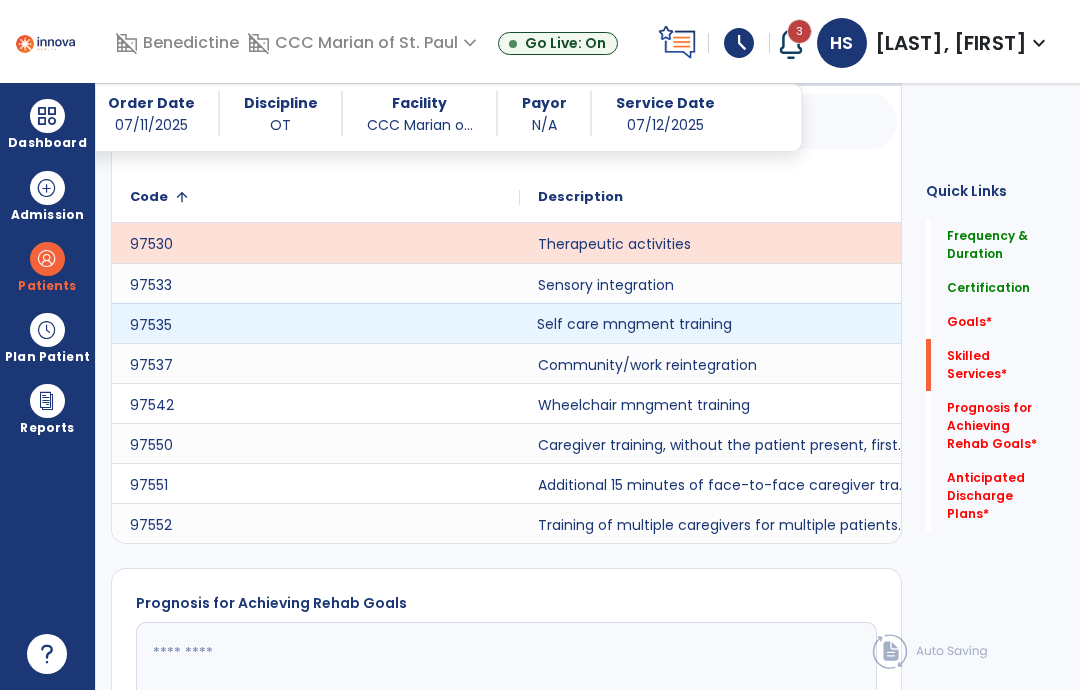 click on "Self care mngment training" 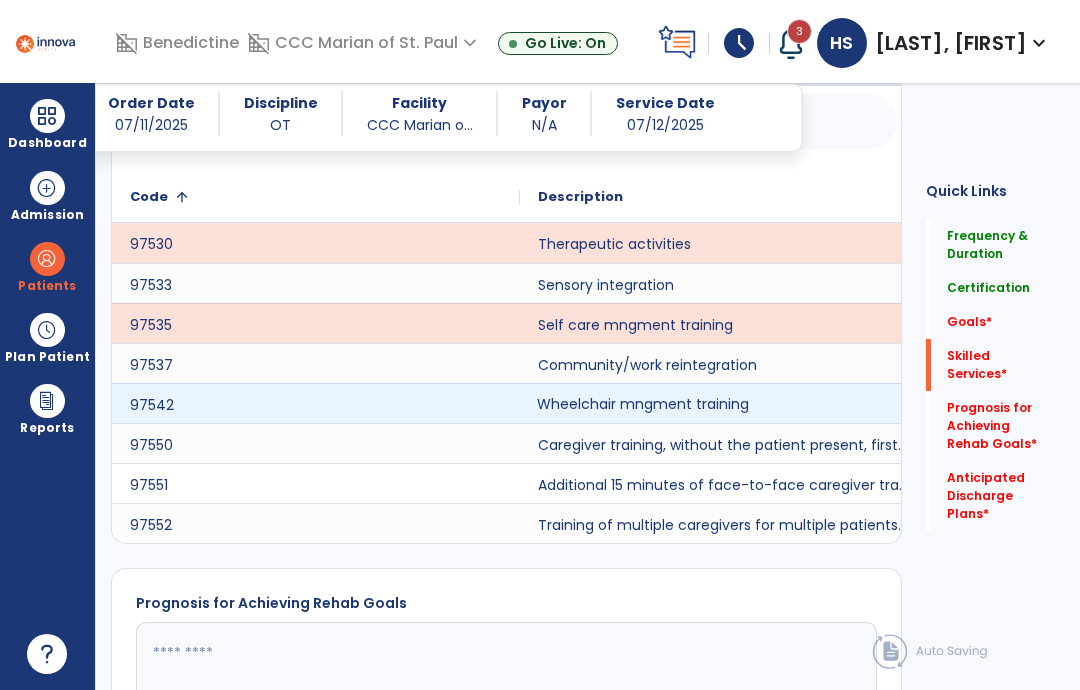 click on "Wheelchair mngment training" 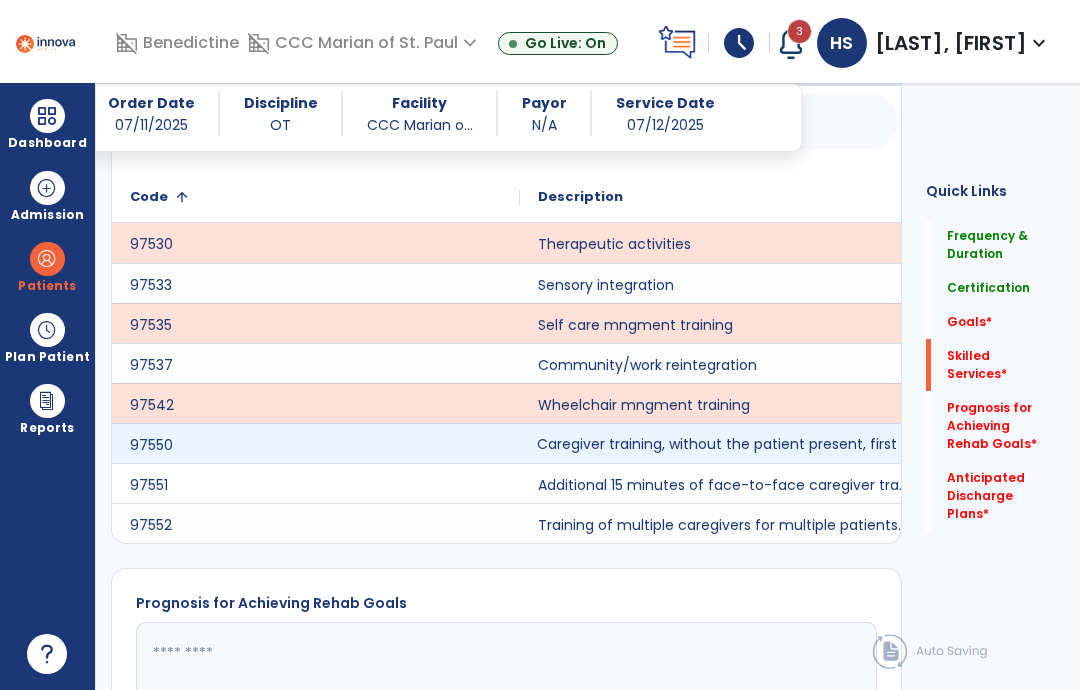 click on "Caregiver training, without the patient present, first 30 minutes." 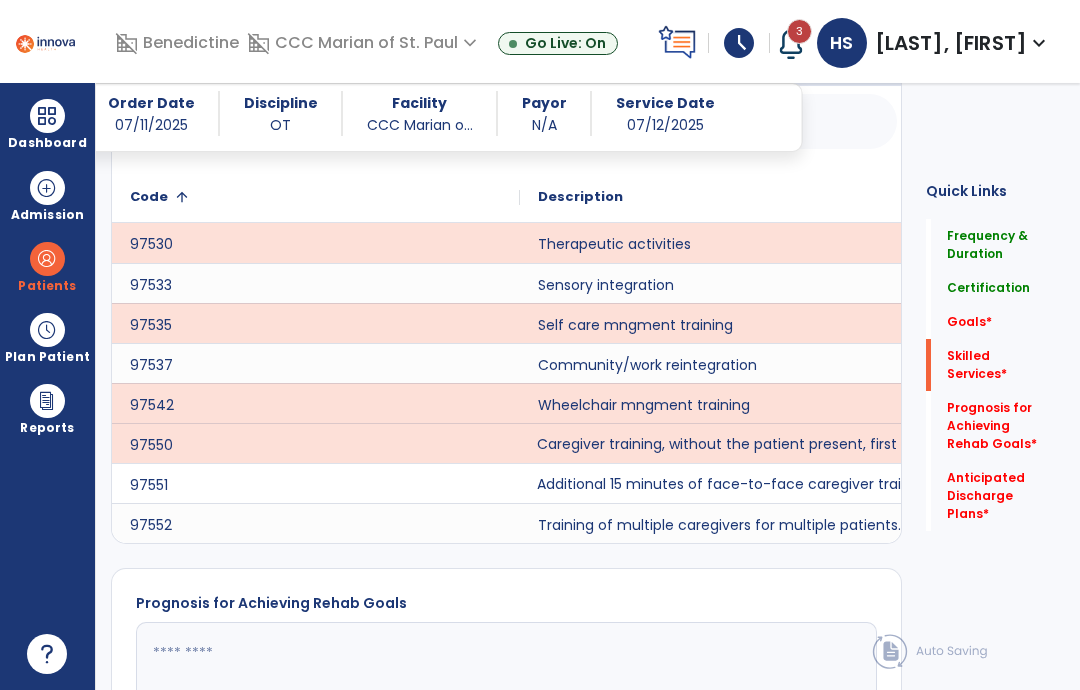 click on "Additional 15 minutes of face-to-face caregiver training, without the patient present, after 97550 is billed." 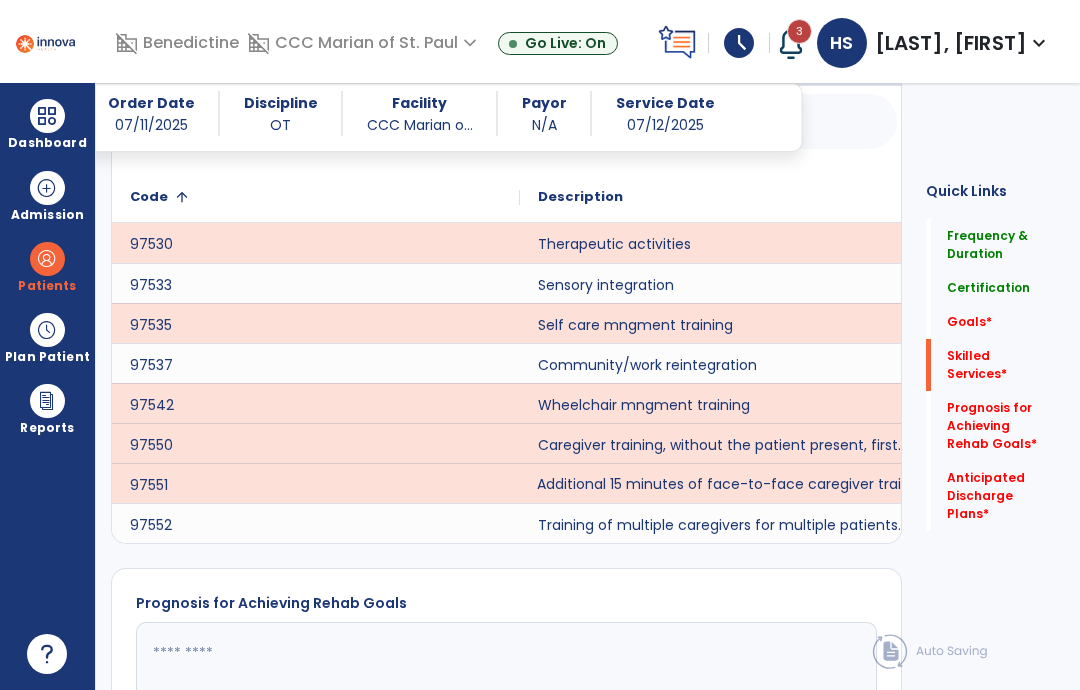 click on "***" 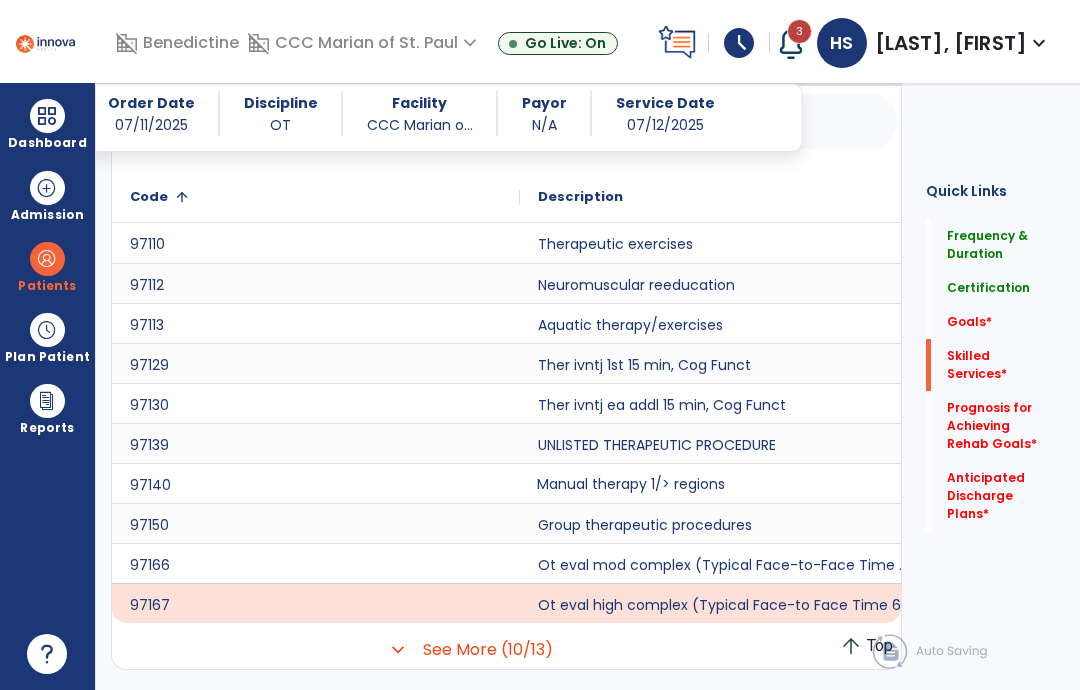 scroll, scrollTop: 782, scrollLeft: 0, axis: vertical 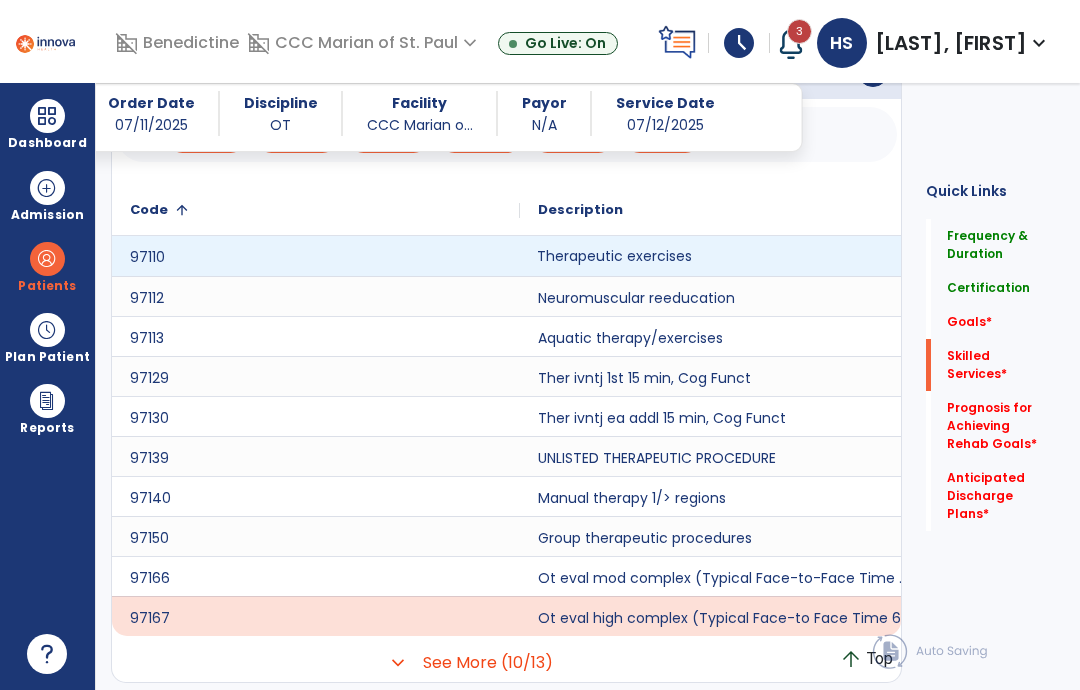 click on "Therapeutic exercises" 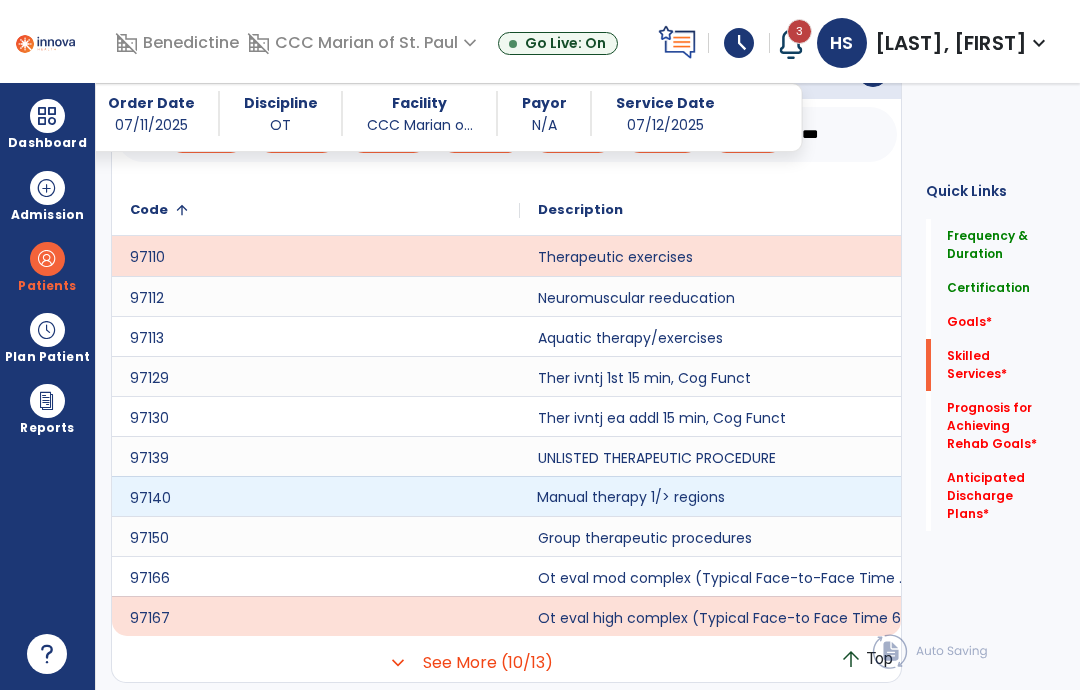 click on "Manual therapy 1/> regions" 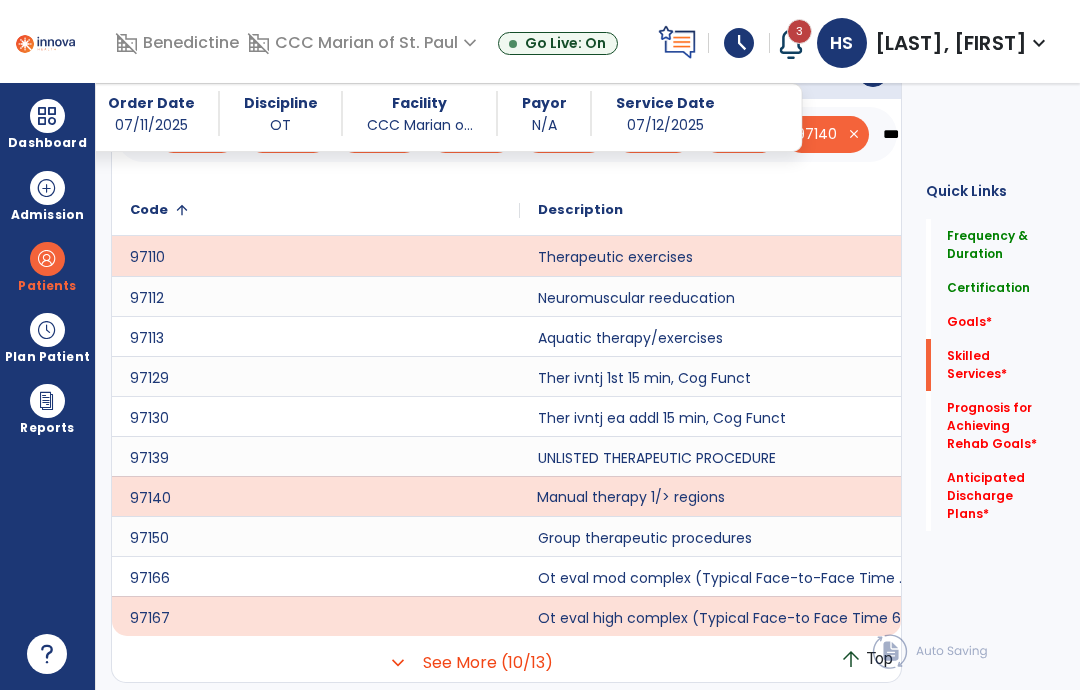 click on "***" 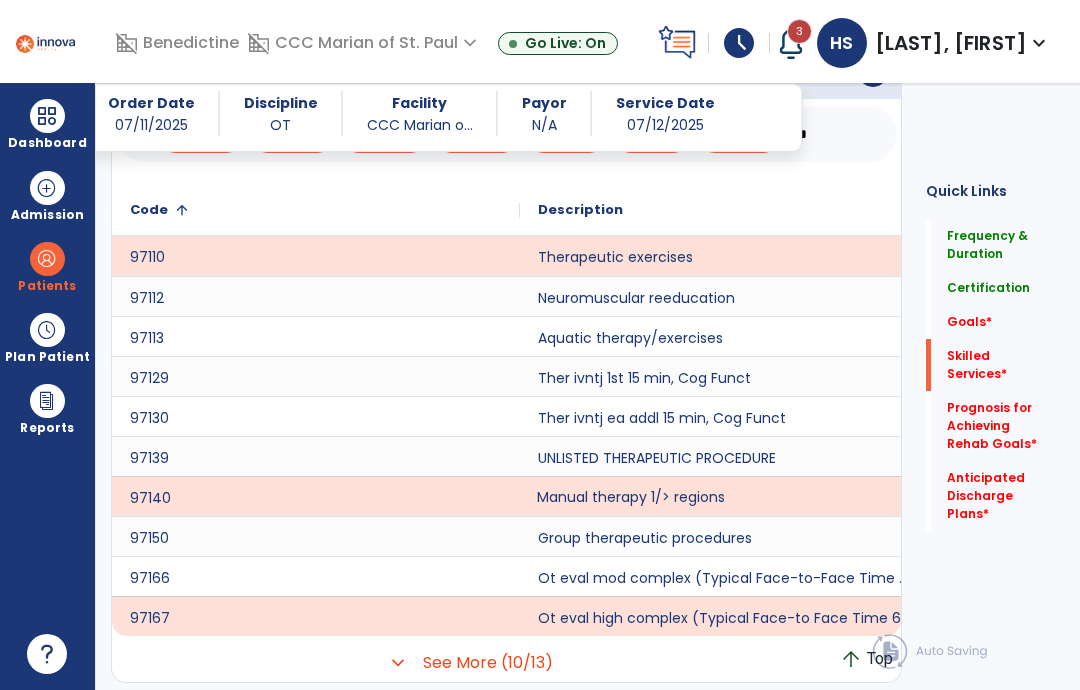 type on "*" 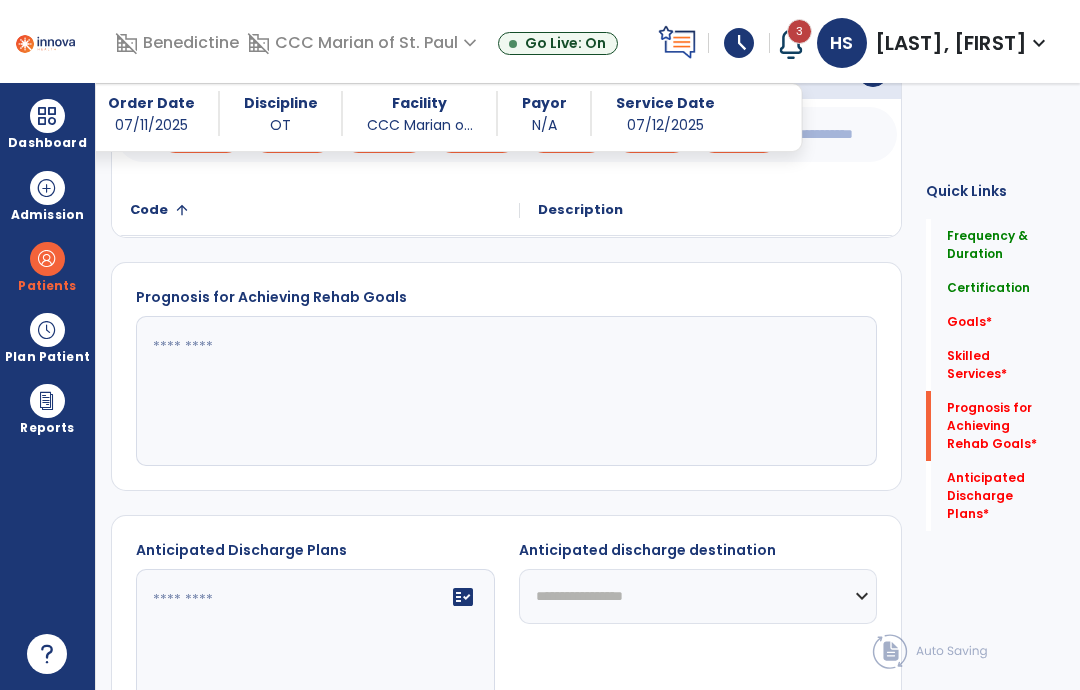 type 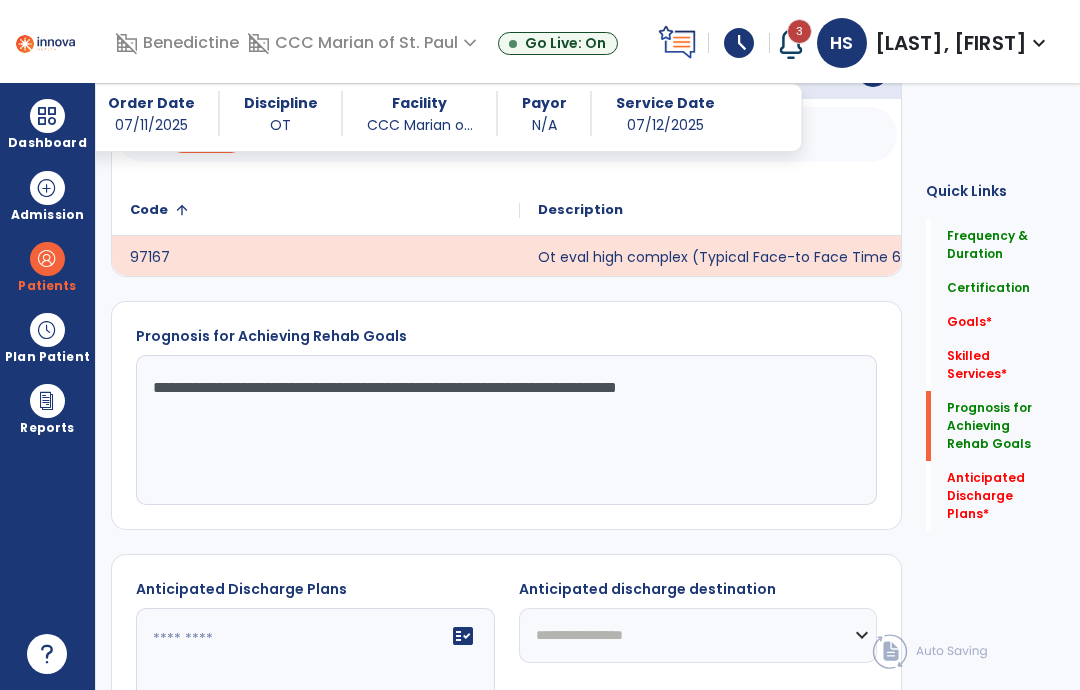 scroll, scrollTop: 0, scrollLeft: 0, axis: both 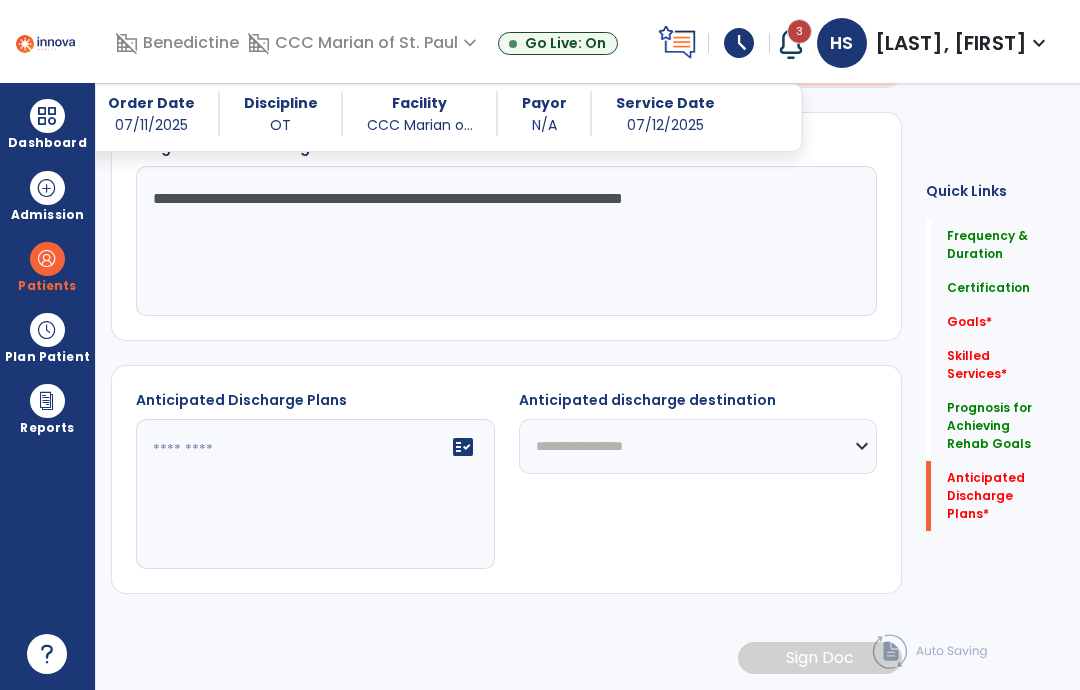 type on "**********" 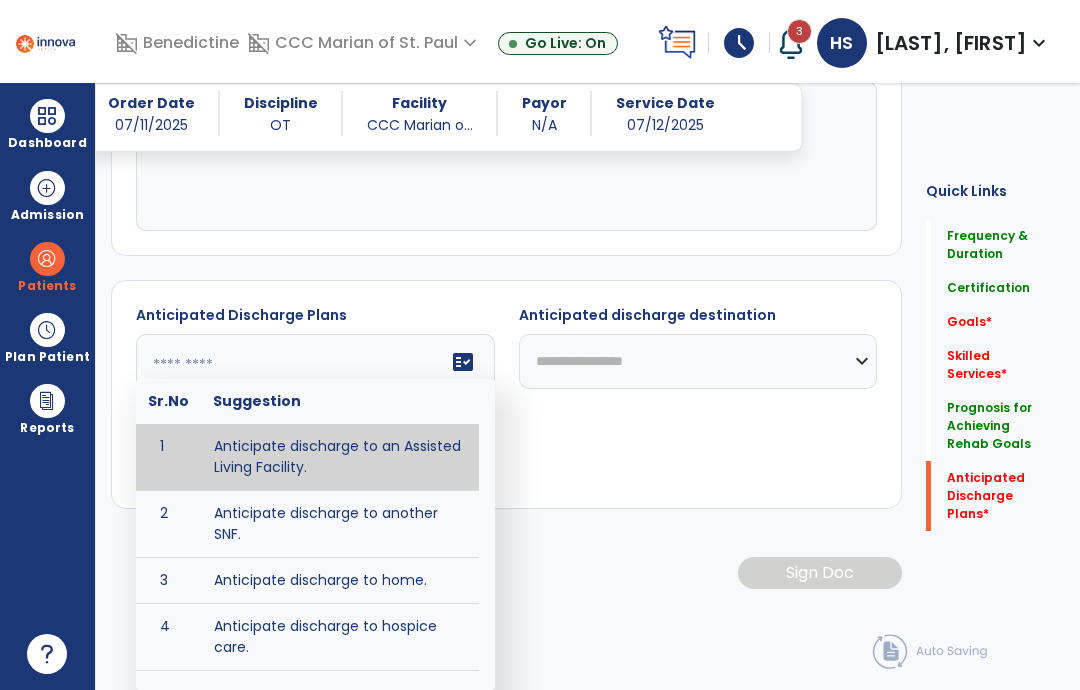 scroll, scrollTop: 1064, scrollLeft: 0, axis: vertical 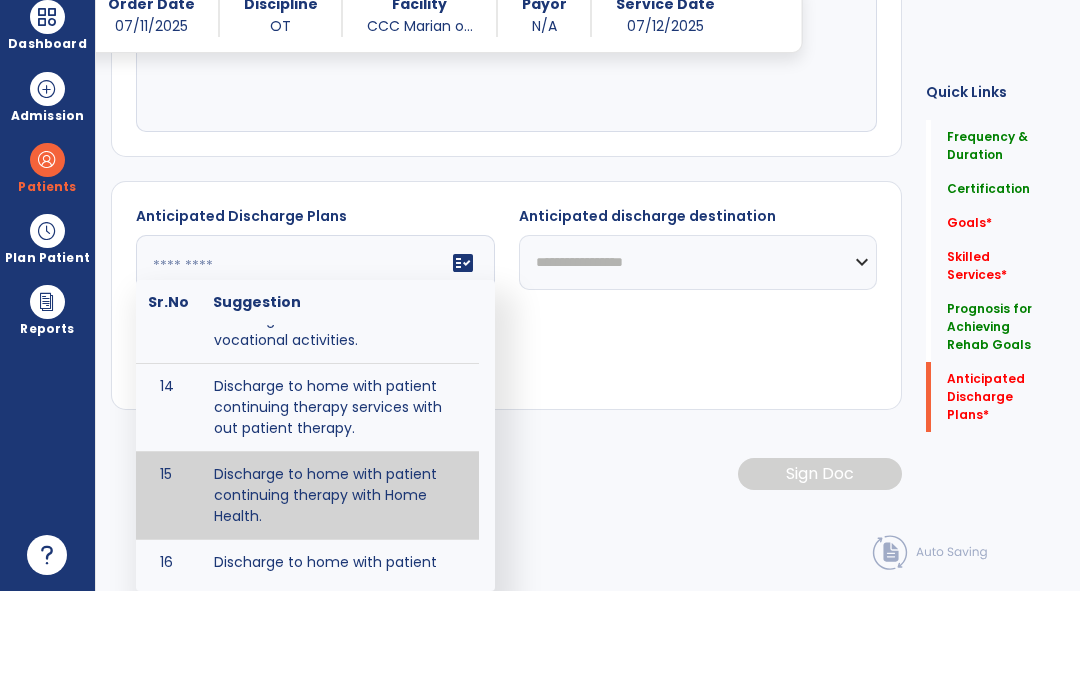 type on "**********" 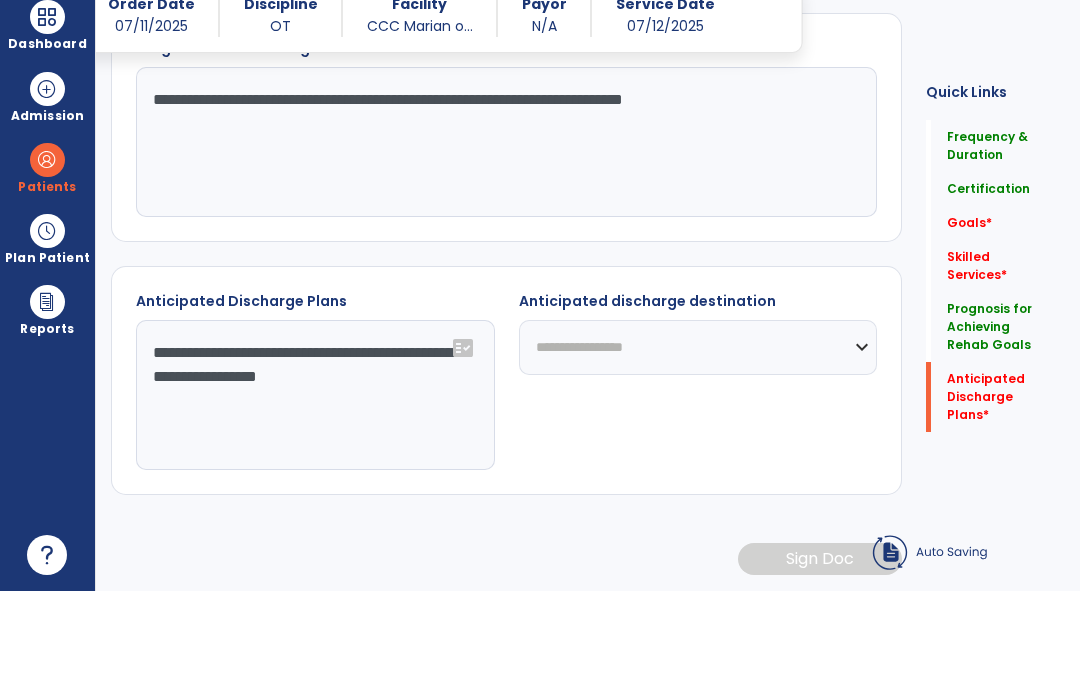 scroll, scrollTop: 979, scrollLeft: 0, axis: vertical 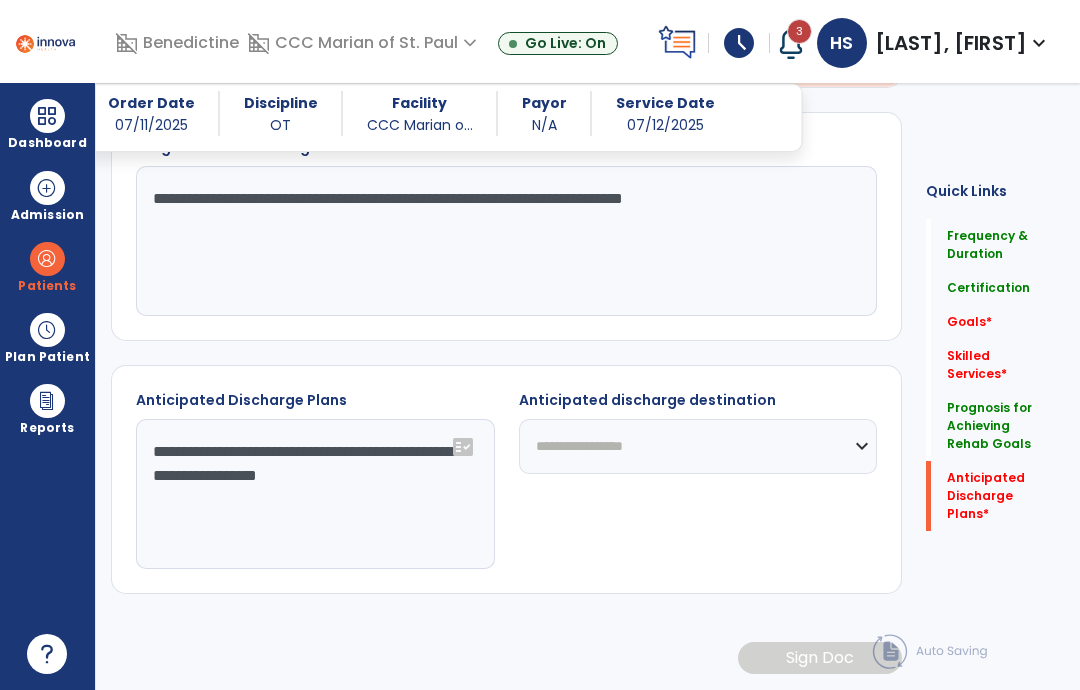 click on "Frequency & Duration  Frequency  ********* ** ** ** ** ** ** **  Duration  * ******** ***** Certification From 07/12/2025 Certification Through 08/22/2025 Goals     No Added Items  add  Add New Skilled Services       help   save   97167   close
Code
1
Description" 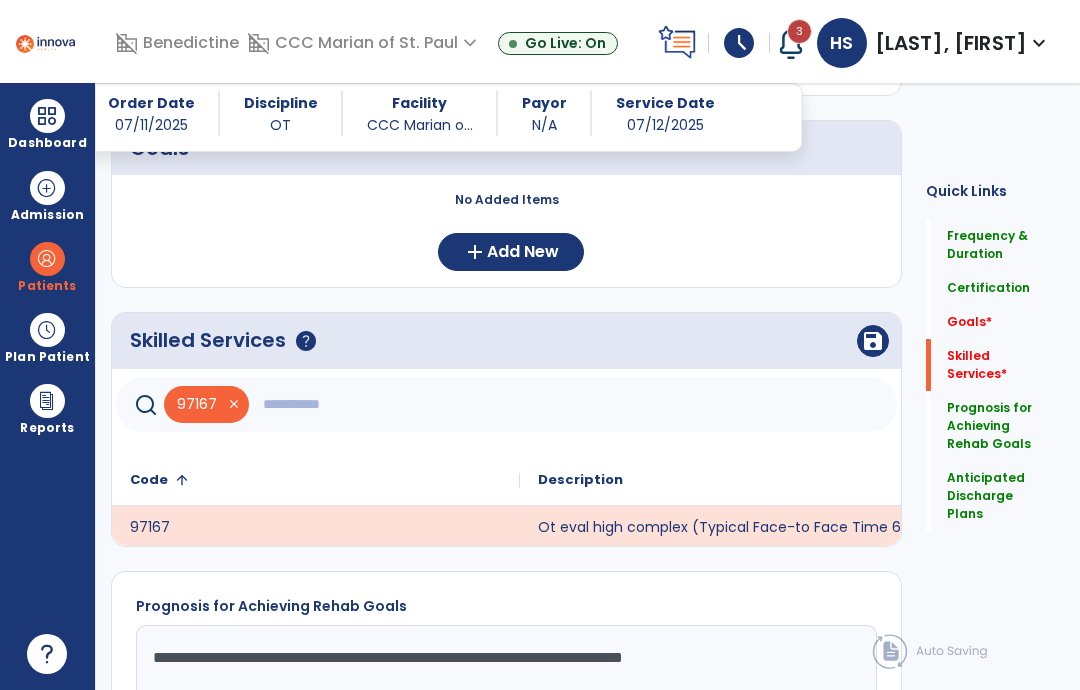 scroll, scrollTop: 514, scrollLeft: 0, axis: vertical 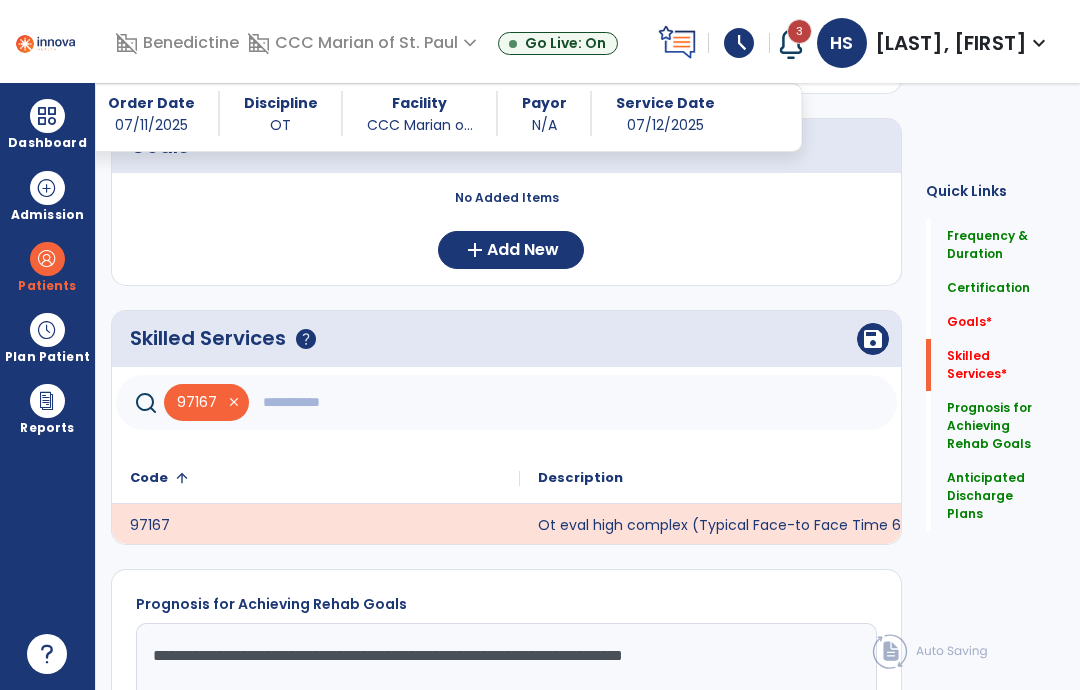 click 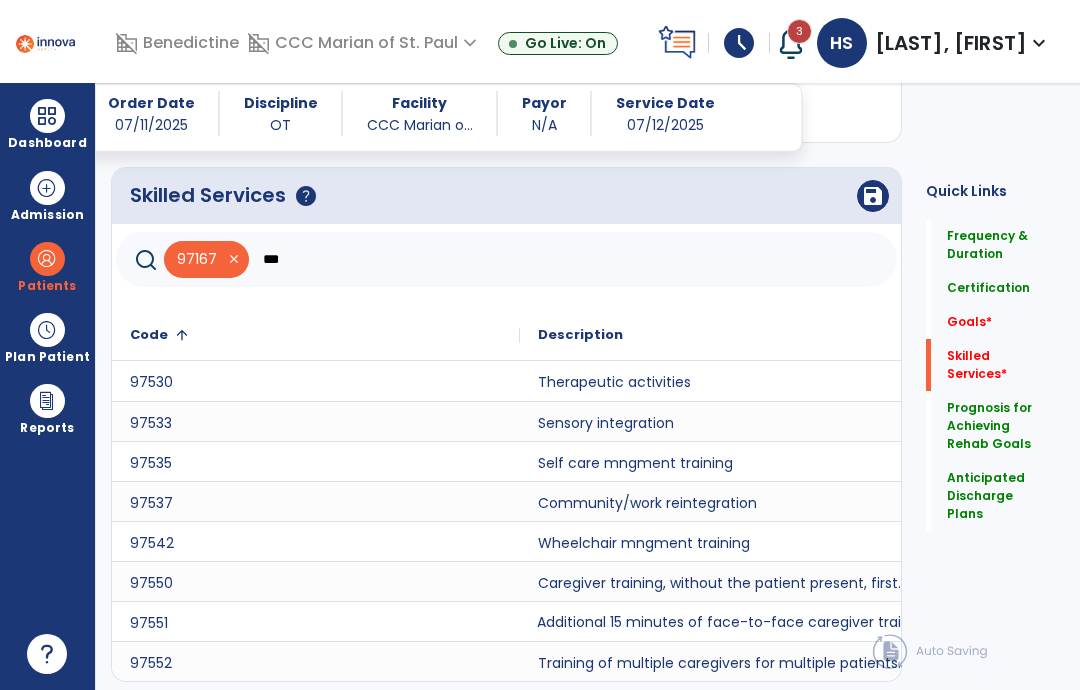 scroll, scrollTop: 659, scrollLeft: 0, axis: vertical 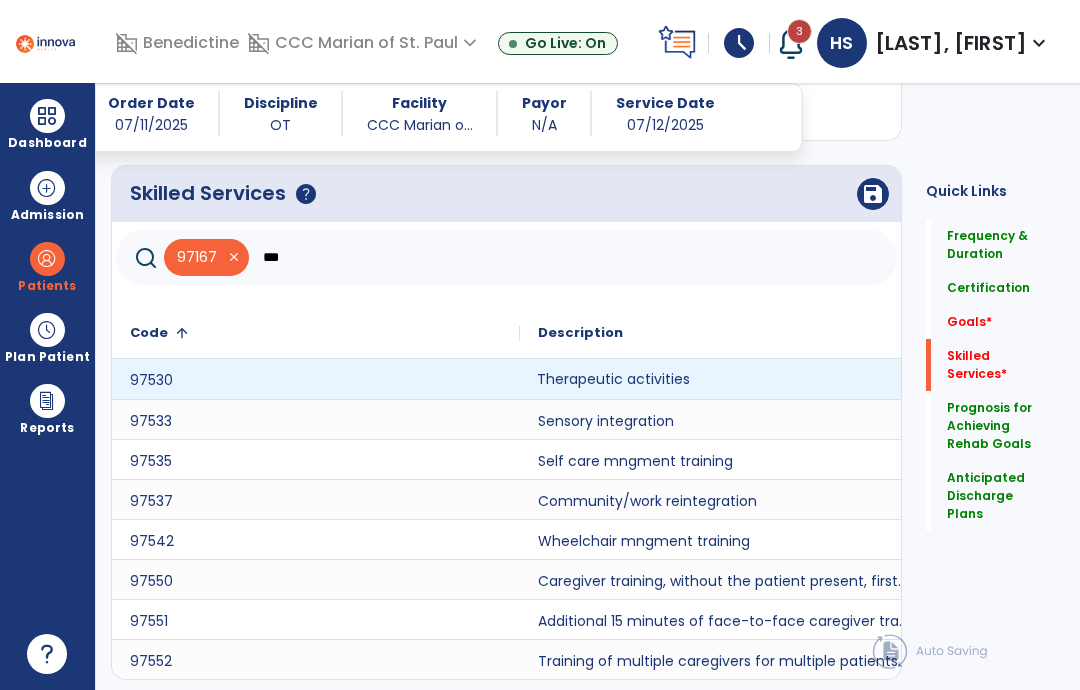 click on "Therapeutic activities" 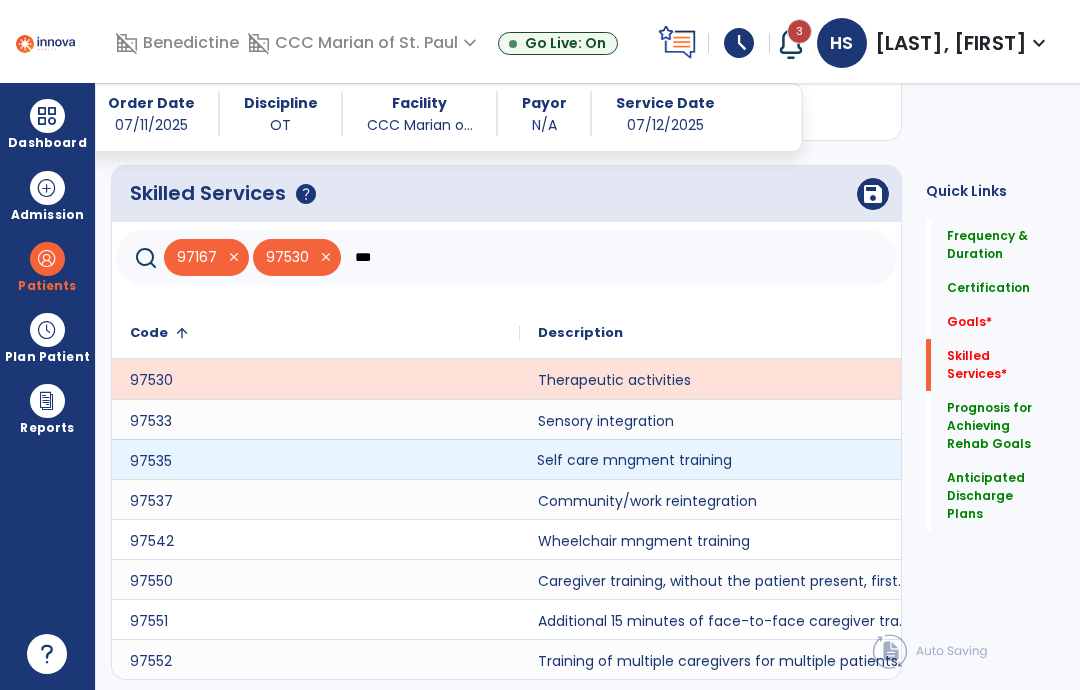 click on "Self care mngment training" 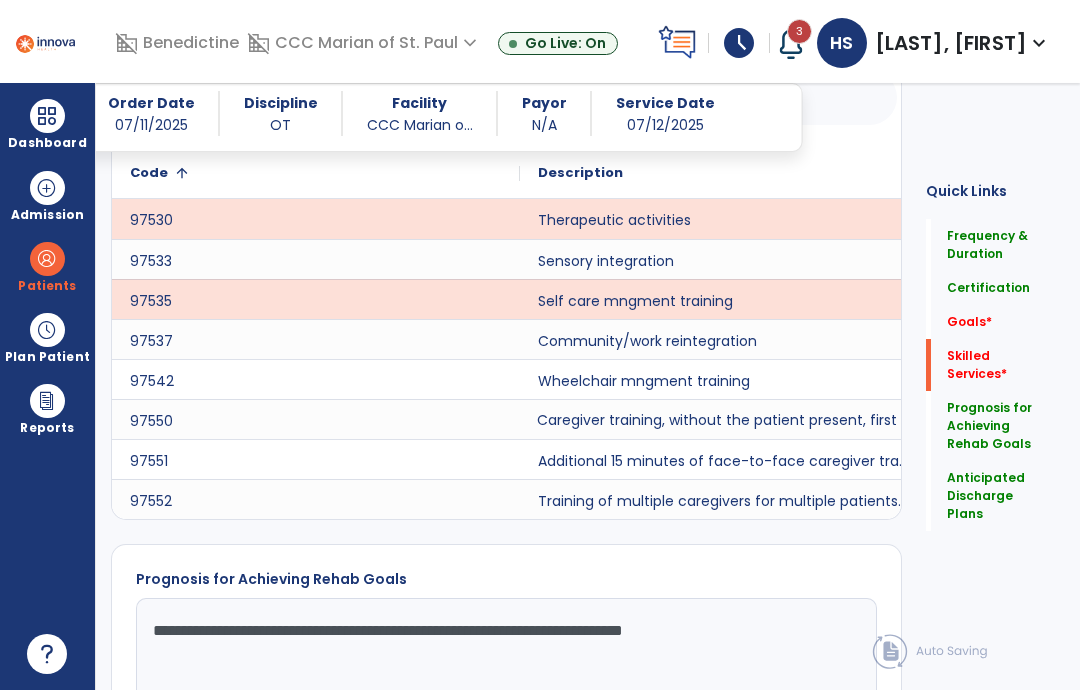 scroll, scrollTop: 823, scrollLeft: 0, axis: vertical 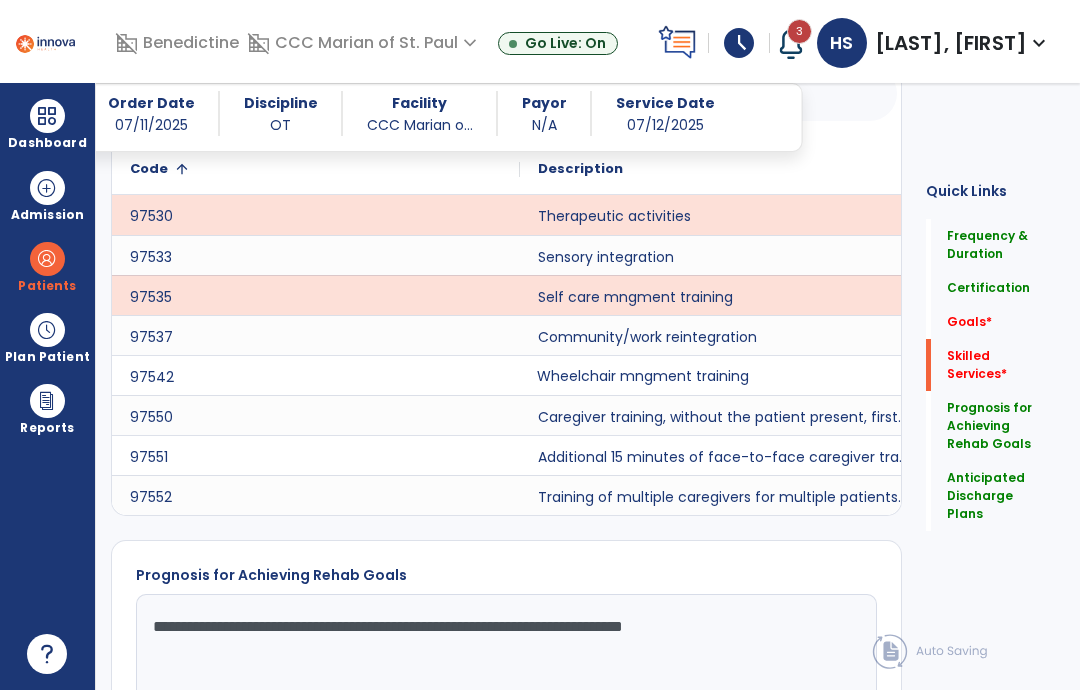 click on "Wheelchair mngment training" 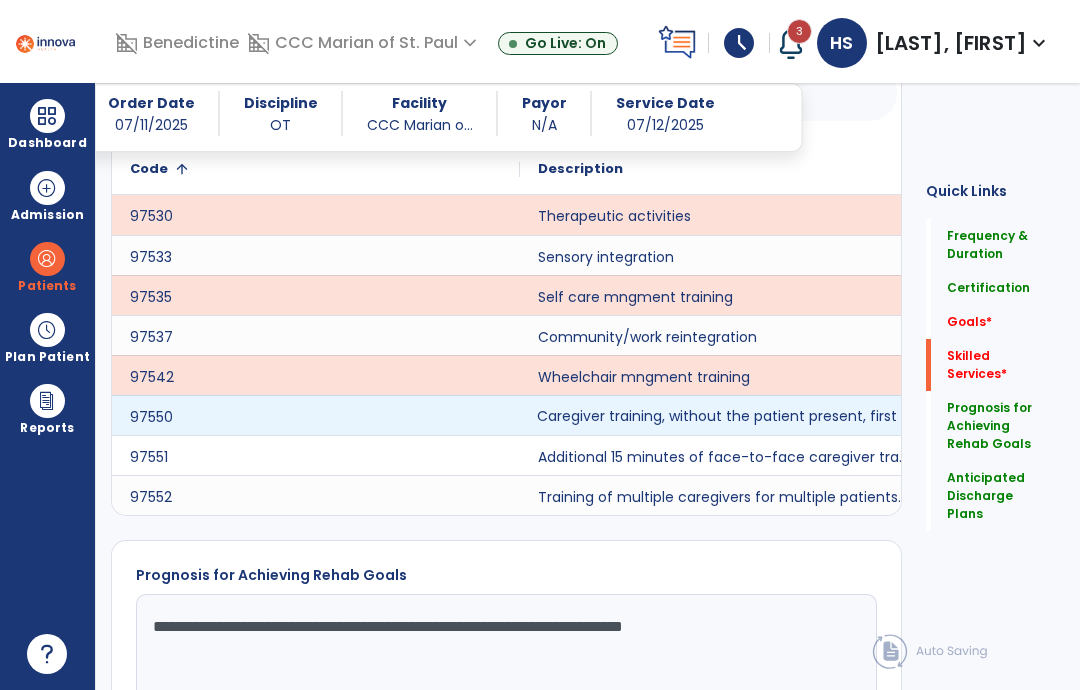 click on "Caregiver training, without the patient present, first 30 minutes." 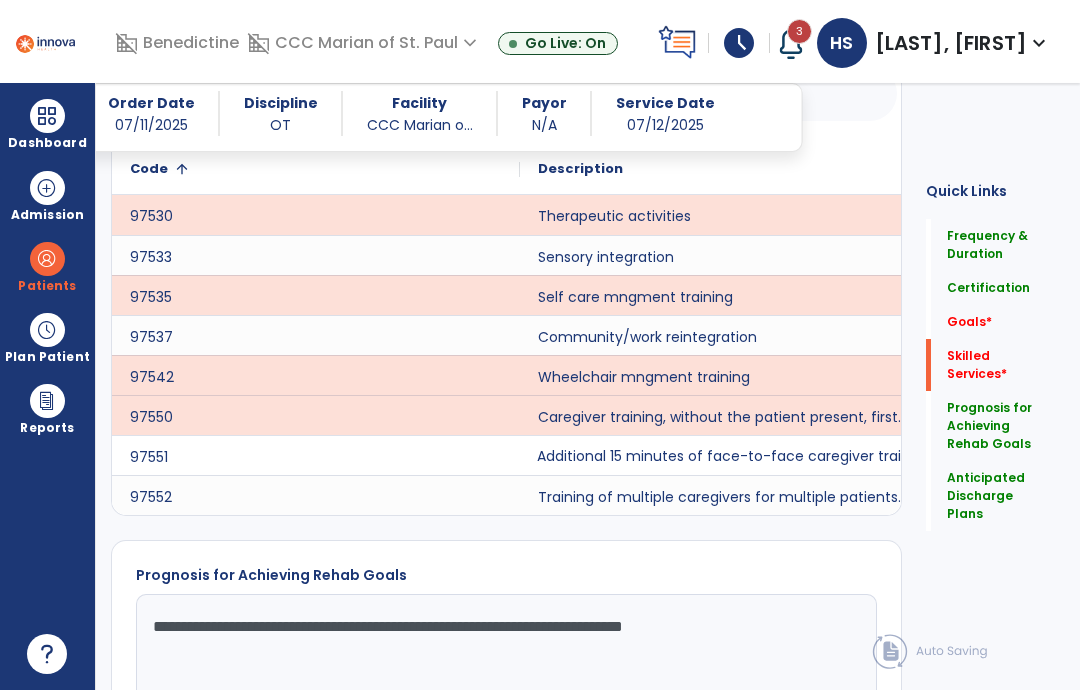 click on "Additional 15 minutes of face-to-face caregiver training, without the patient present, after 97550 is billed." 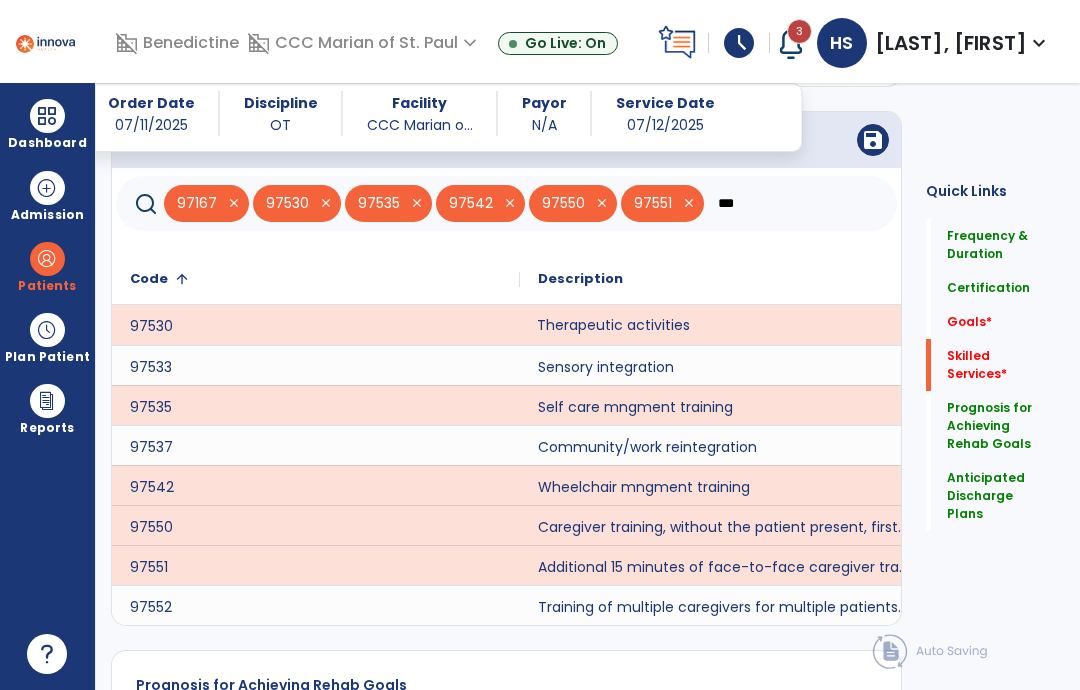 scroll, scrollTop: 713, scrollLeft: 0, axis: vertical 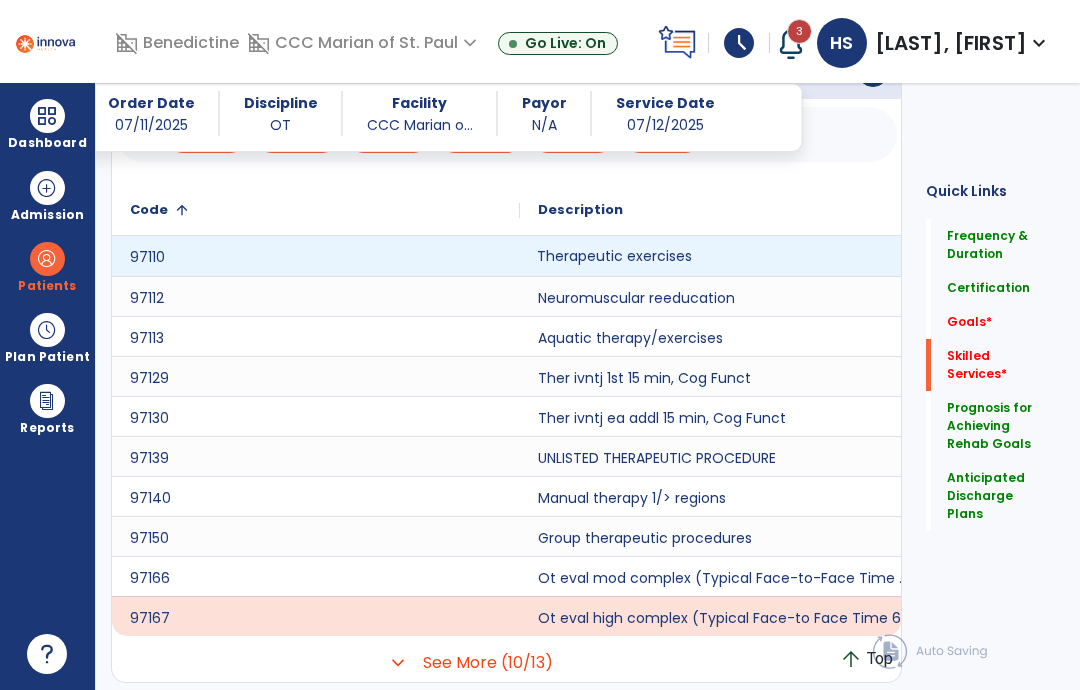 type on "***" 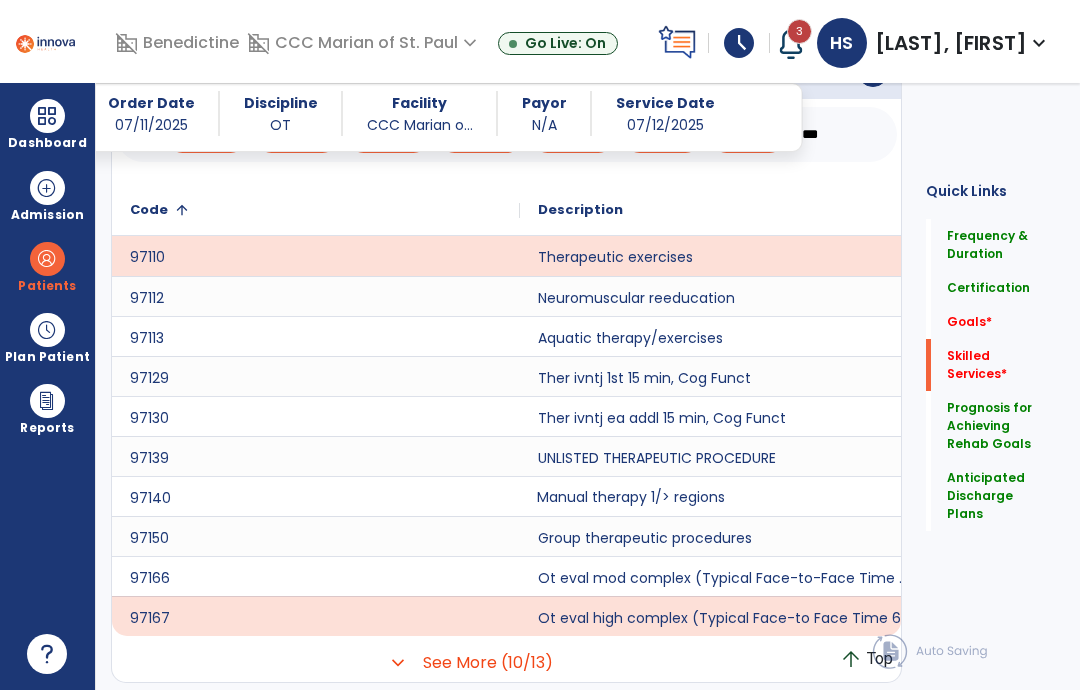 click on "Manual therapy 1/> regions" 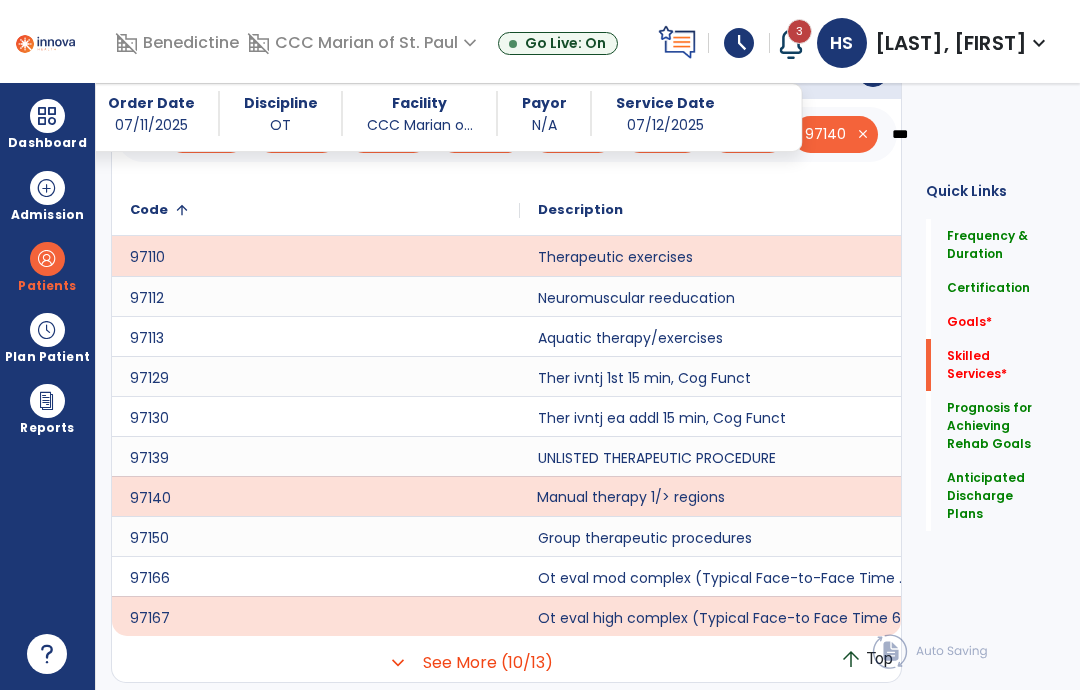 scroll, scrollTop: 0, scrollLeft: 9, axis: horizontal 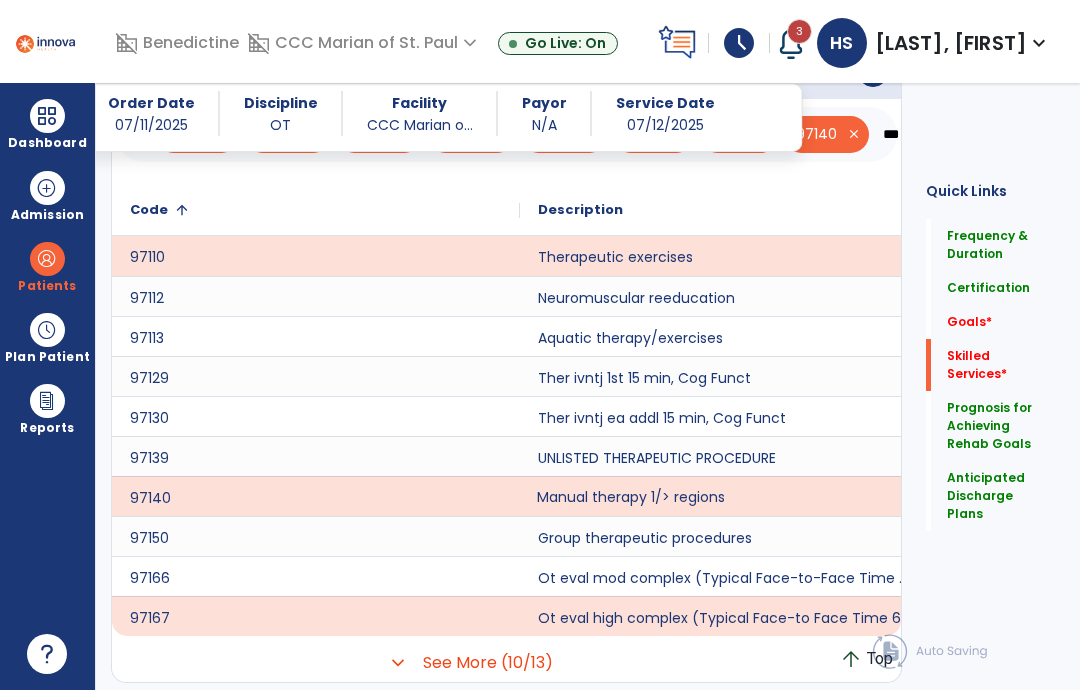 click on "save" 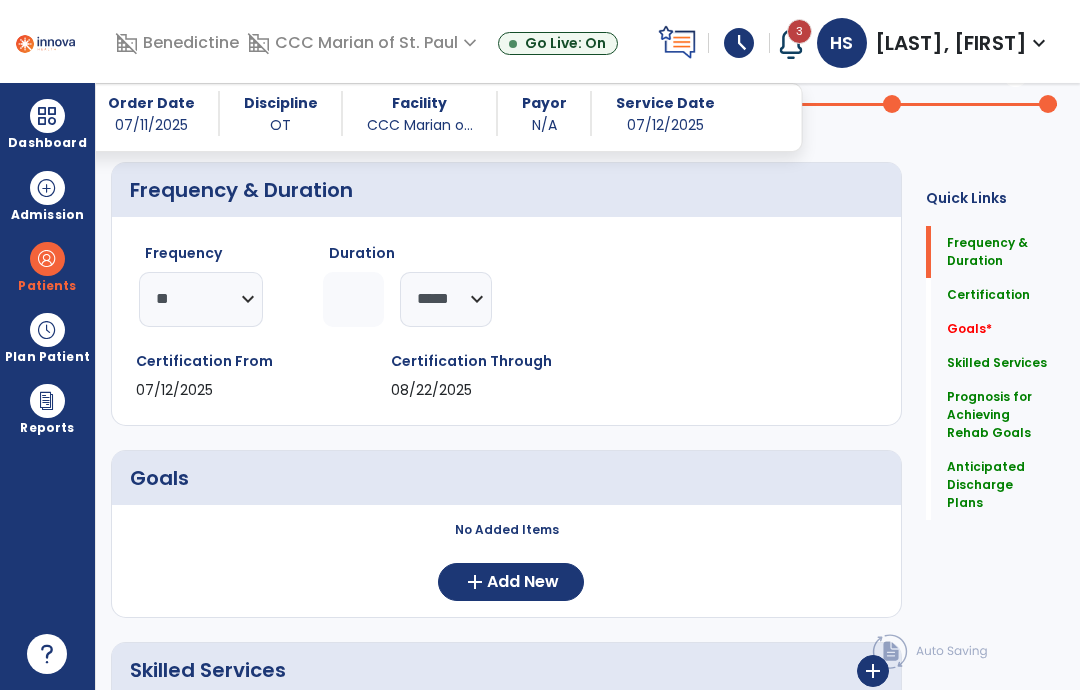 scroll, scrollTop: 182, scrollLeft: 0, axis: vertical 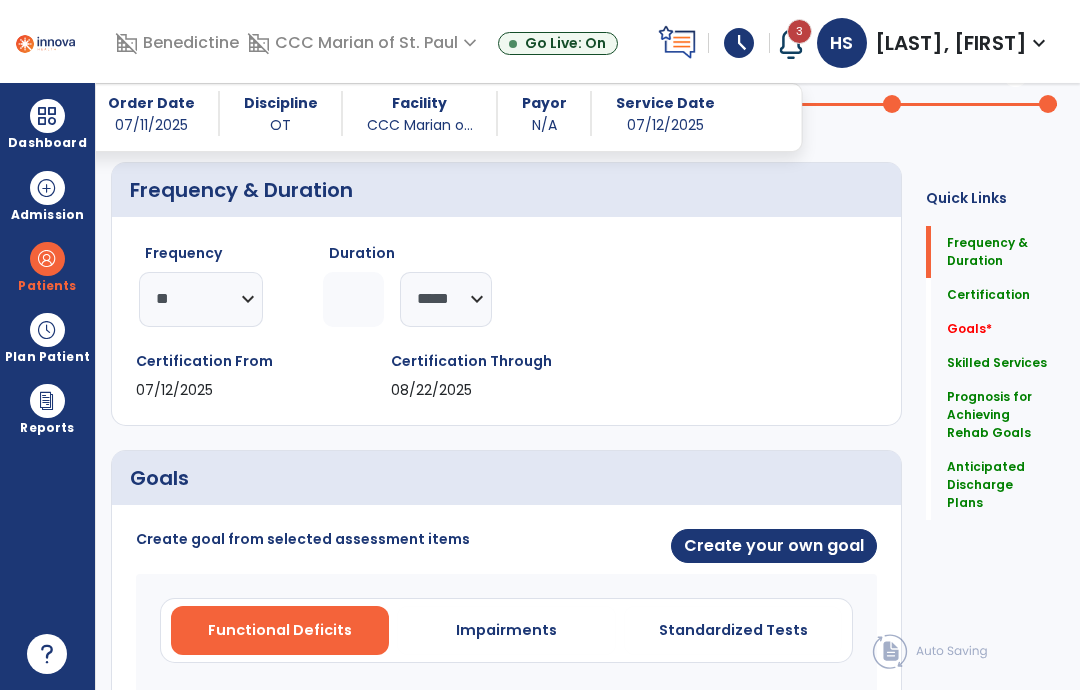 click on "Create your own goal" at bounding box center [774, 546] 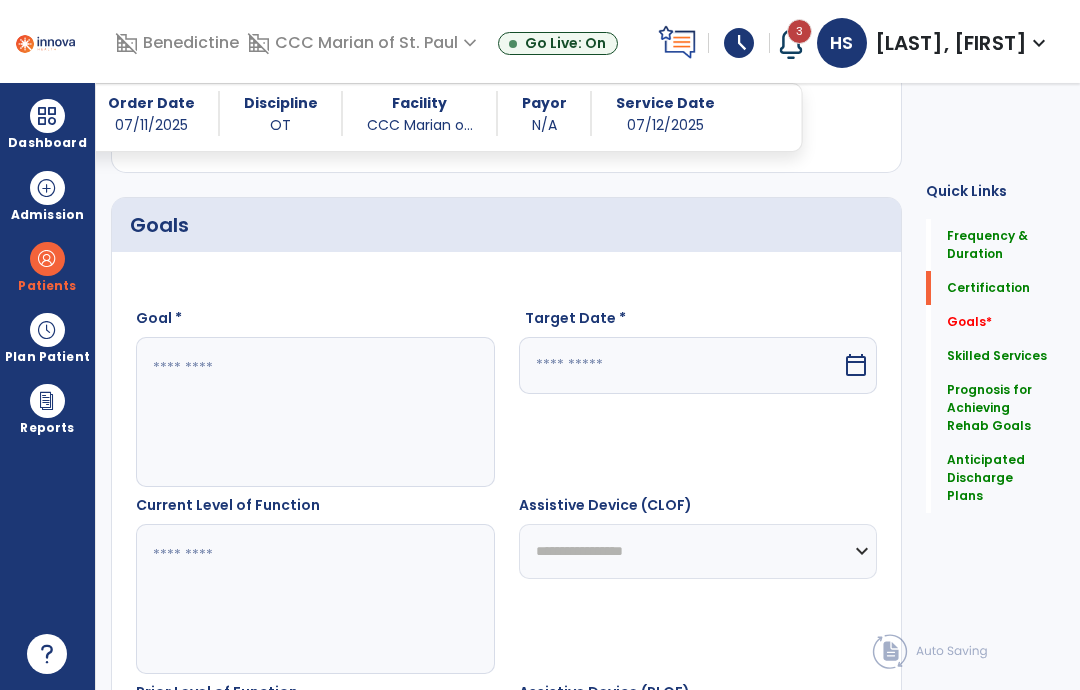 scroll, scrollTop: 445, scrollLeft: 0, axis: vertical 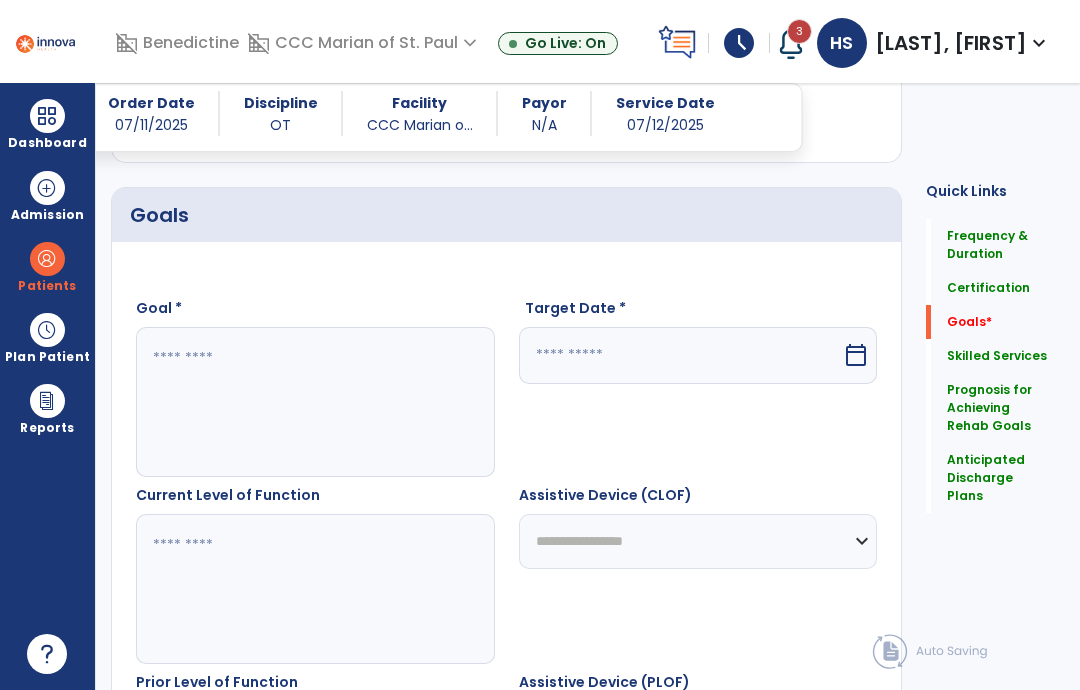 click at bounding box center (322, 402) 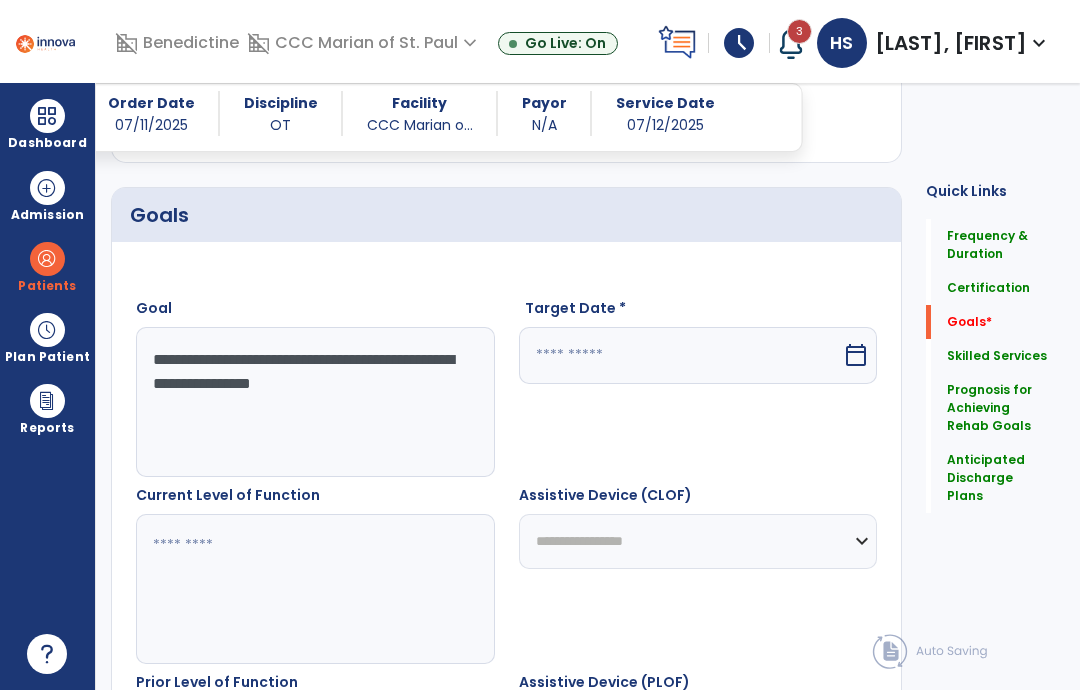 type on "**********" 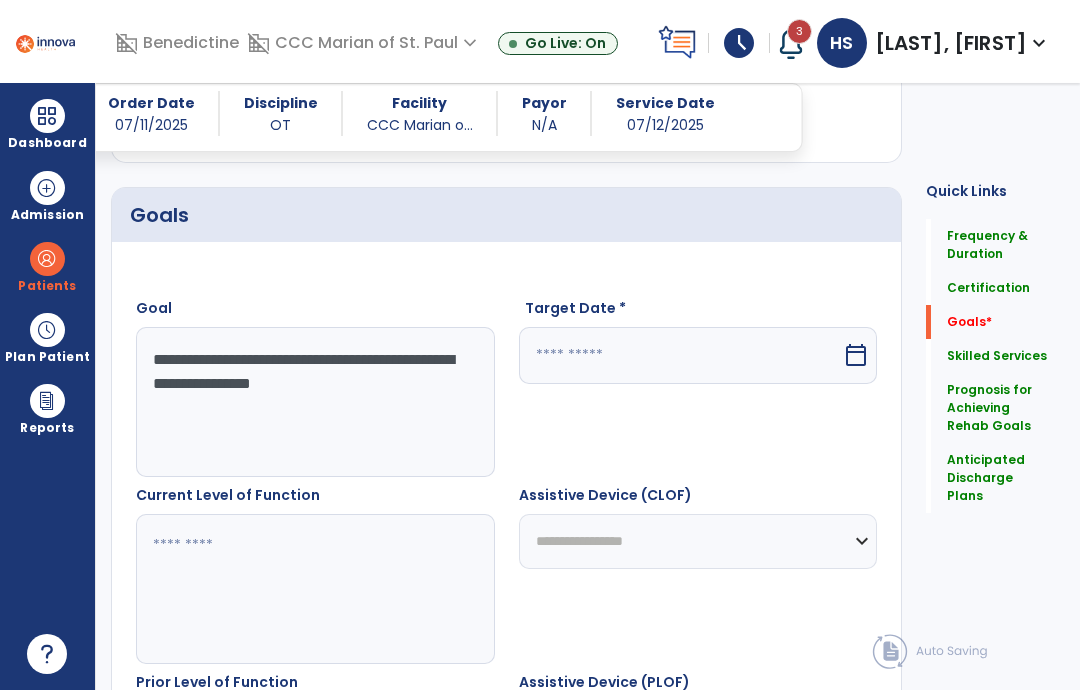 click at bounding box center [681, 355] 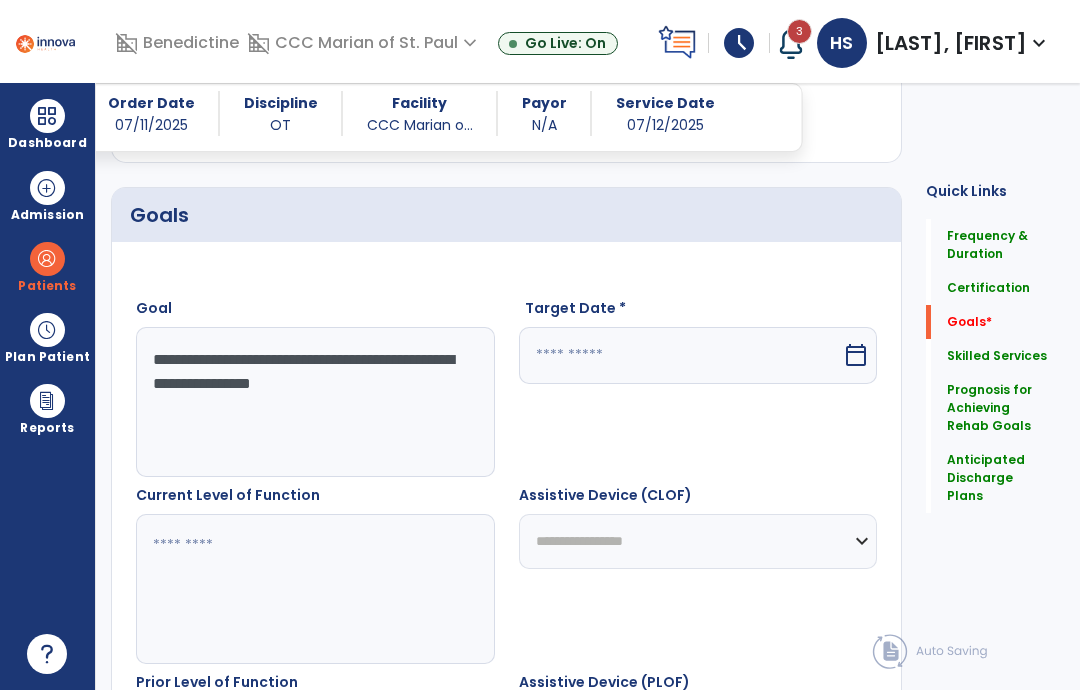 select on "*" 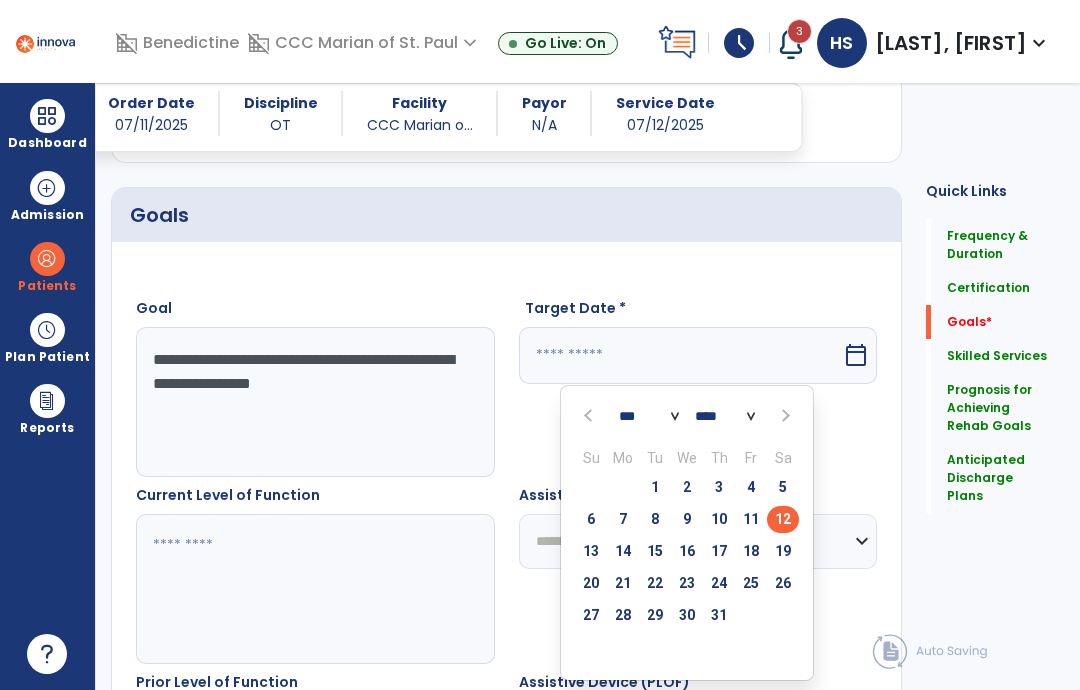 click at bounding box center (784, 416) 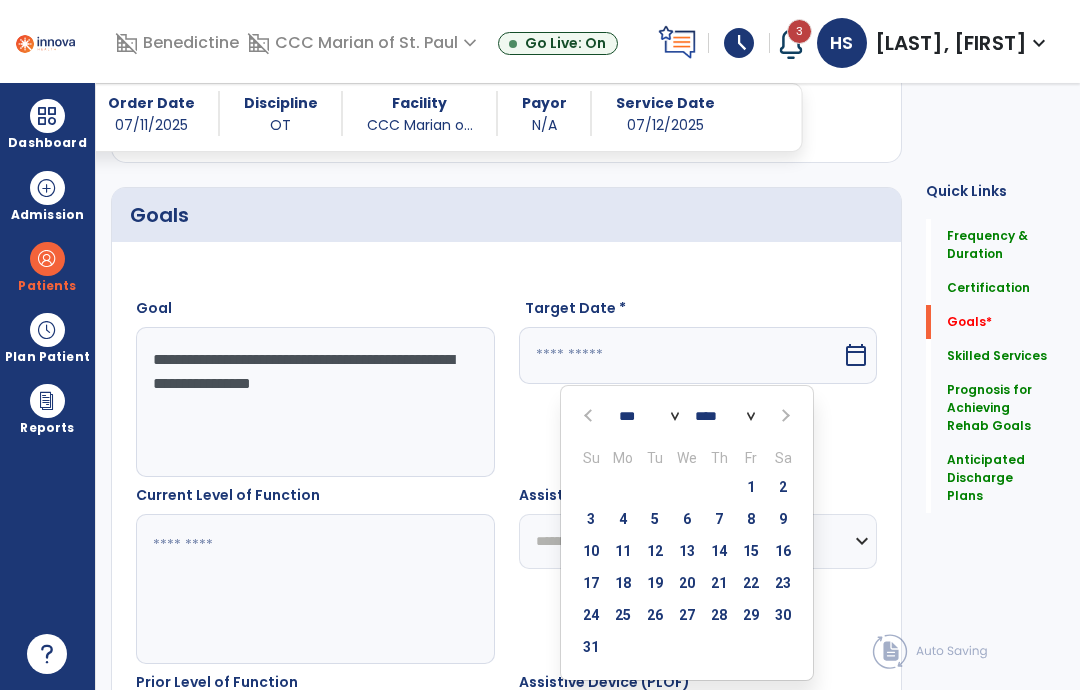 select on "*" 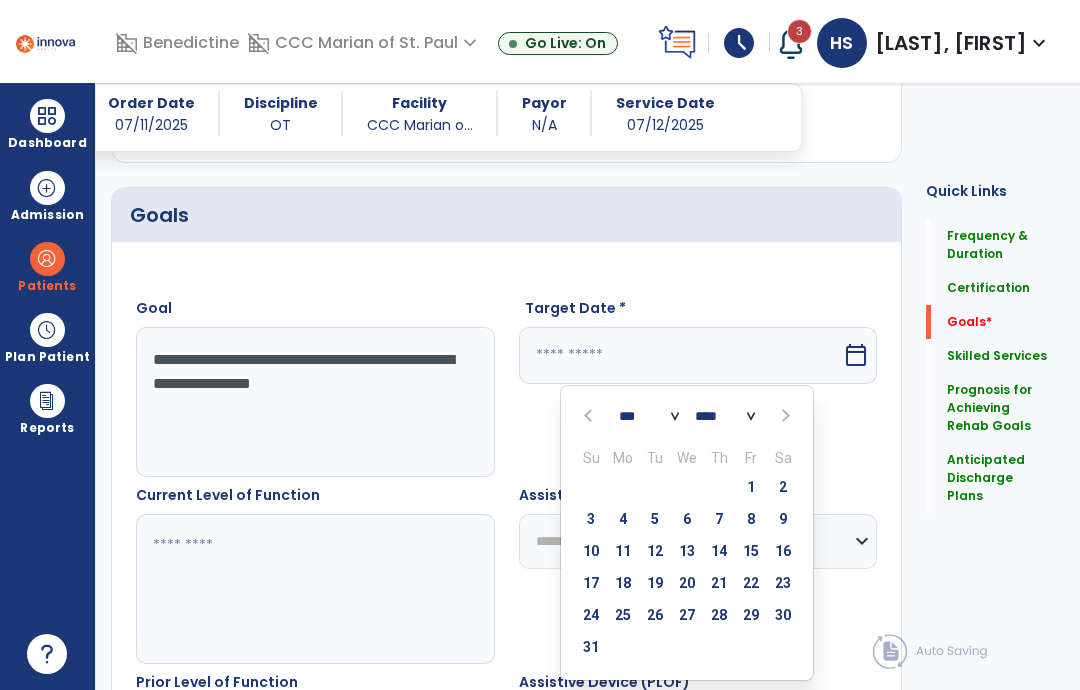 type on "*********" 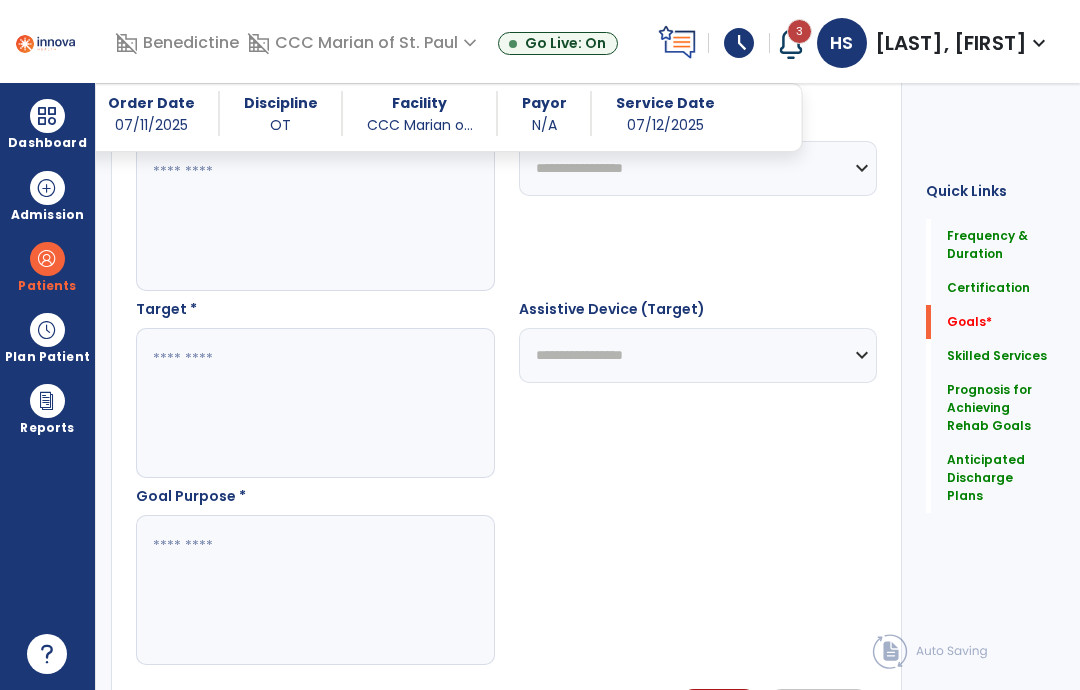 scroll, scrollTop: 1005, scrollLeft: 0, axis: vertical 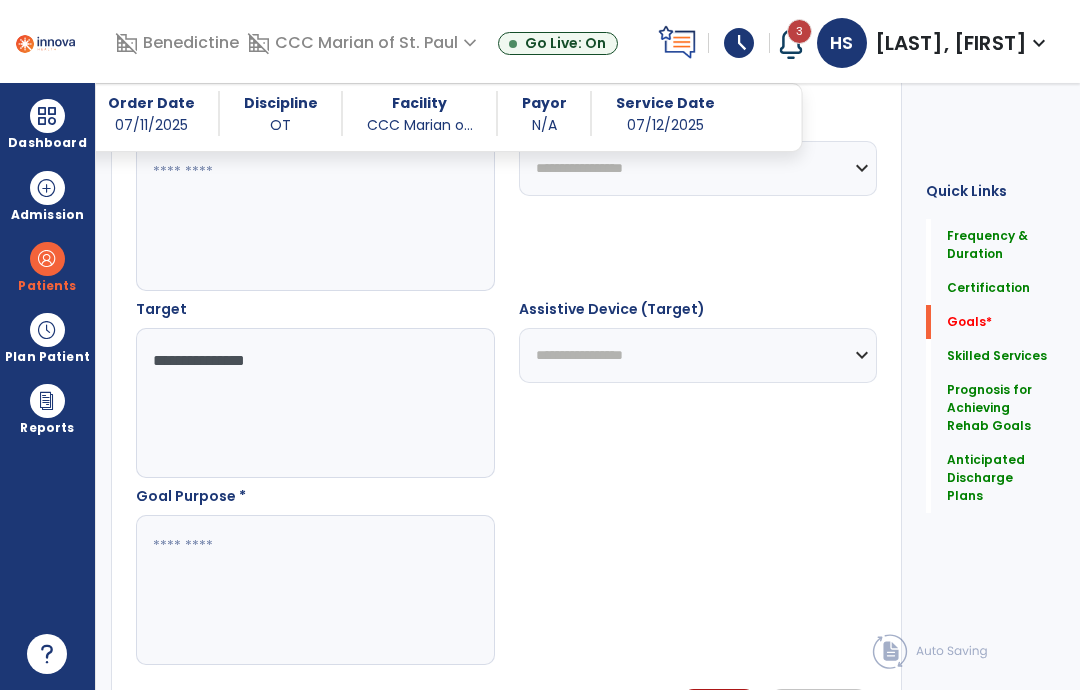 type on "**********" 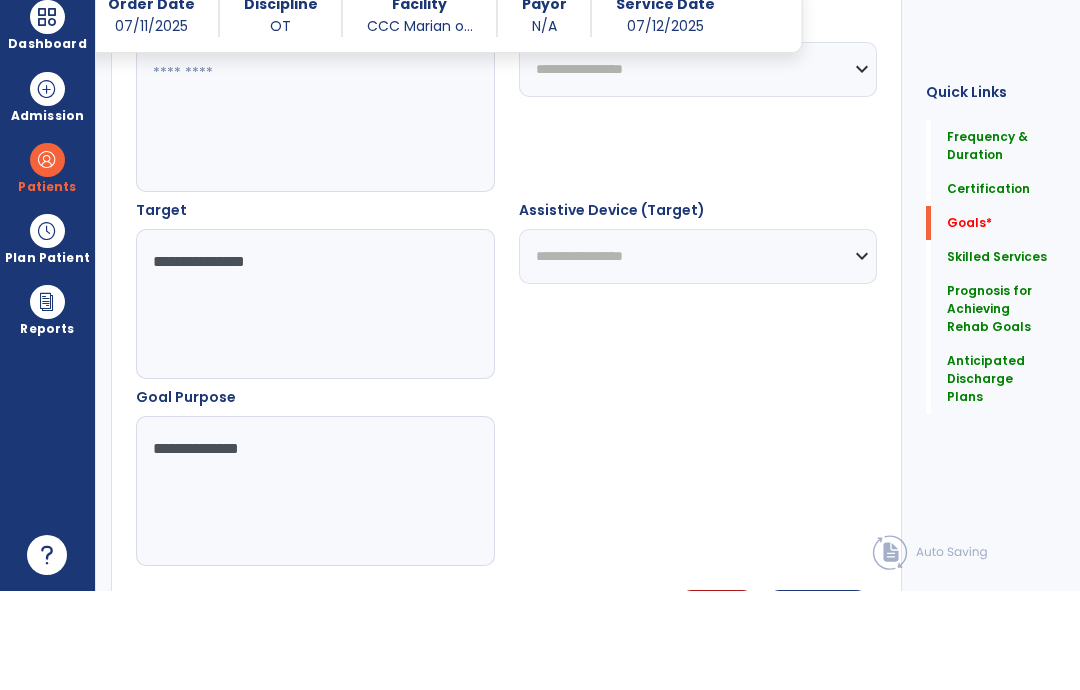 type on "**********" 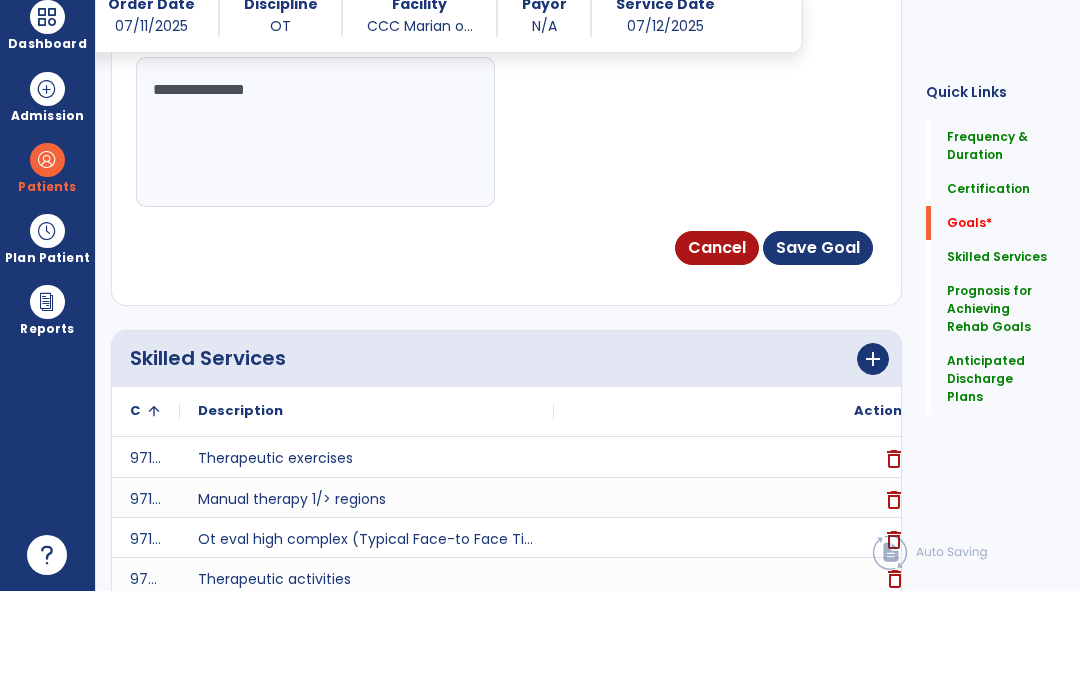 scroll, scrollTop: 1331, scrollLeft: 0, axis: vertical 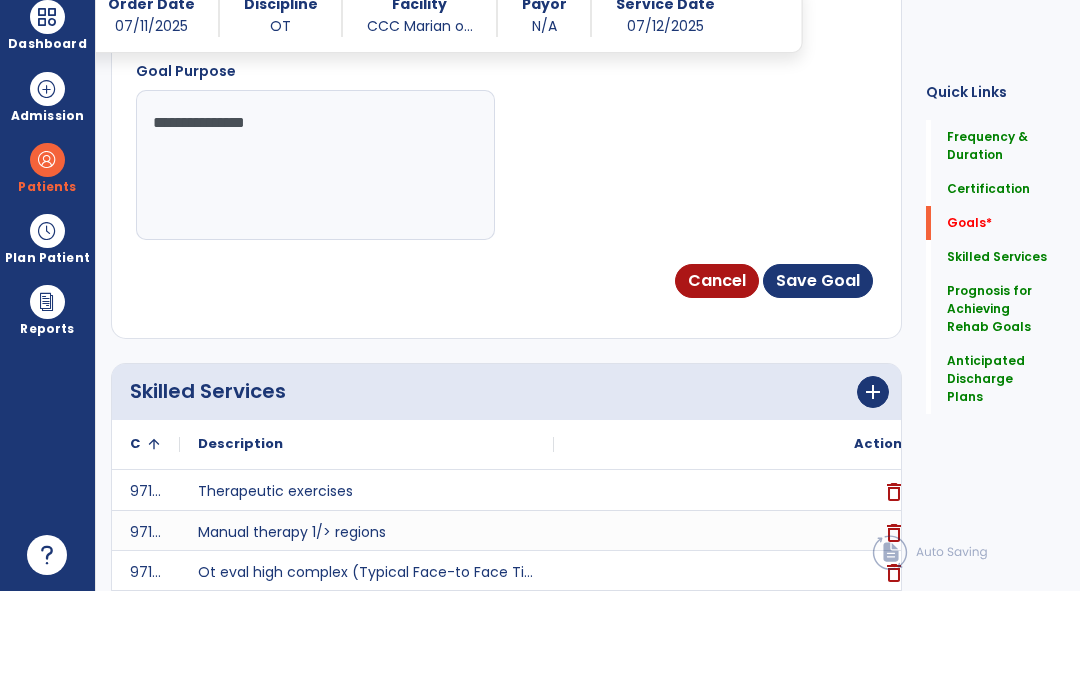 click on "Save Goal" at bounding box center [818, 380] 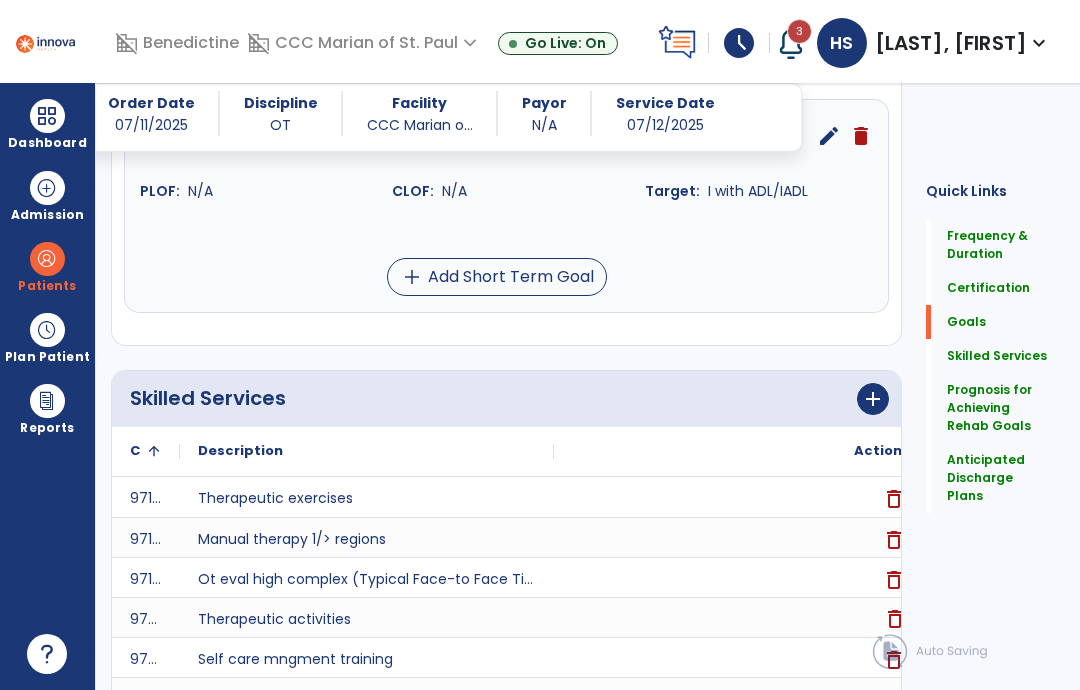 scroll, scrollTop: 614, scrollLeft: 0, axis: vertical 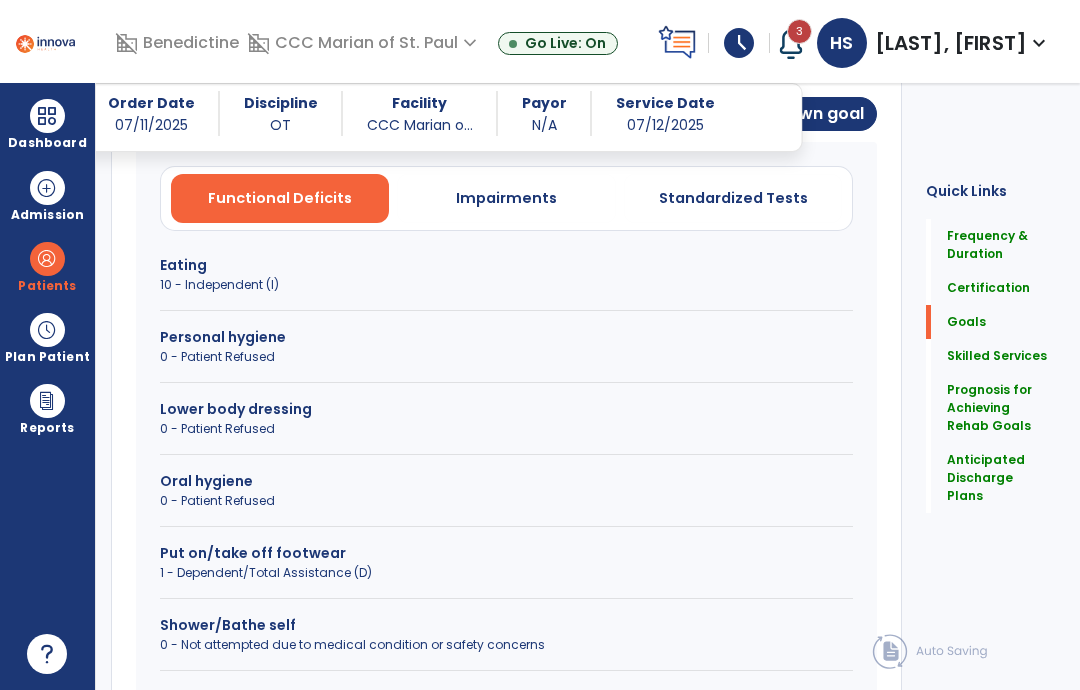 click on "Lower body dressing" at bounding box center (506, 409) 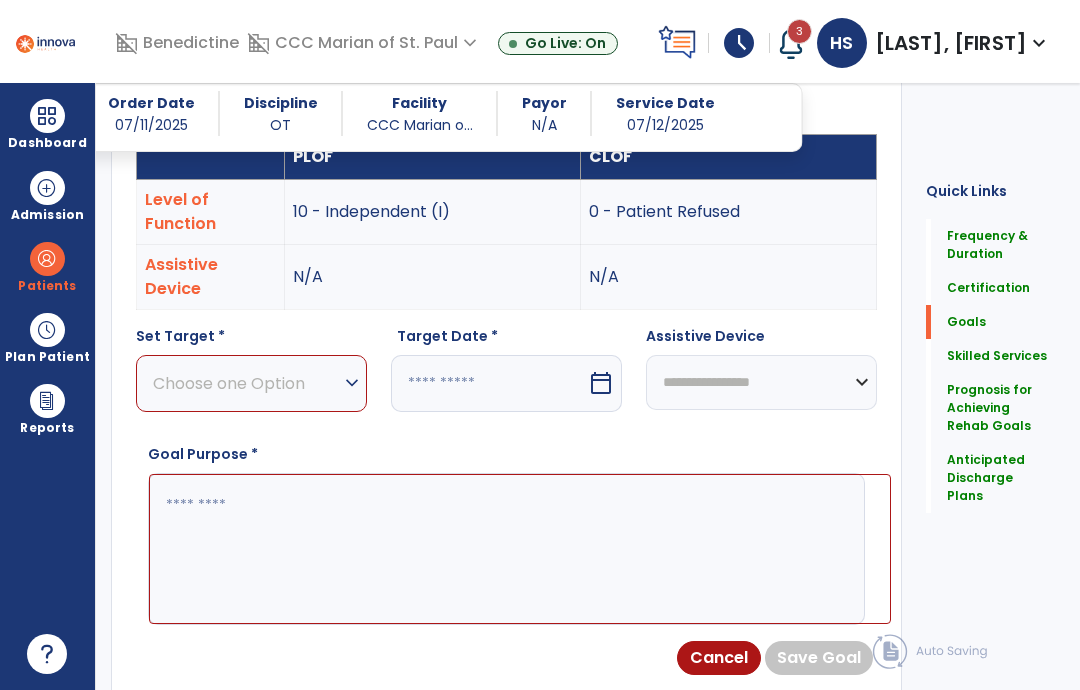 click on "expand_more" at bounding box center (352, 383) 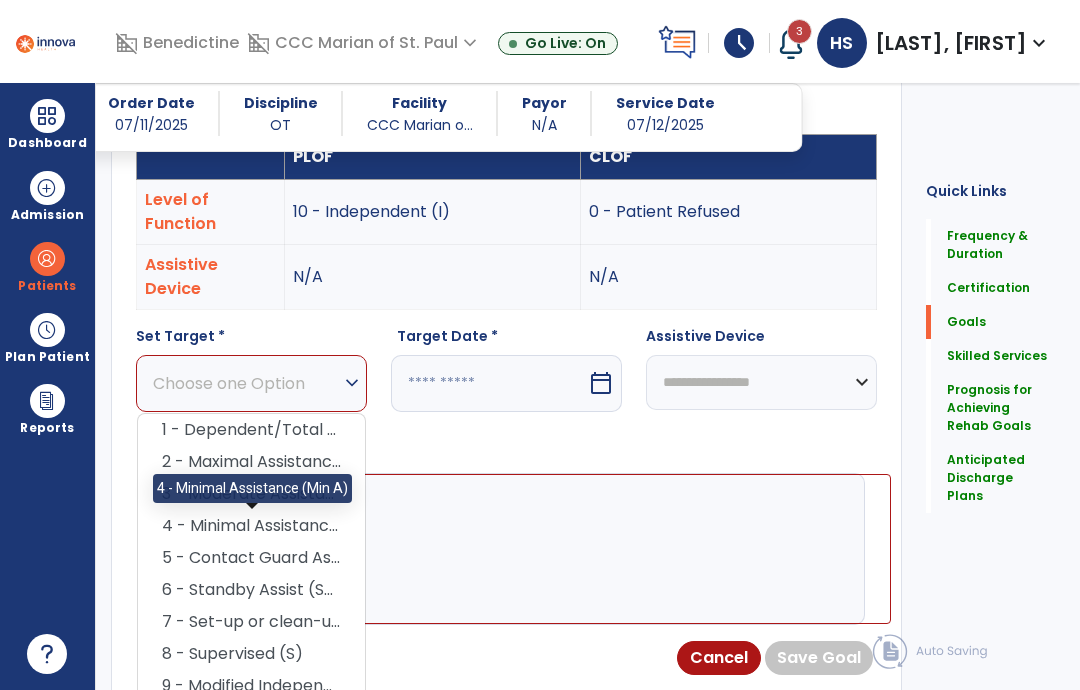 click on "4 - Minimal Assistance (Min A)" at bounding box center [251, 526] 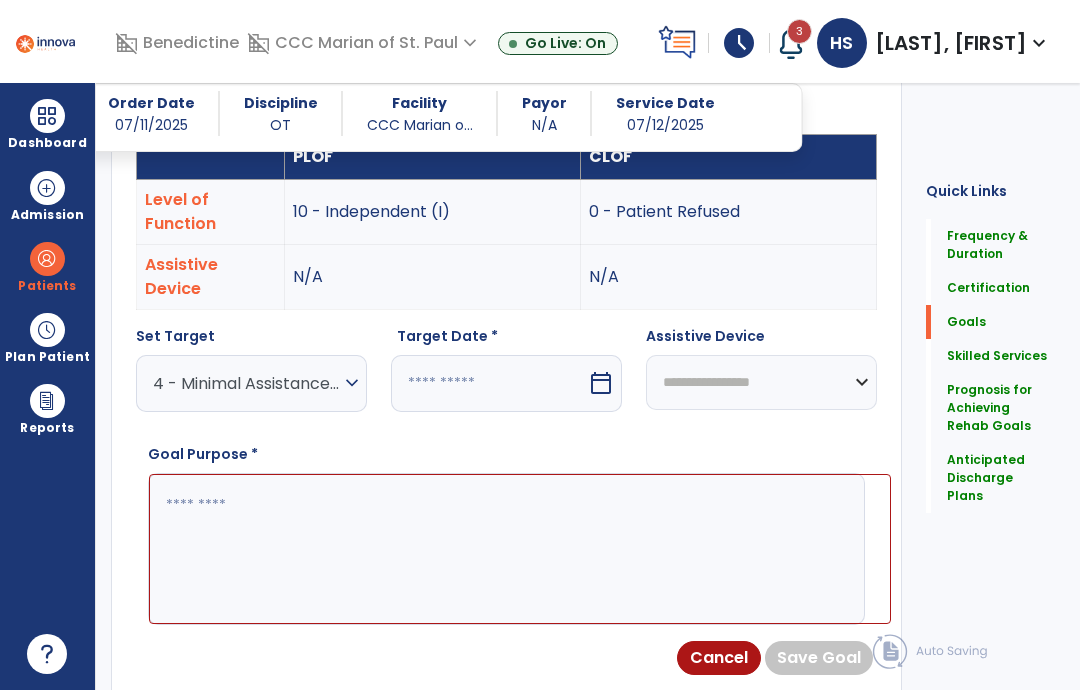 click on "calendar_today" at bounding box center (601, 383) 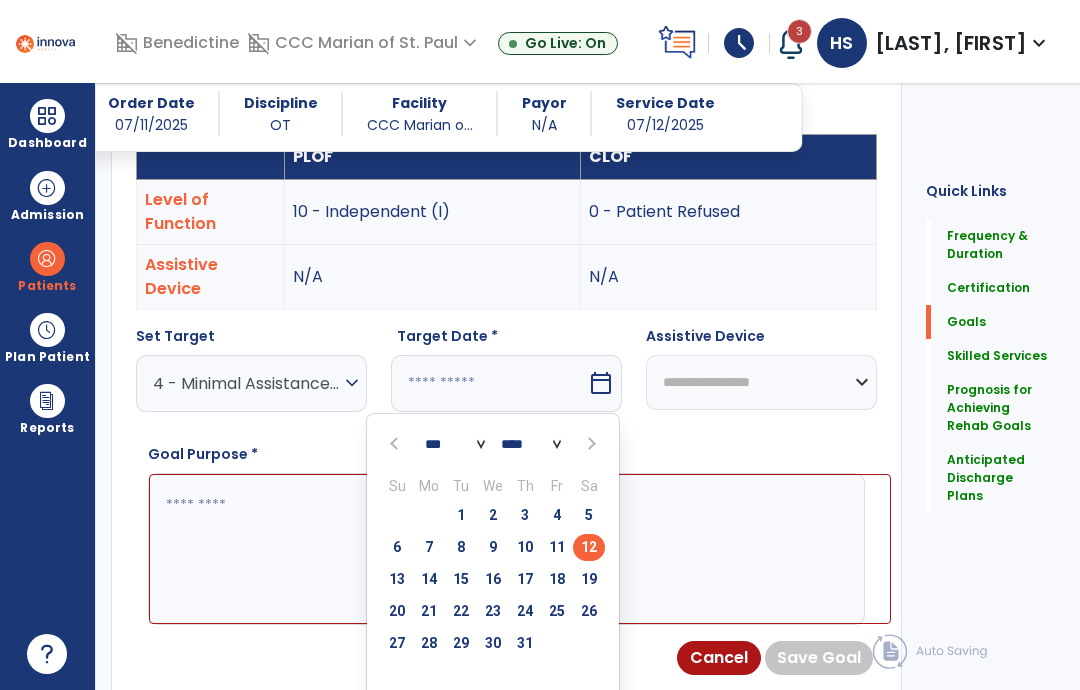 click on "26" at bounding box center [589, 611] 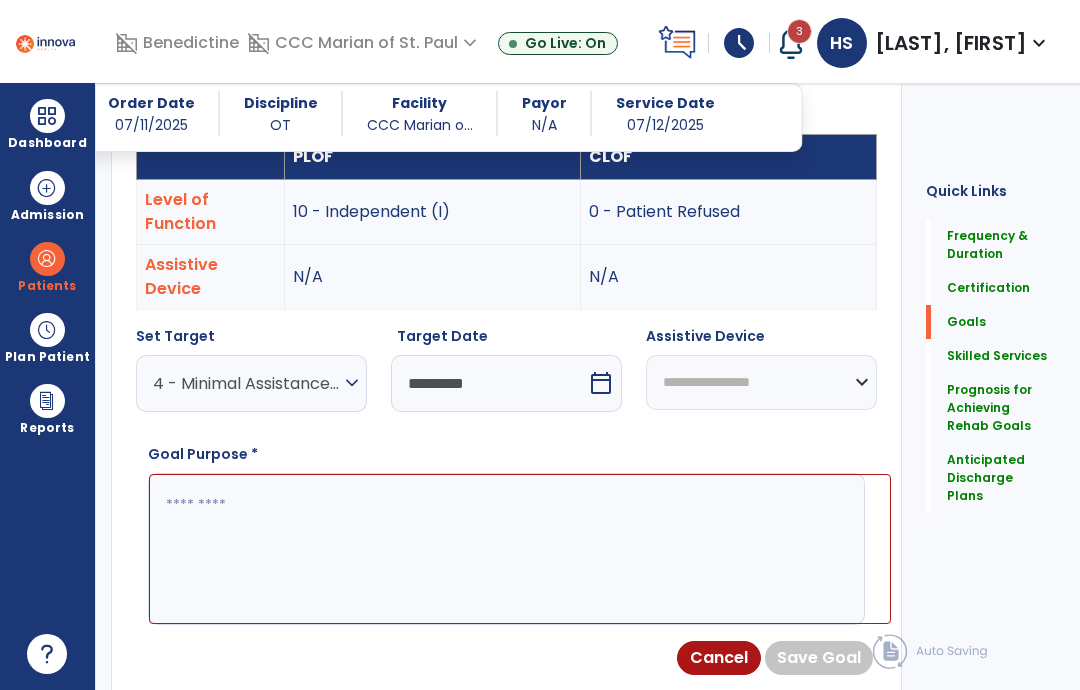 click at bounding box center (520, 549) 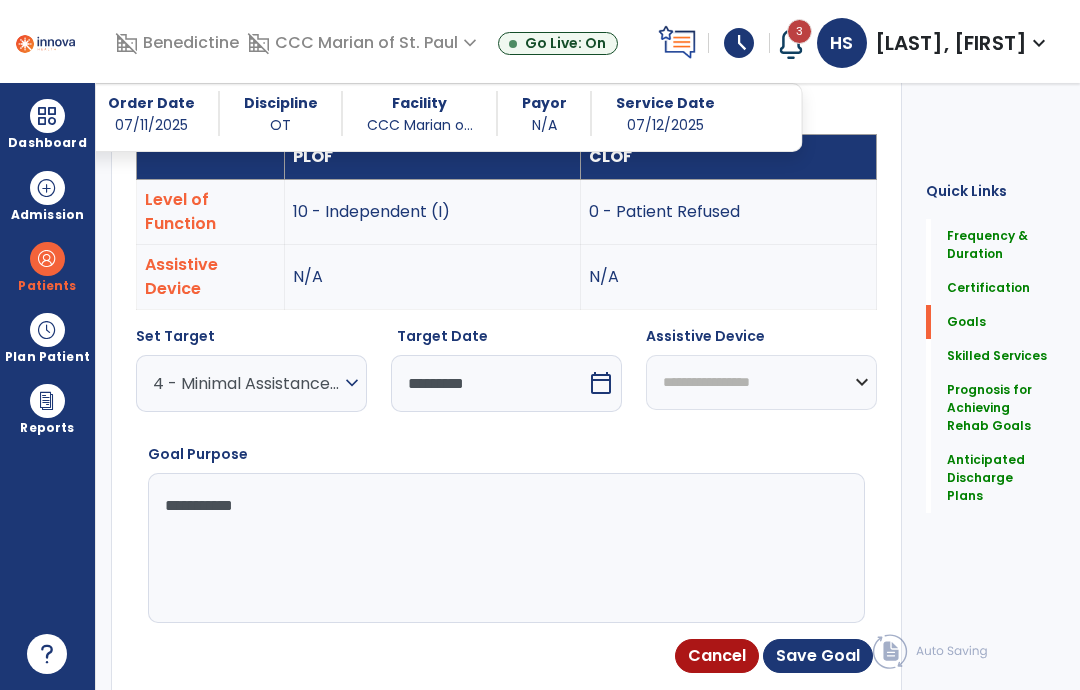 type on "**********" 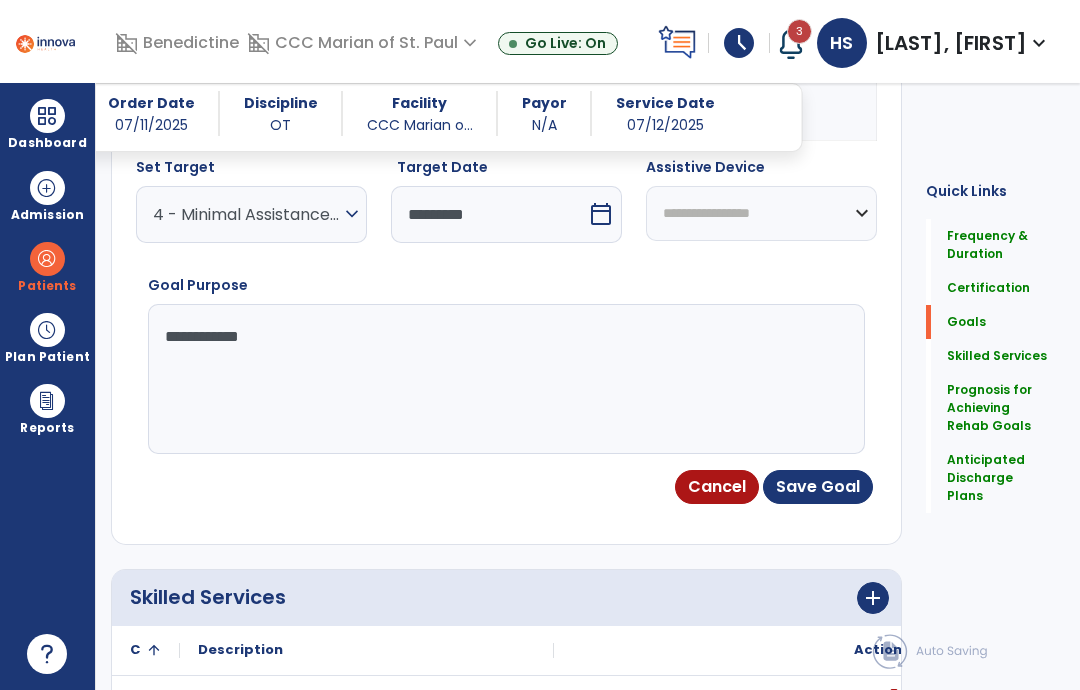 scroll, scrollTop: 785, scrollLeft: 0, axis: vertical 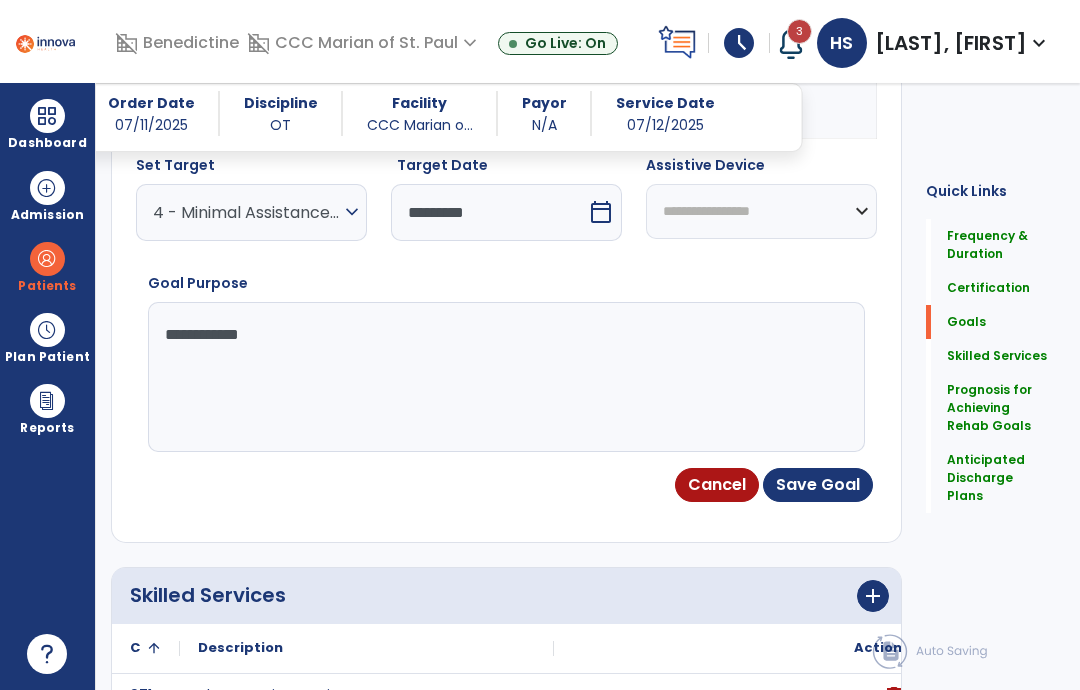 click on "Save Goal" at bounding box center [818, 485] 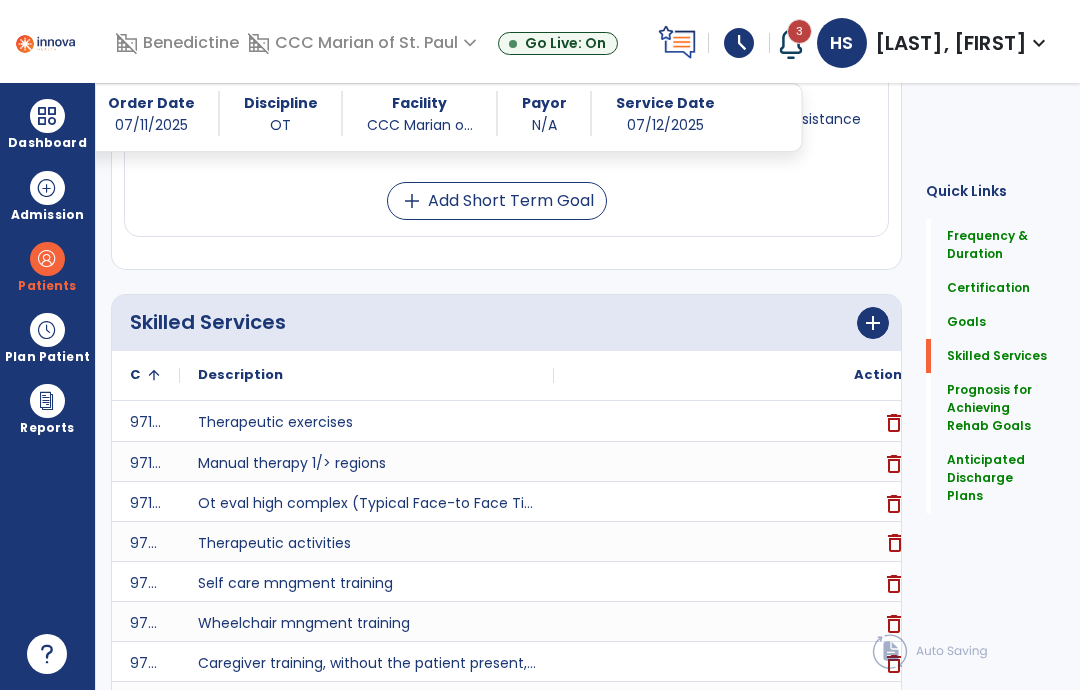 click on "add  Add Short Term Goal" at bounding box center (497, 201) 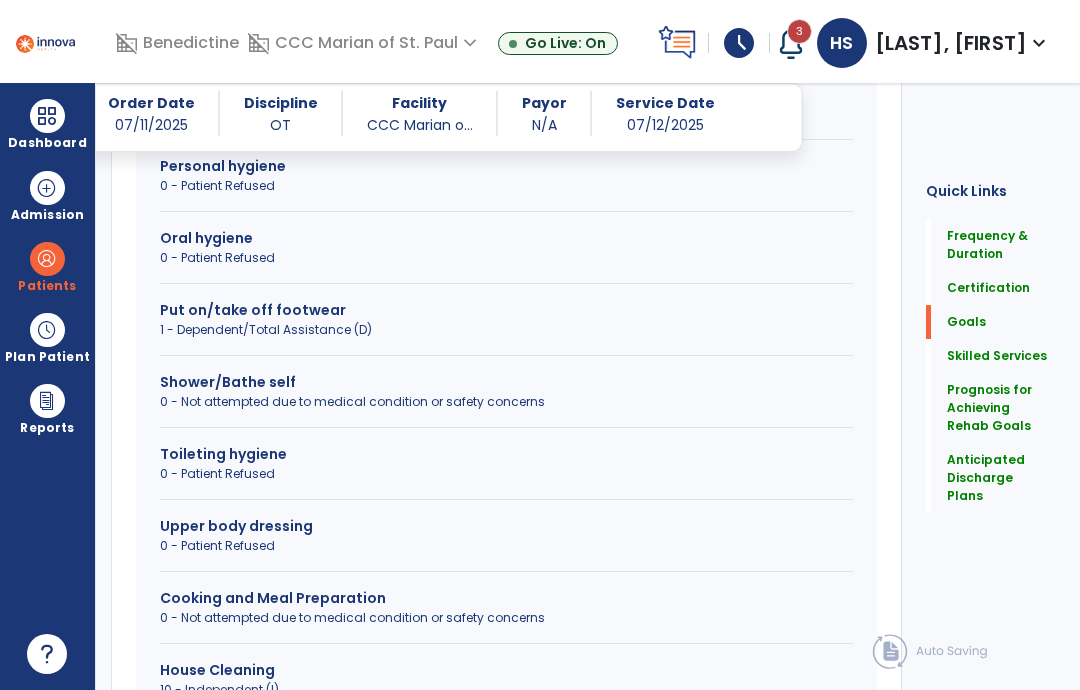click on "Toileting hygiene" at bounding box center (506, 454) 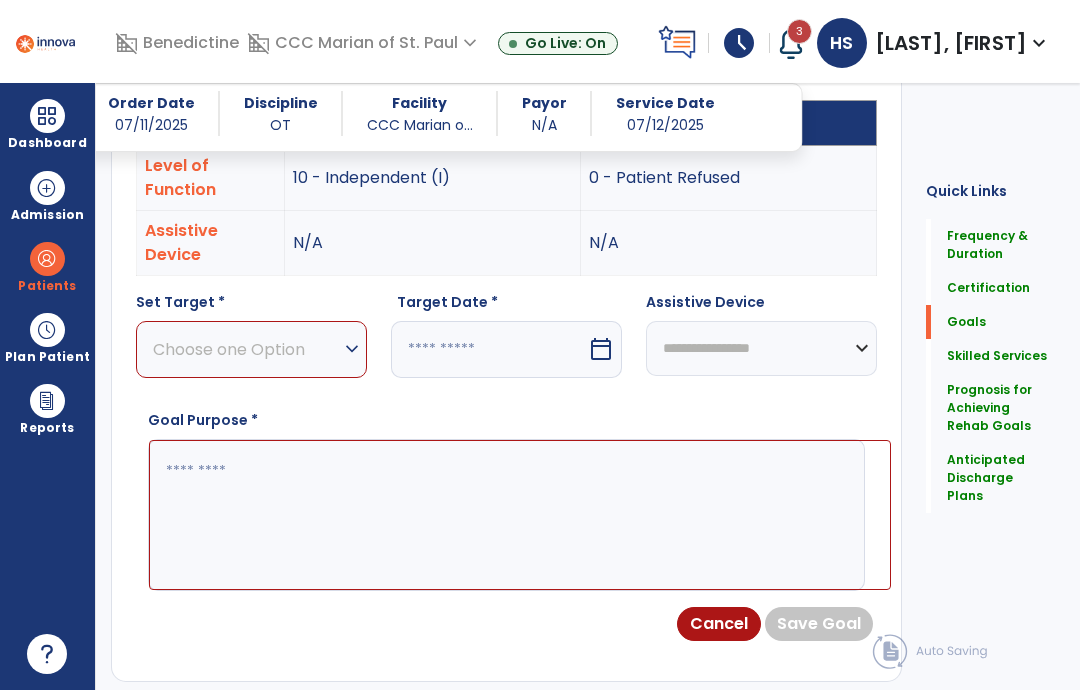scroll, scrollTop: 650, scrollLeft: 0, axis: vertical 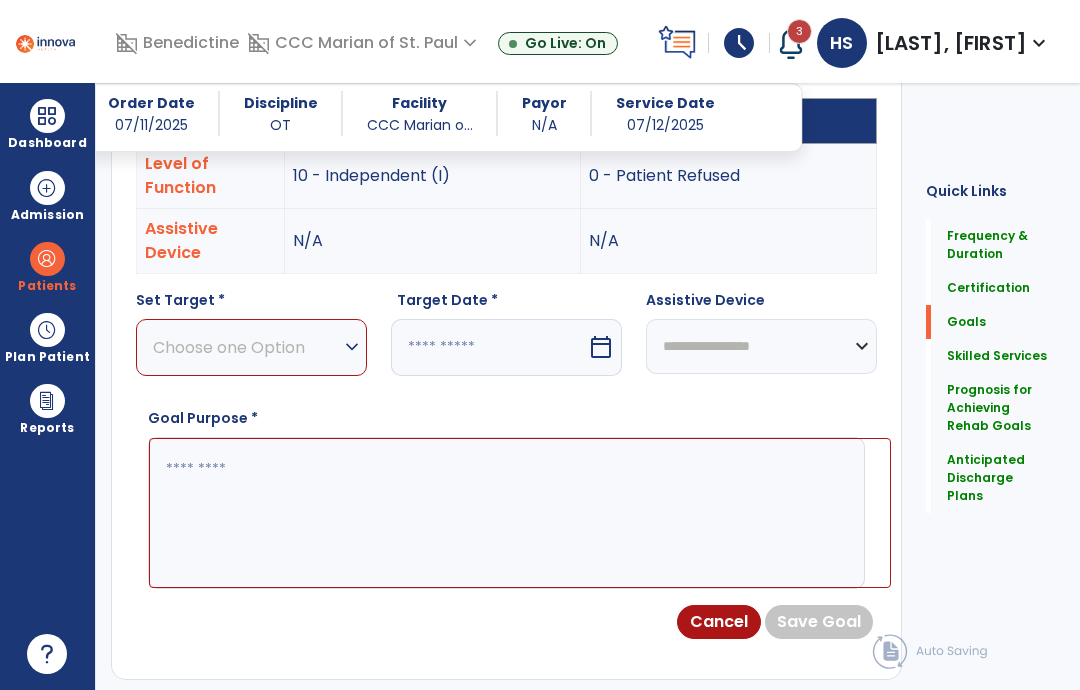 click on "expand_more" at bounding box center [352, 347] 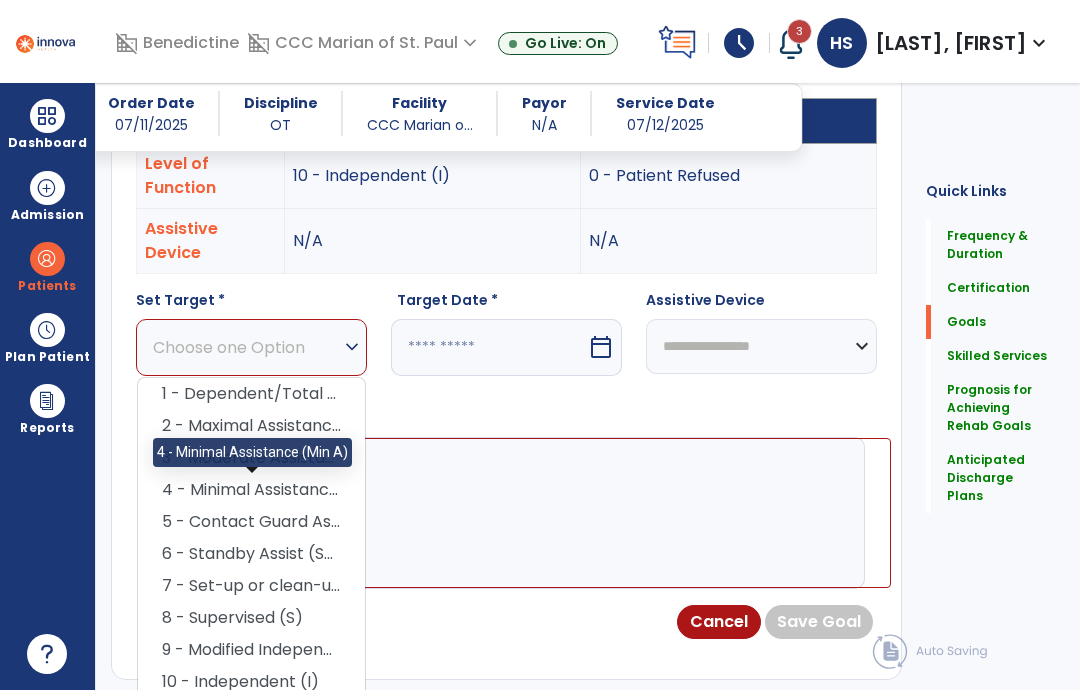 click on "4 - Minimal Assistance (Min A)" at bounding box center (251, 490) 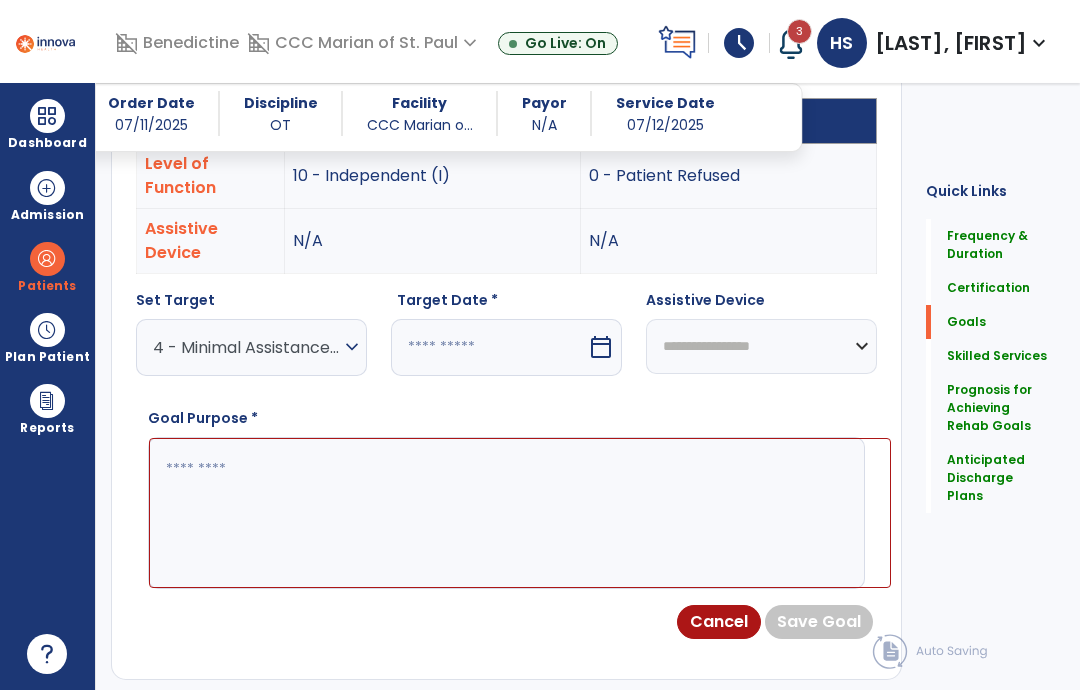 click on "calendar_today" at bounding box center (601, 347) 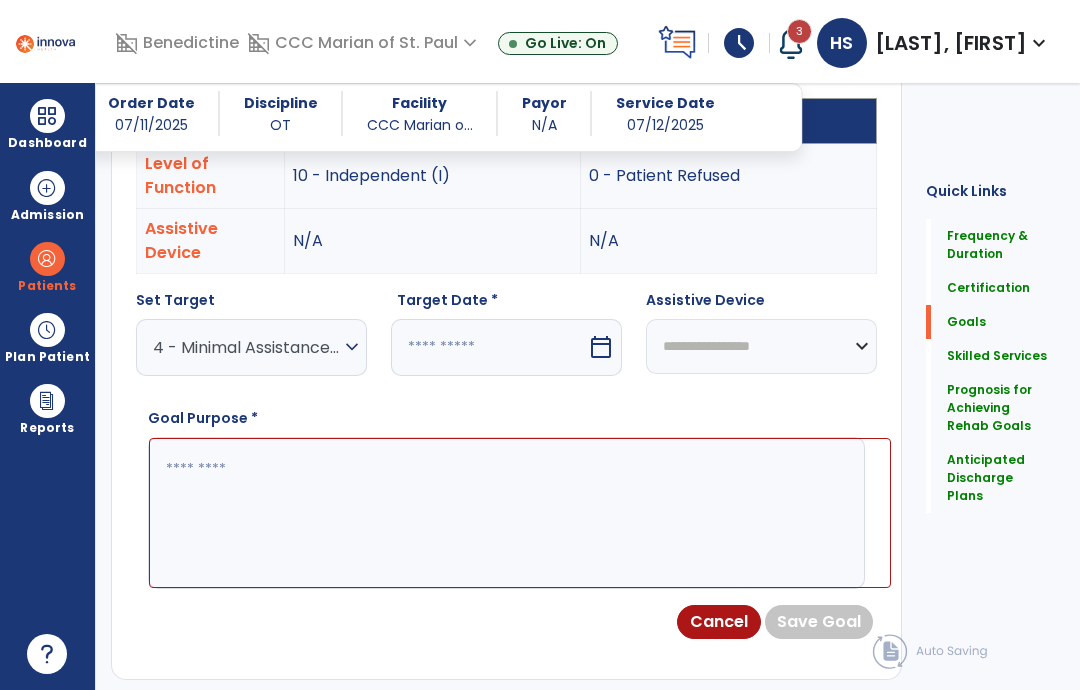 select on "*" 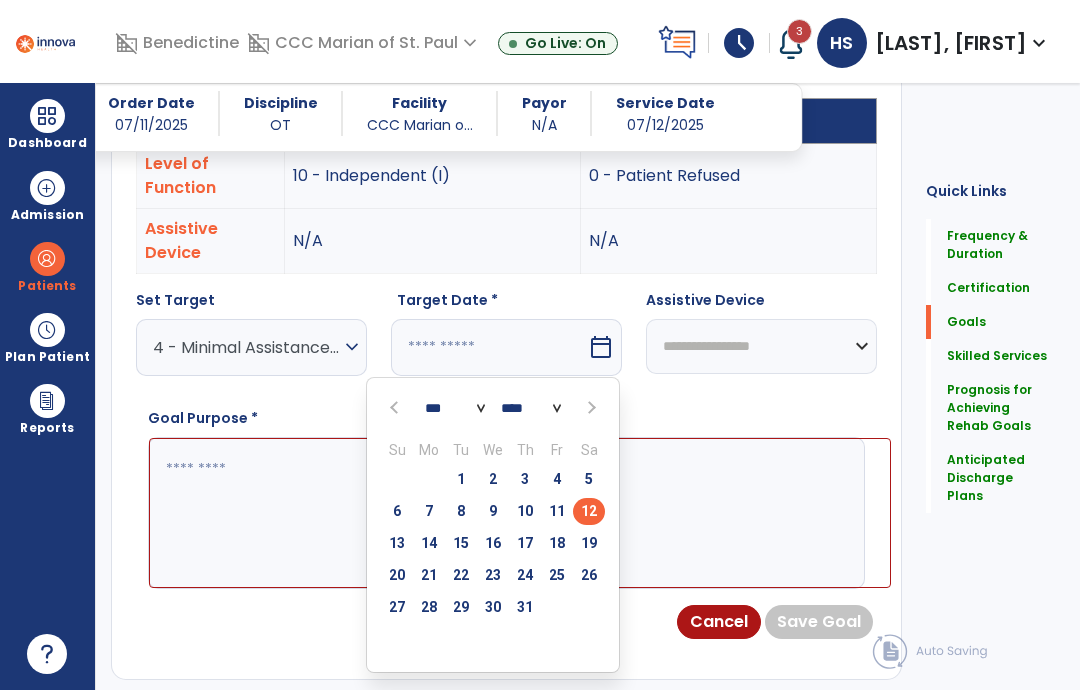click on "26" at bounding box center (589, 575) 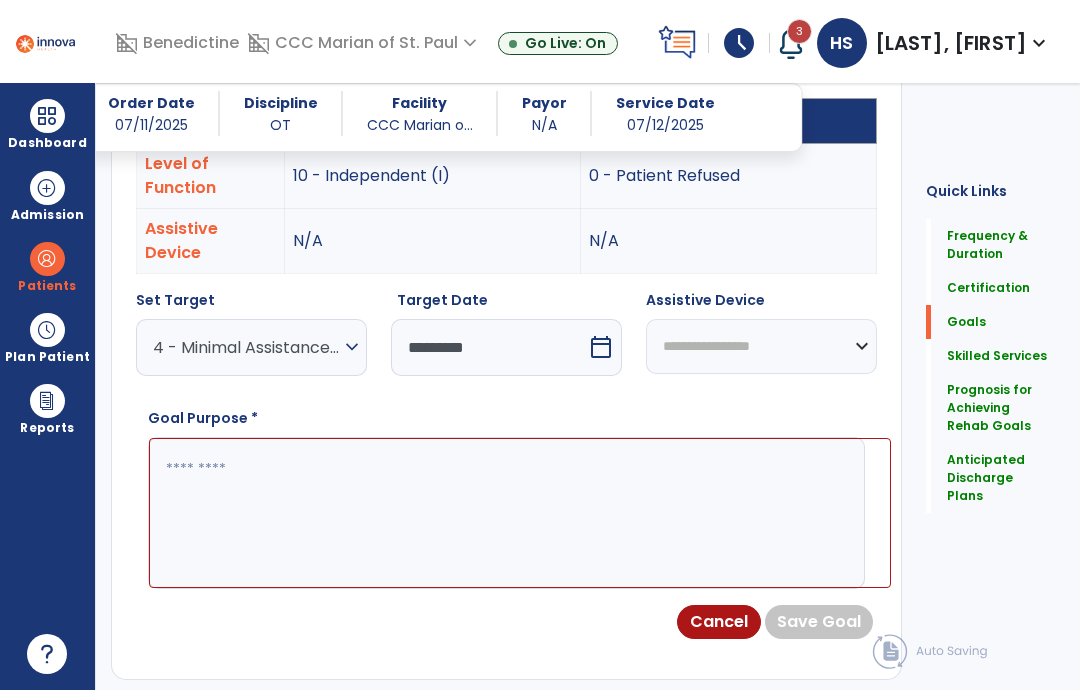 click at bounding box center (520, 513) 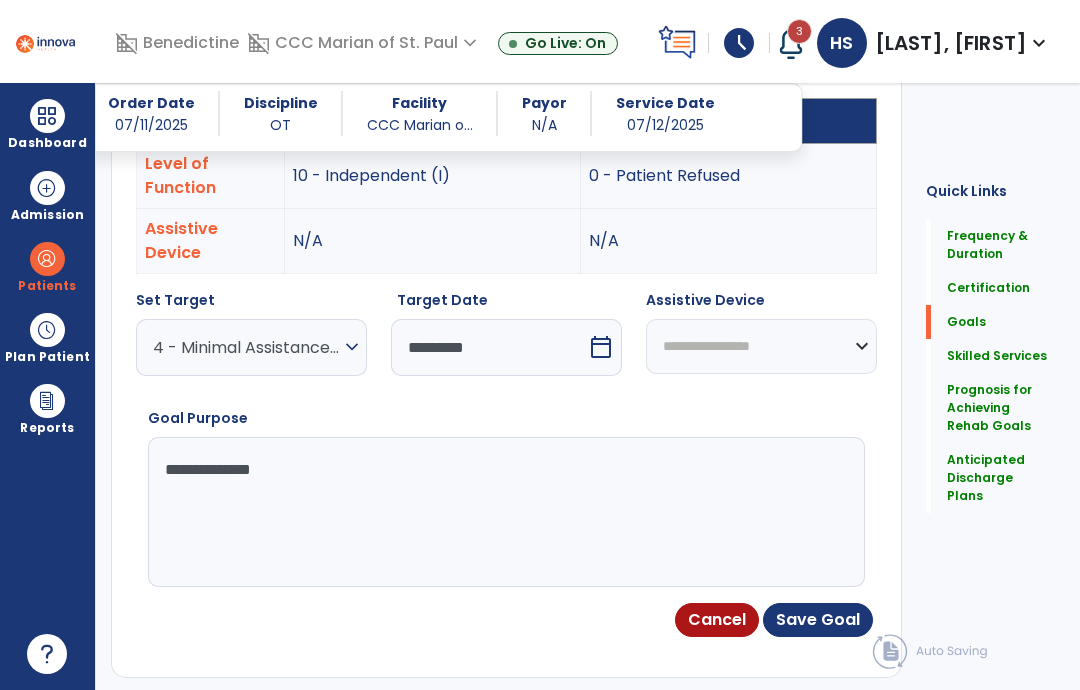 type on "**********" 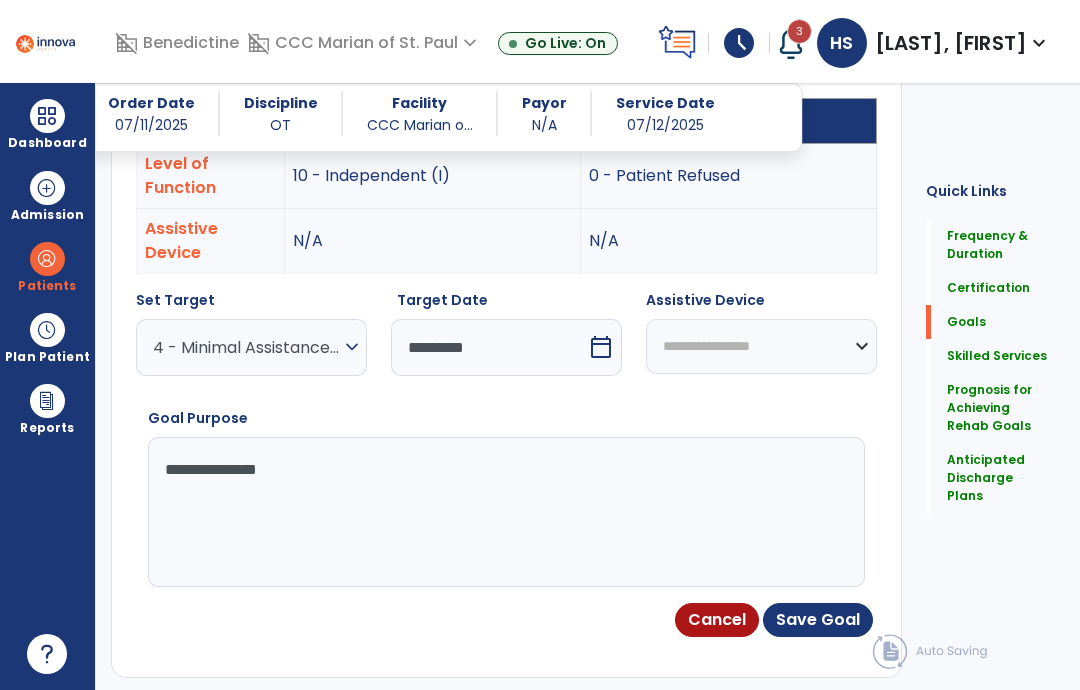 click on "Save Goal" at bounding box center [818, 620] 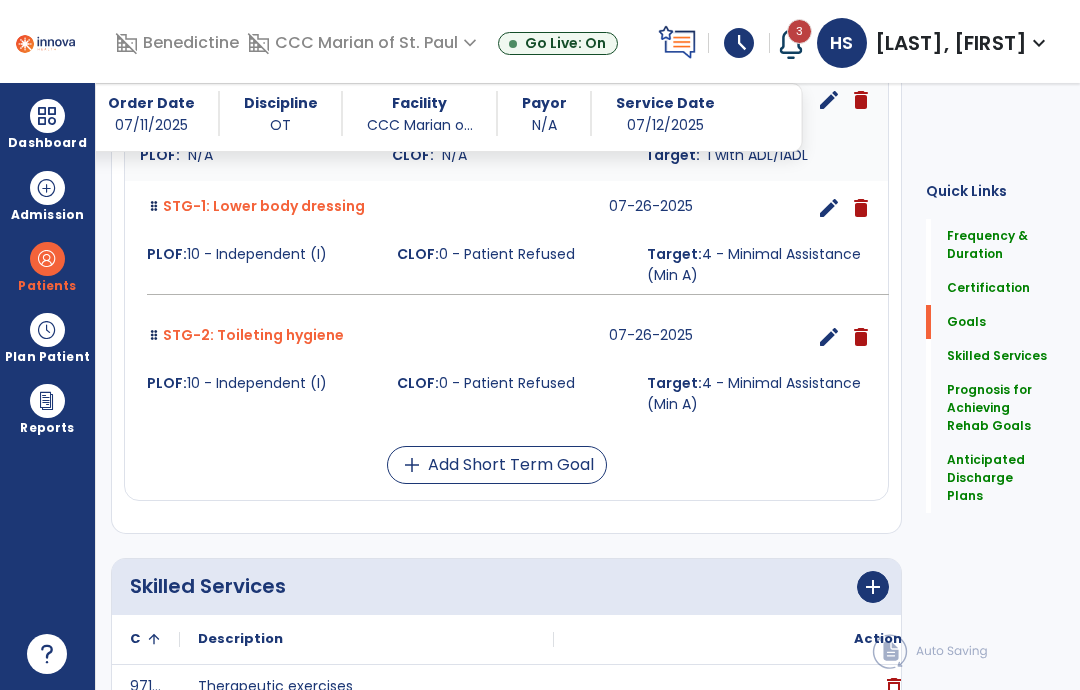 click on "add  Add Short Term Goal" at bounding box center (497, 465) 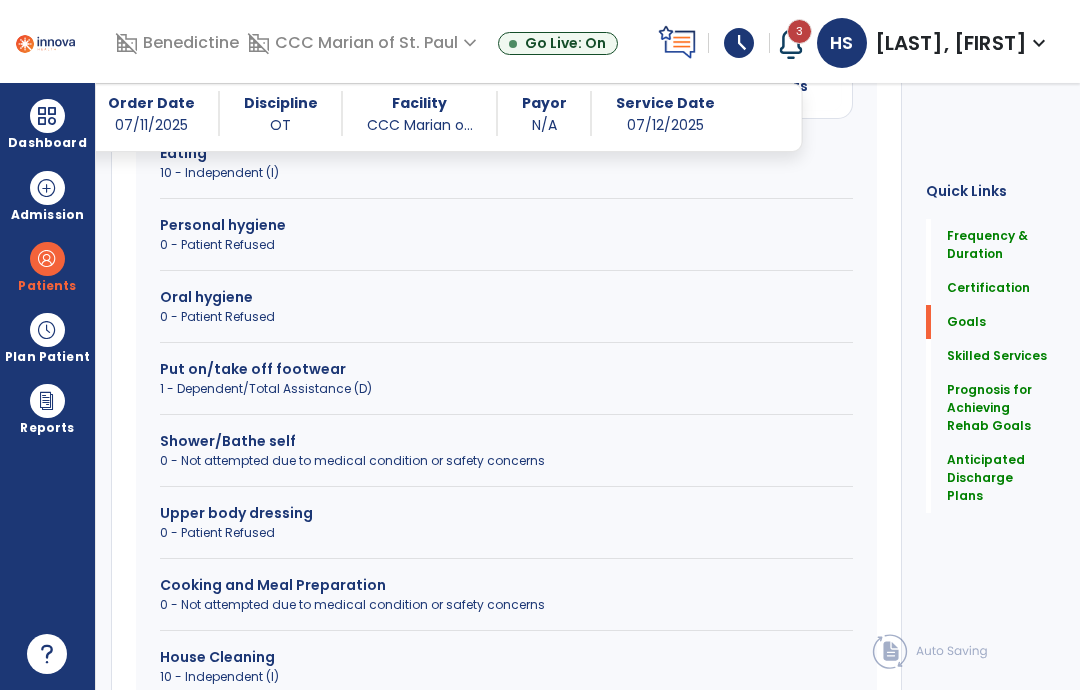 scroll, scrollTop: 750, scrollLeft: 0, axis: vertical 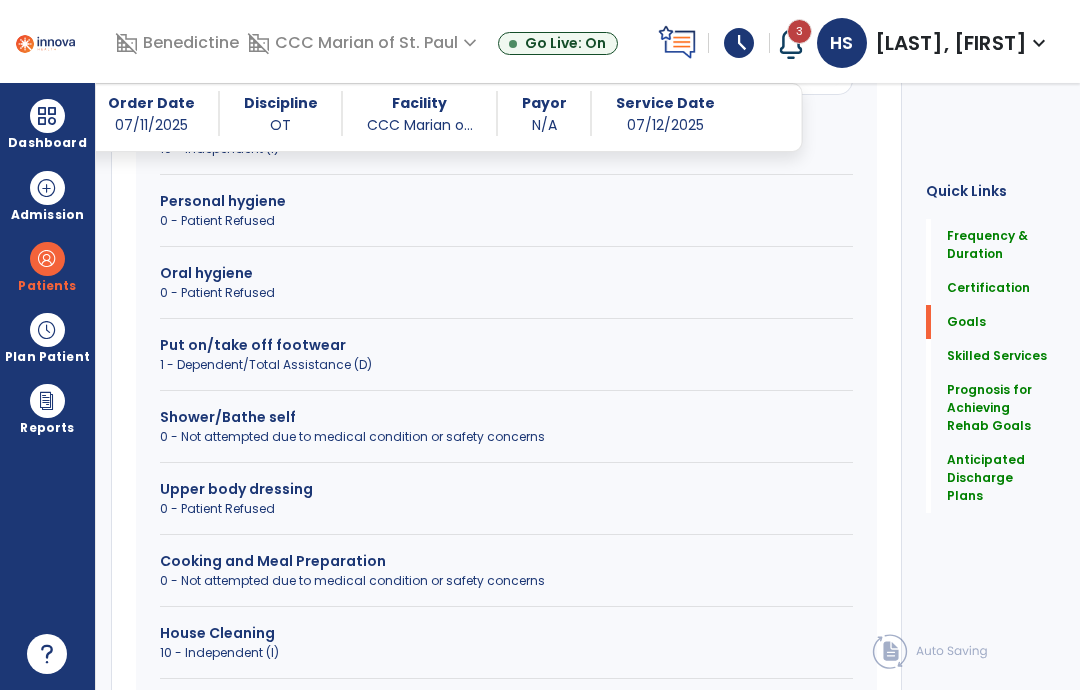 click on "0 - Not attempted due to medical condition or safety concerns" at bounding box center (506, 437) 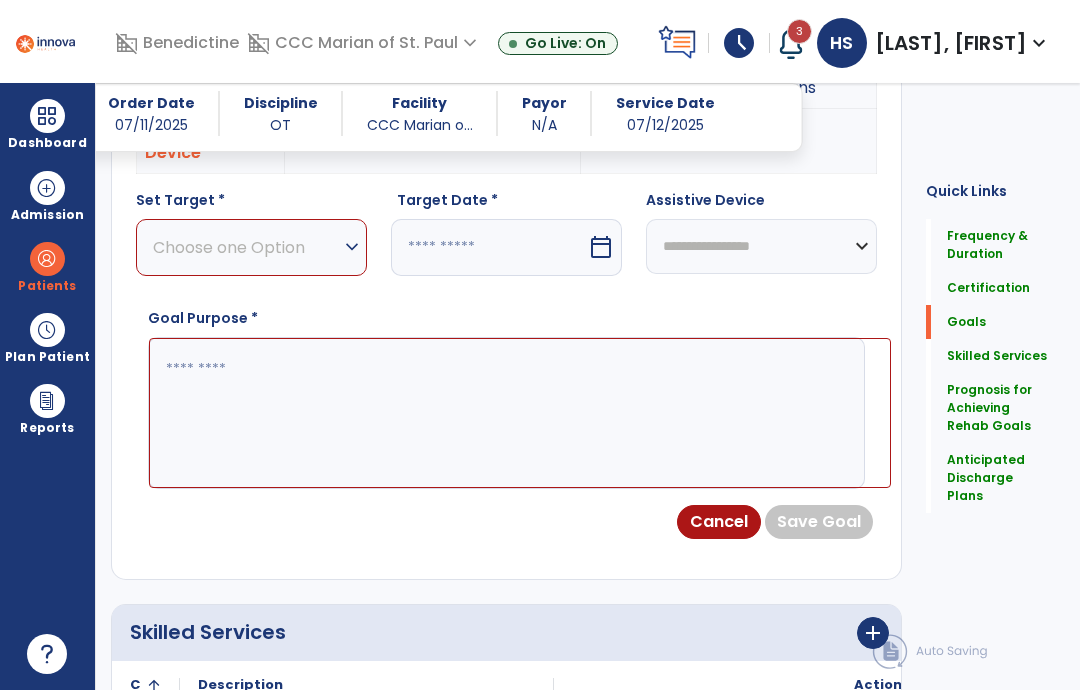 click at bounding box center (520, 413) 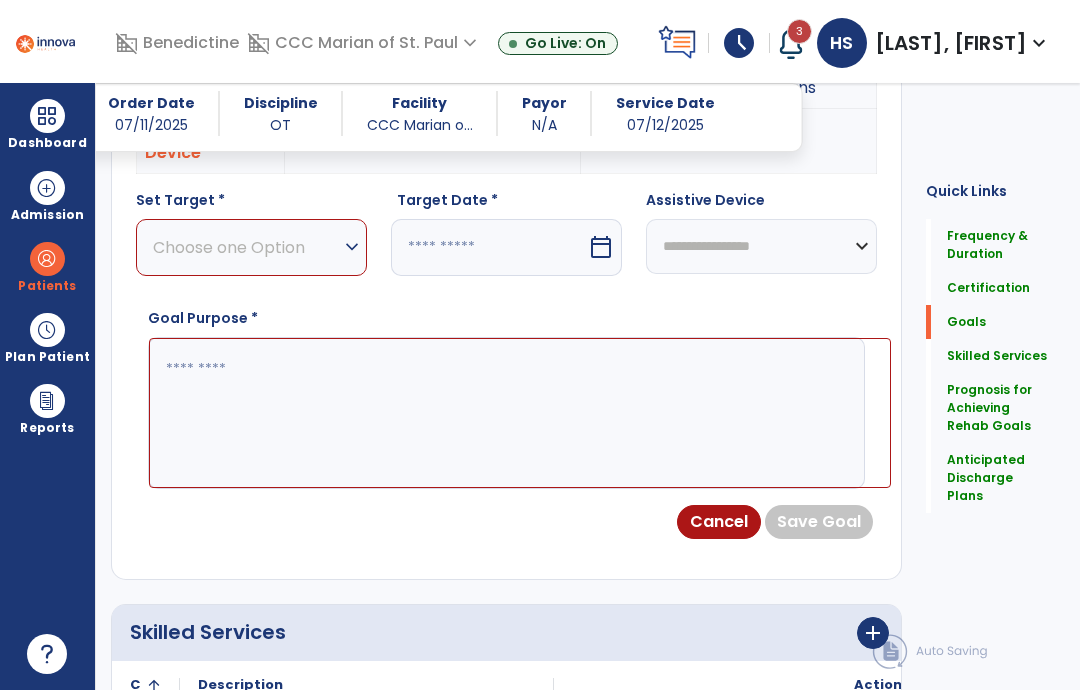 click on "expand_more" at bounding box center (352, 247) 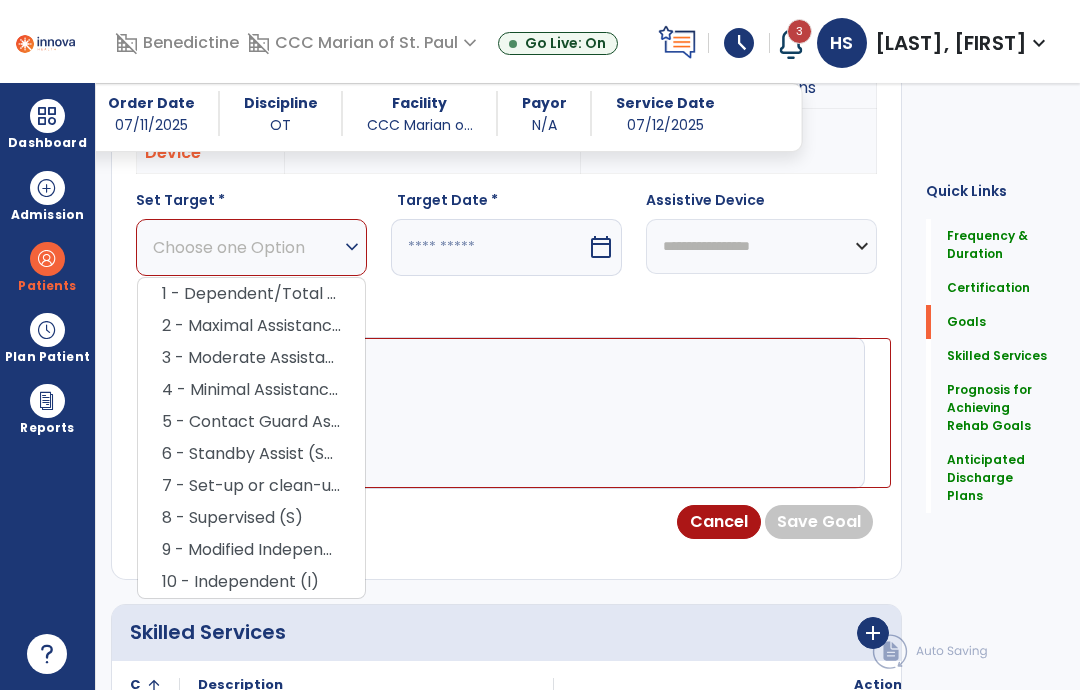 click on "4 - Minimal Assistance (Min A)" at bounding box center (251, 390) 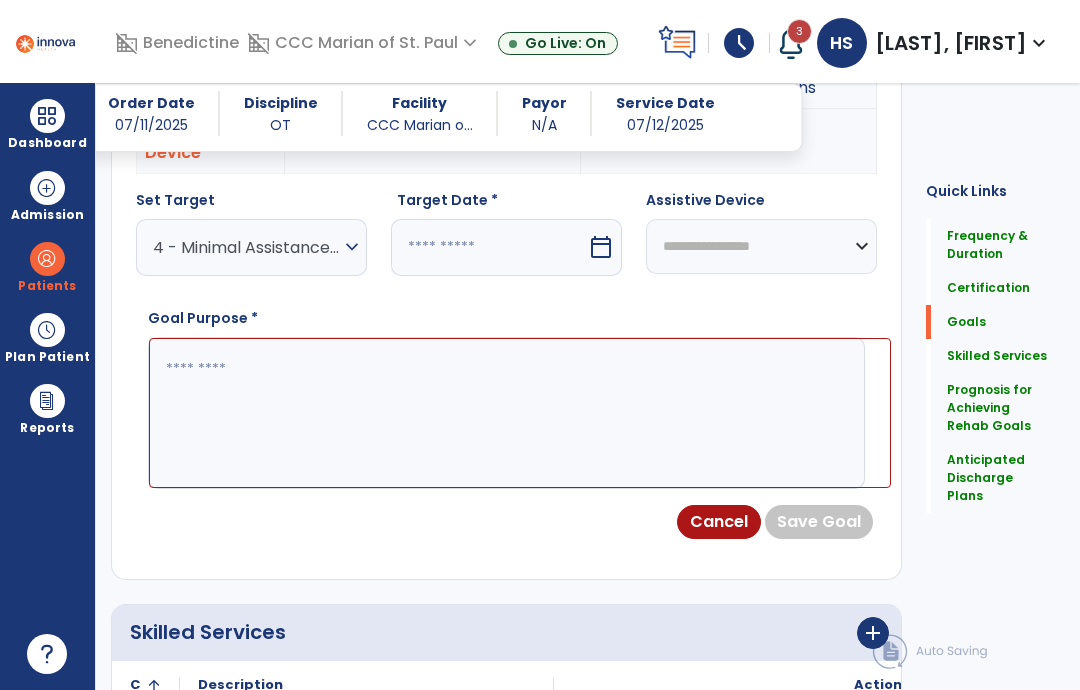 click at bounding box center [489, 247] 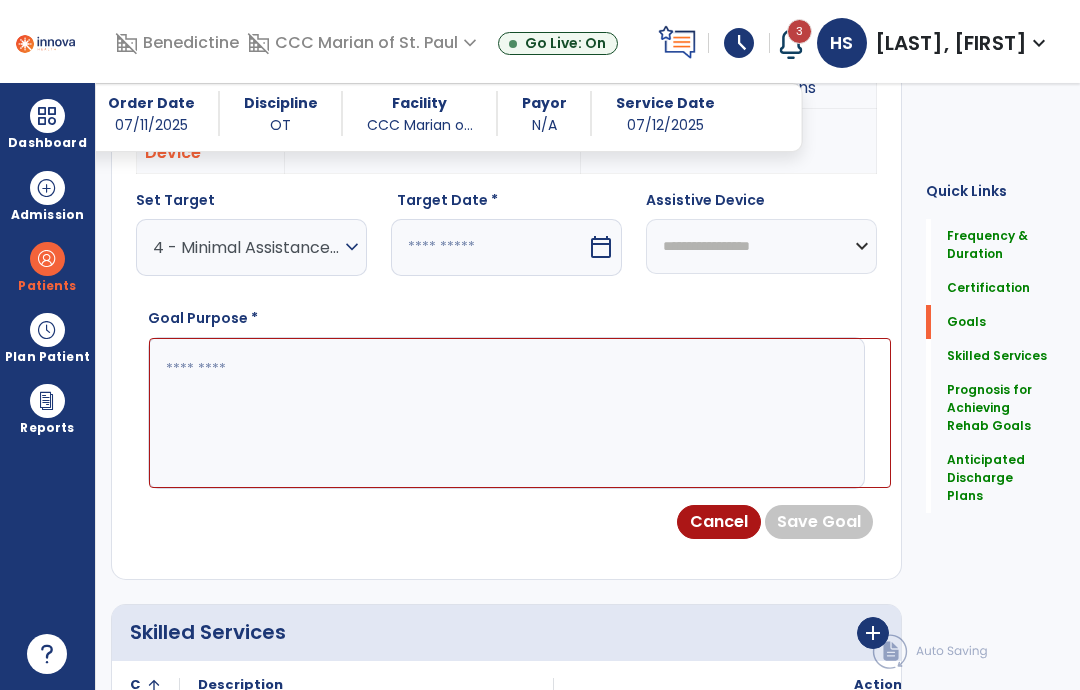 select on "*" 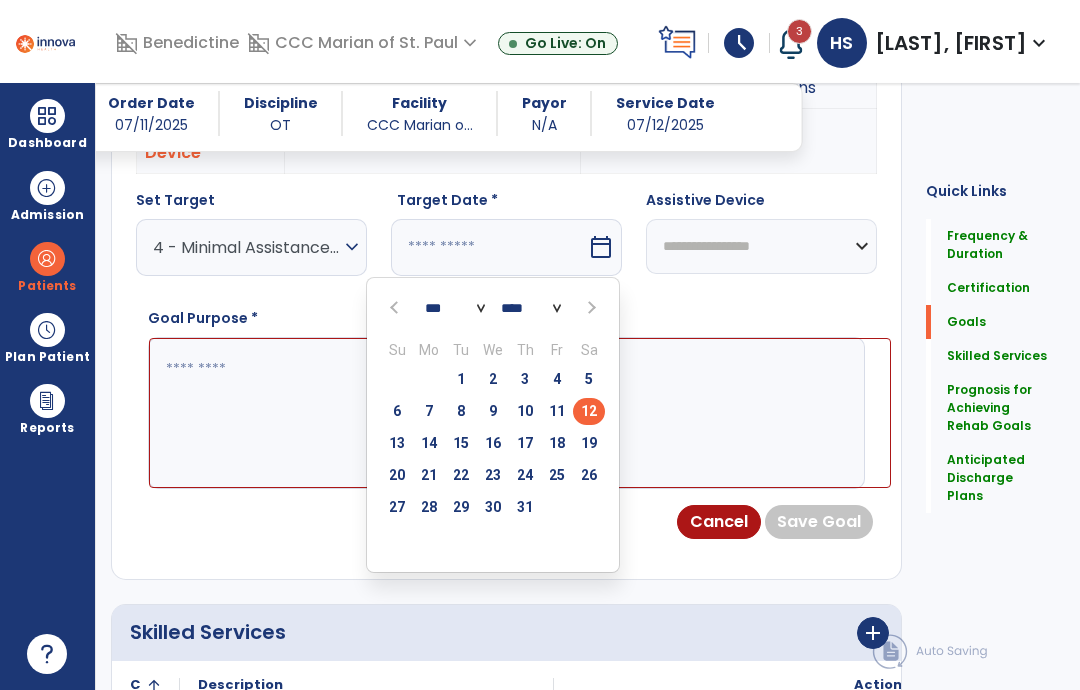 click on "26" at bounding box center (589, 475) 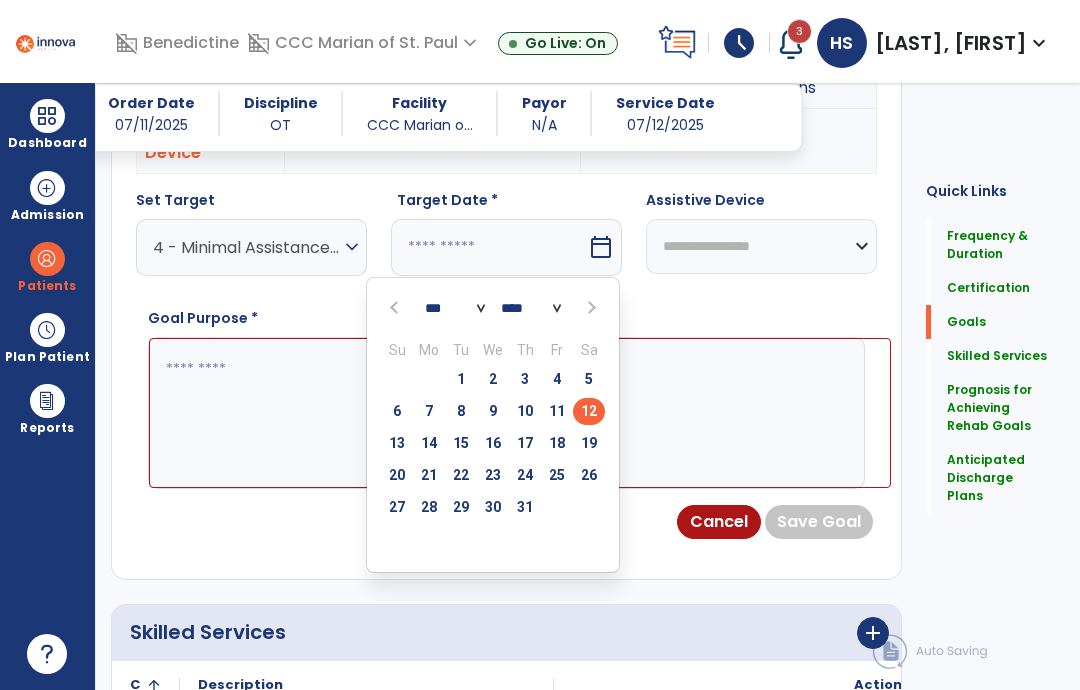 type on "*********" 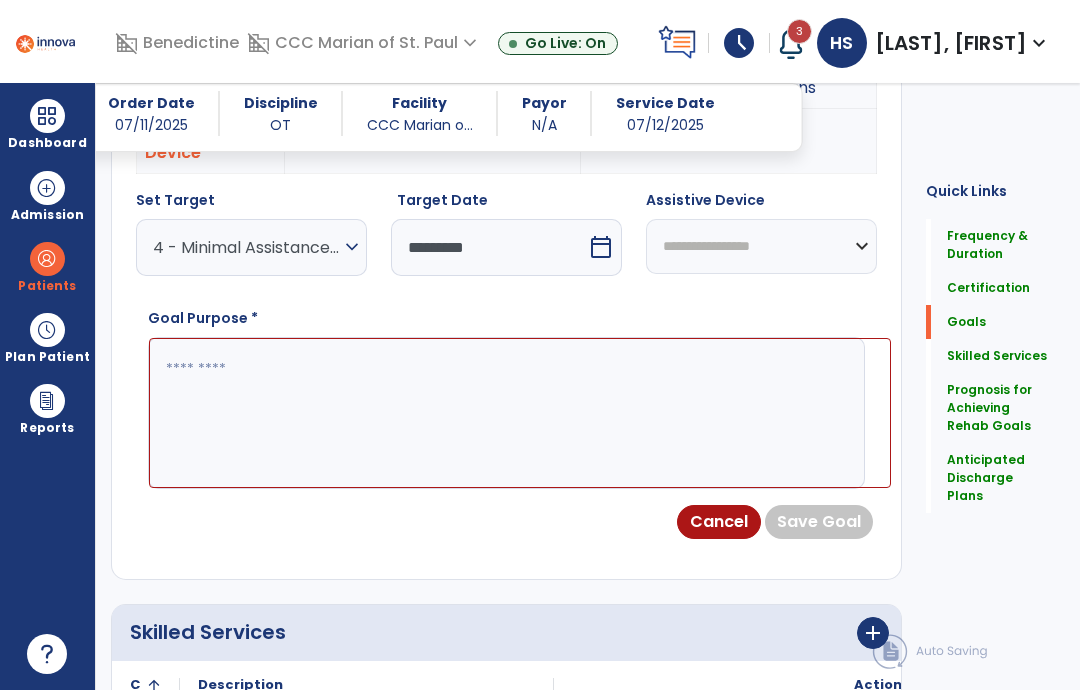 click at bounding box center [520, 413] 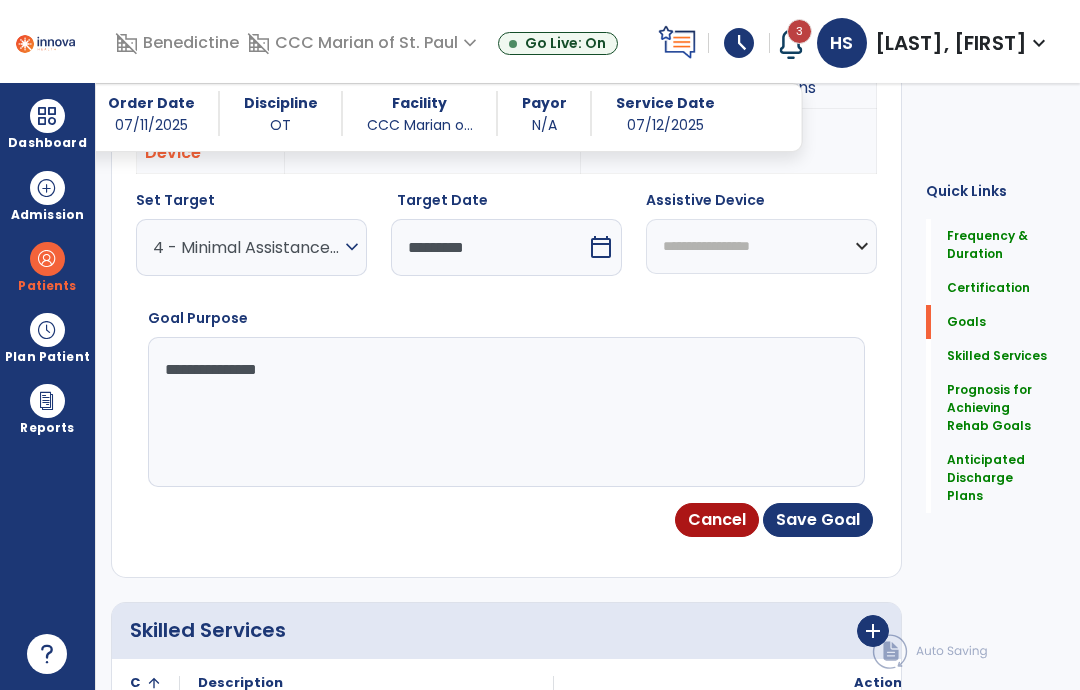 type on "**********" 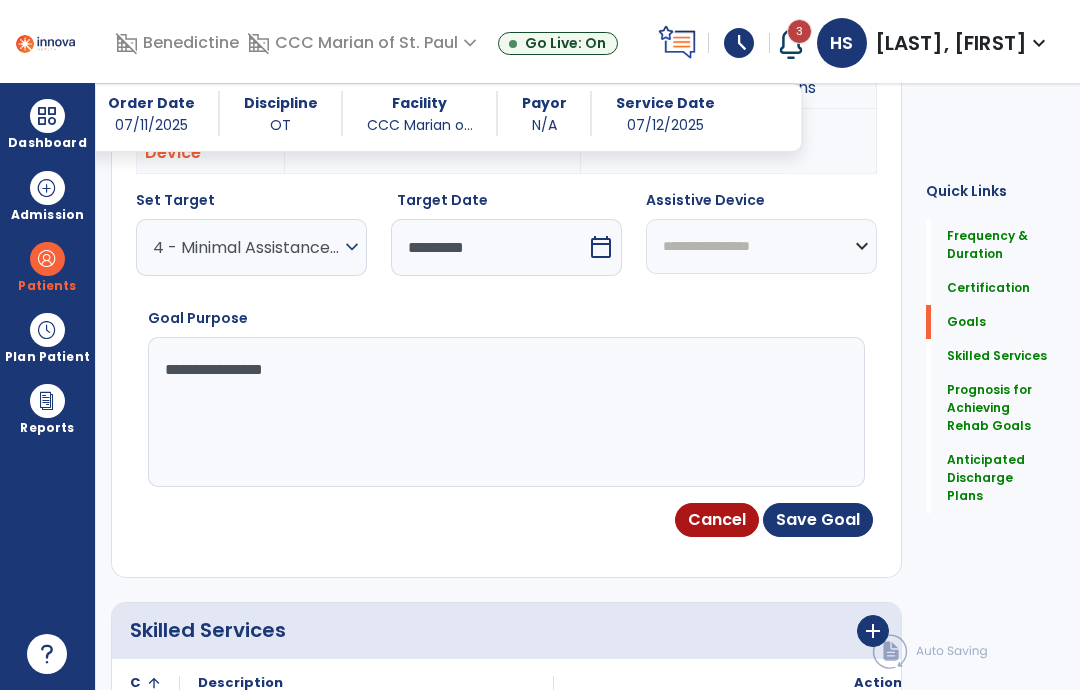 click on "Save Goal" at bounding box center (818, 520) 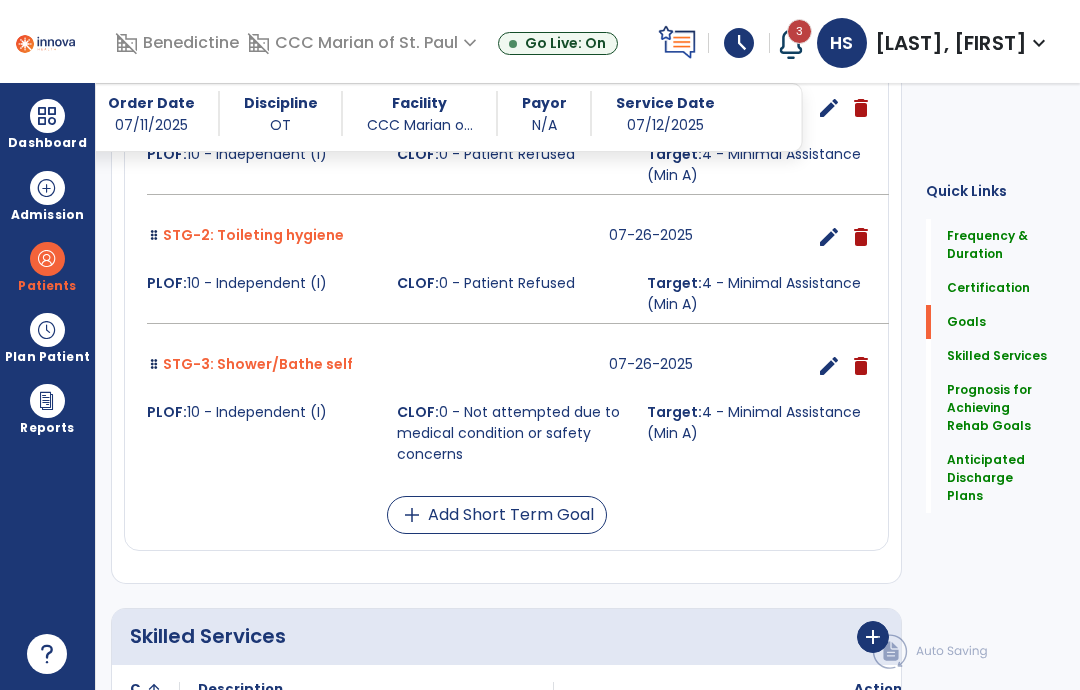 click on "add  Add Short Term Goal" at bounding box center [497, 515] 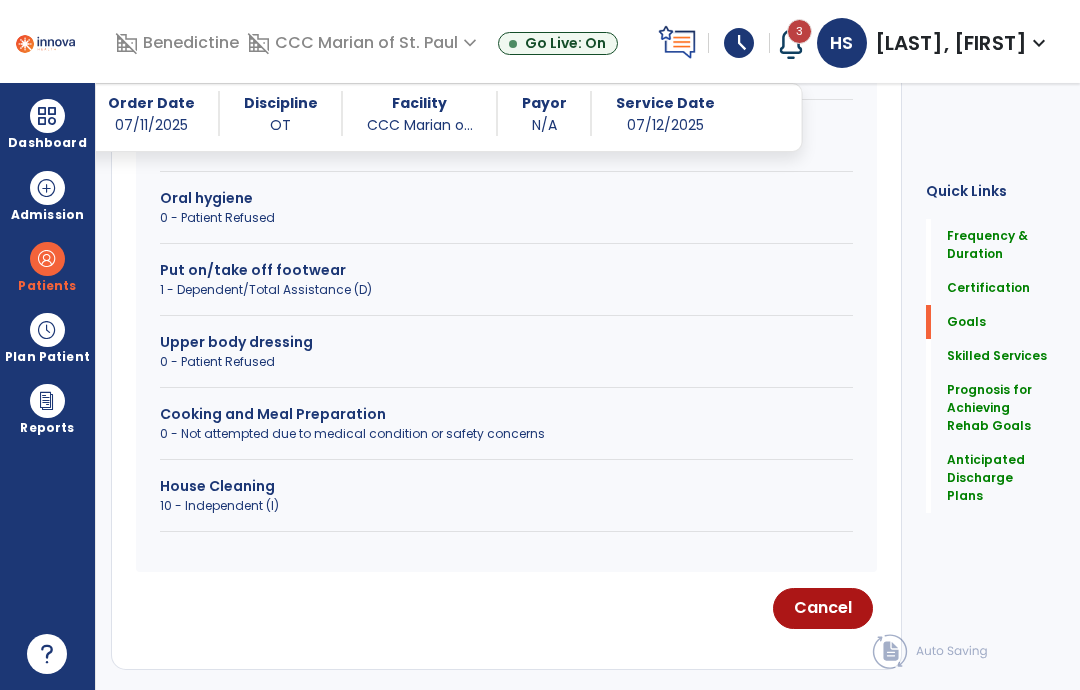 scroll, scrollTop: 826, scrollLeft: 0, axis: vertical 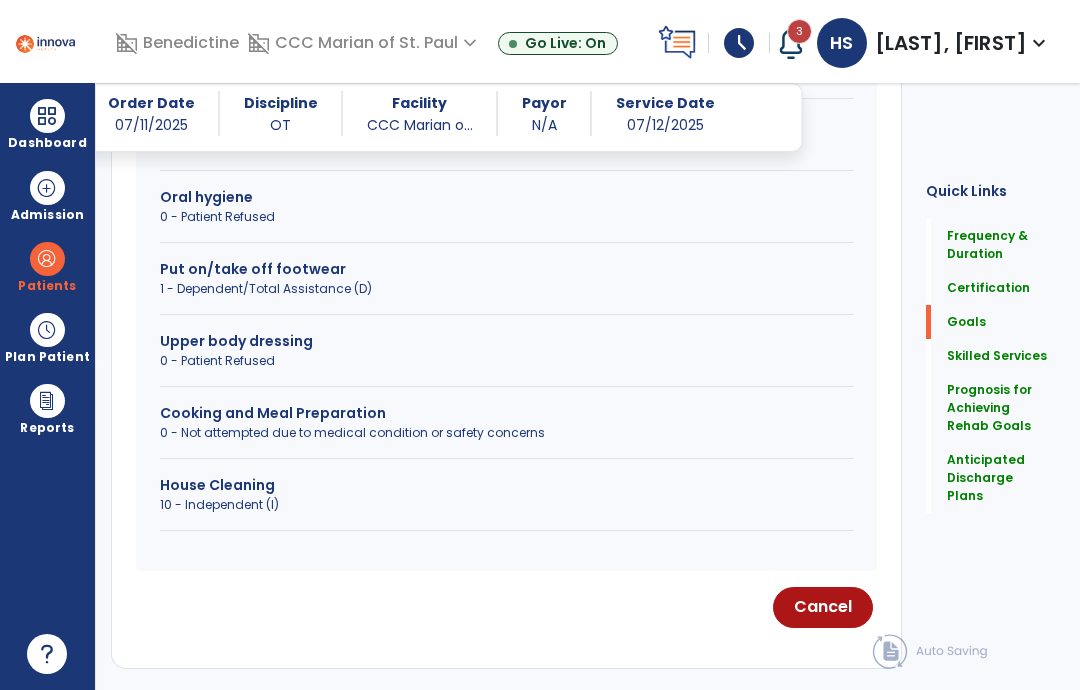 click on "0 - Not attempted due to medical condition or safety concerns" at bounding box center (506, 433) 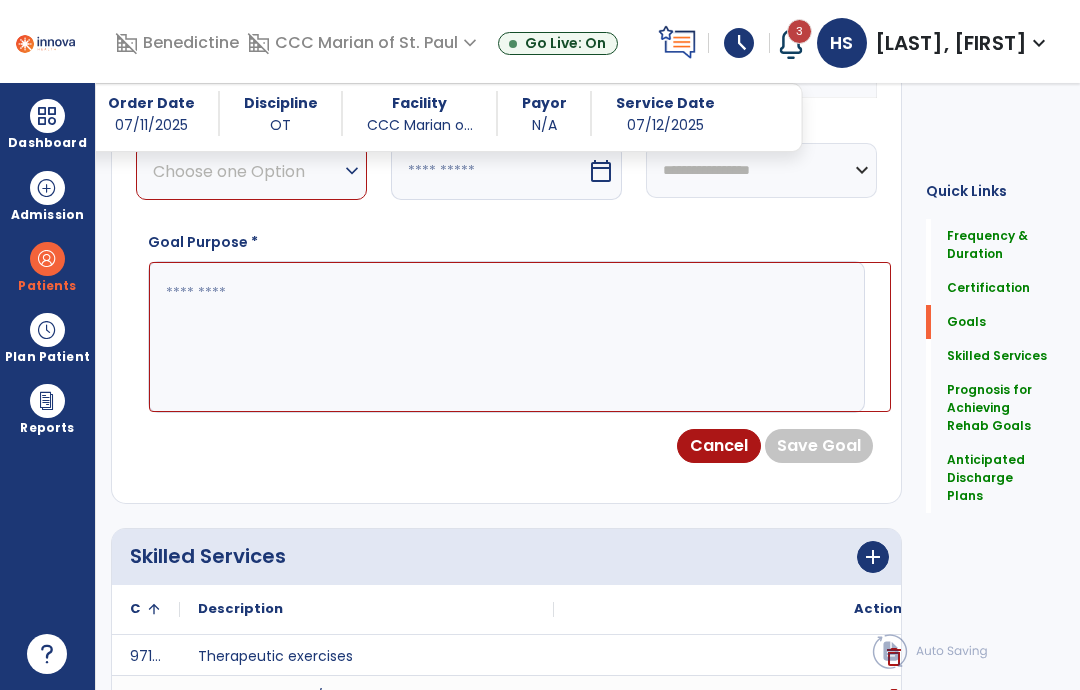 click on "expand_more" at bounding box center [352, 171] 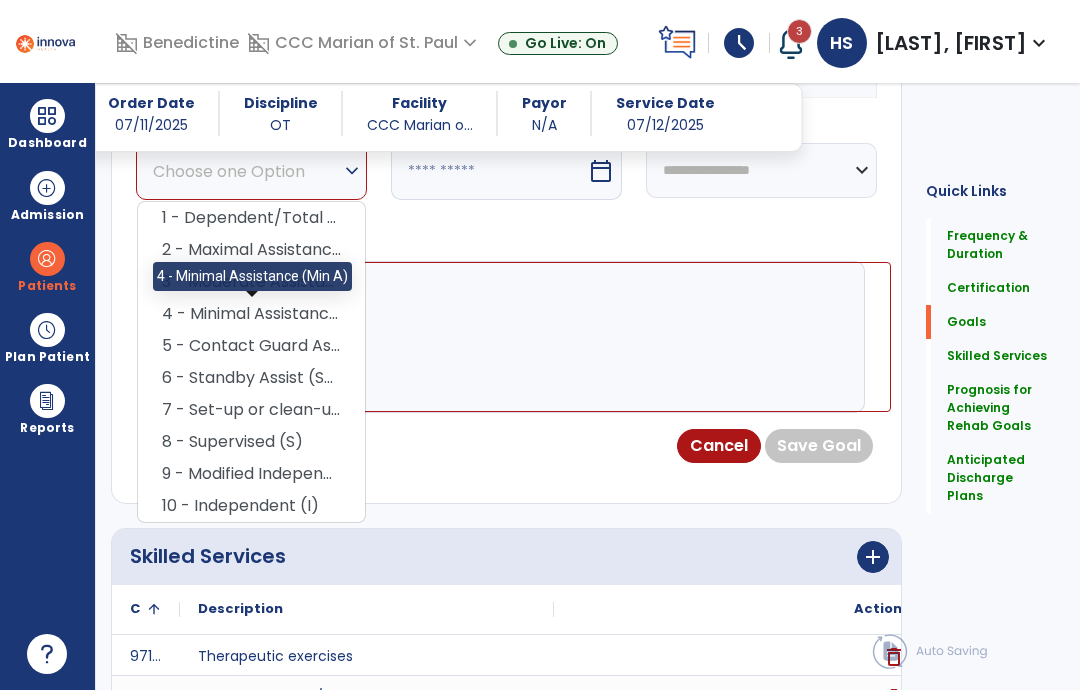 click on "4 - Minimal Assistance (Min A)" at bounding box center (251, 314) 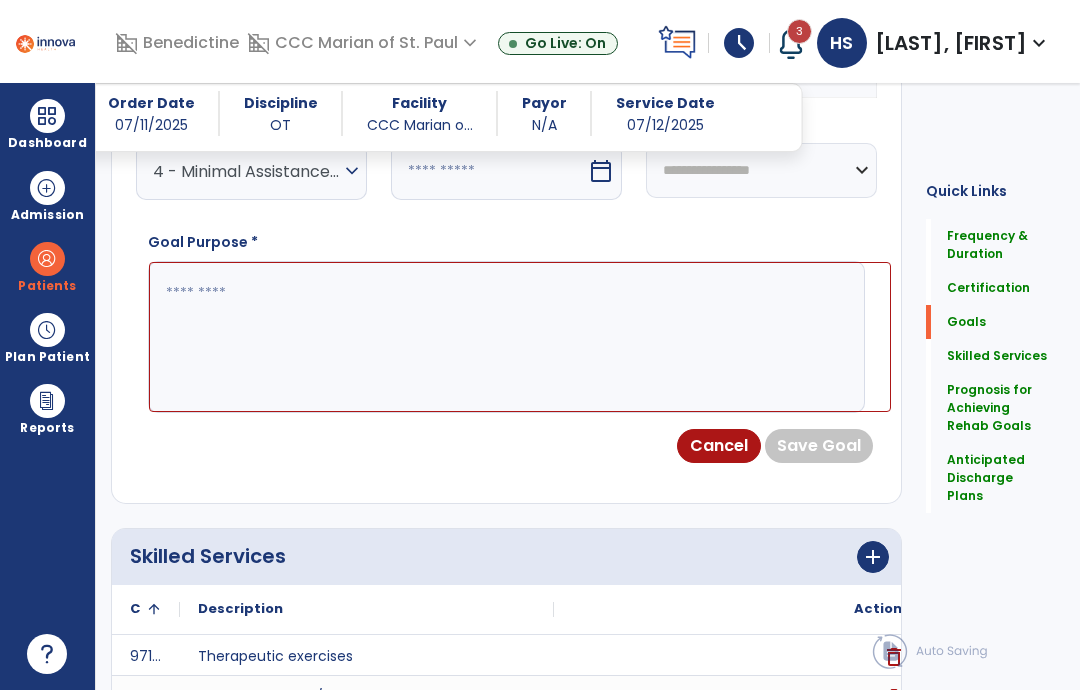 click at bounding box center [489, 171] 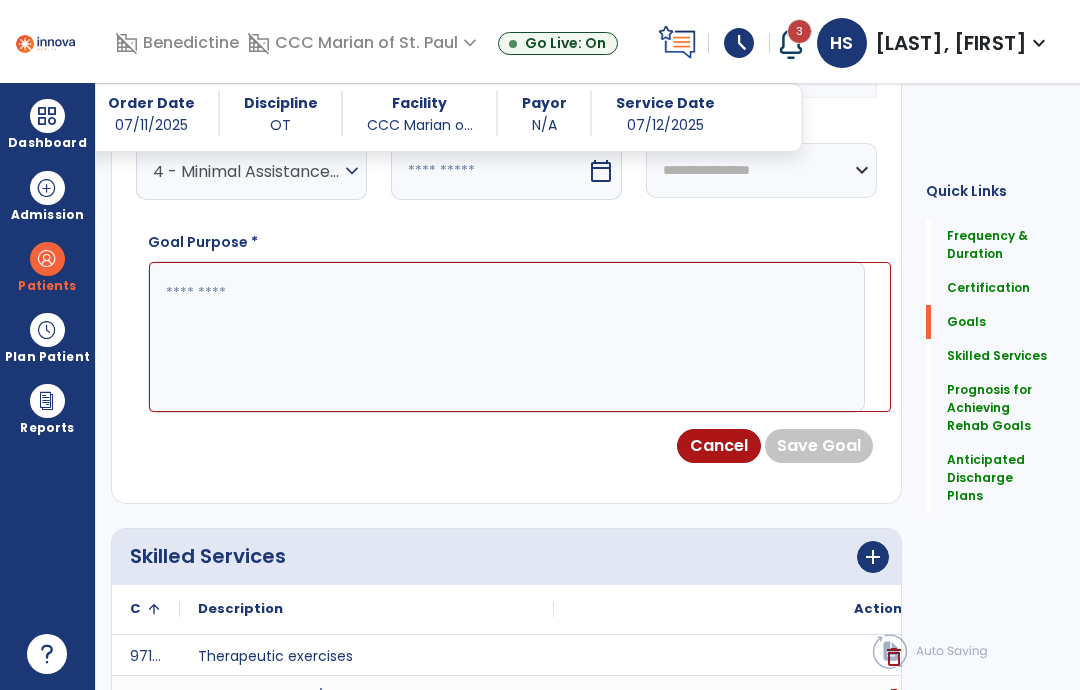 select on "*" 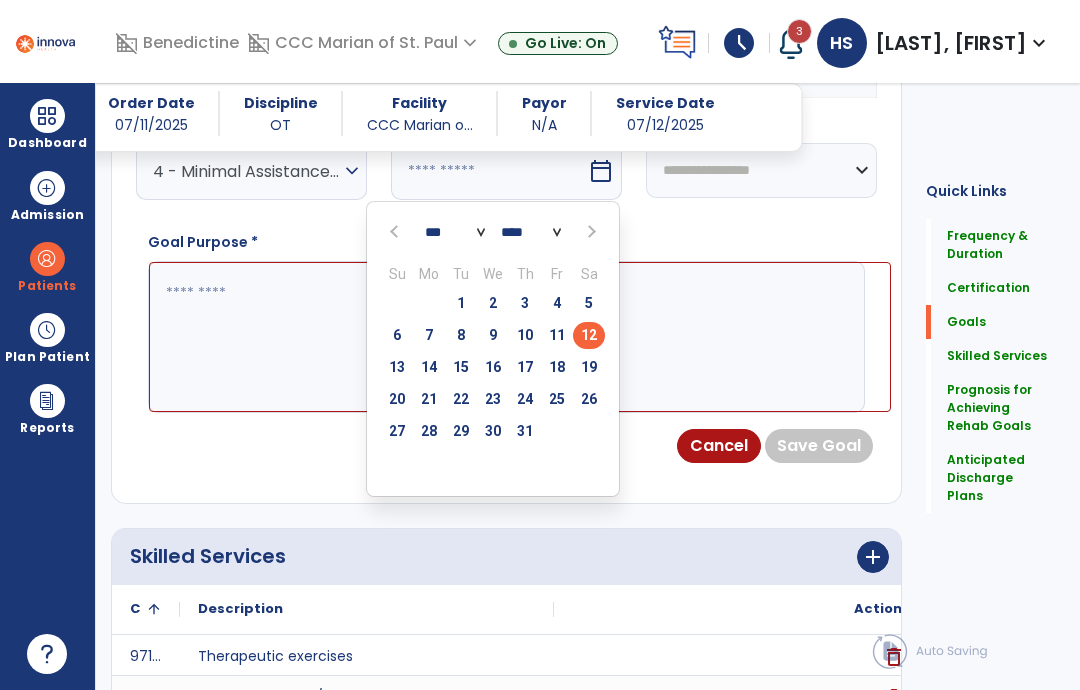 click on "26" at bounding box center [589, 399] 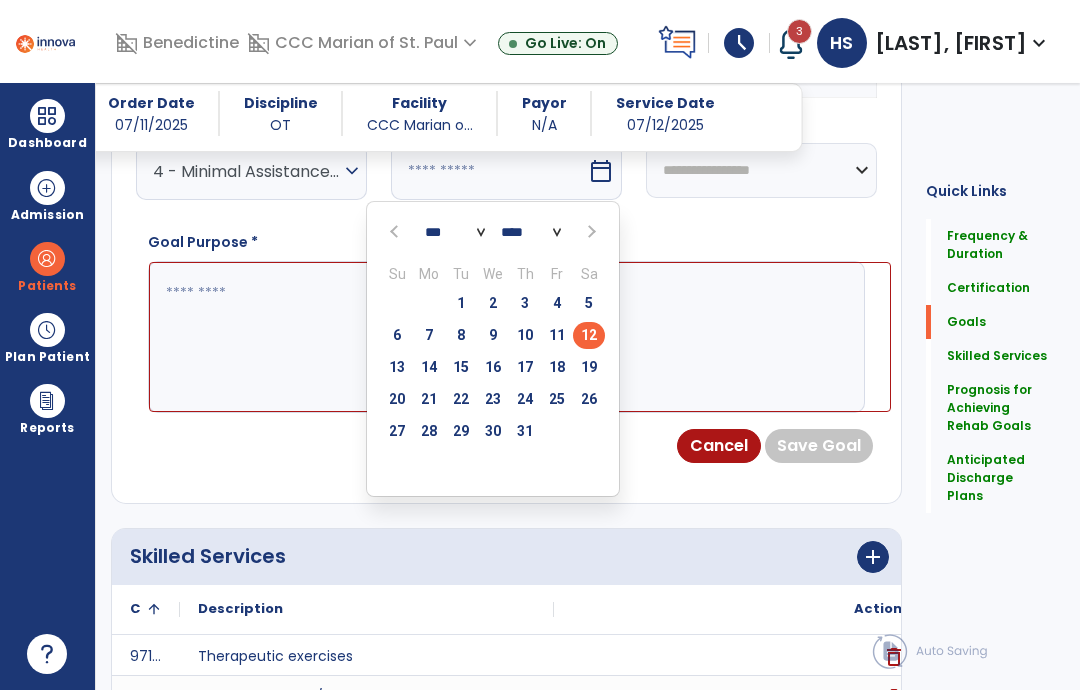 type on "*********" 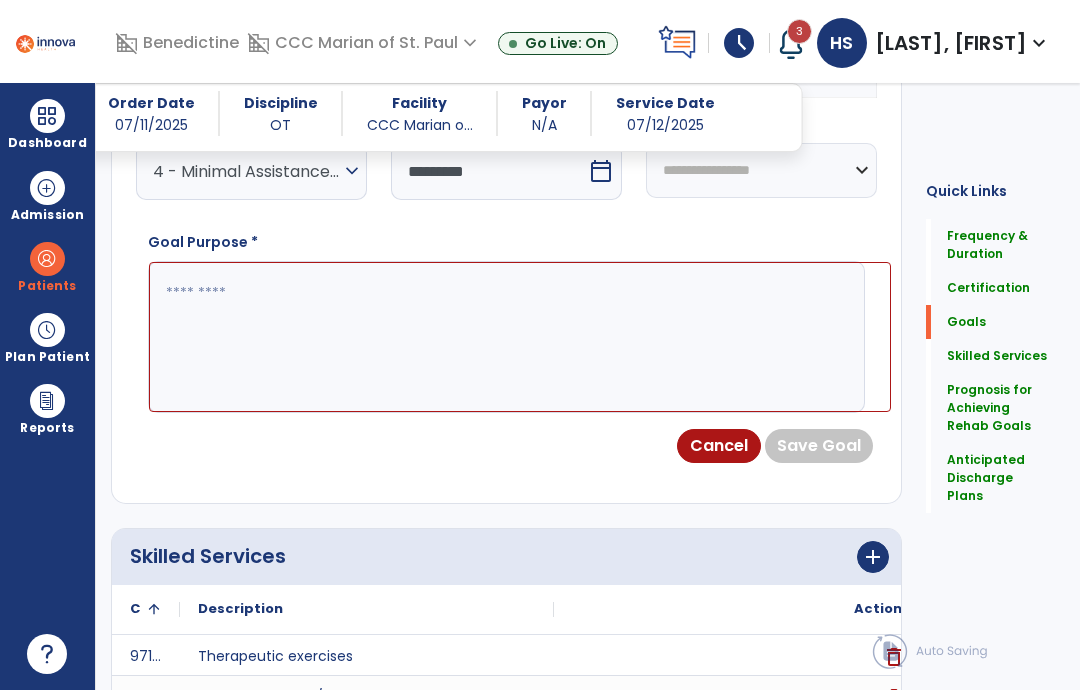 click on "expand_more" at bounding box center [352, 171] 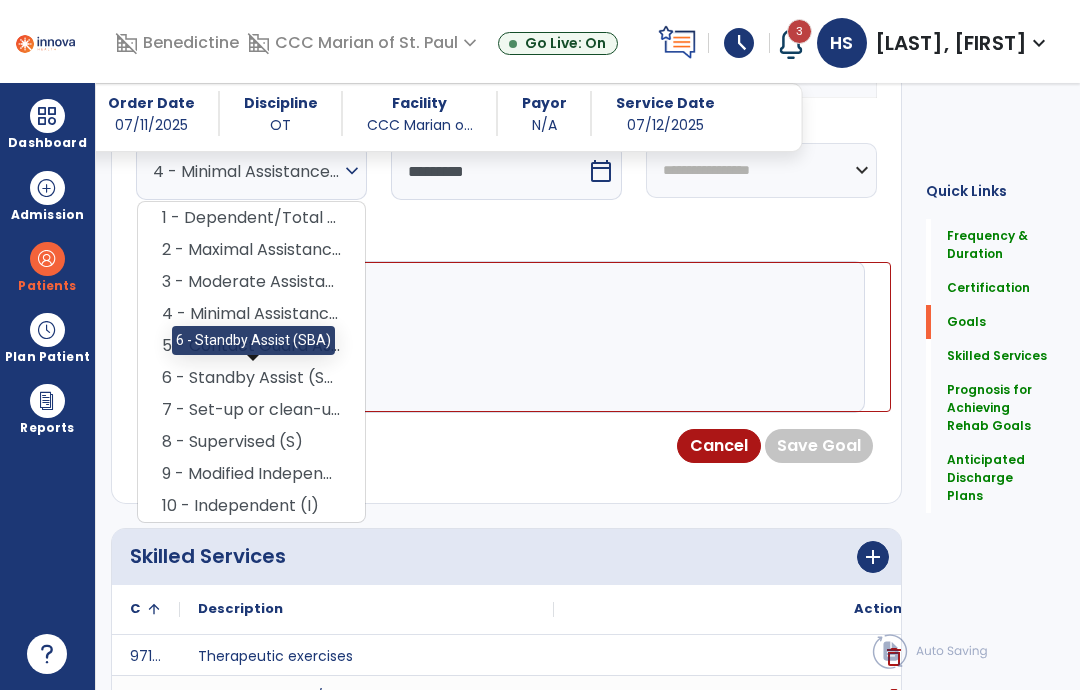 click on "6 - Standby Assist (SBA)" at bounding box center [251, 378] 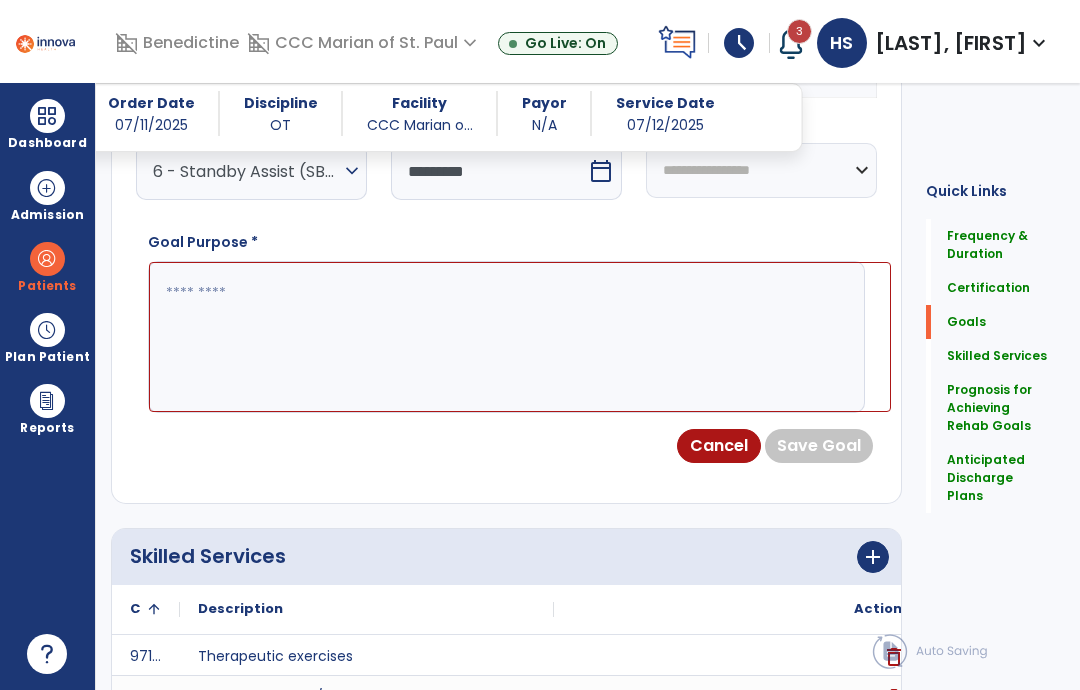 click on "calendar_today" at bounding box center (601, 171) 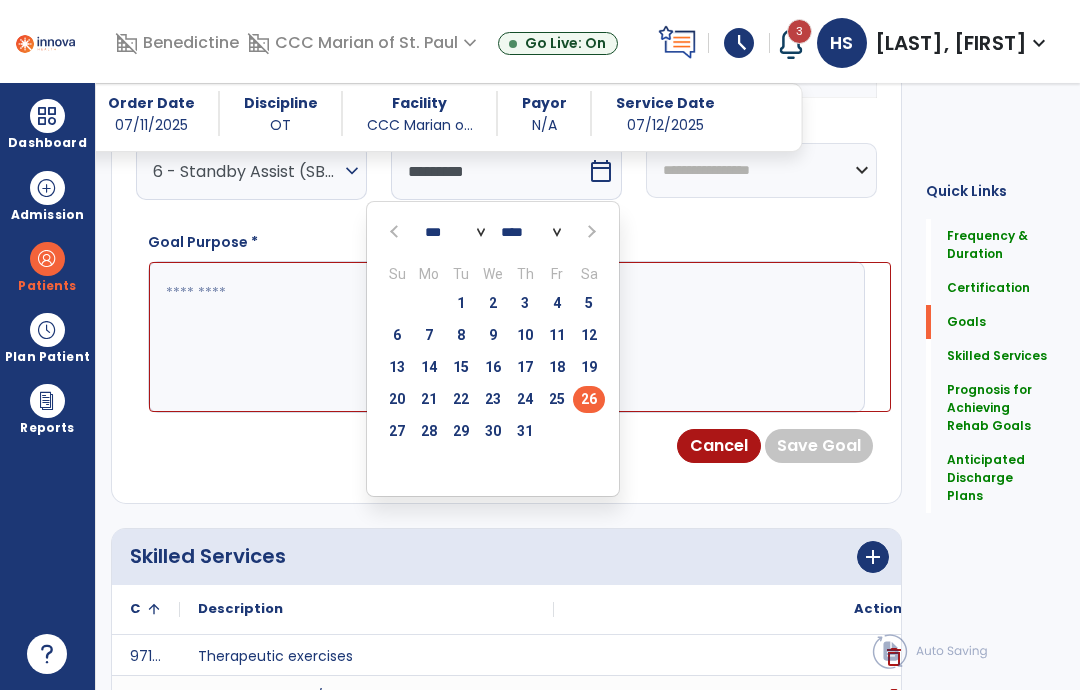 click at bounding box center [590, 232] 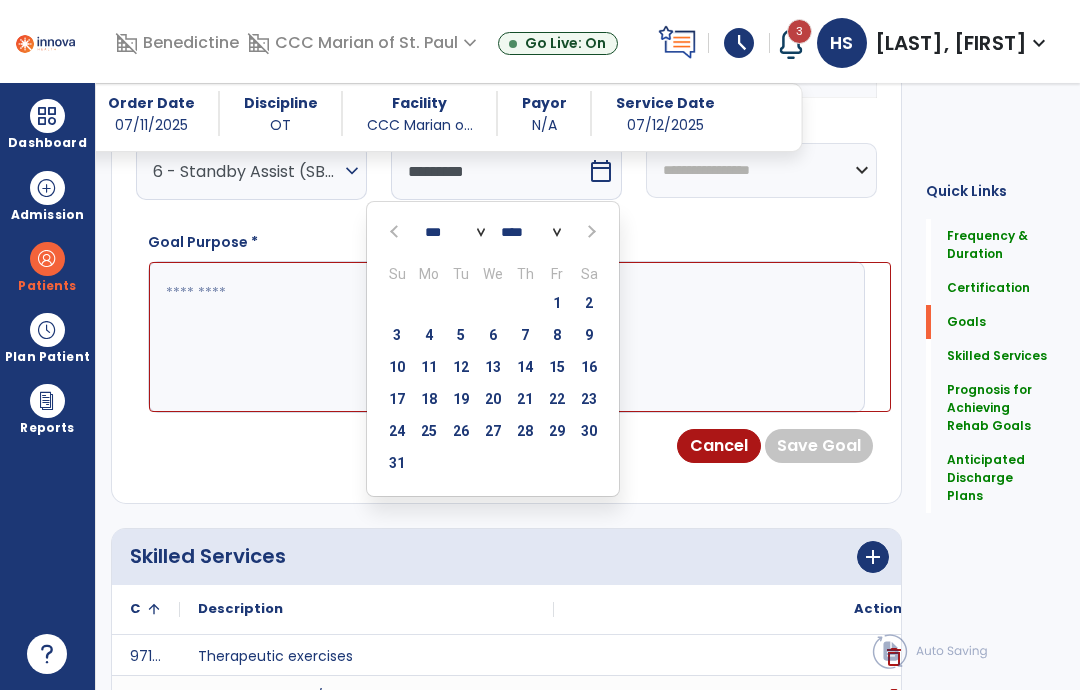 click on "9" at bounding box center [589, 335] 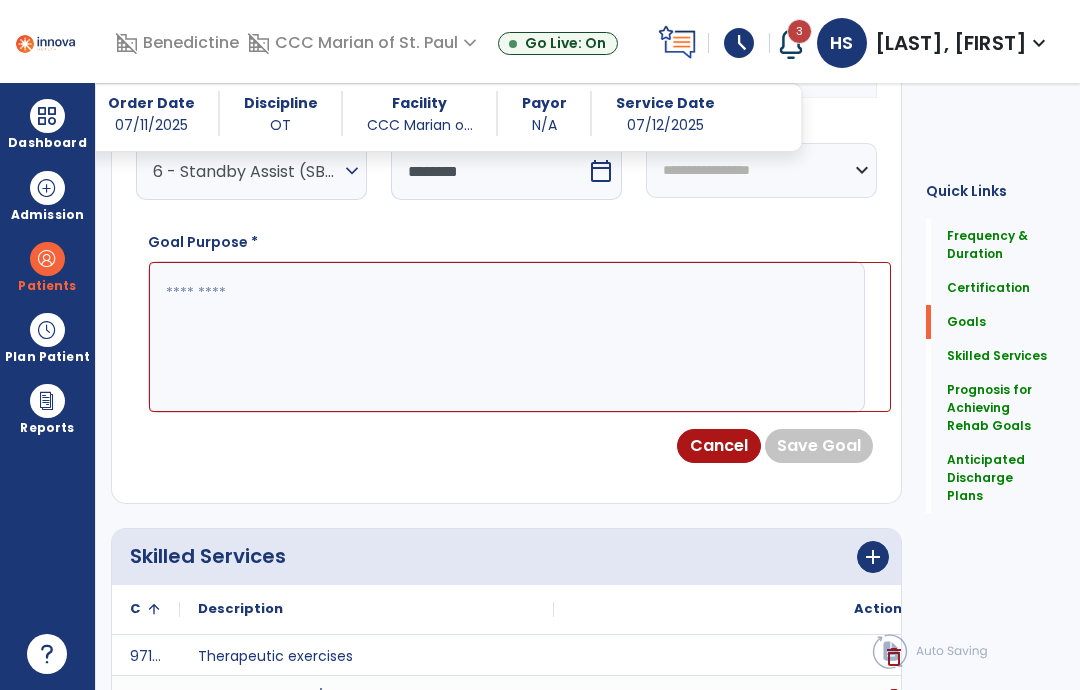 click at bounding box center (520, 337) 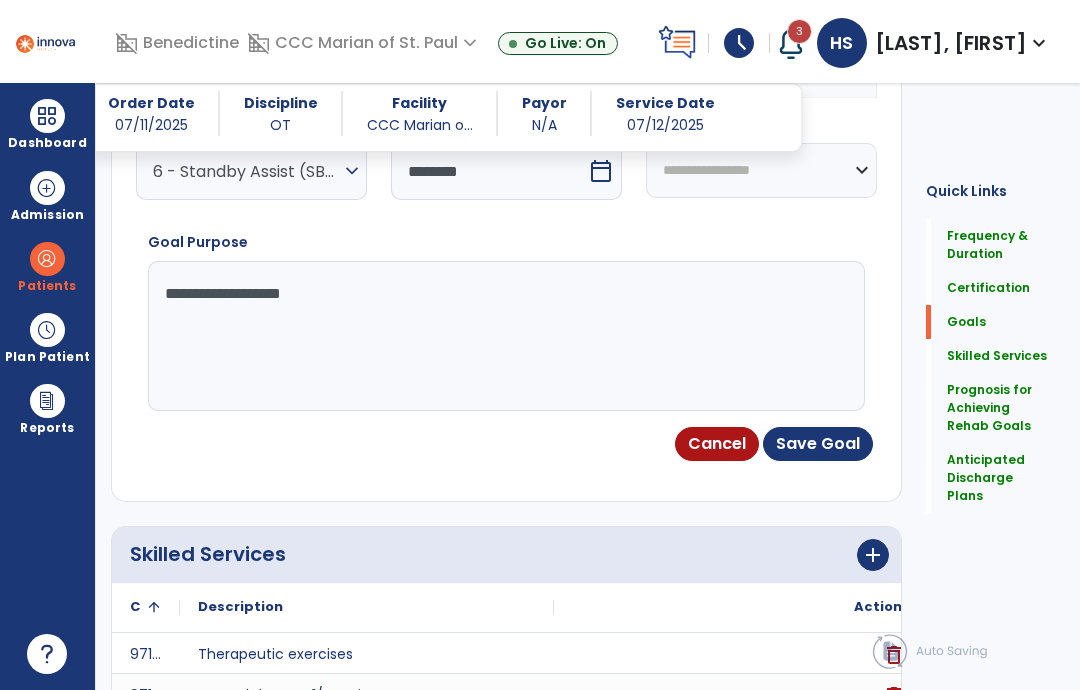 type on "**********" 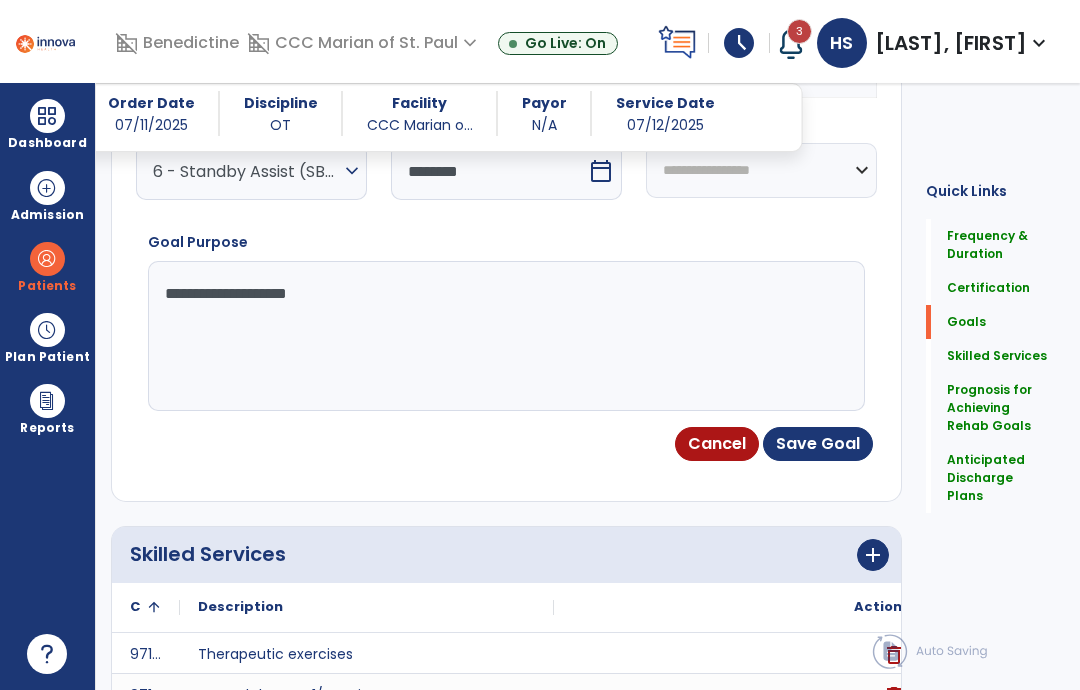 click on "Save Goal" at bounding box center [818, 444] 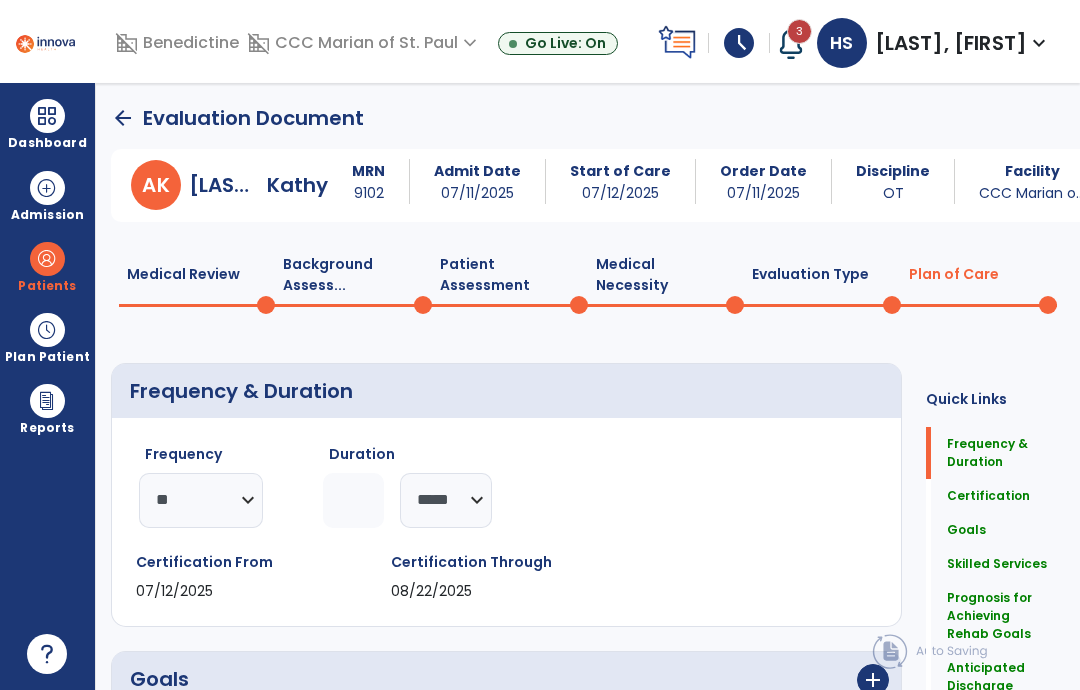 scroll, scrollTop: 0, scrollLeft: 0, axis: both 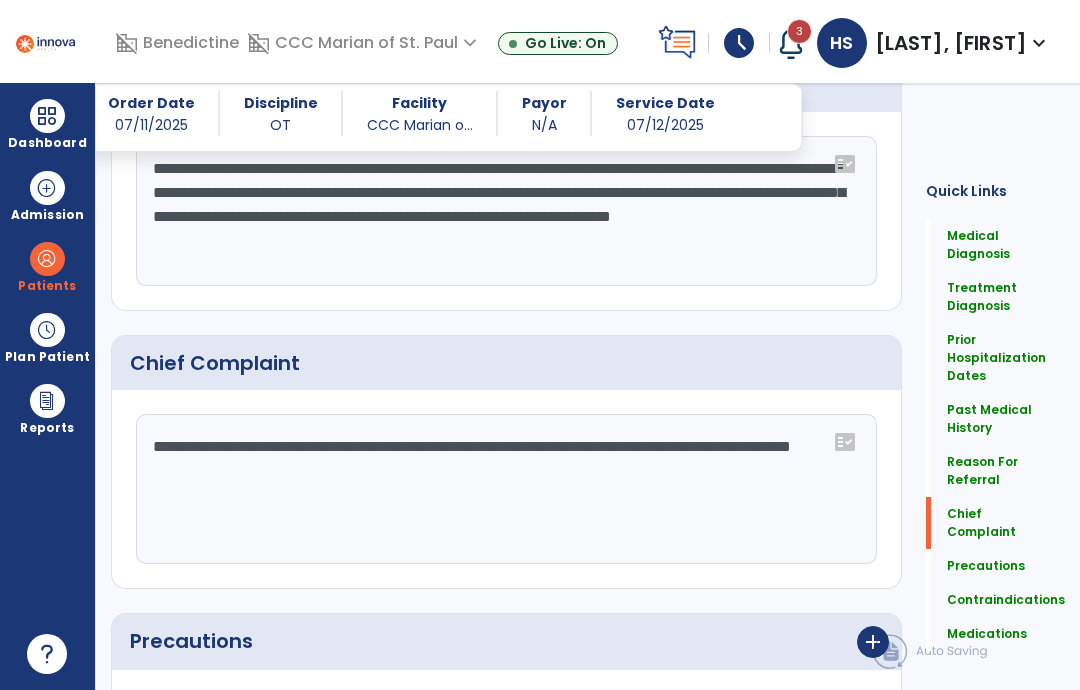 click on "**********" 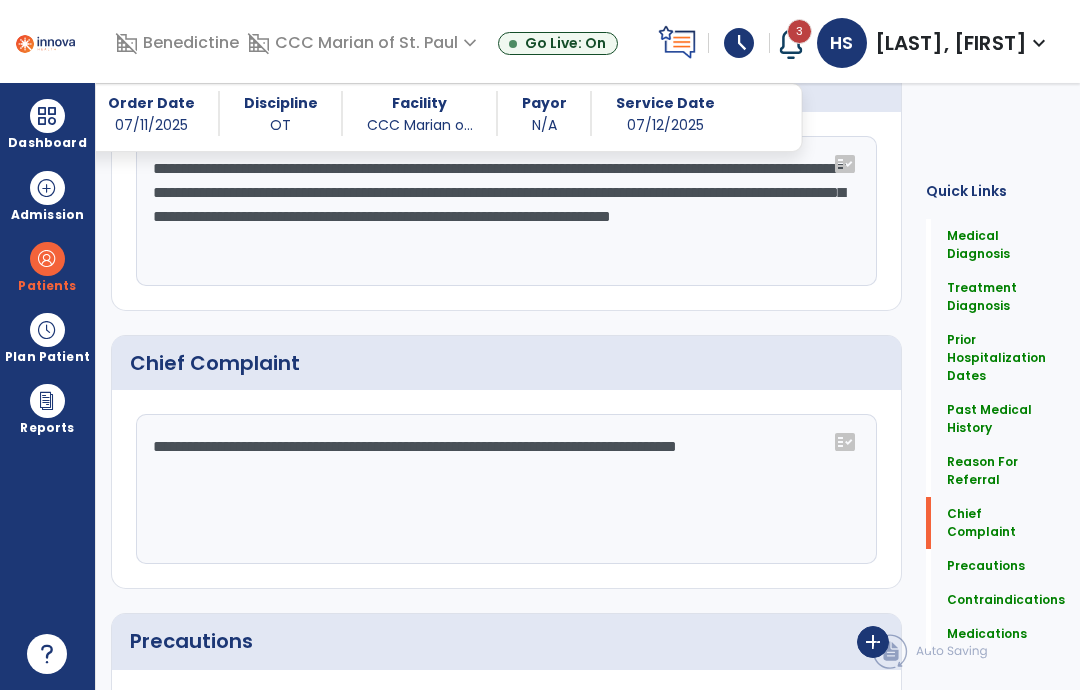 type on "**********" 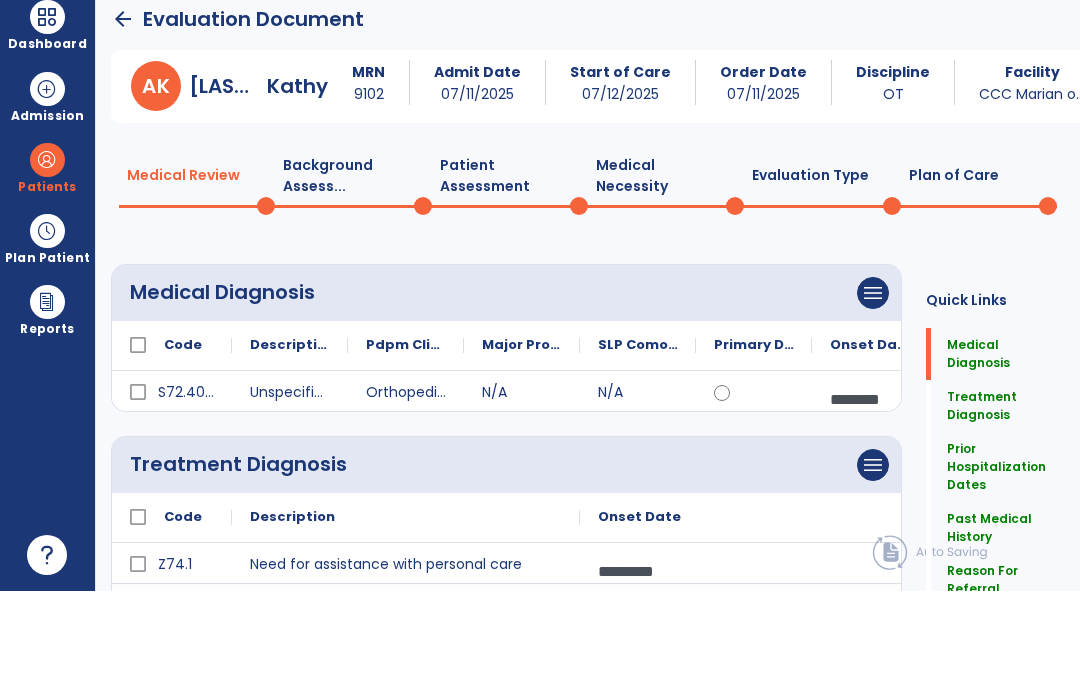 scroll, scrollTop: 0, scrollLeft: 0, axis: both 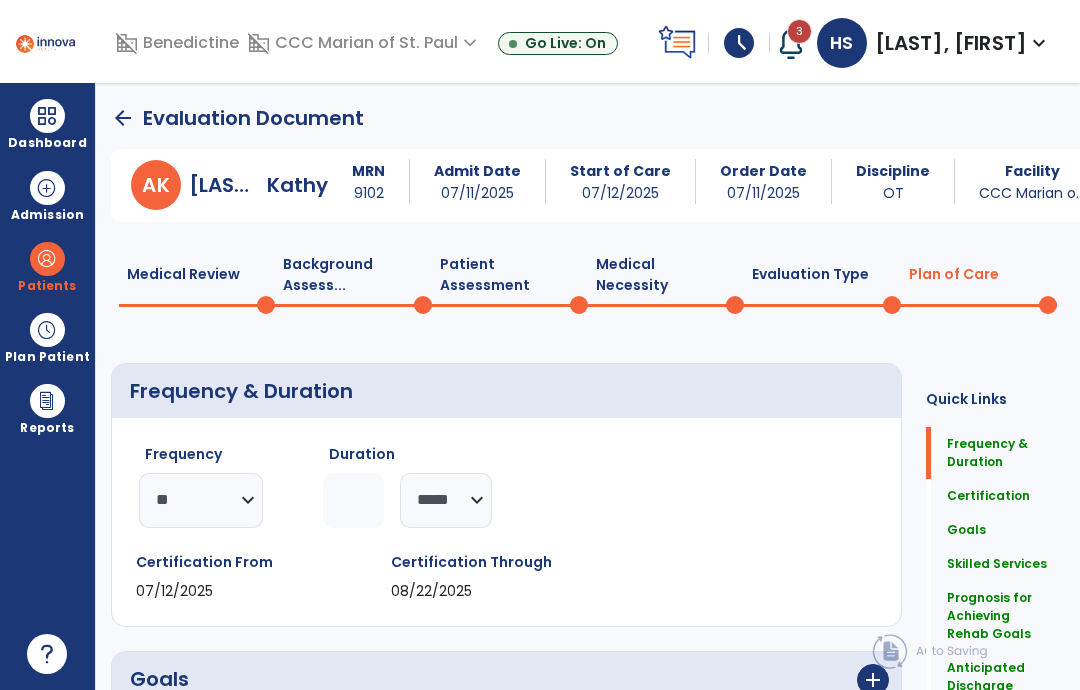 click on "Patient Assessment  0" 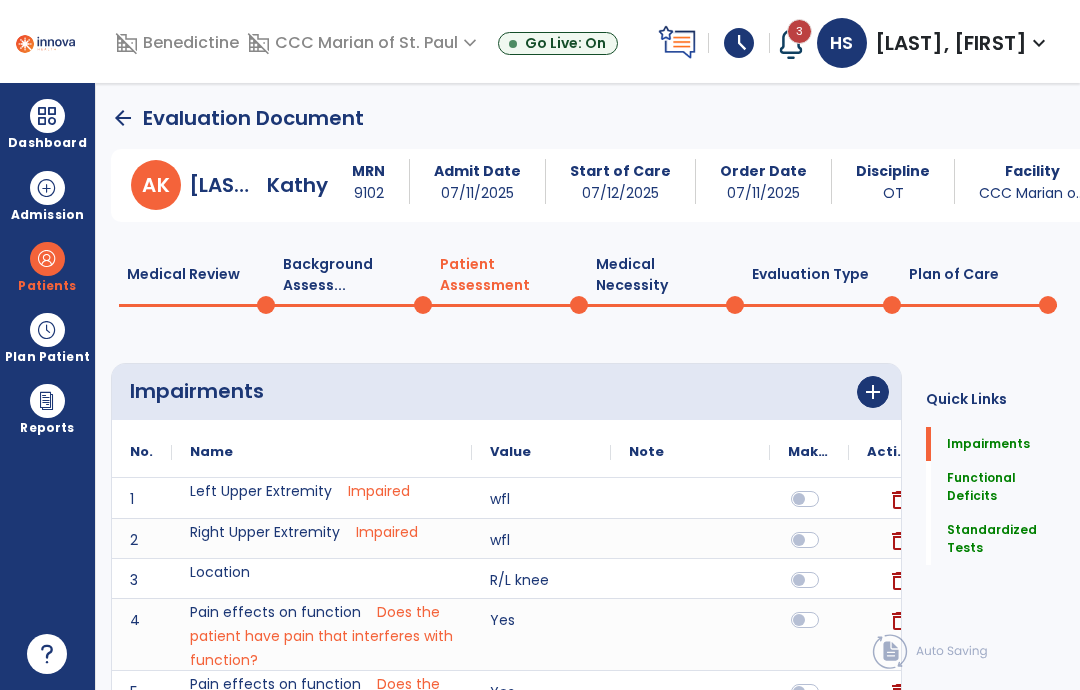 click on "add" 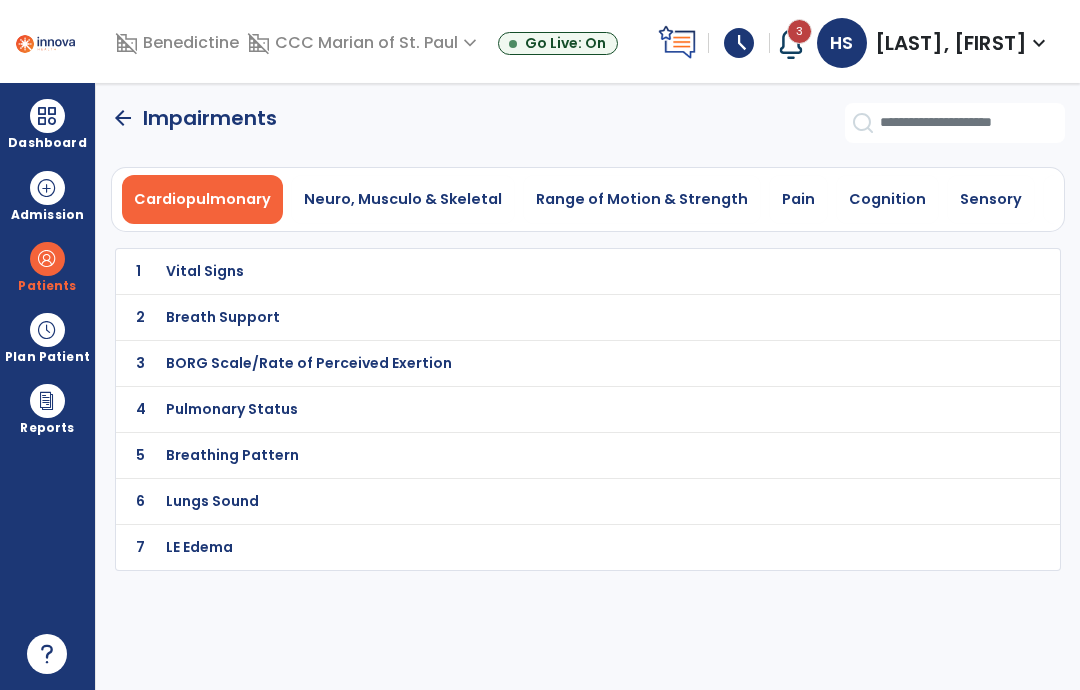 click on "Range of Motion & Strength" at bounding box center (642, 199) 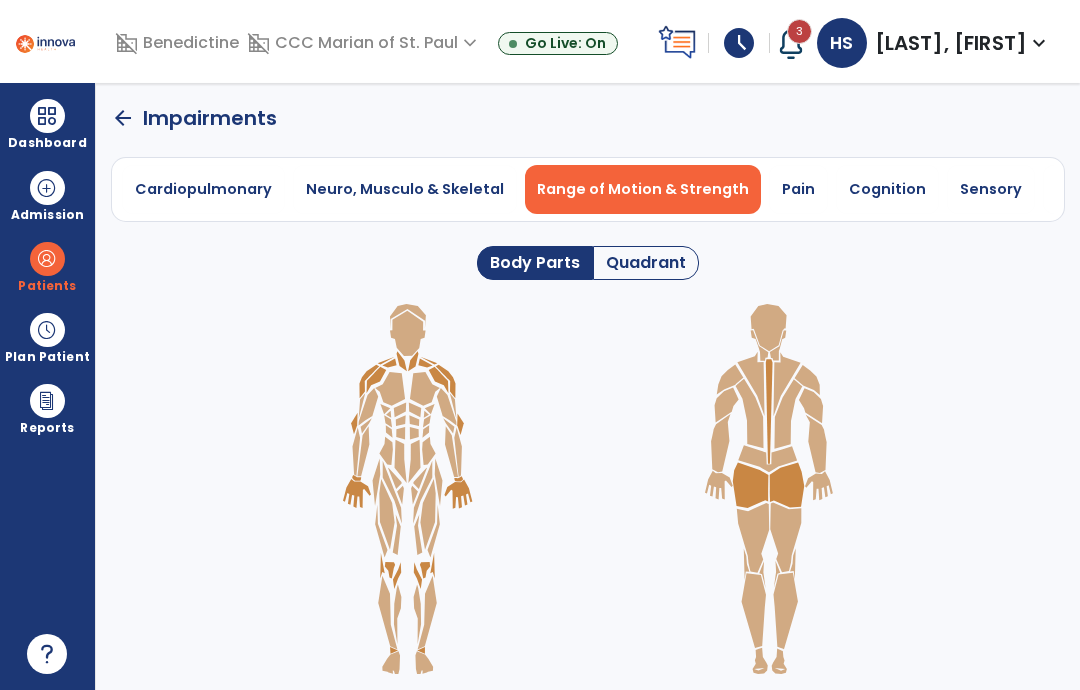 click 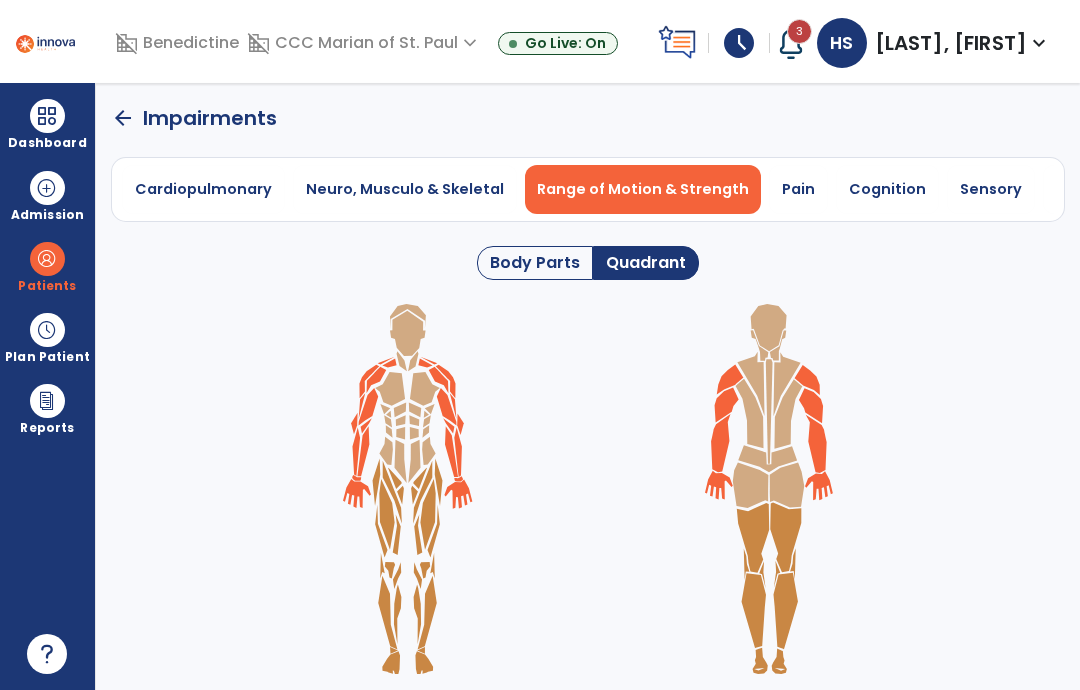 click 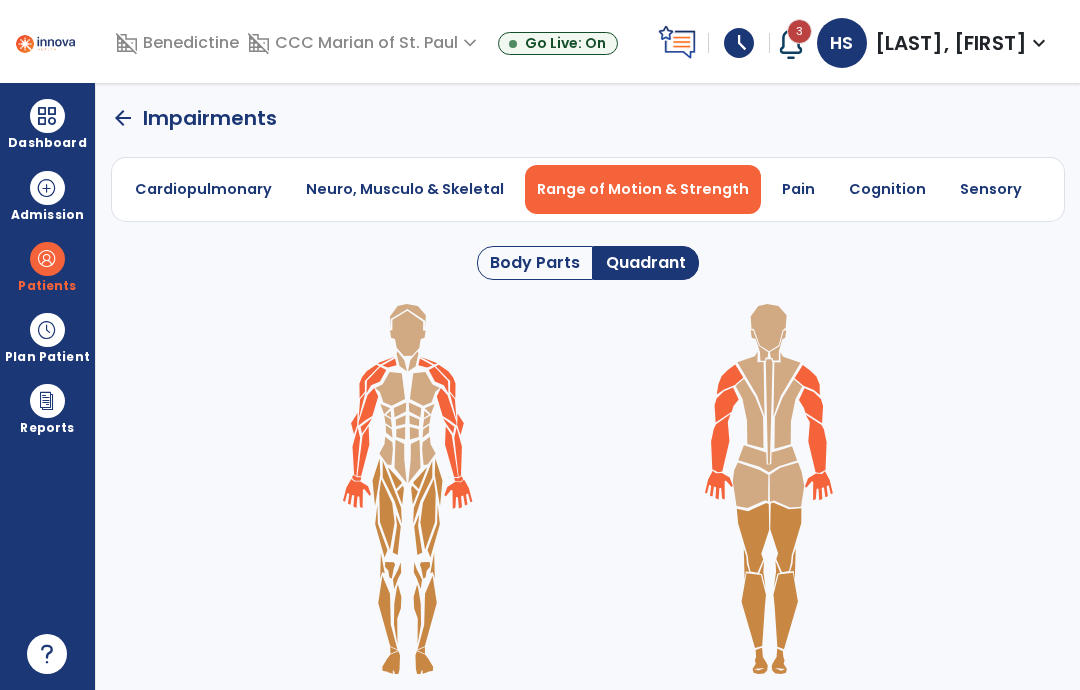 click 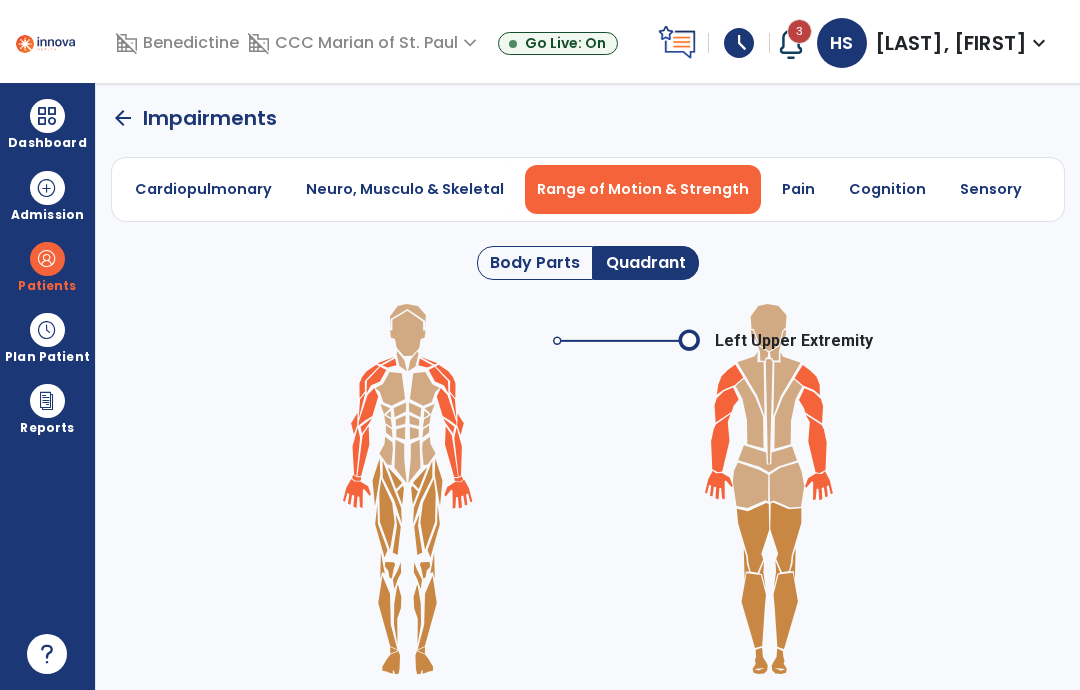click 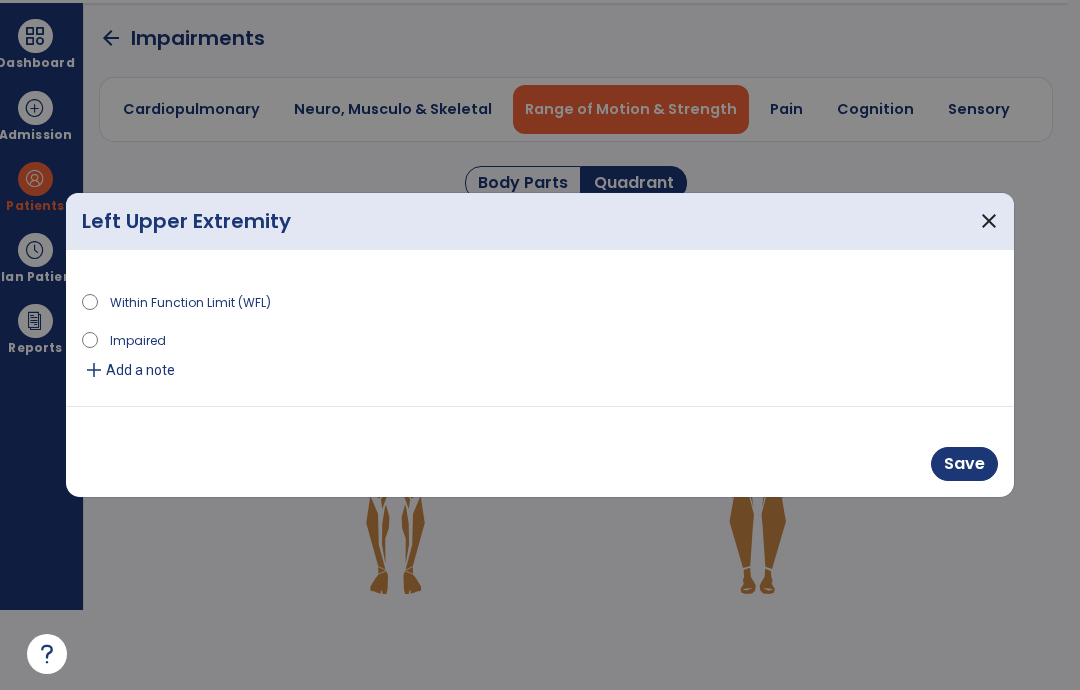 click on "Impaired" at bounding box center (138, 339) 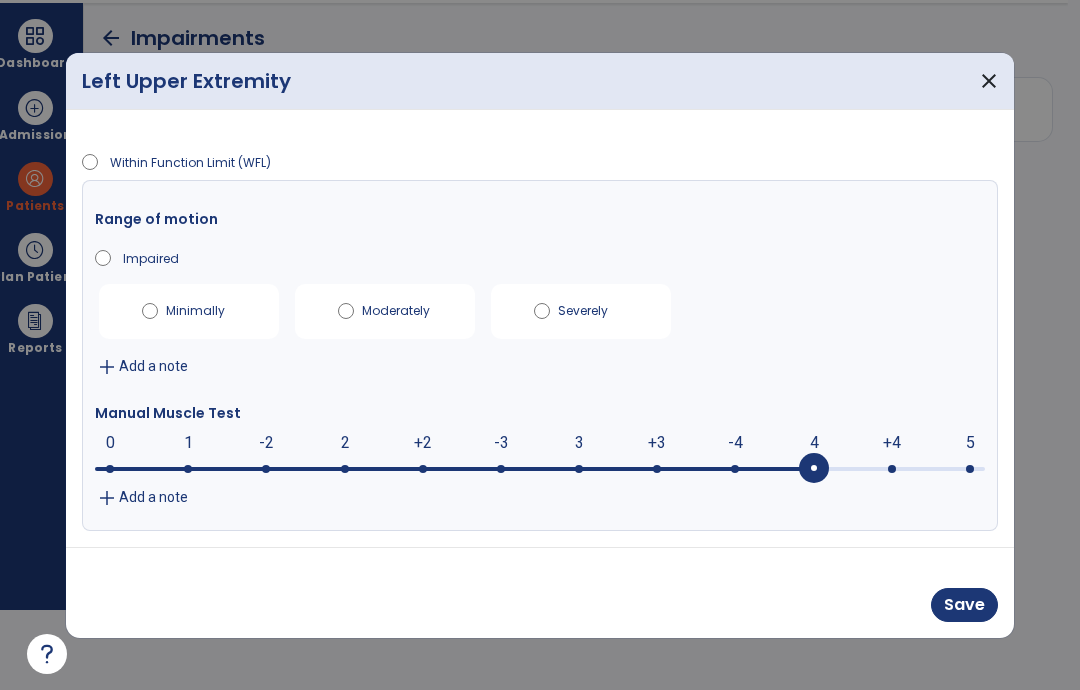 click at bounding box center [814, 469] 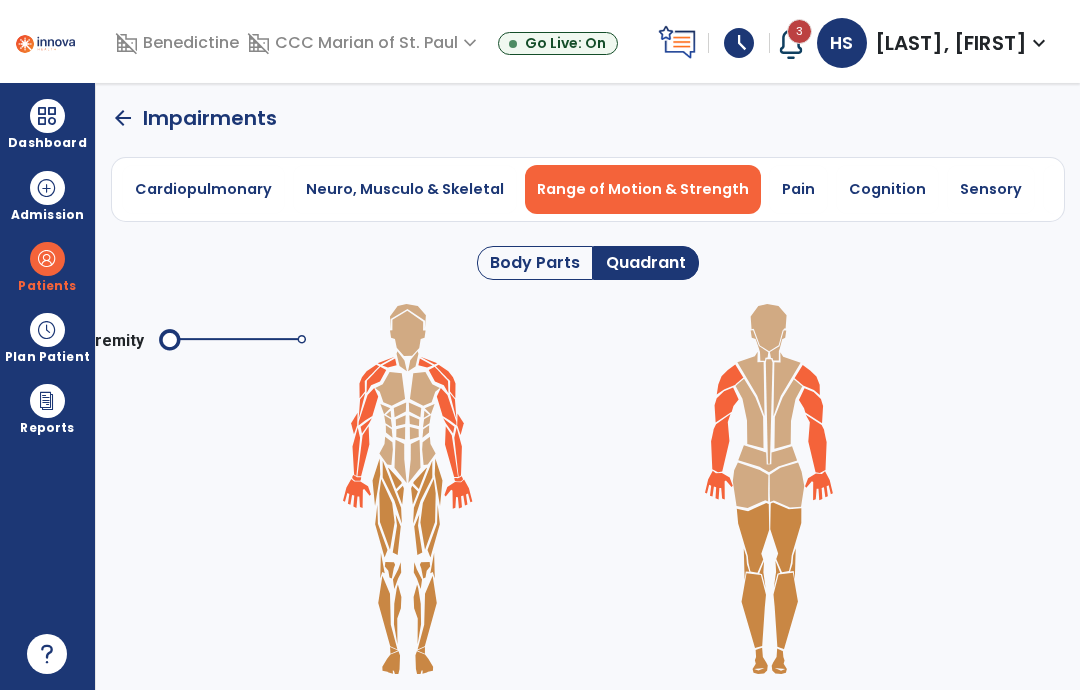 click 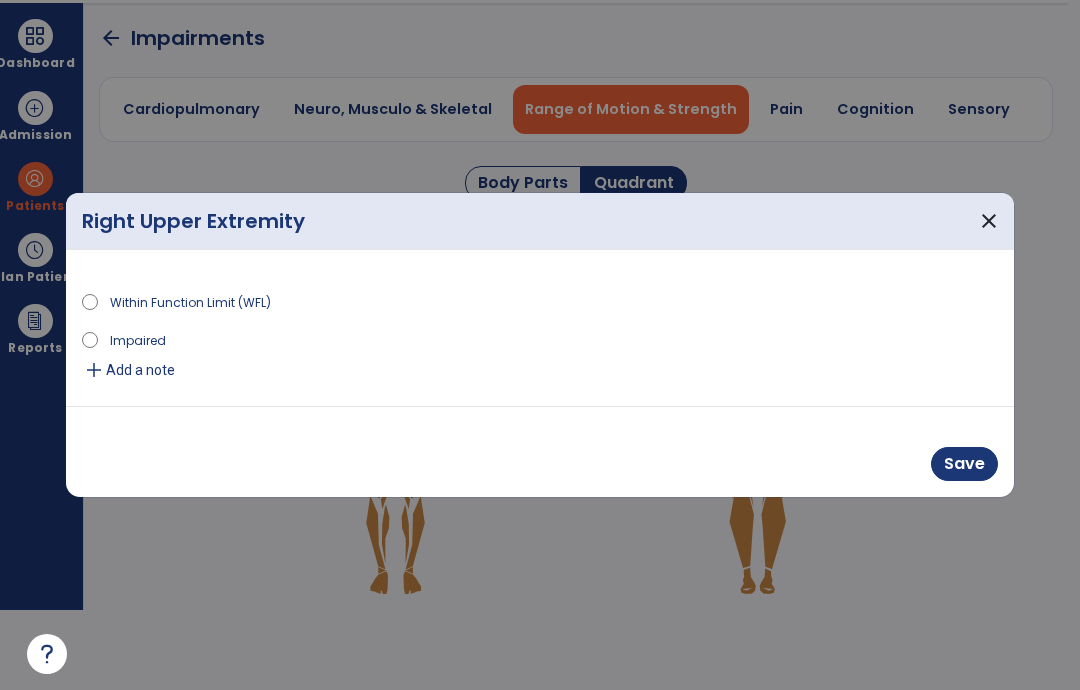 click on "Impaired" at bounding box center [138, 339] 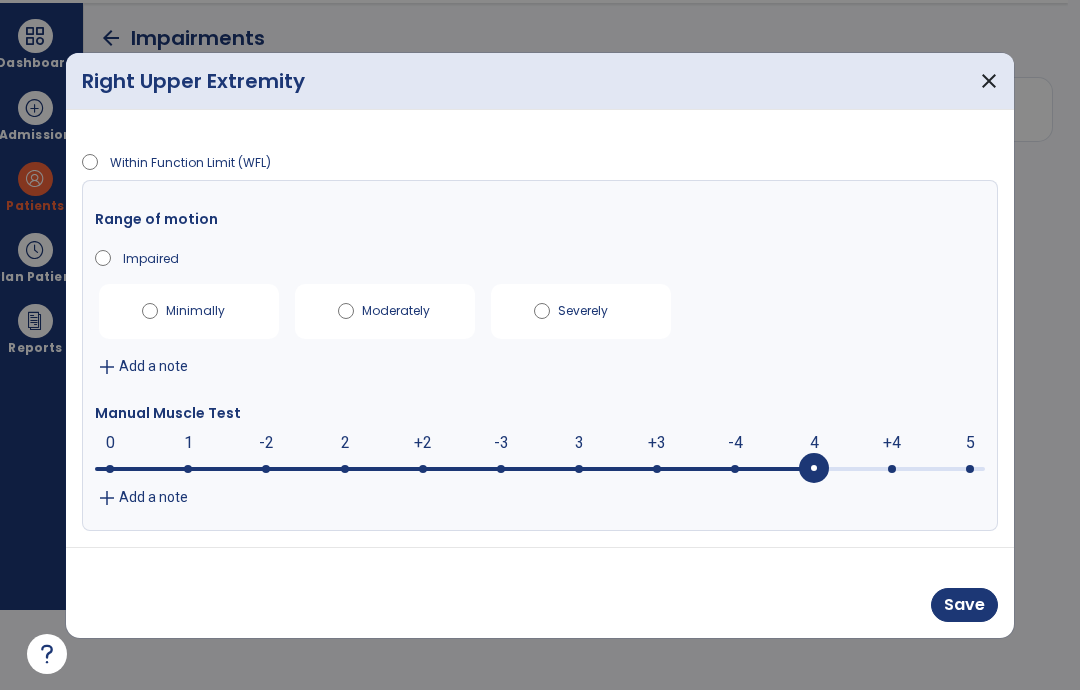 click at bounding box center [814, 469] 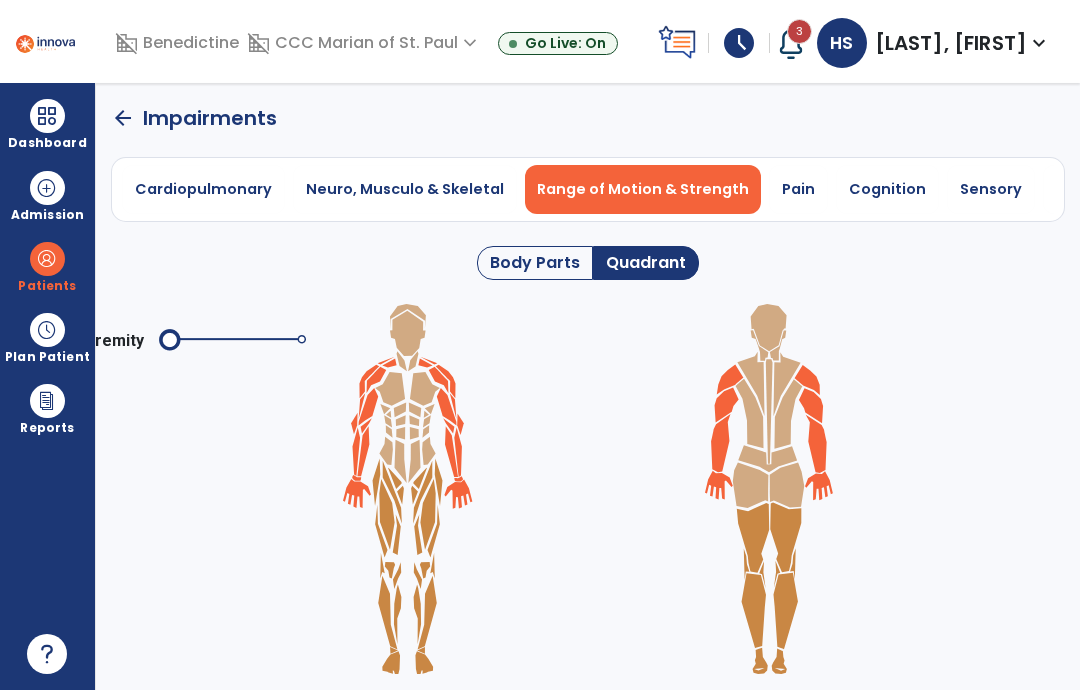 scroll, scrollTop: 80, scrollLeft: 0, axis: vertical 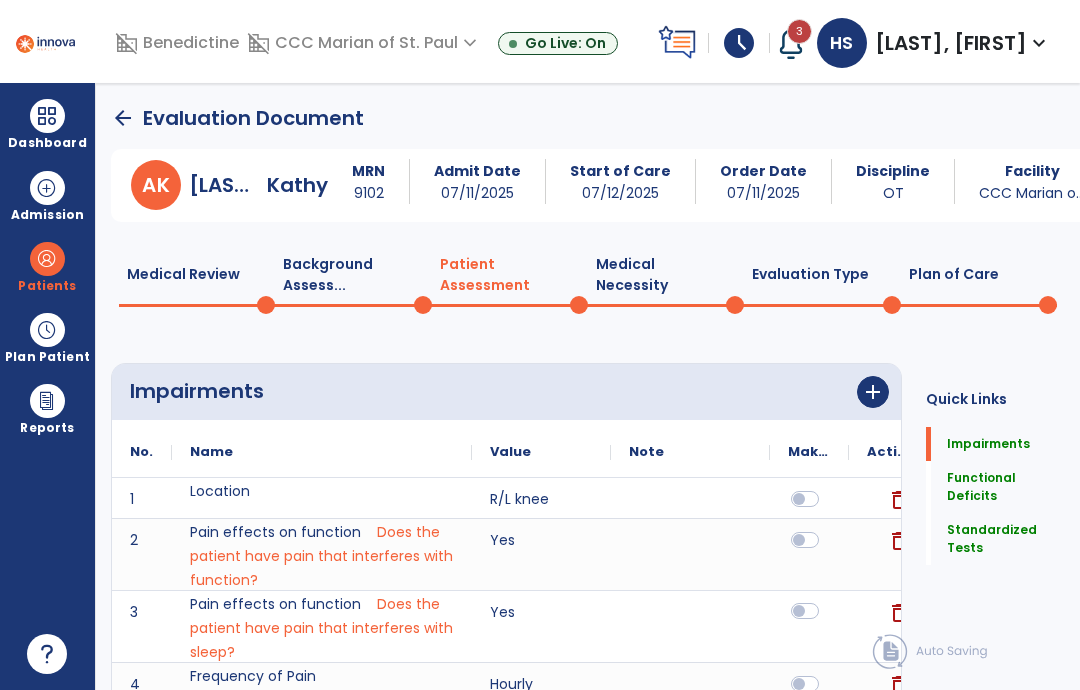 click on "Plan of Care  0" 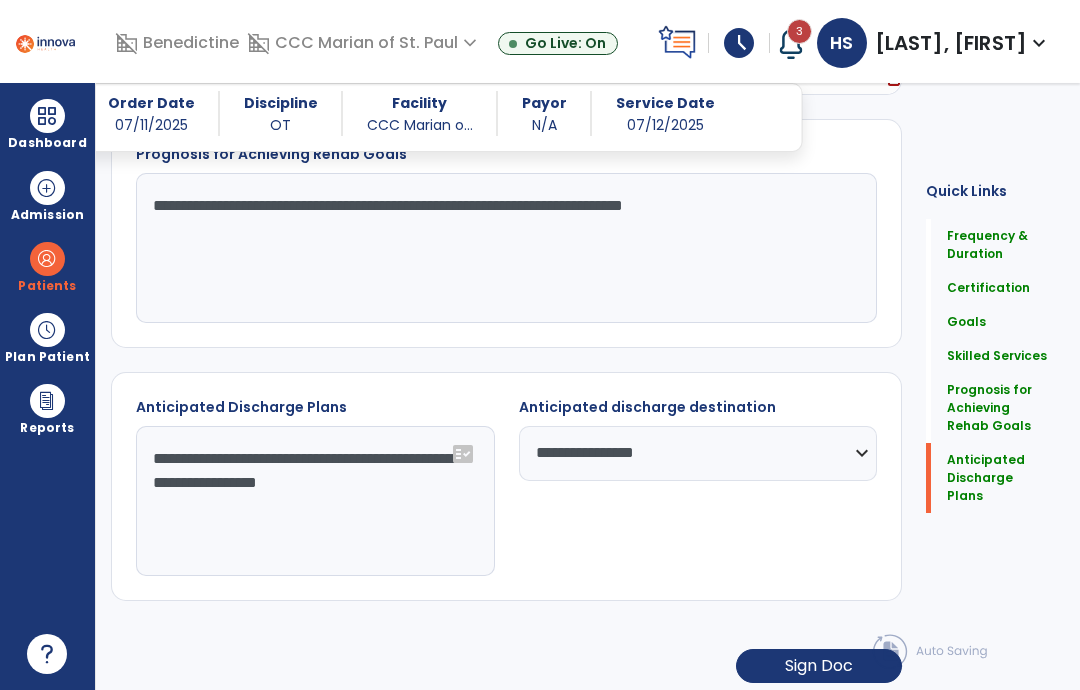 scroll, scrollTop: 1840, scrollLeft: 0, axis: vertical 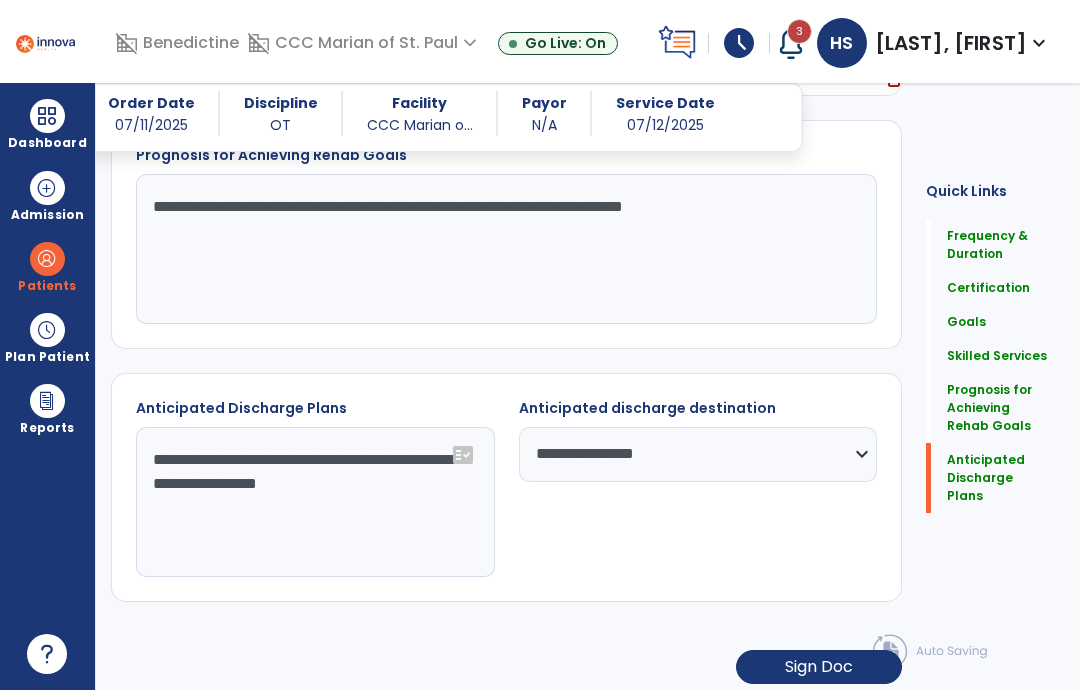 click on "Sign Doc" 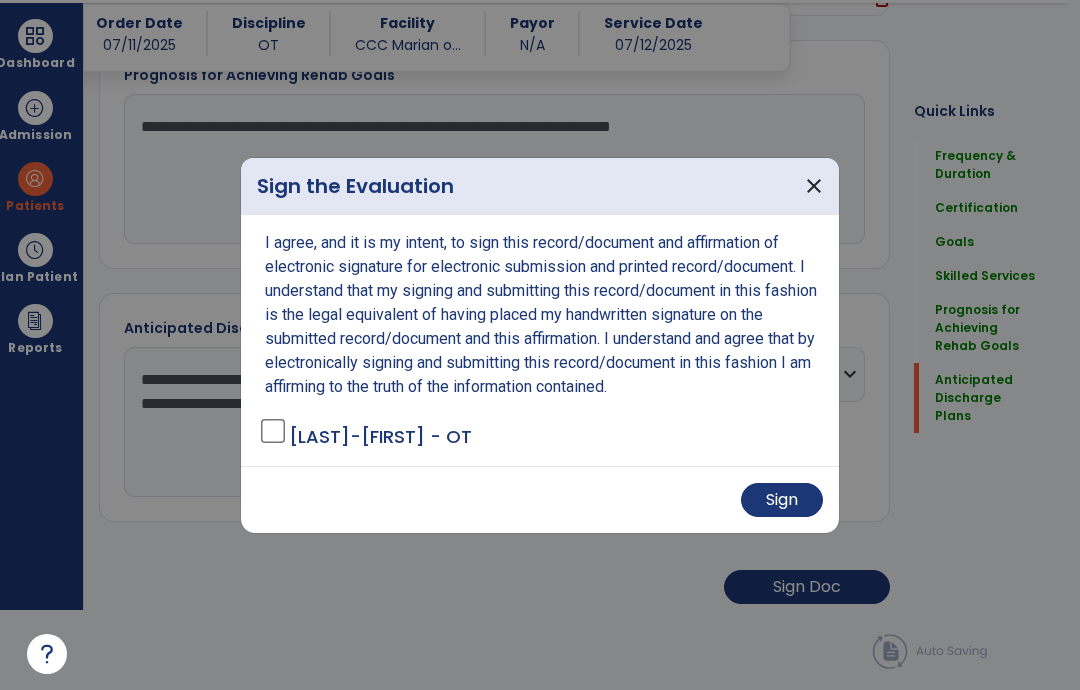 click on "Sign" at bounding box center (782, 500) 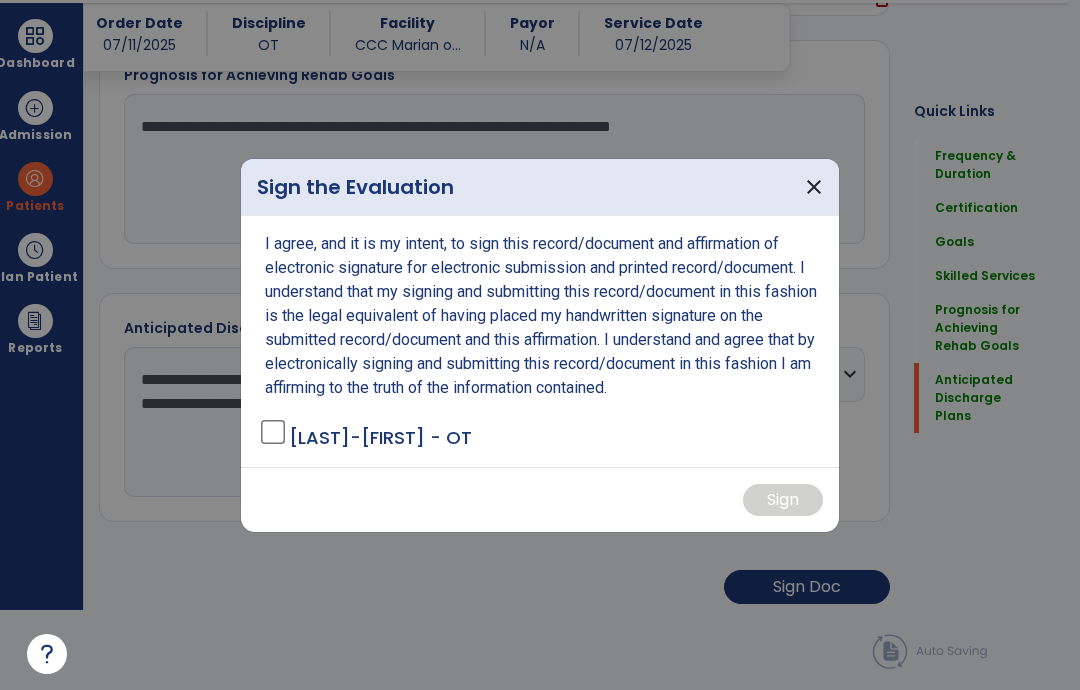 scroll, scrollTop: 1838, scrollLeft: 0, axis: vertical 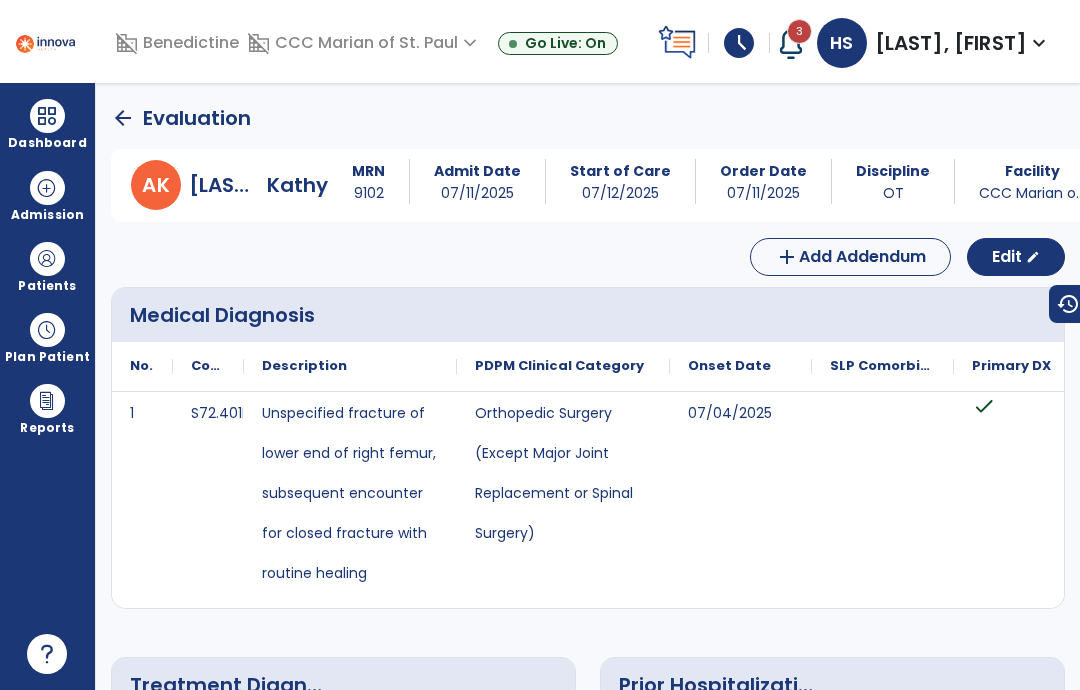 click at bounding box center [47, 116] 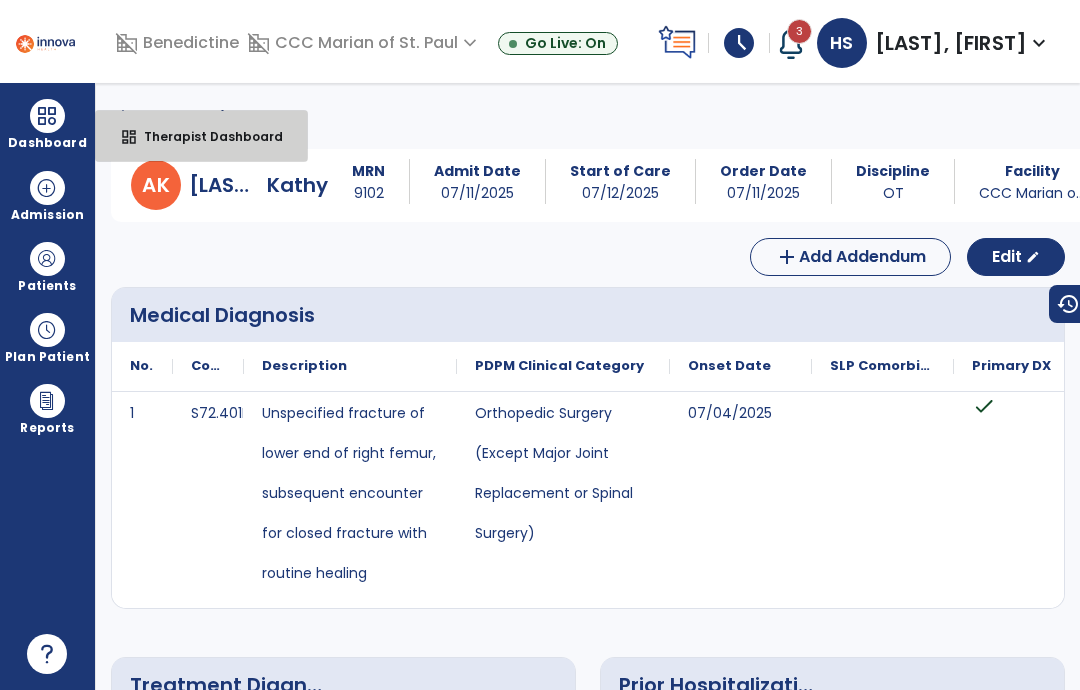 click on "Therapist Dashboard" at bounding box center [205, 136] 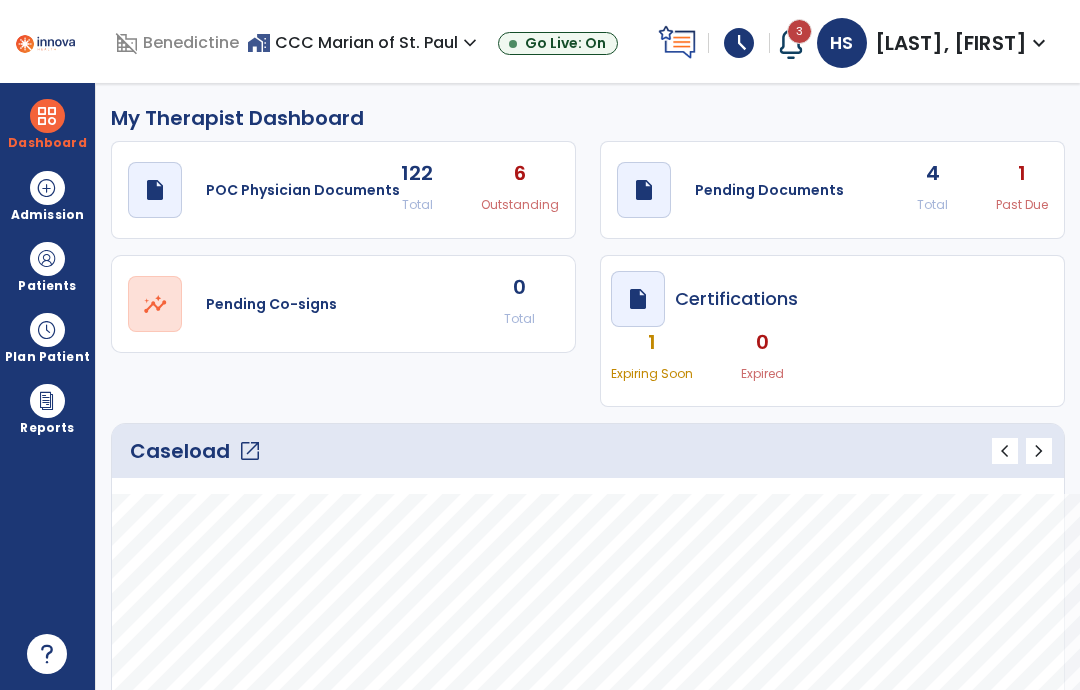click on "4" 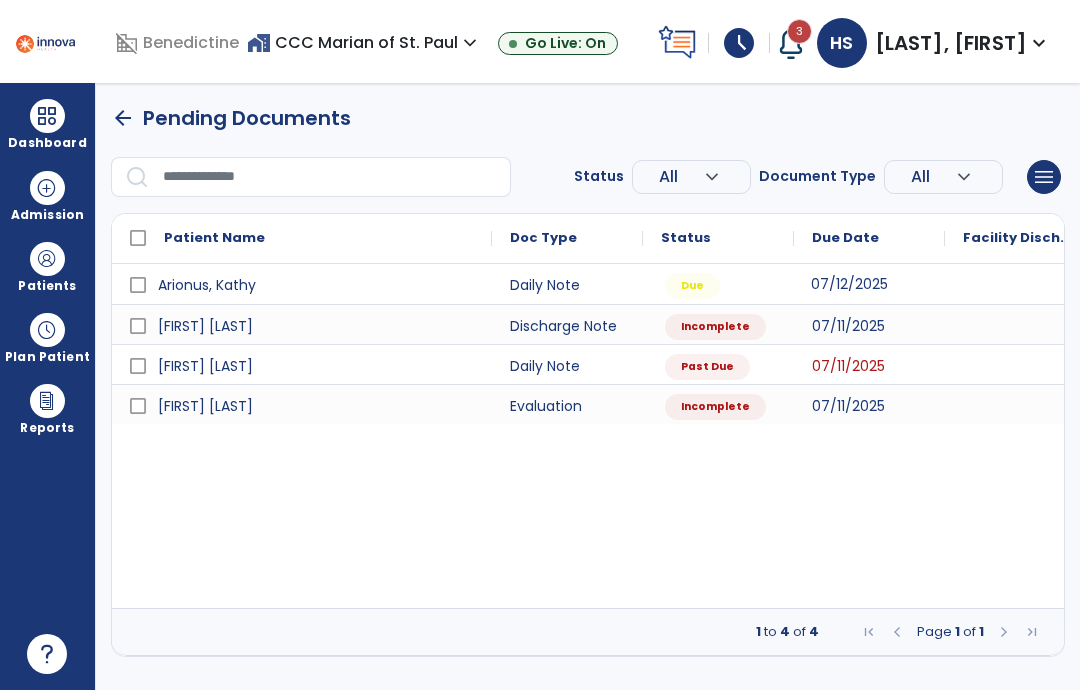 click on "07/12/2025" at bounding box center (869, 284) 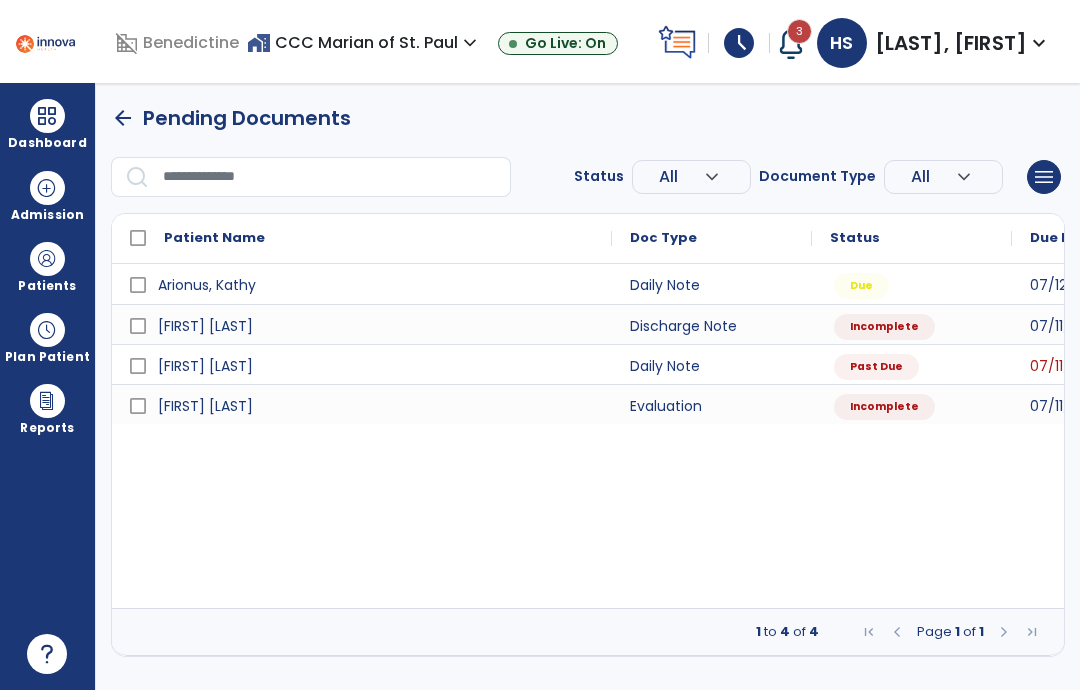 scroll, scrollTop: 0, scrollLeft: 0, axis: both 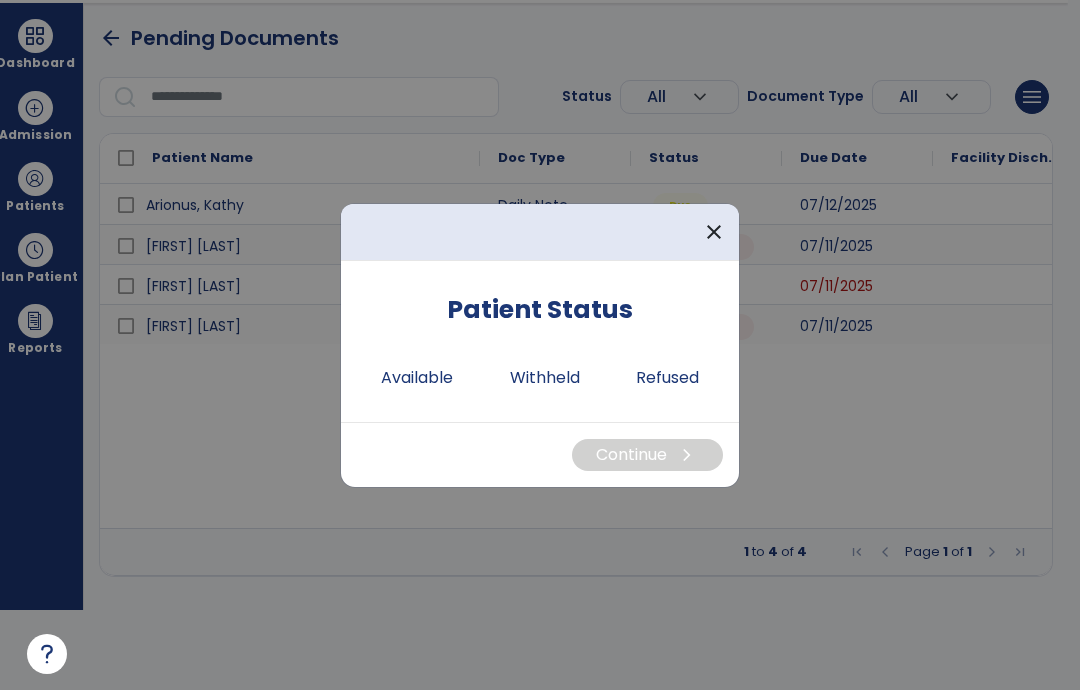 click on "Available" at bounding box center (417, 378) 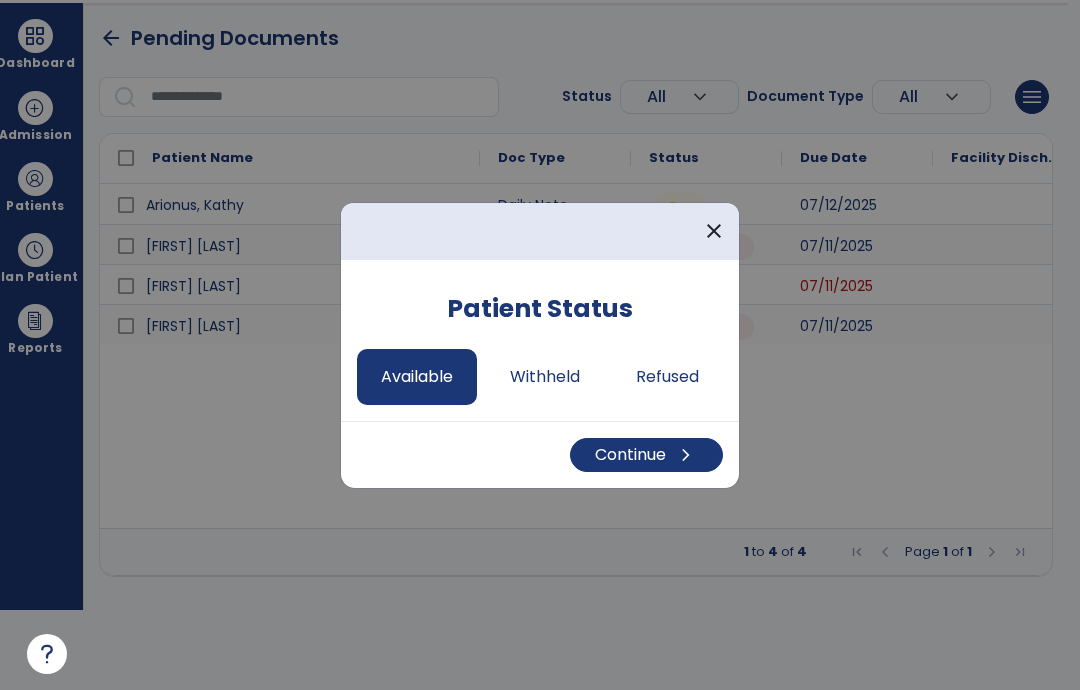 click on "chevron_right" at bounding box center [686, 455] 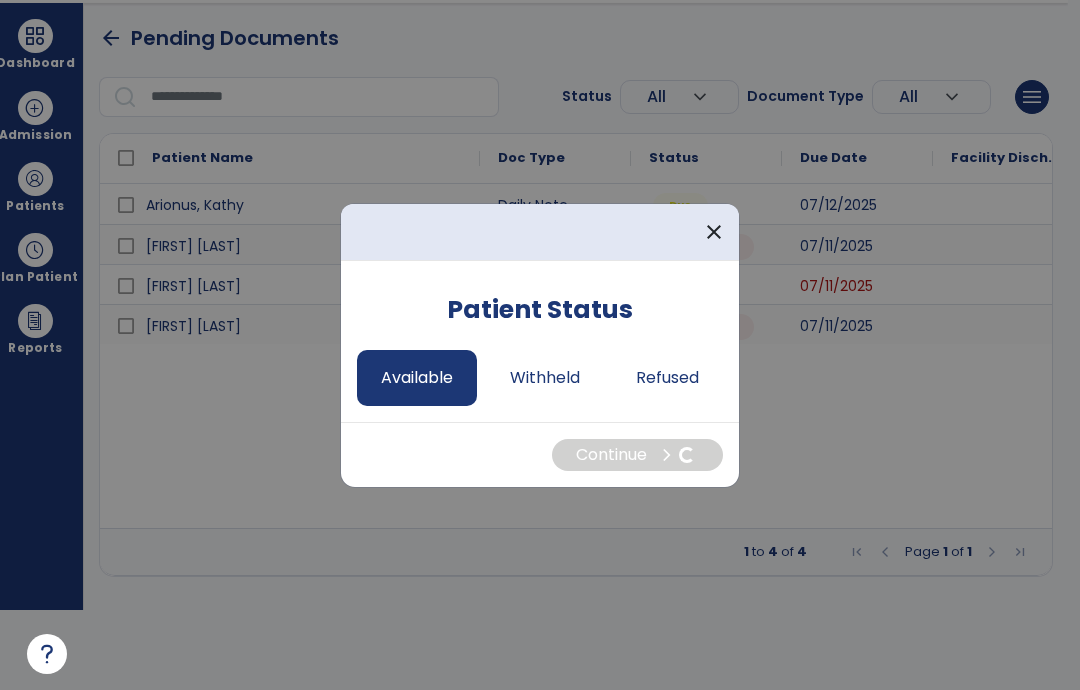 select on "*" 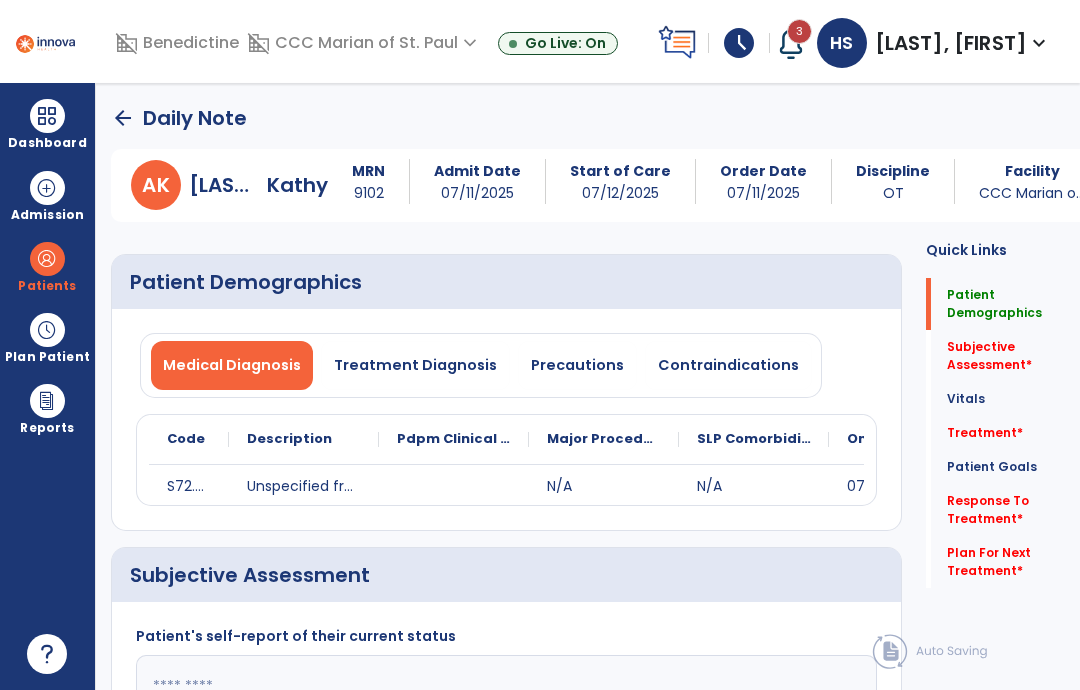 scroll, scrollTop: 80, scrollLeft: 0, axis: vertical 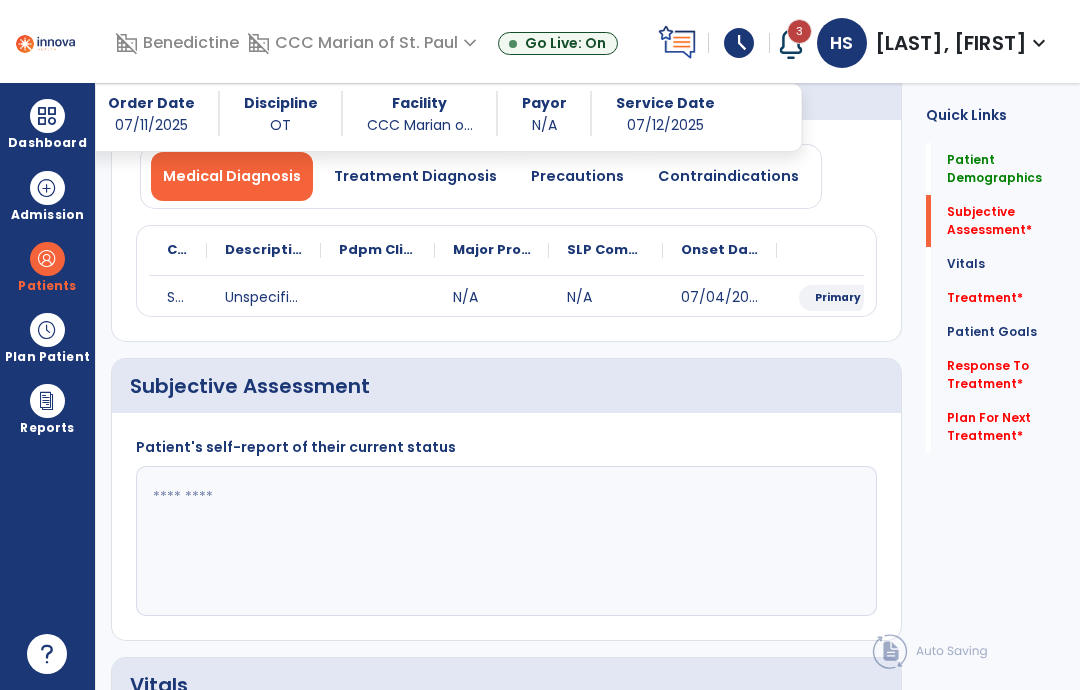 click 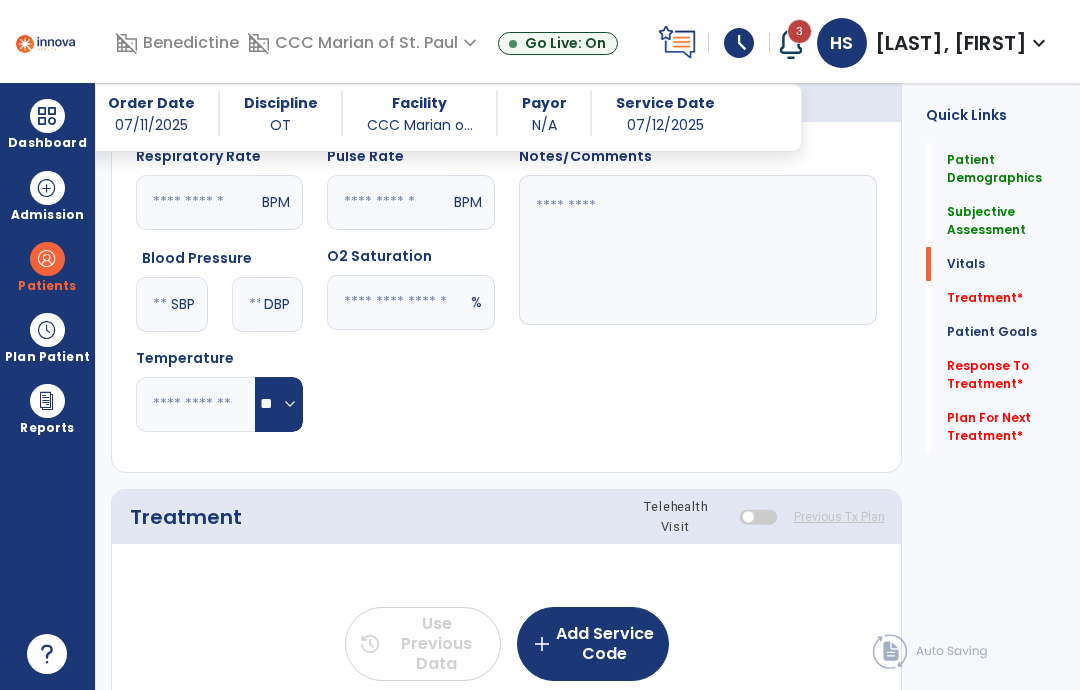 scroll, scrollTop: 970, scrollLeft: 0, axis: vertical 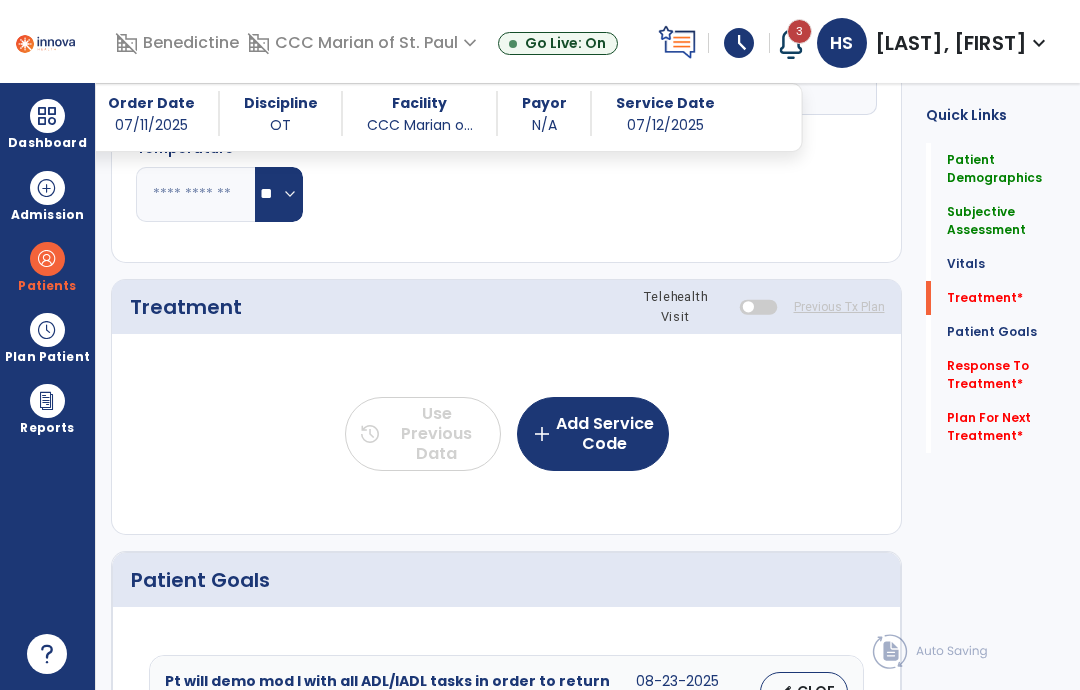 type on "**********" 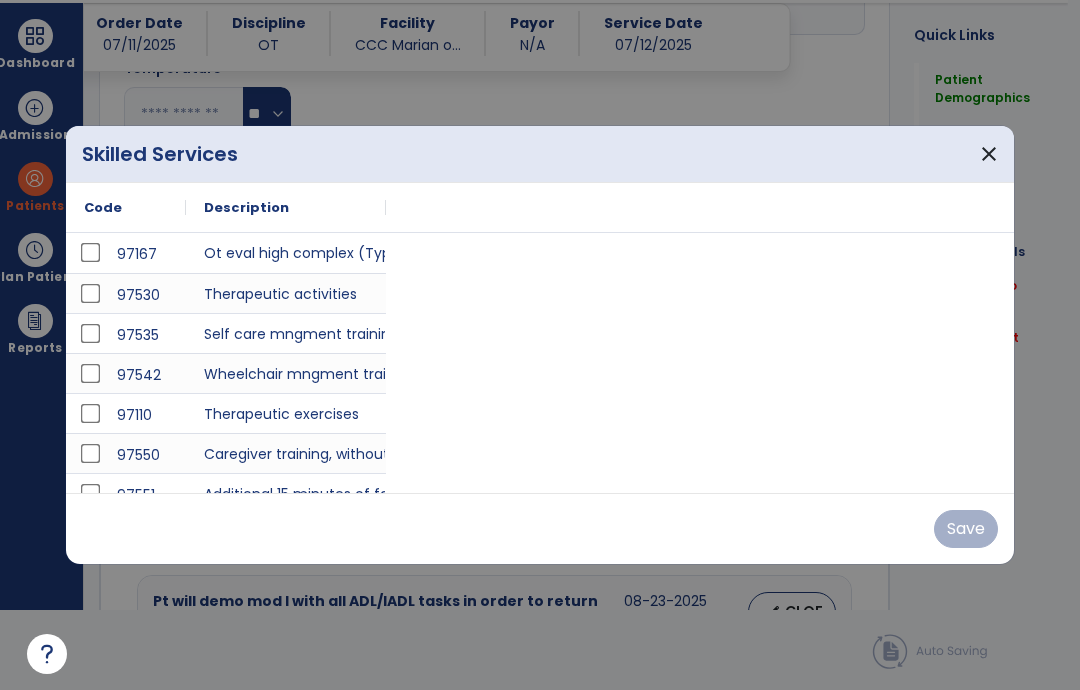 scroll, scrollTop: 0, scrollLeft: 0, axis: both 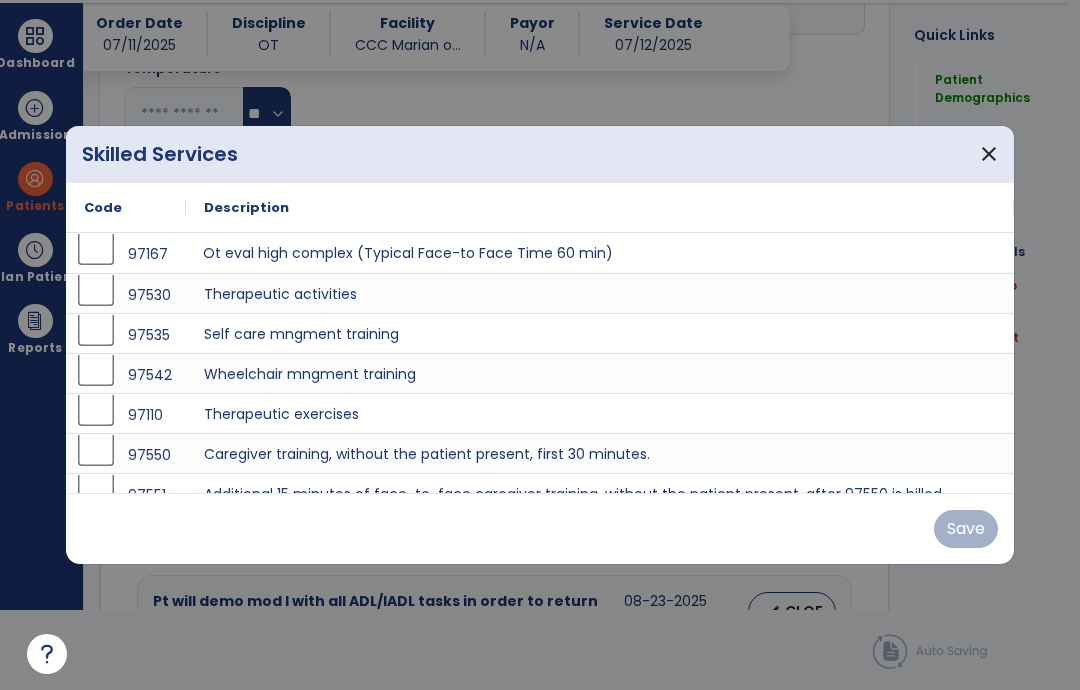 click on "Ot eval high complex (Typical Face-to Face Time 60 min)" at bounding box center (600, 253) 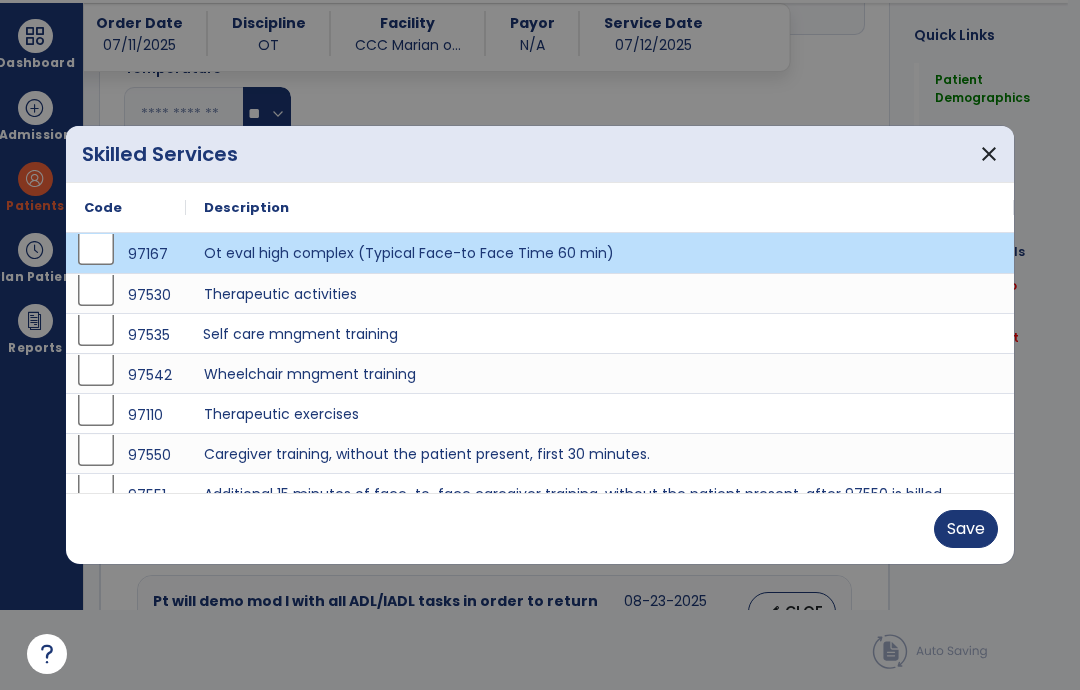 click on "Self care mngment training" at bounding box center (600, 333) 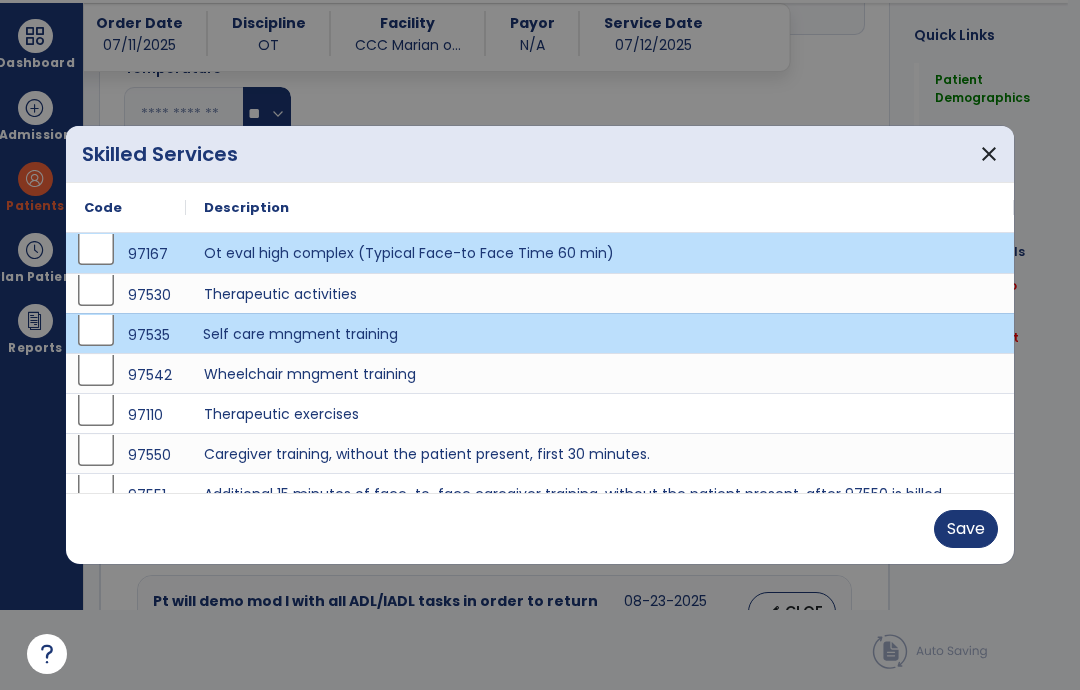 click on "Save" at bounding box center [966, 529] 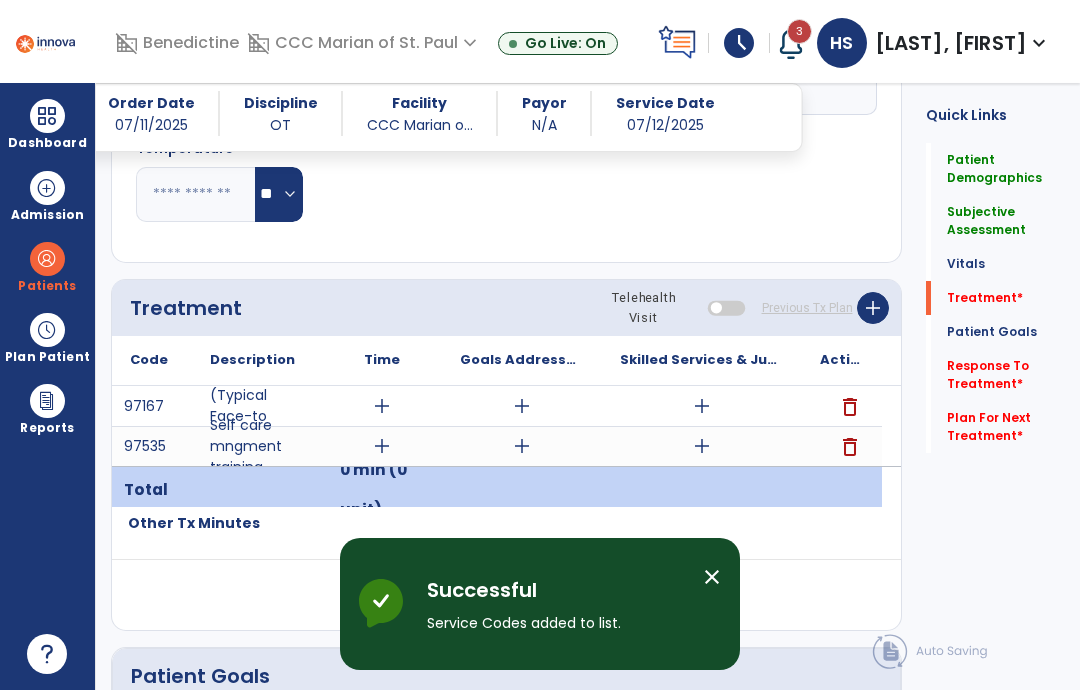 scroll, scrollTop: 80, scrollLeft: 0, axis: vertical 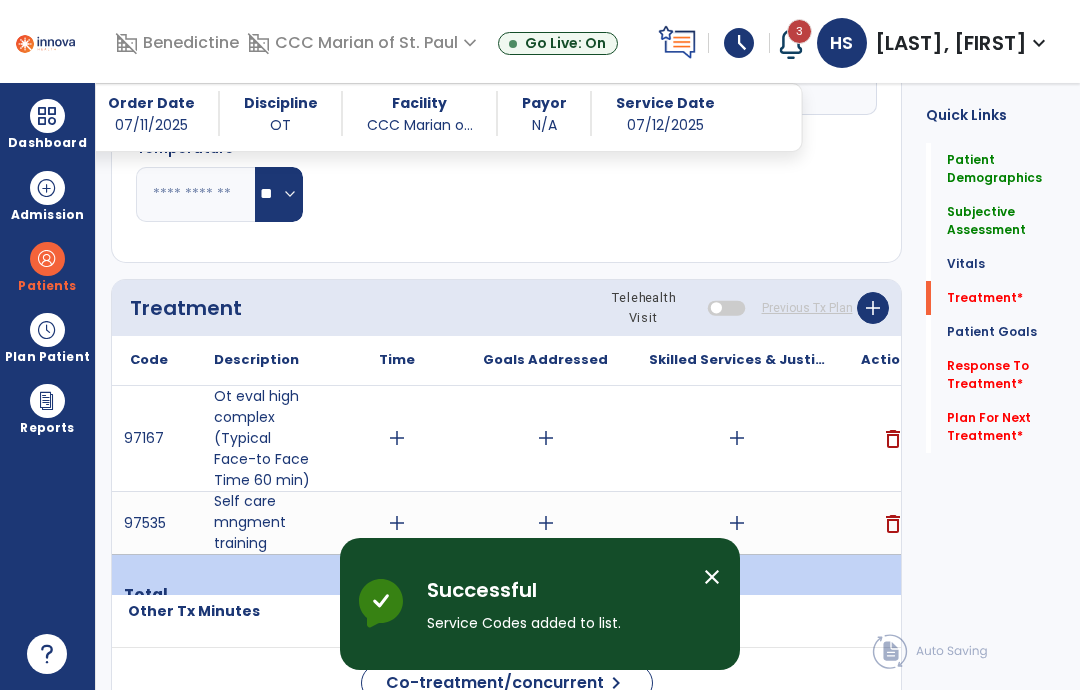 click on "add" at bounding box center (397, 438) 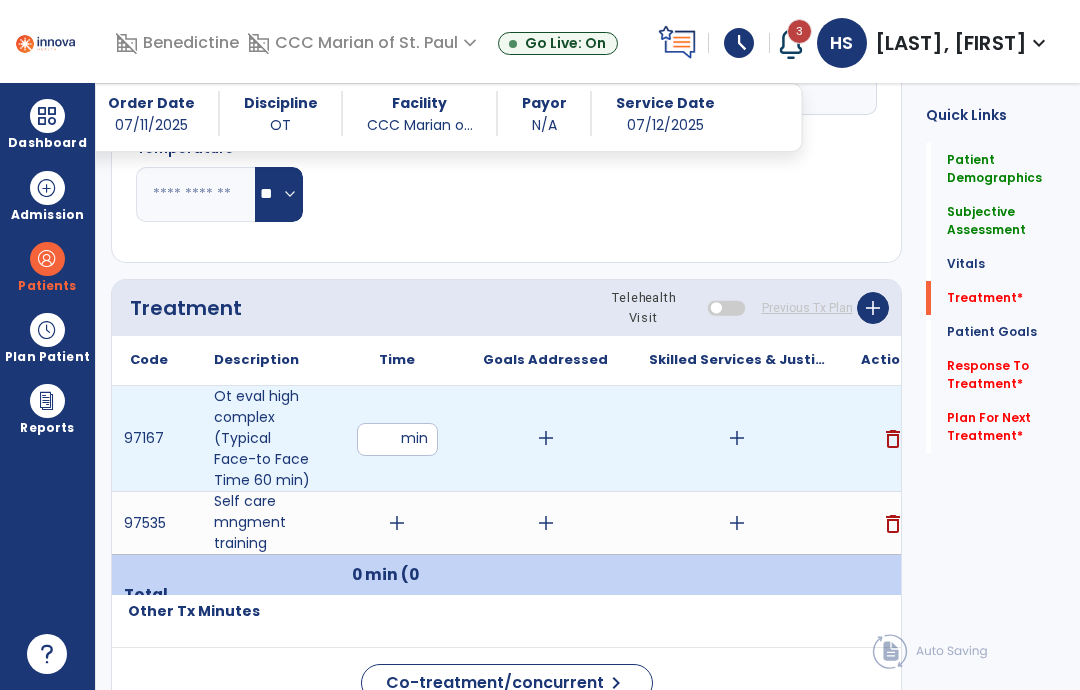 type on "**" 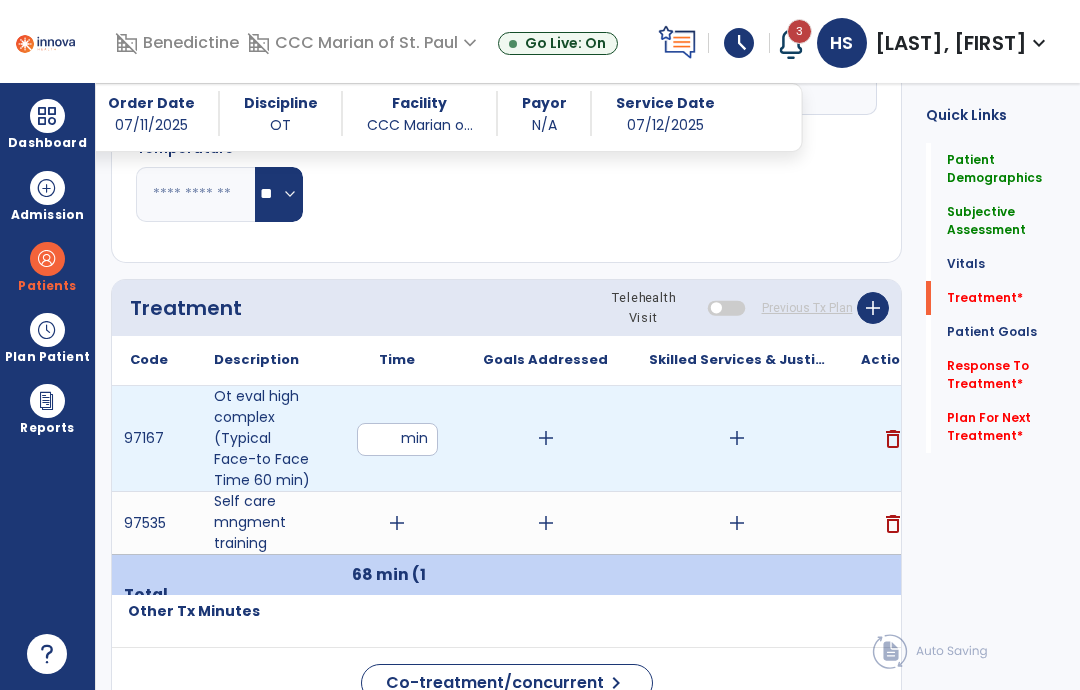 click on "add" at bounding box center (737, 438) 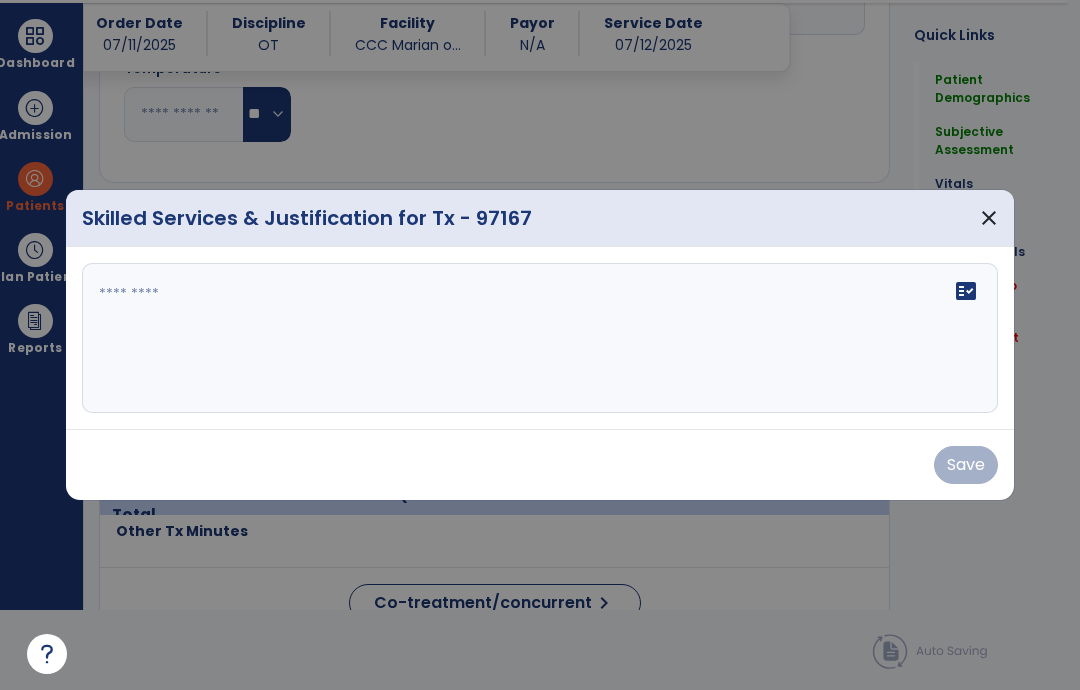 scroll, scrollTop: 0, scrollLeft: 0, axis: both 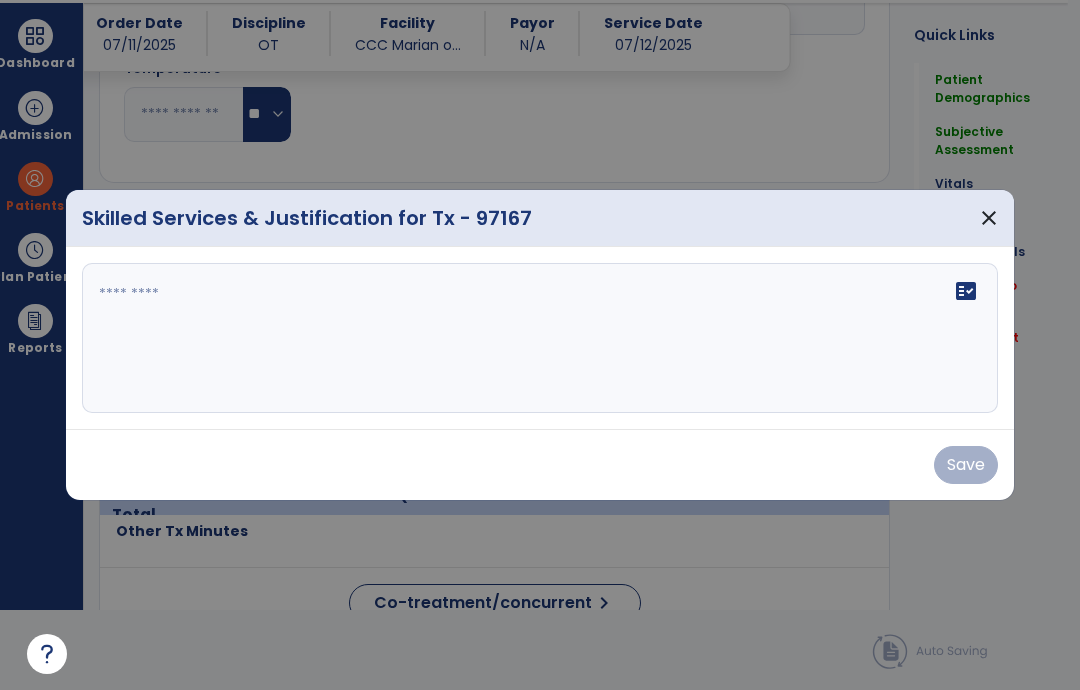 click on "fact_check" at bounding box center [540, 338] 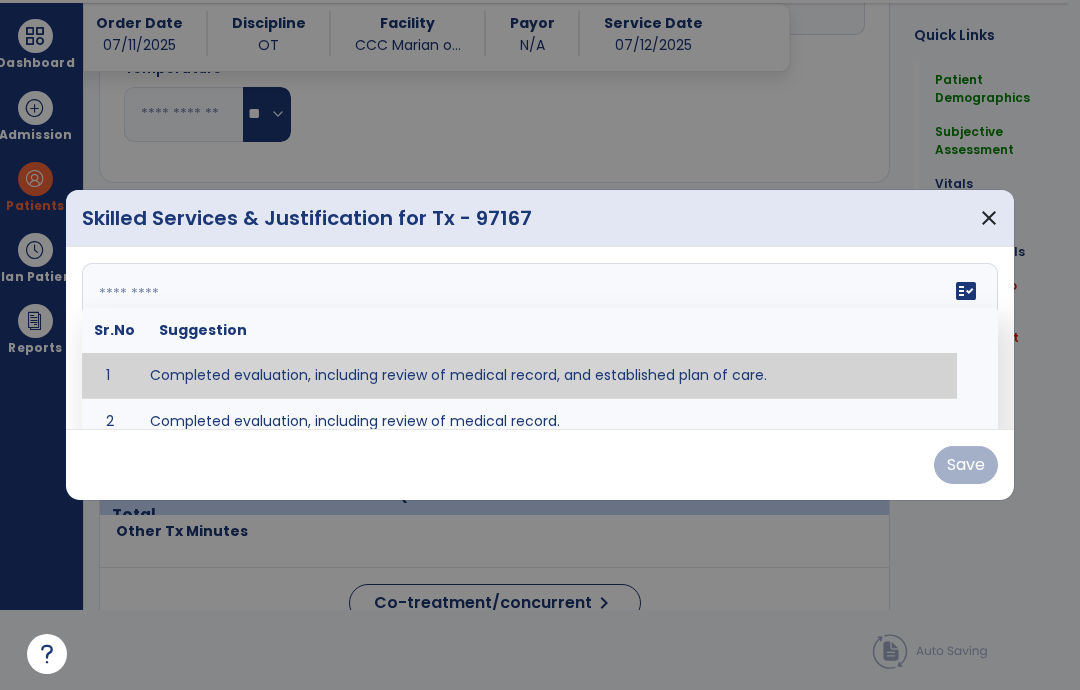 type on "**********" 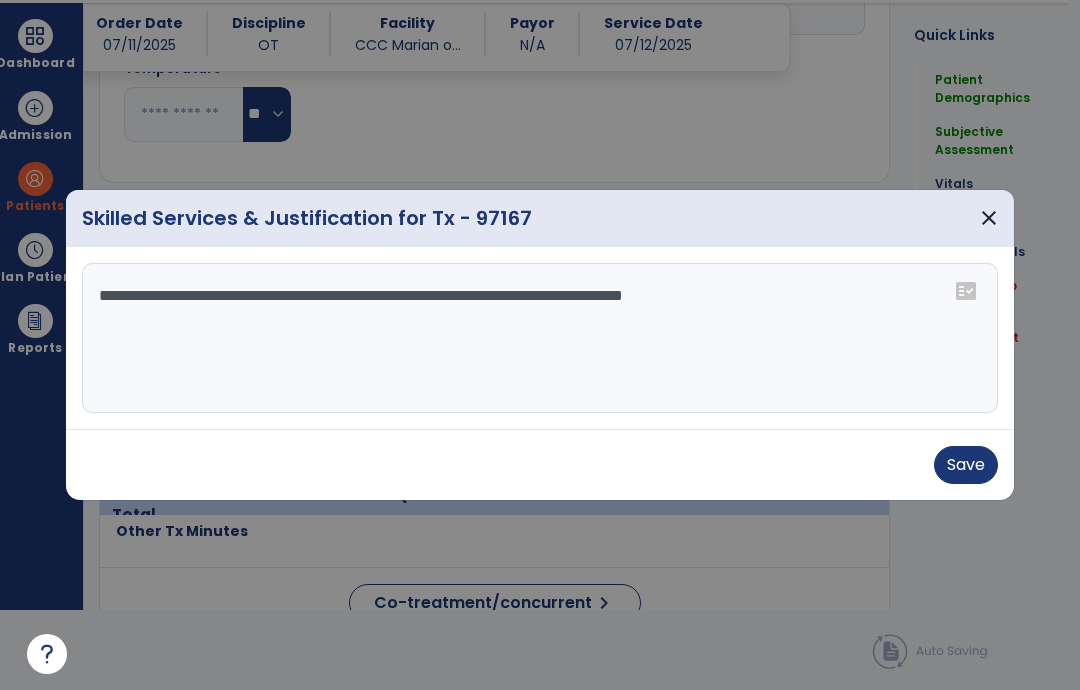 click on "Save" at bounding box center (966, 465) 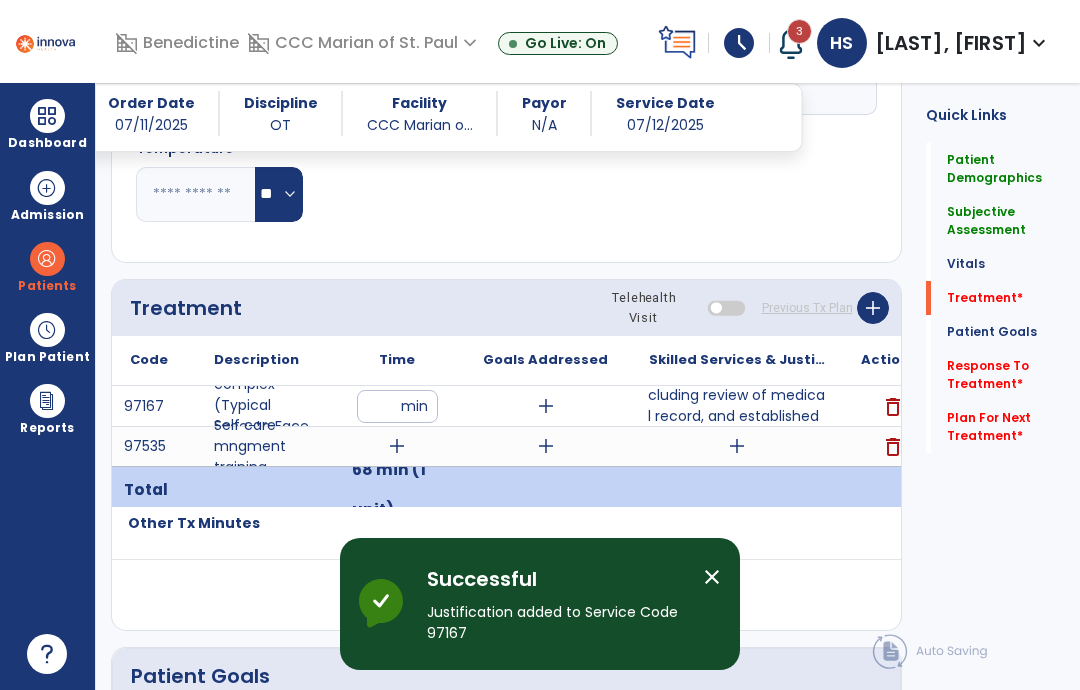 scroll, scrollTop: 80, scrollLeft: 0, axis: vertical 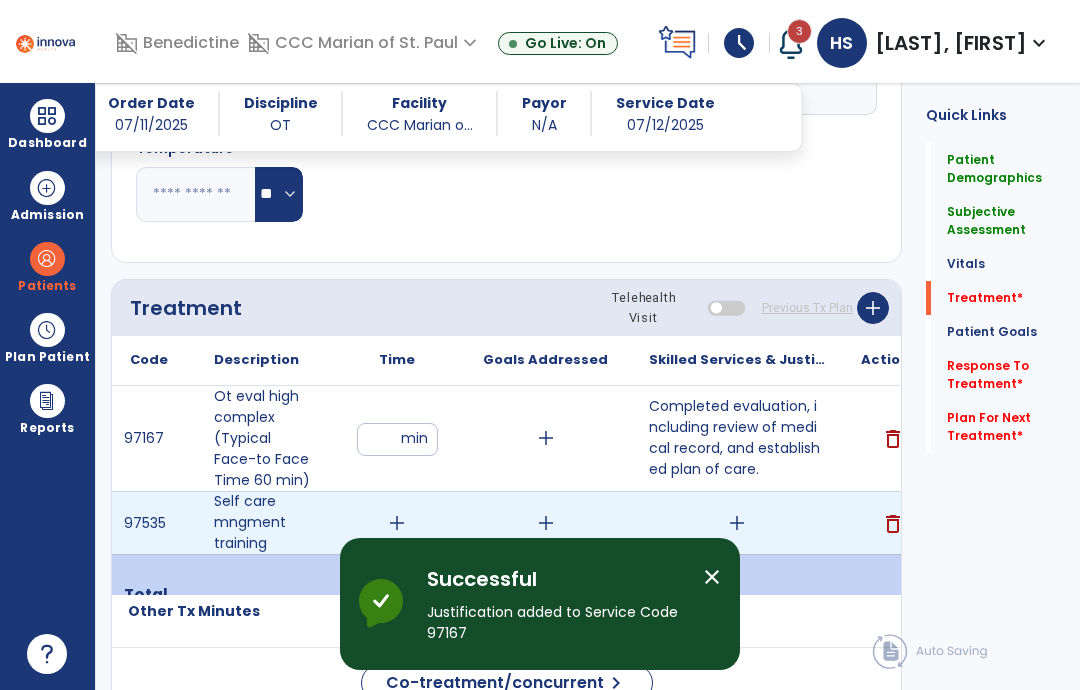 click on "add" at bounding box center (397, 523) 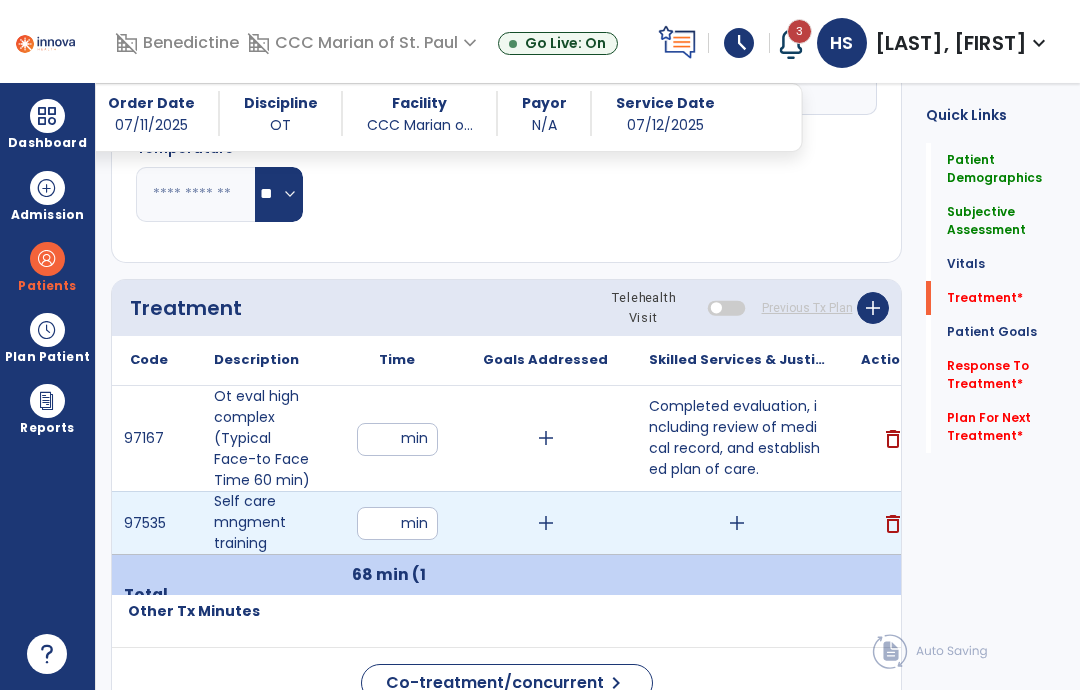 type on "**" 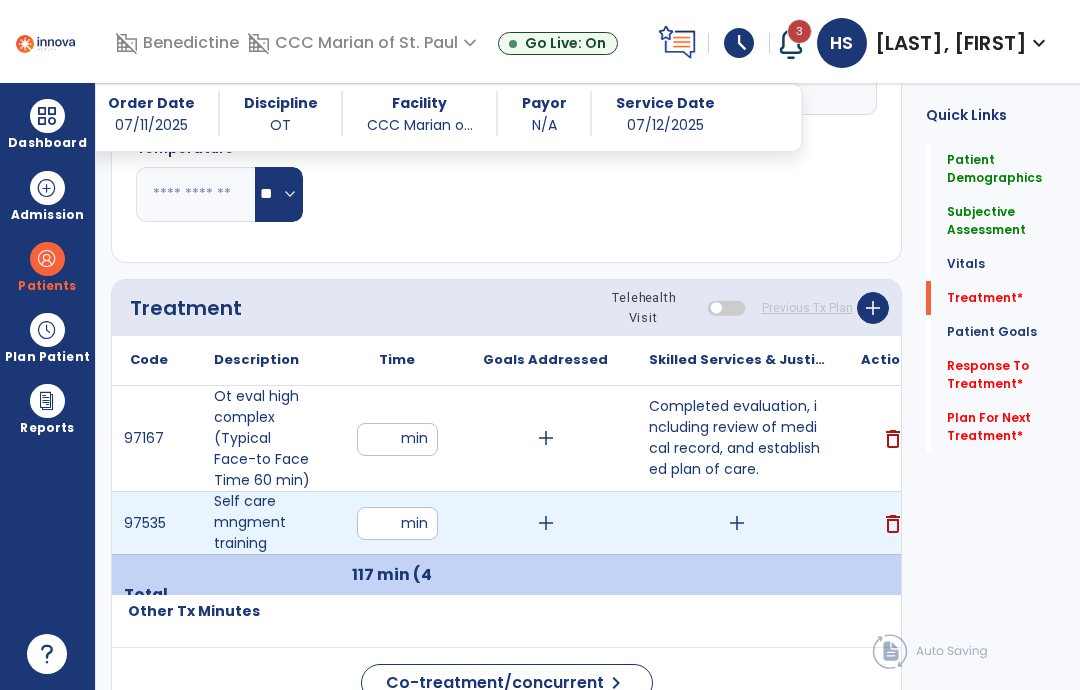 click on "add" at bounding box center (737, 523) 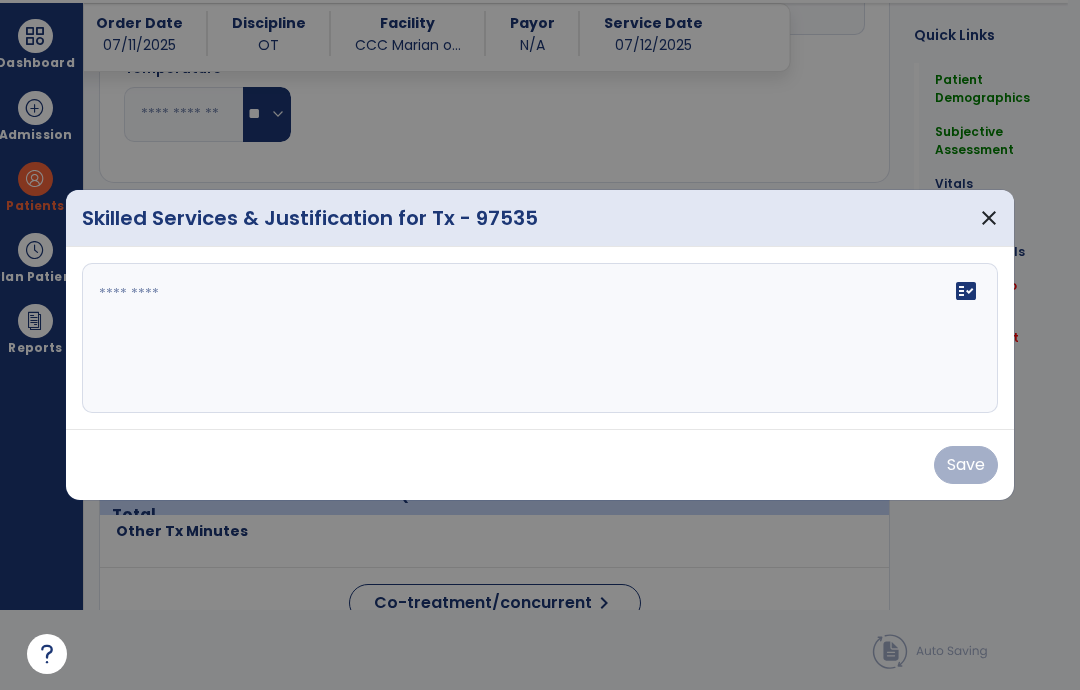 scroll, scrollTop: 0, scrollLeft: 0, axis: both 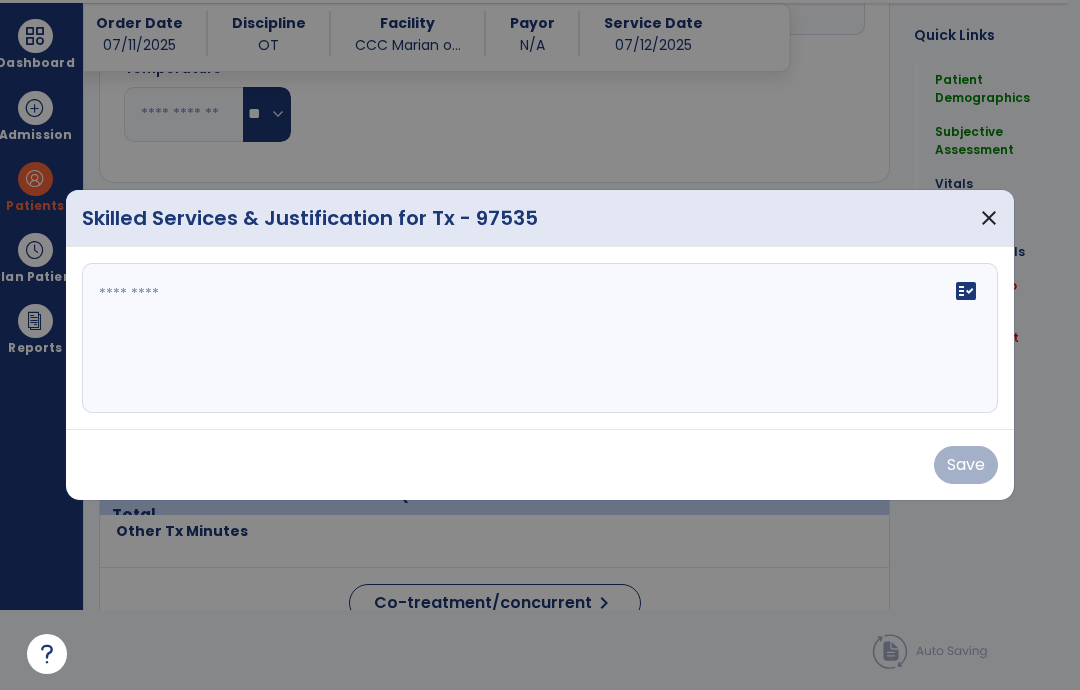 click on "fact_check" at bounding box center [540, 338] 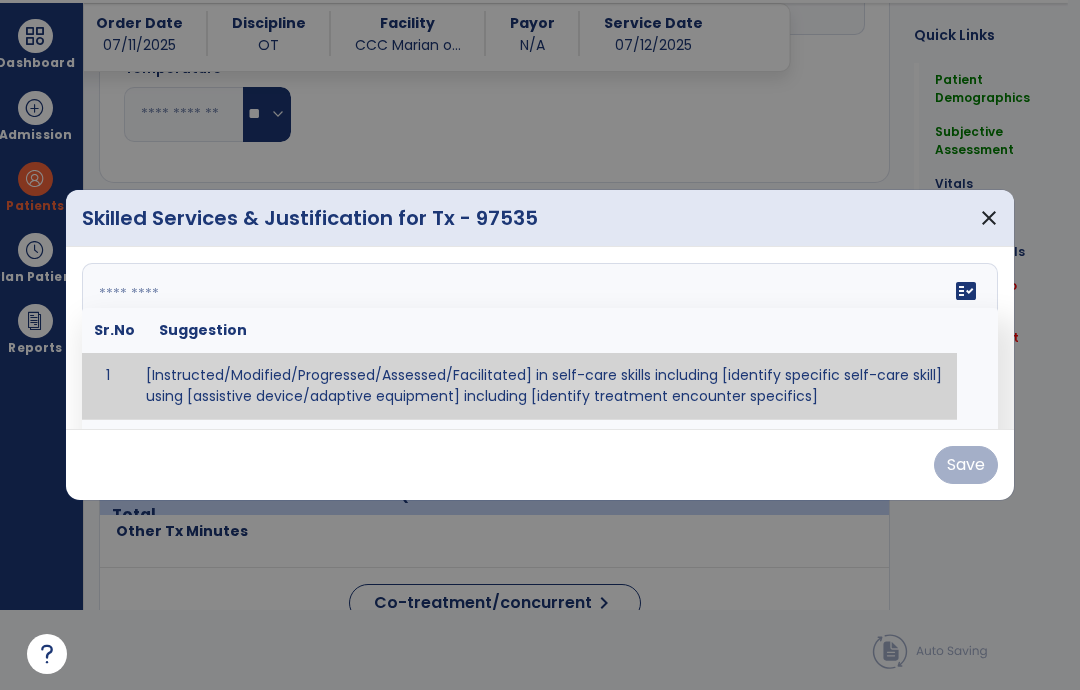 type on "*" 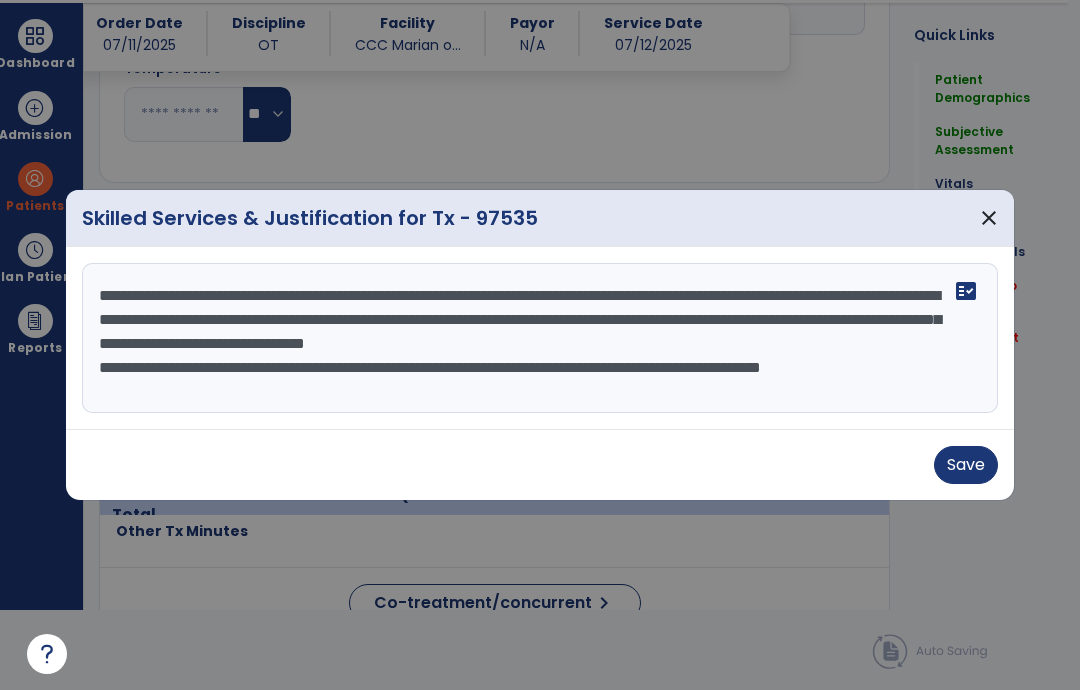 scroll, scrollTop: 15, scrollLeft: 0, axis: vertical 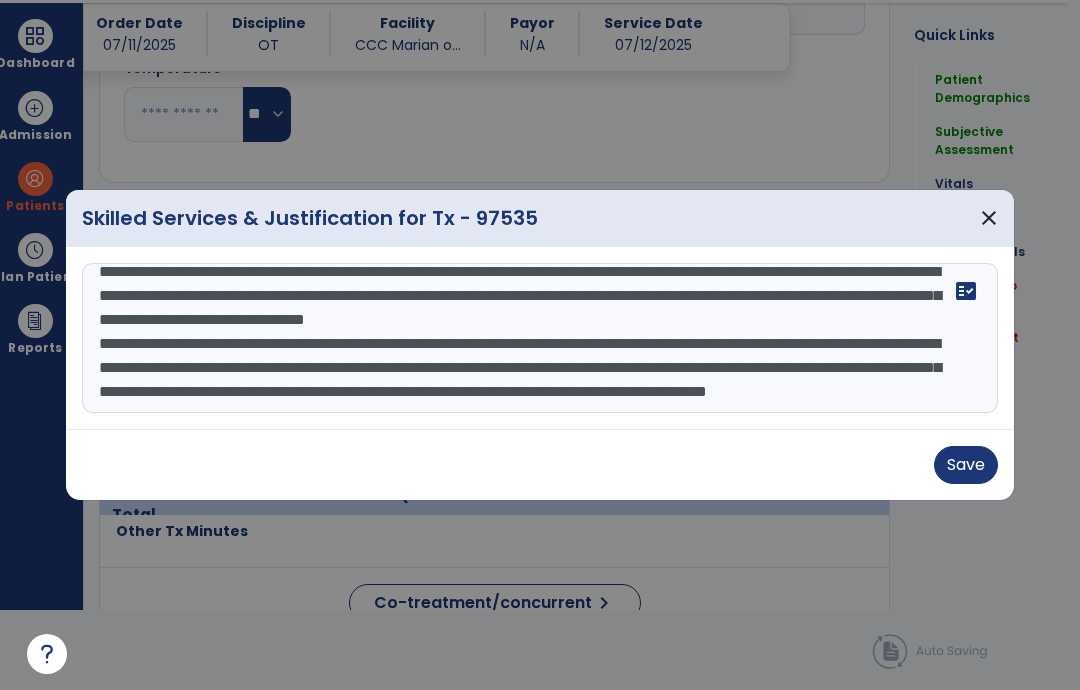 type on "**********" 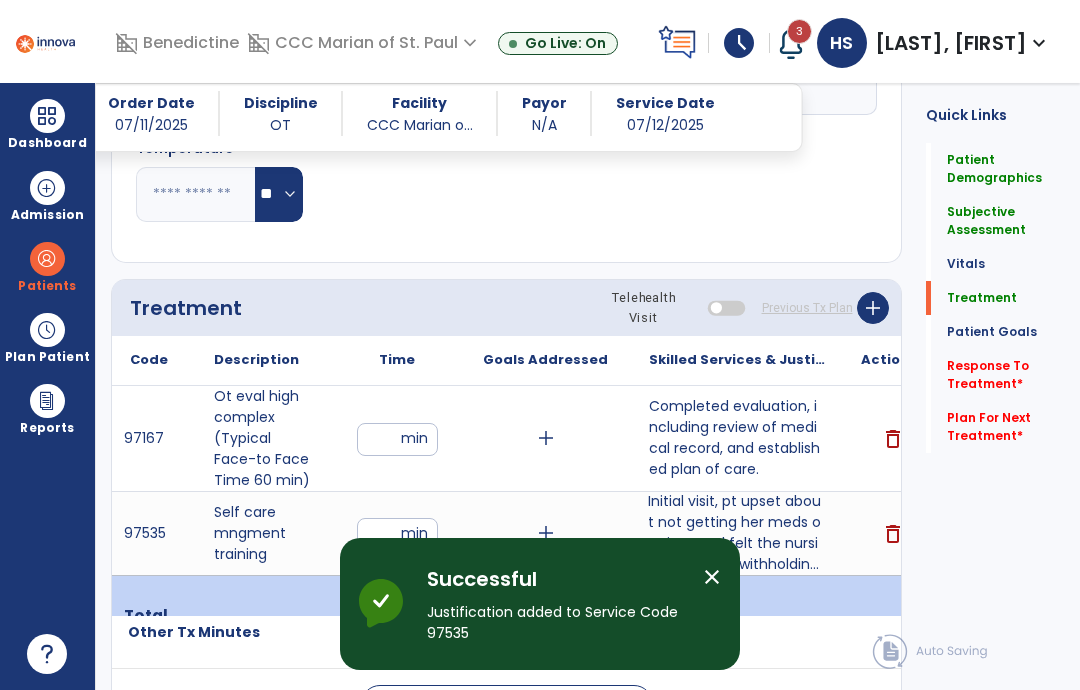 scroll, scrollTop: 80, scrollLeft: 0, axis: vertical 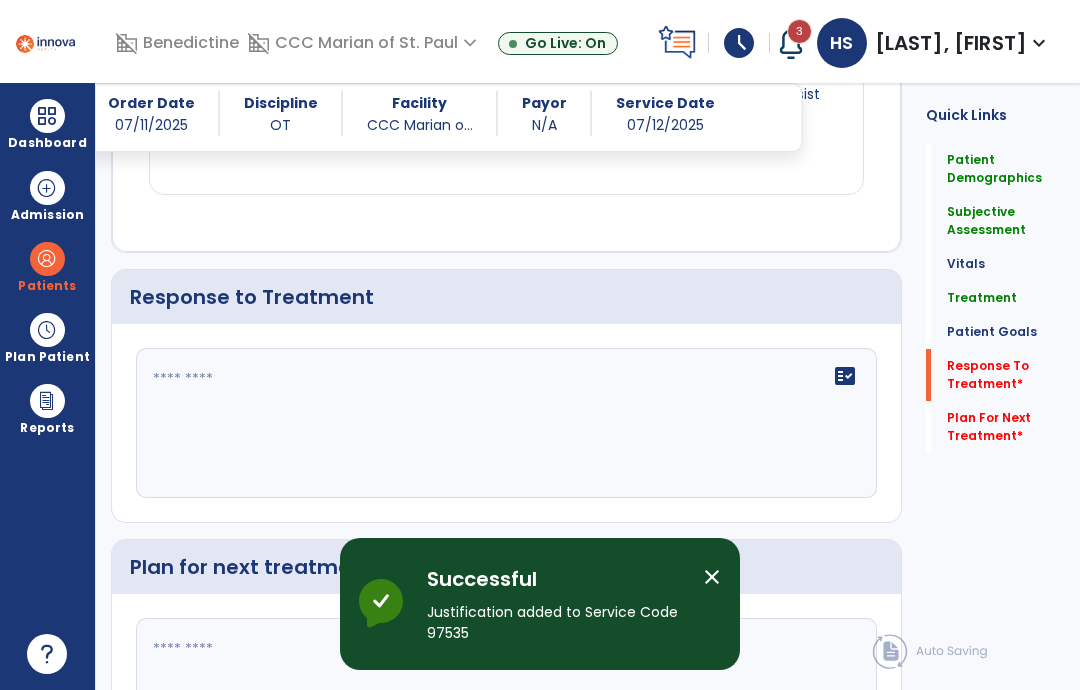 click on "fact_check" 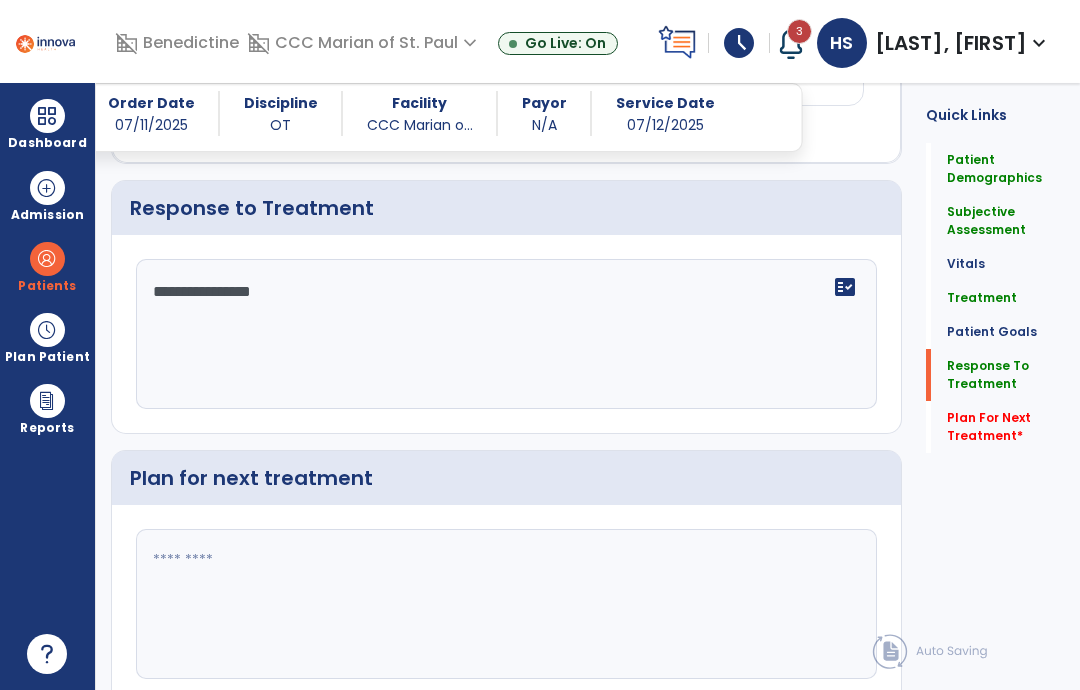 scroll, scrollTop: 2487, scrollLeft: 0, axis: vertical 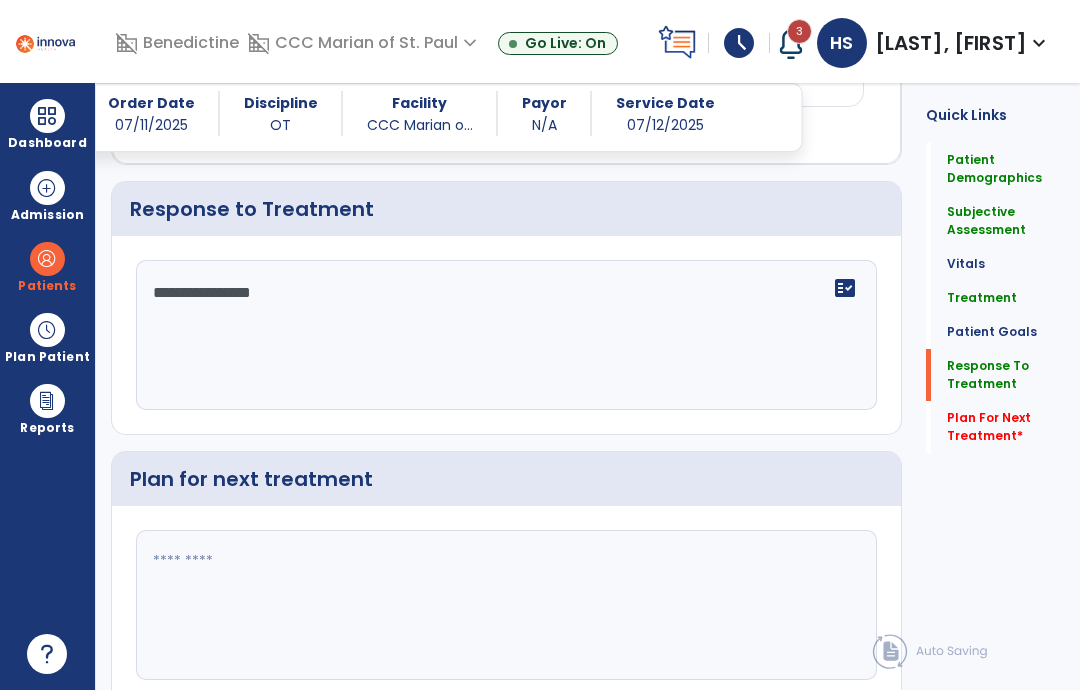 type on "**********" 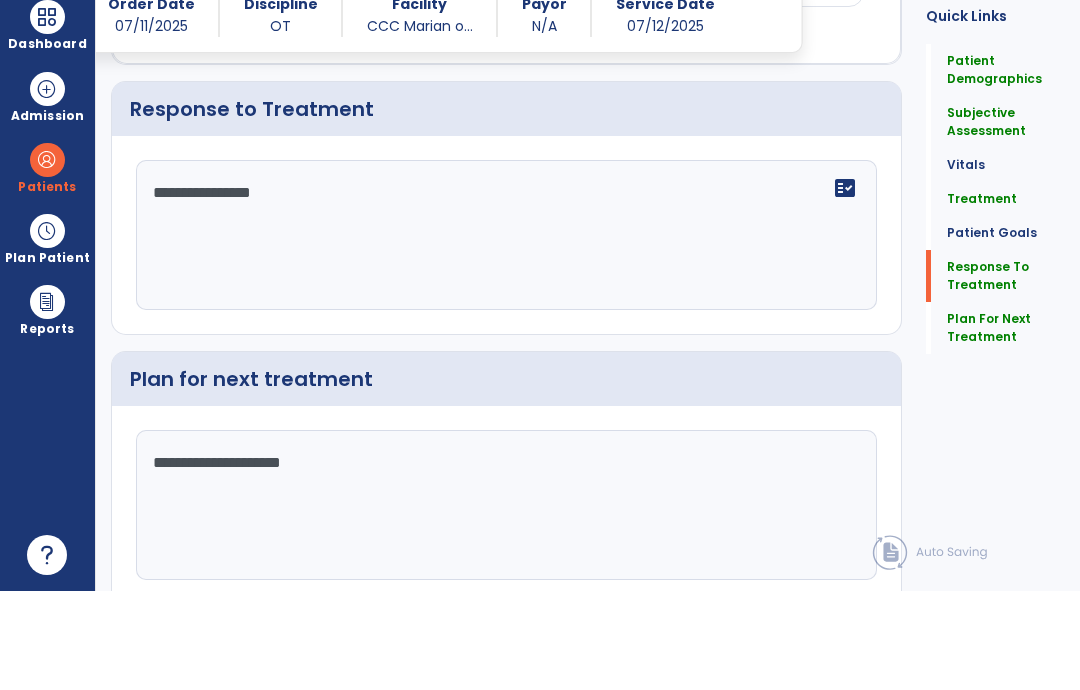scroll, scrollTop: 2487, scrollLeft: 0, axis: vertical 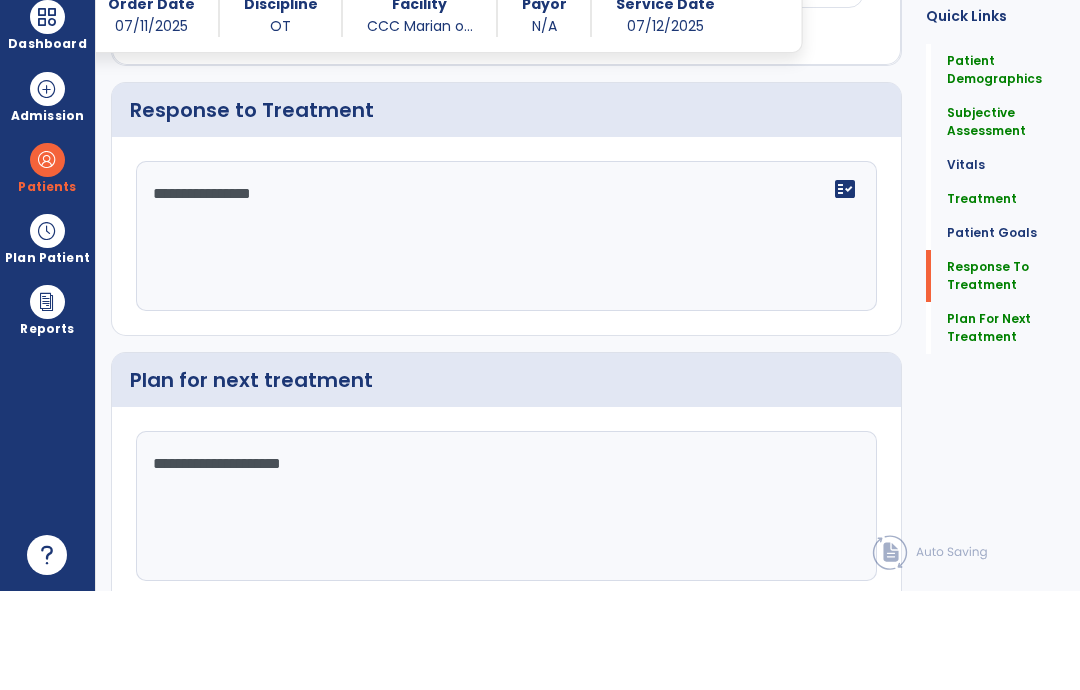 type on "**********" 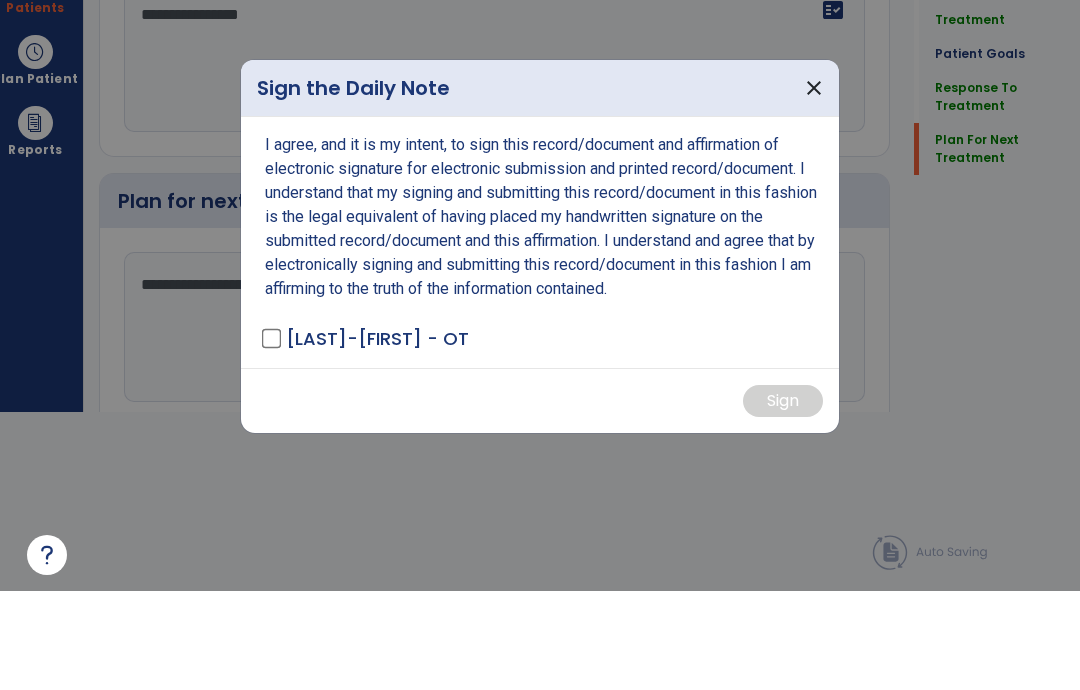 scroll, scrollTop: 0, scrollLeft: 0, axis: both 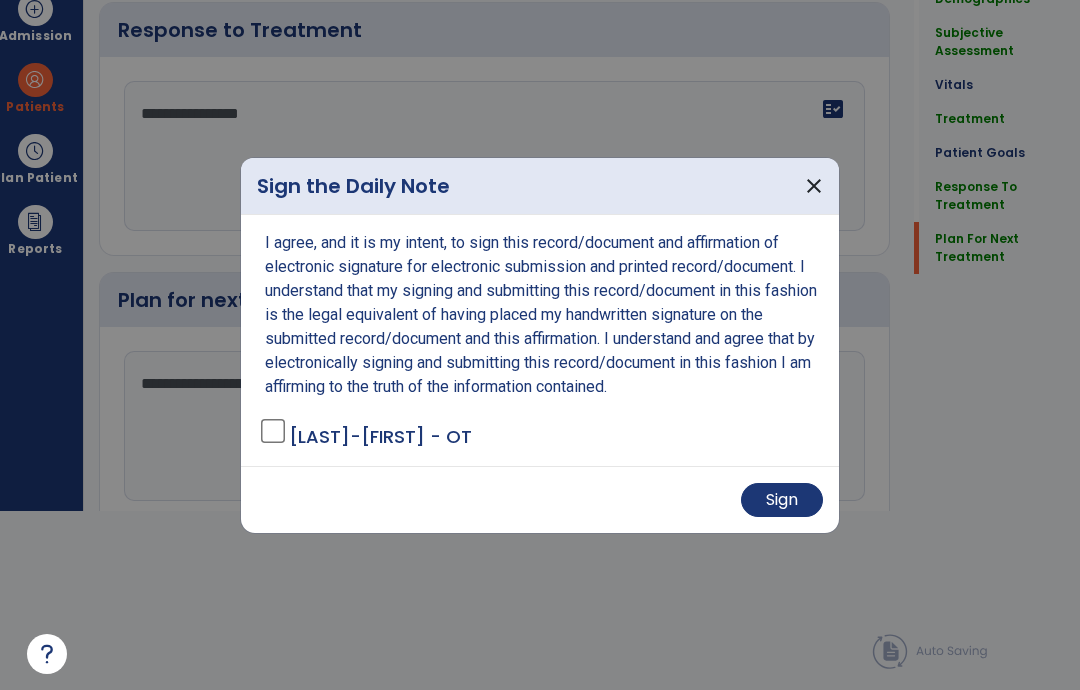 click on "Sign" at bounding box center [782, 500] 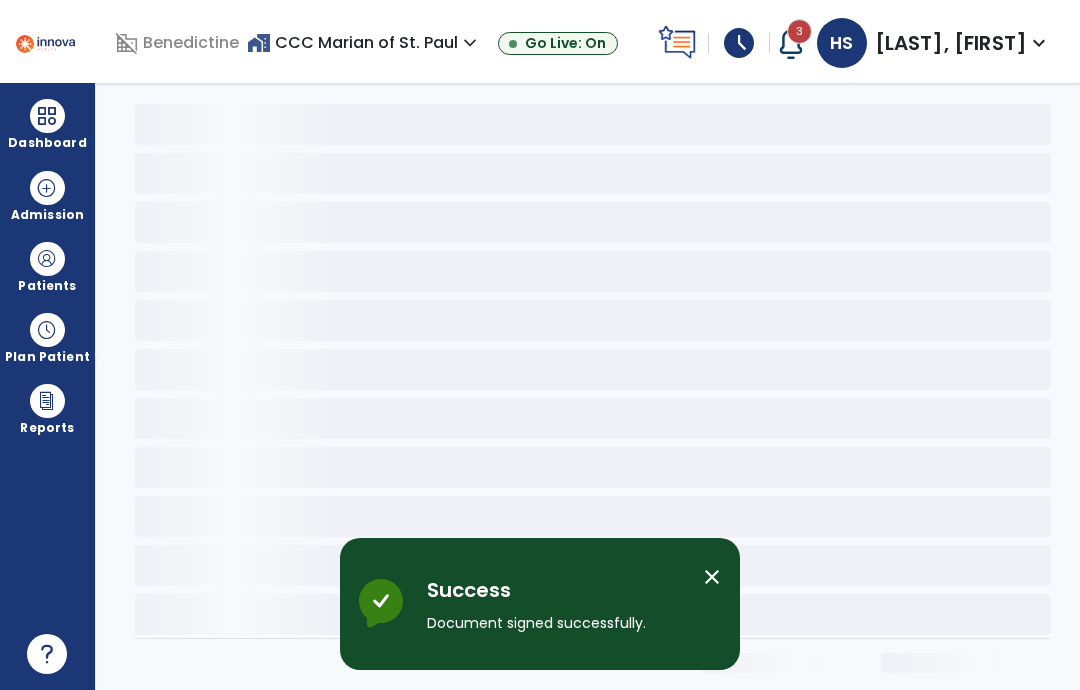 scroll, scrollTop: 0, scrollLeft: 0, axis: both 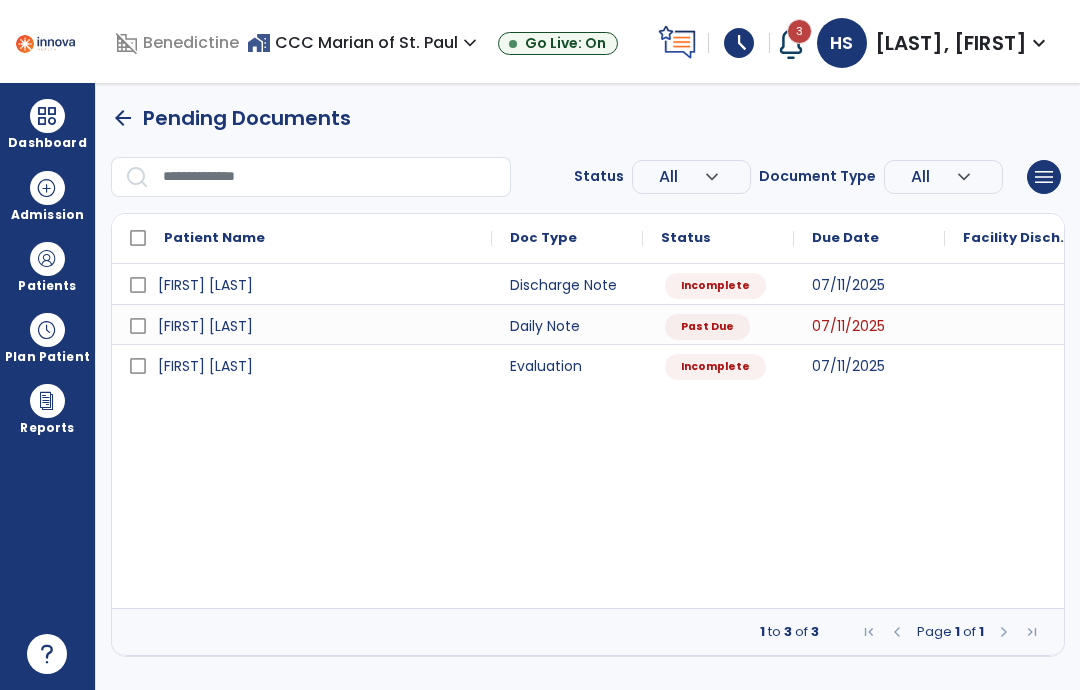 click on "schedule" at bounding box center (739, 43) 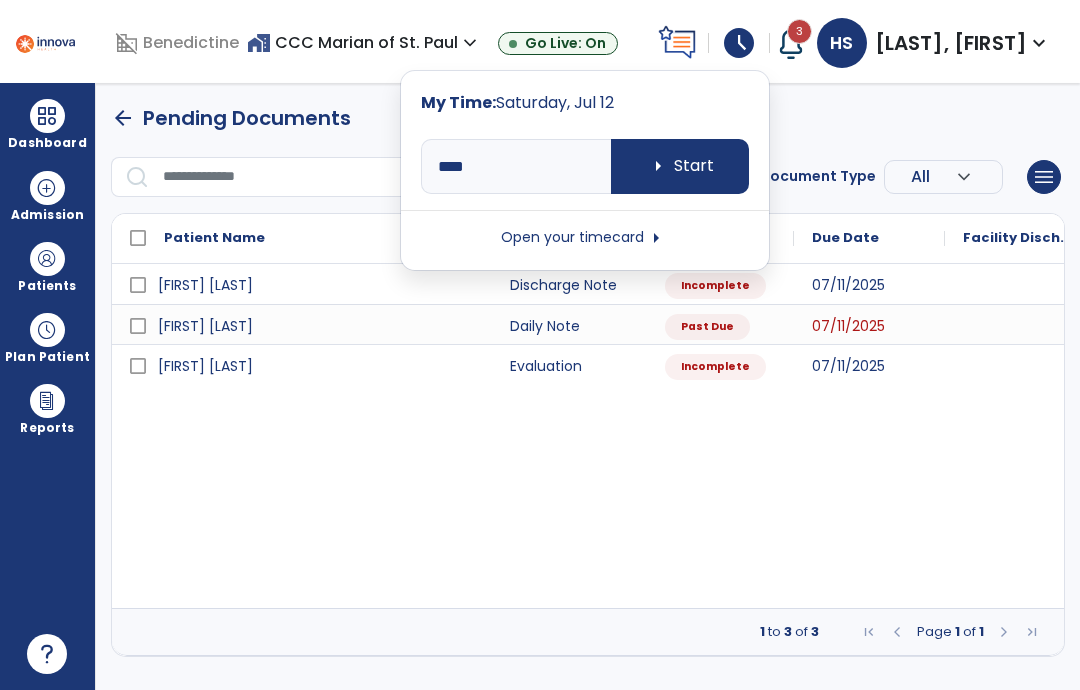 click on "Open your timecard  arrow_right" at bounding box center [585, 238] 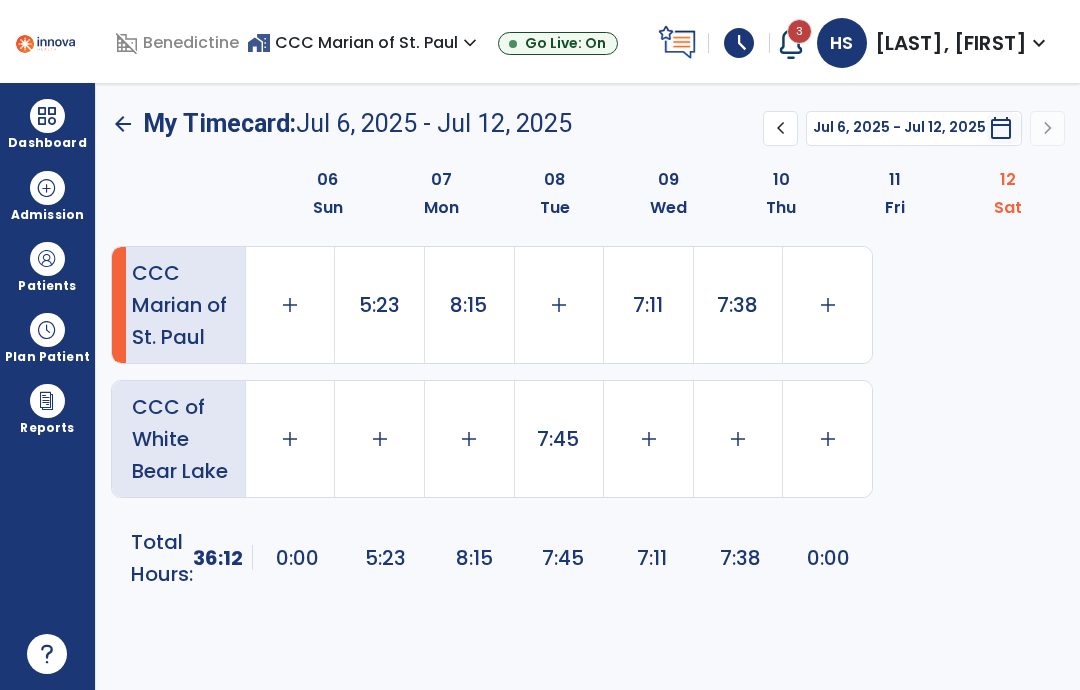 click on "add" 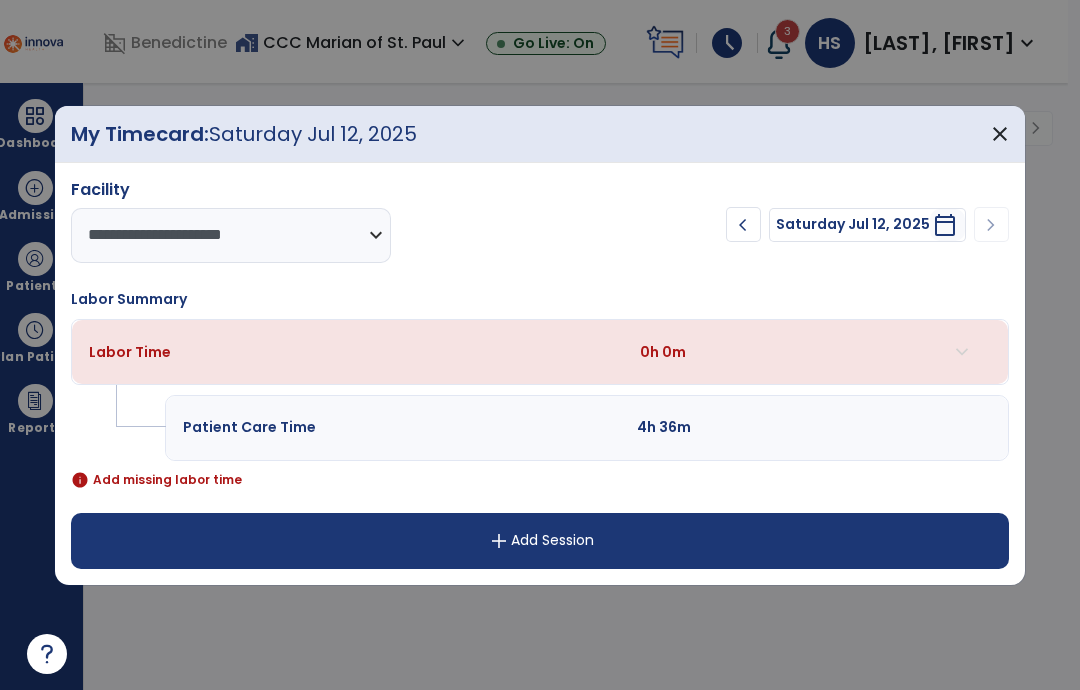 click on "add  Add Session" at bounding box center (540, 541) 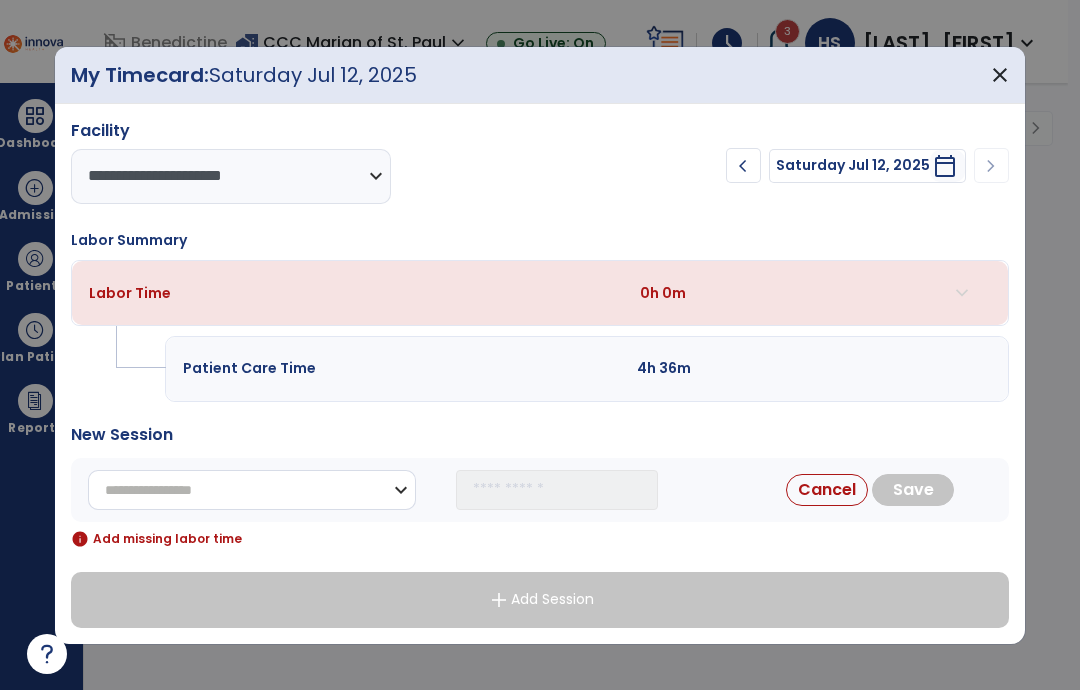 click on "**********" at bounding box center [252, 490] 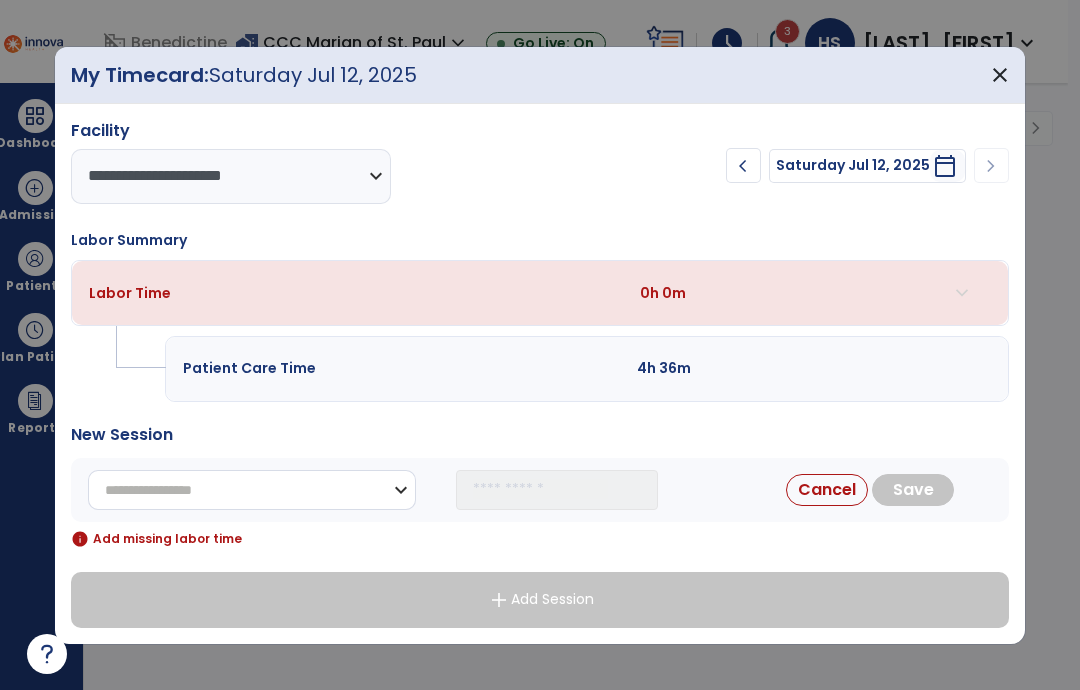 select on "**********" 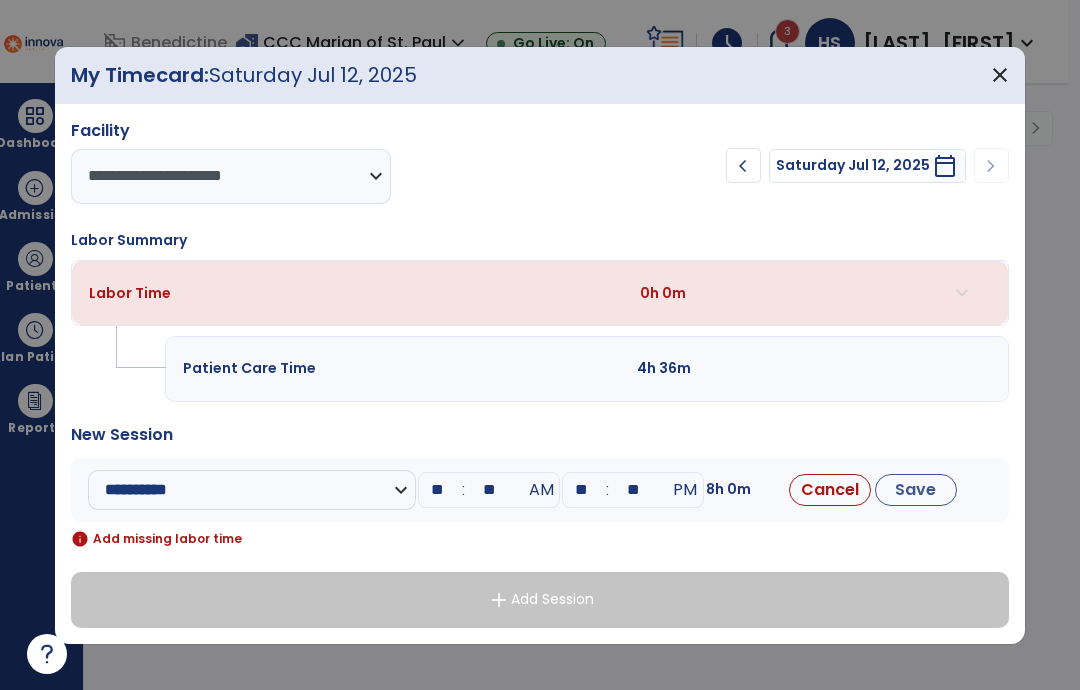 click on "**" at bounding box center (437, 490) 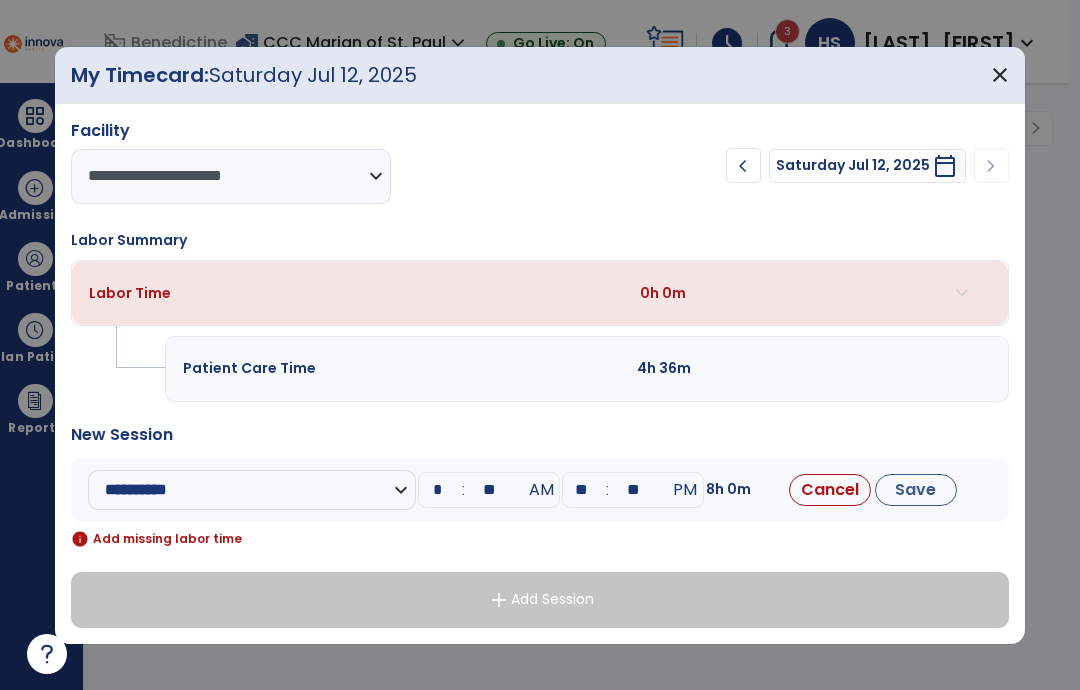click on "**" at bounding box center [489, 490] 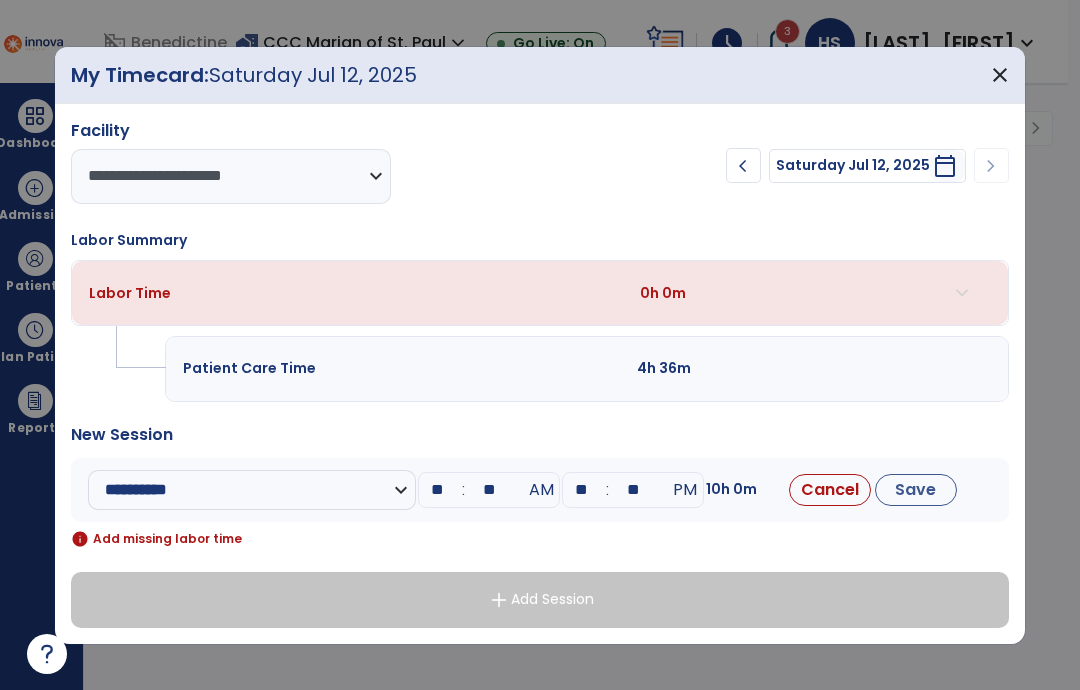 type on "*" 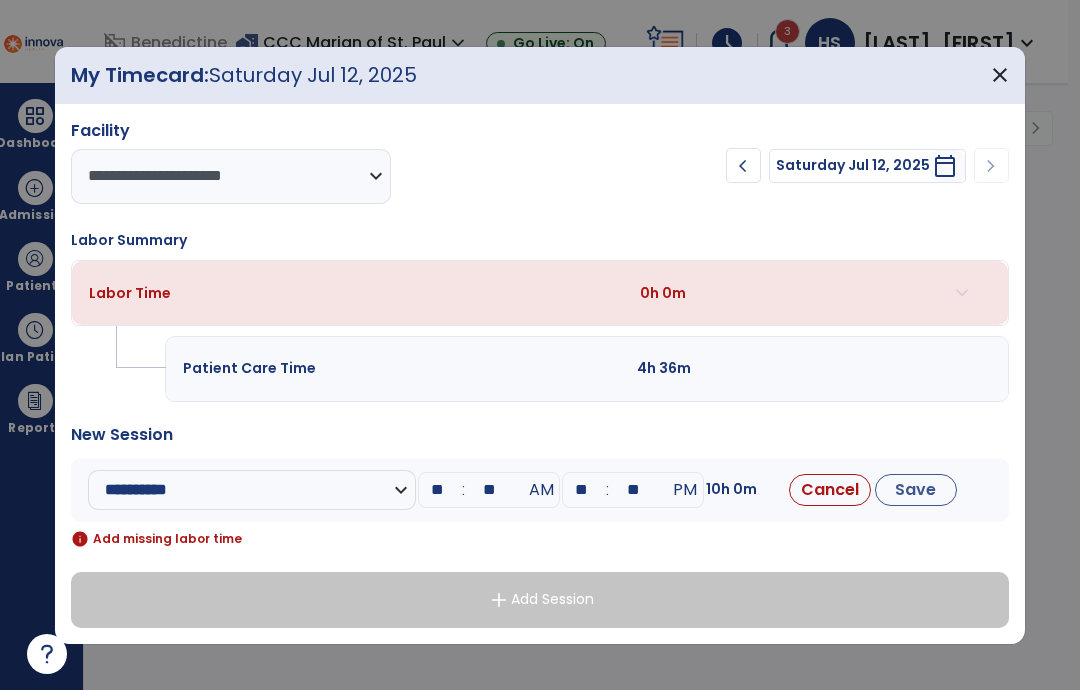 type on "**" 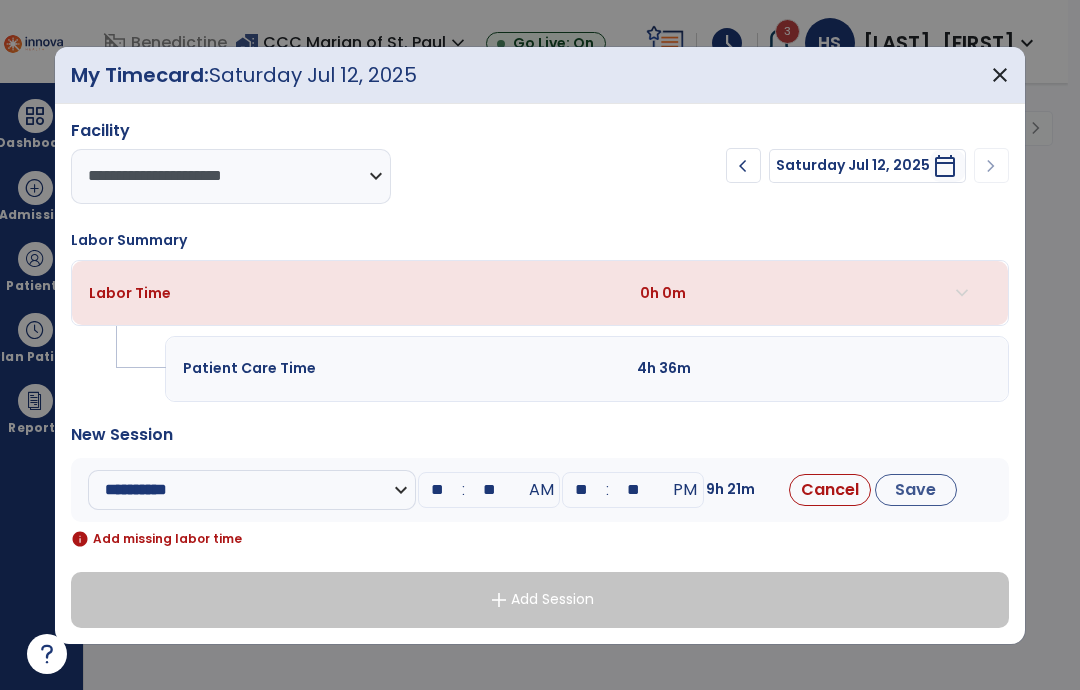type on "*" 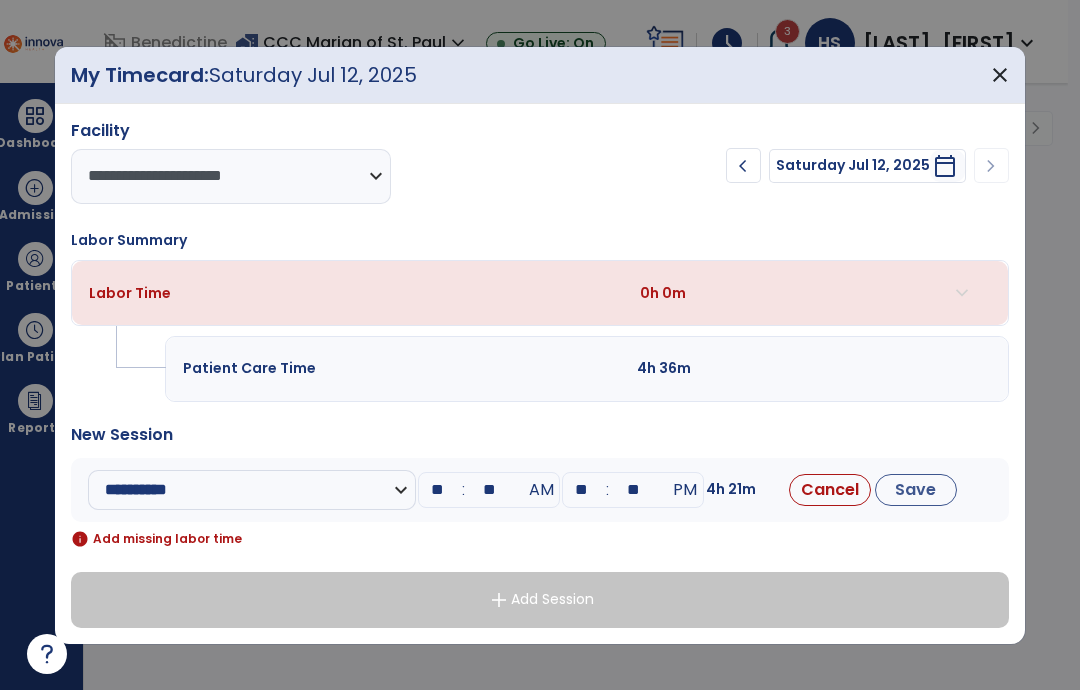 type on "*" 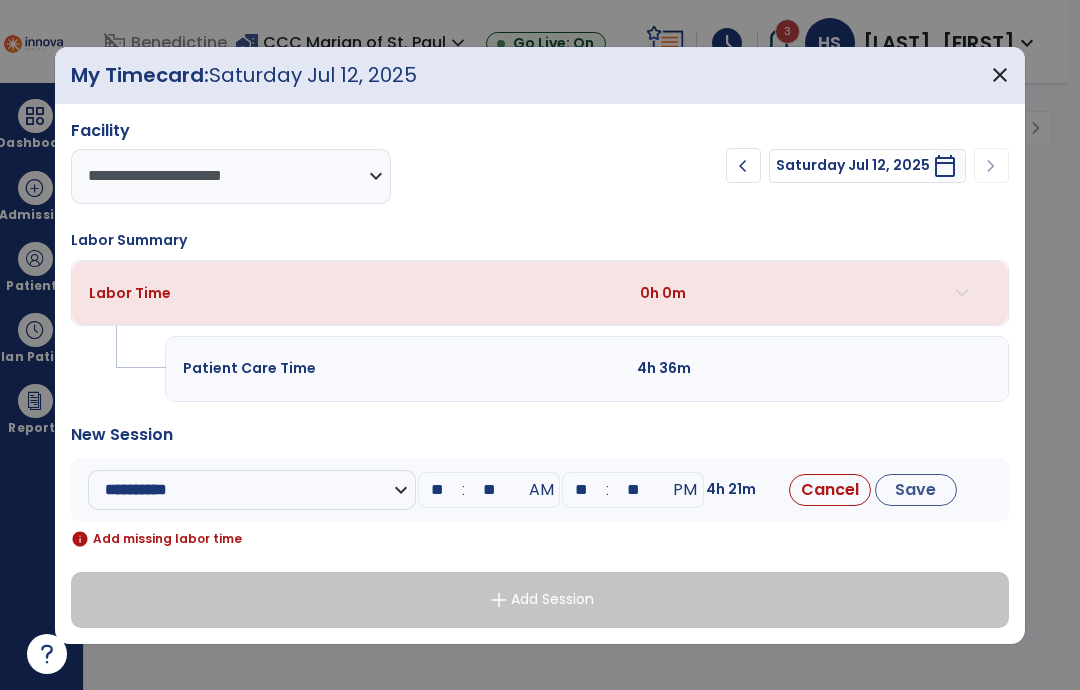 type on "**" 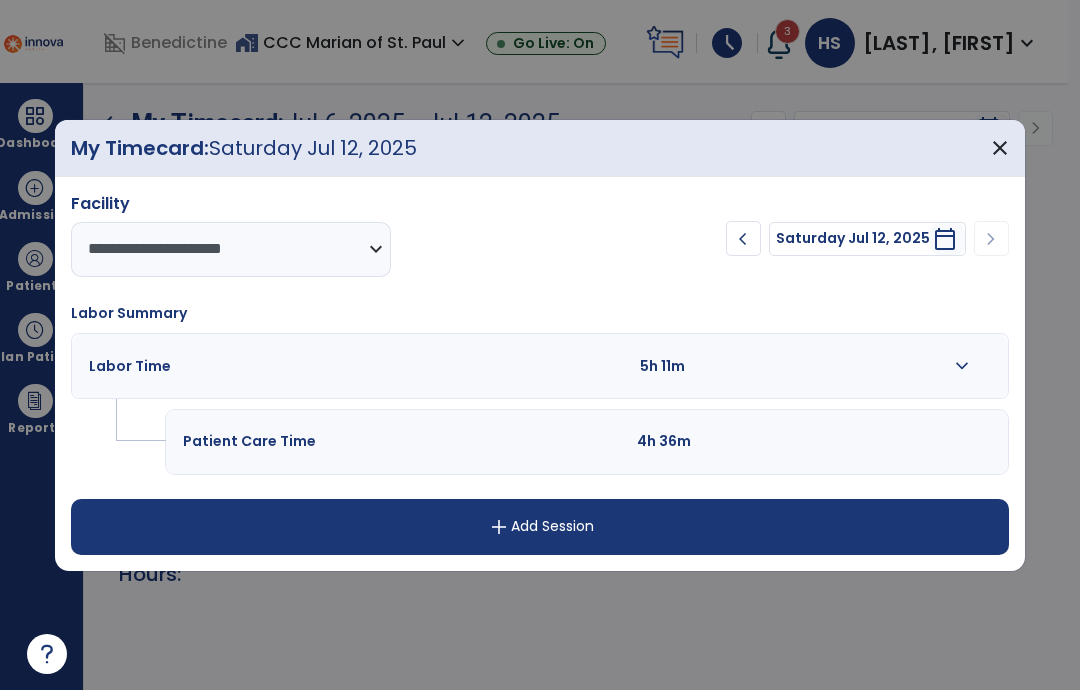 click on "close" at bounding box center [1000, 148] 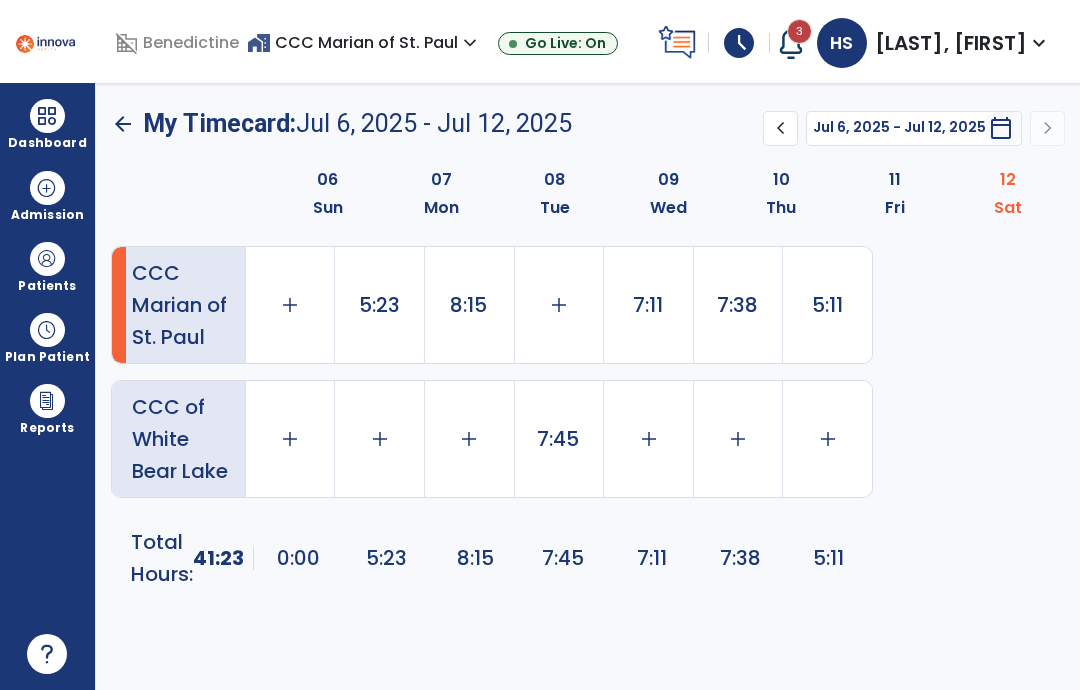 click at bounding box center [47, 116] 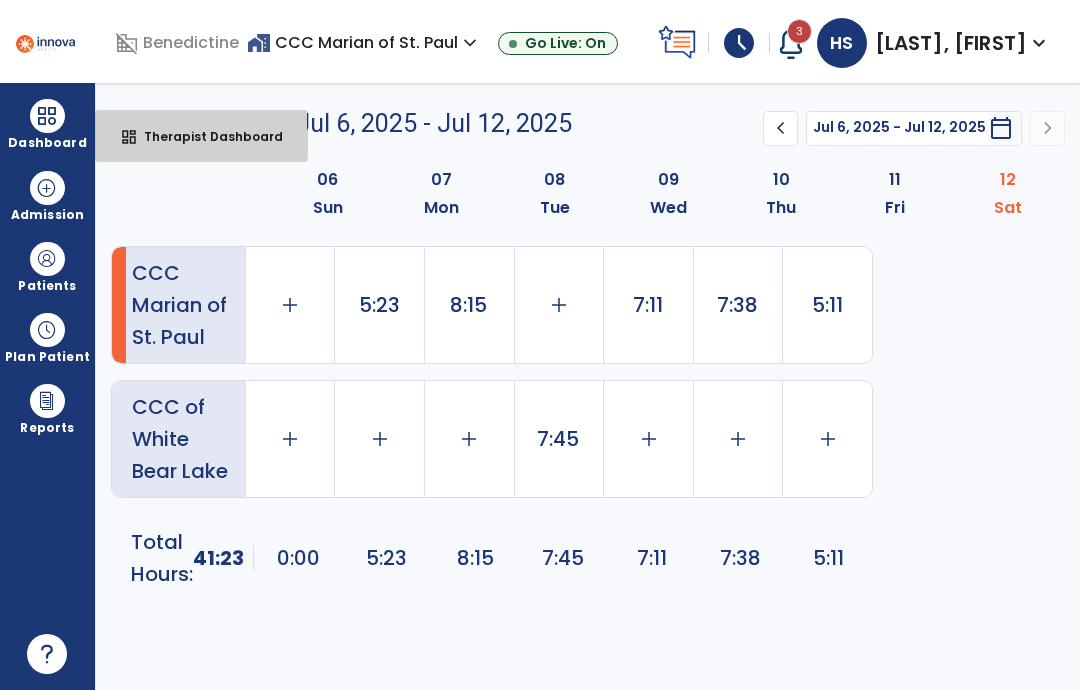 click on "Therapist Dashboard" at bounding box center [205, 136] 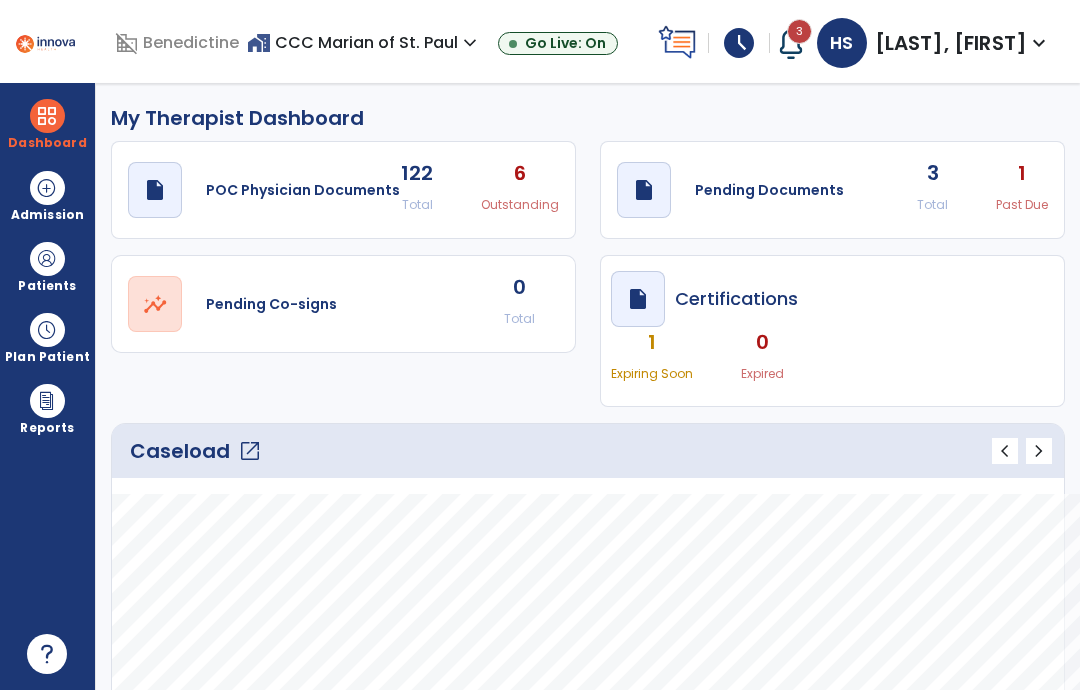 click on "3" 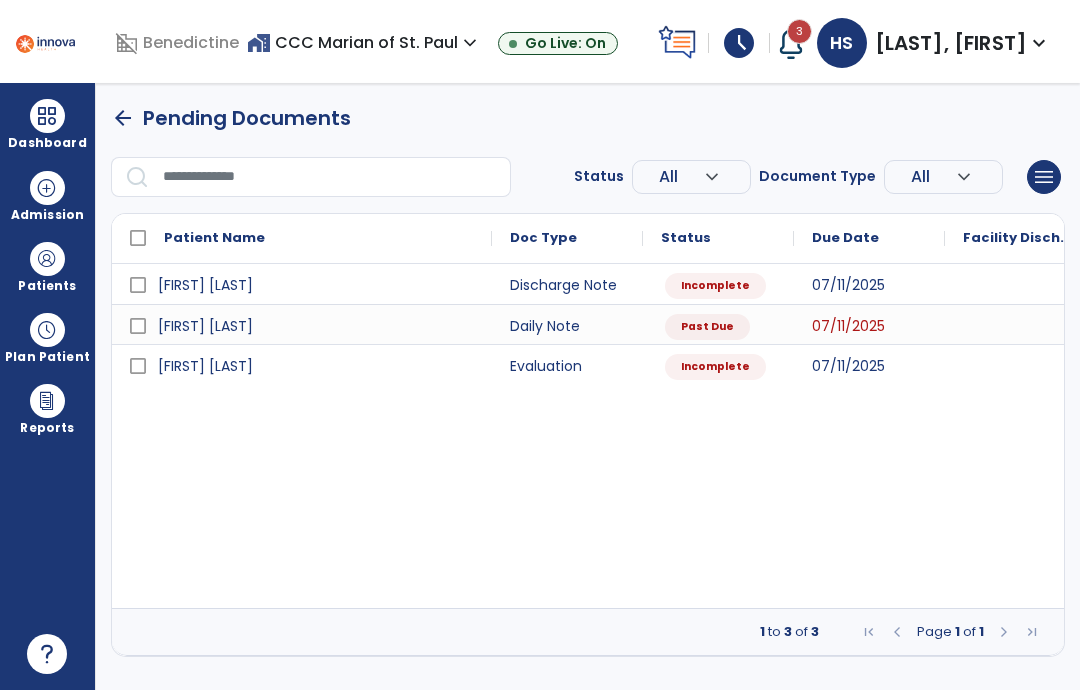 click at bounding box center (47, 116) 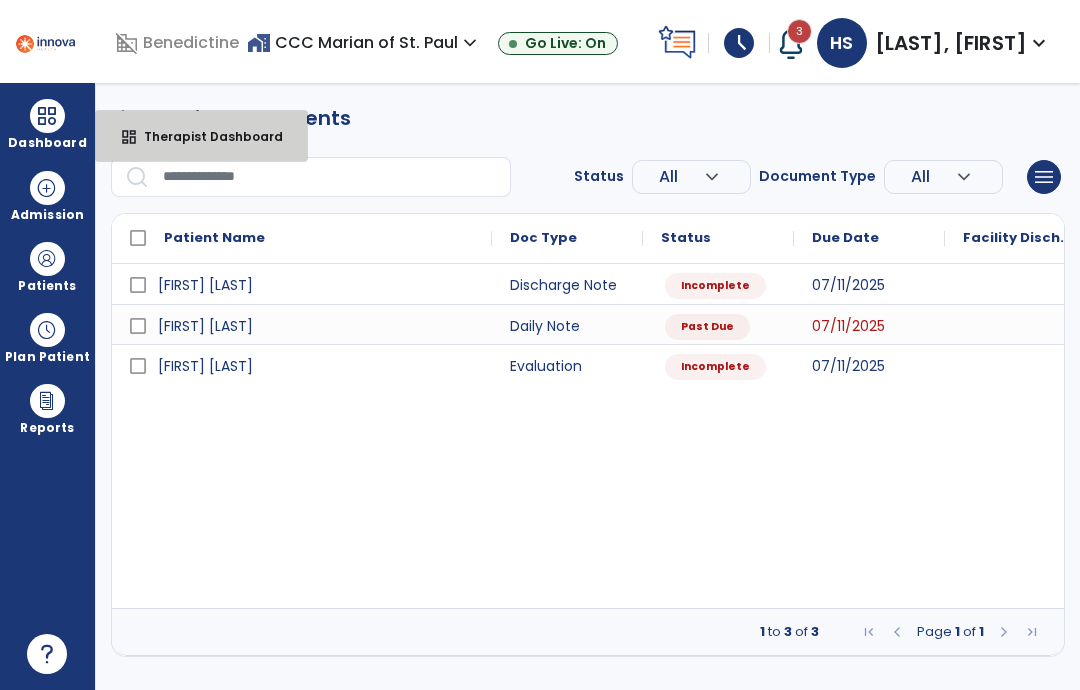 click on "dashboard  Therapist Dashboard" at bounding box center [201, 136] 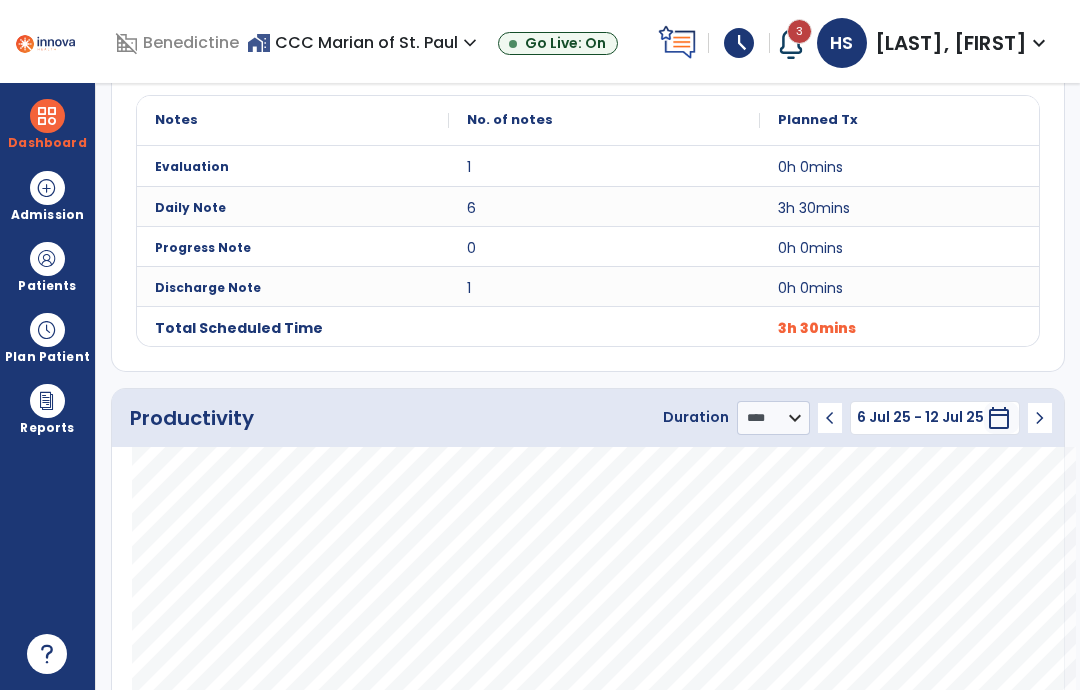 scroll, scrollTop: 797, scrollLeft: 0, axis: vertical 